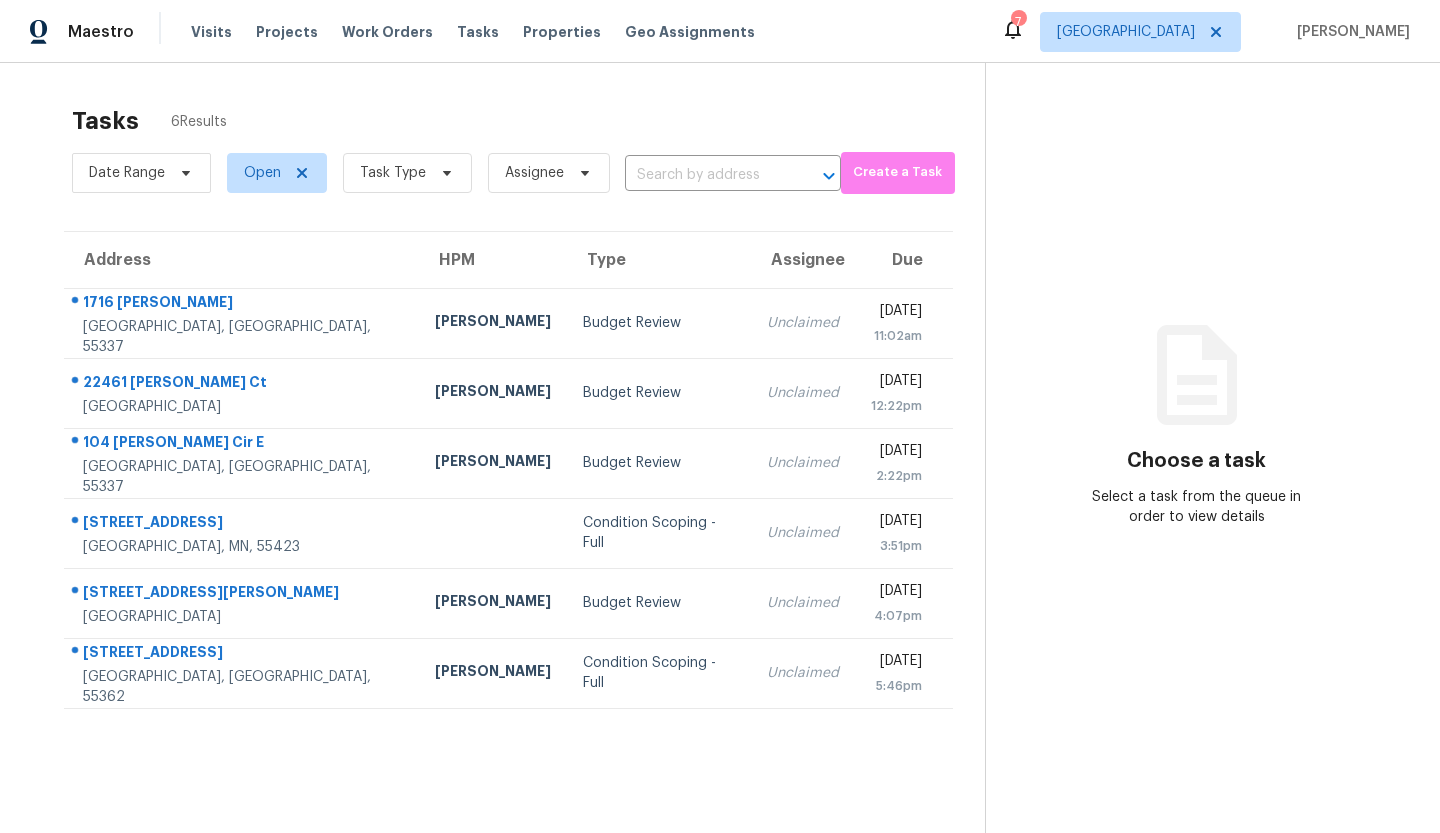 scroll, scrollTop: 0, scrollLeft: 0, axis: both 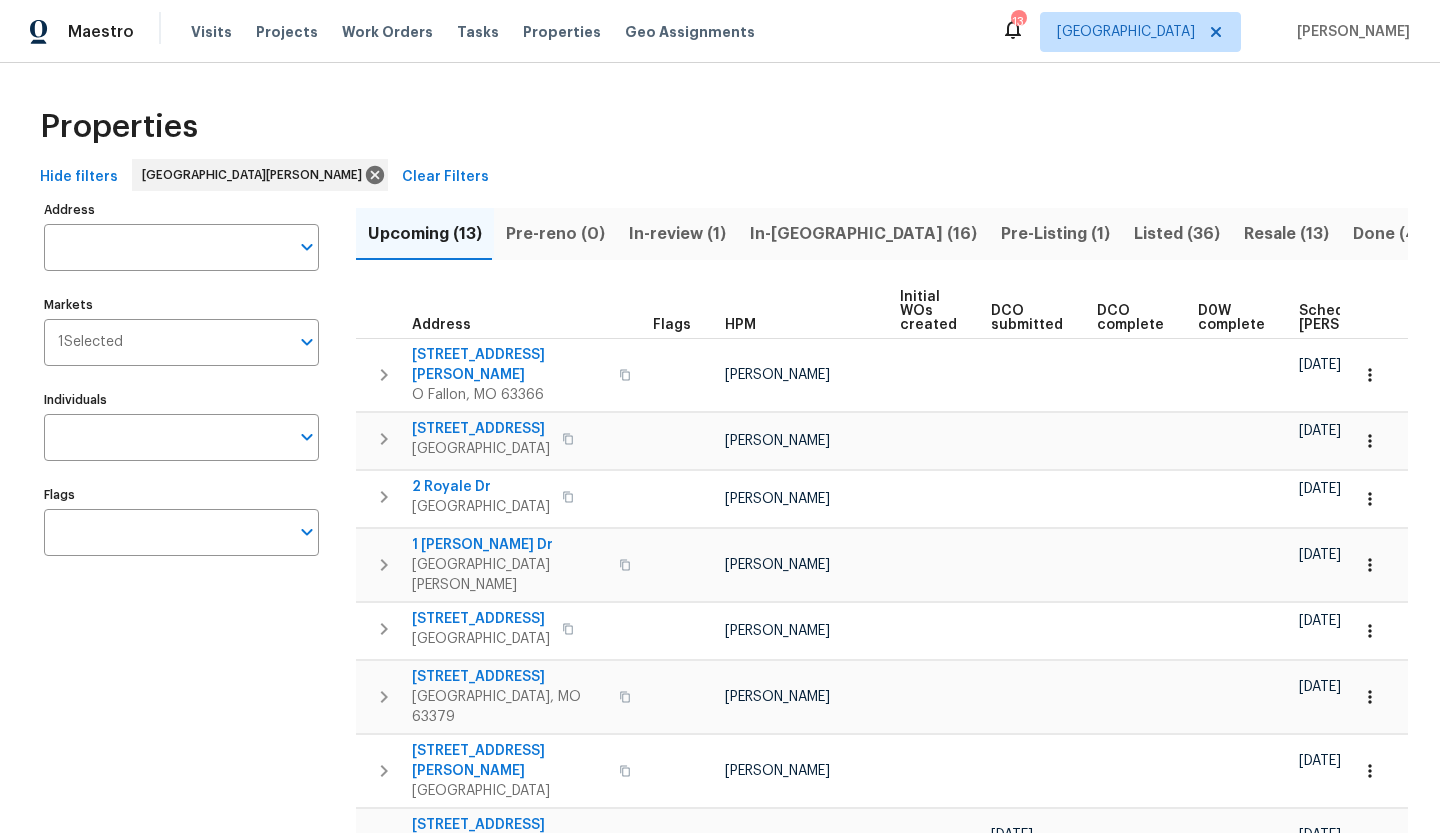 click on "Scheduled [PERSON_NAME]" at bounding box center (1355, 318) 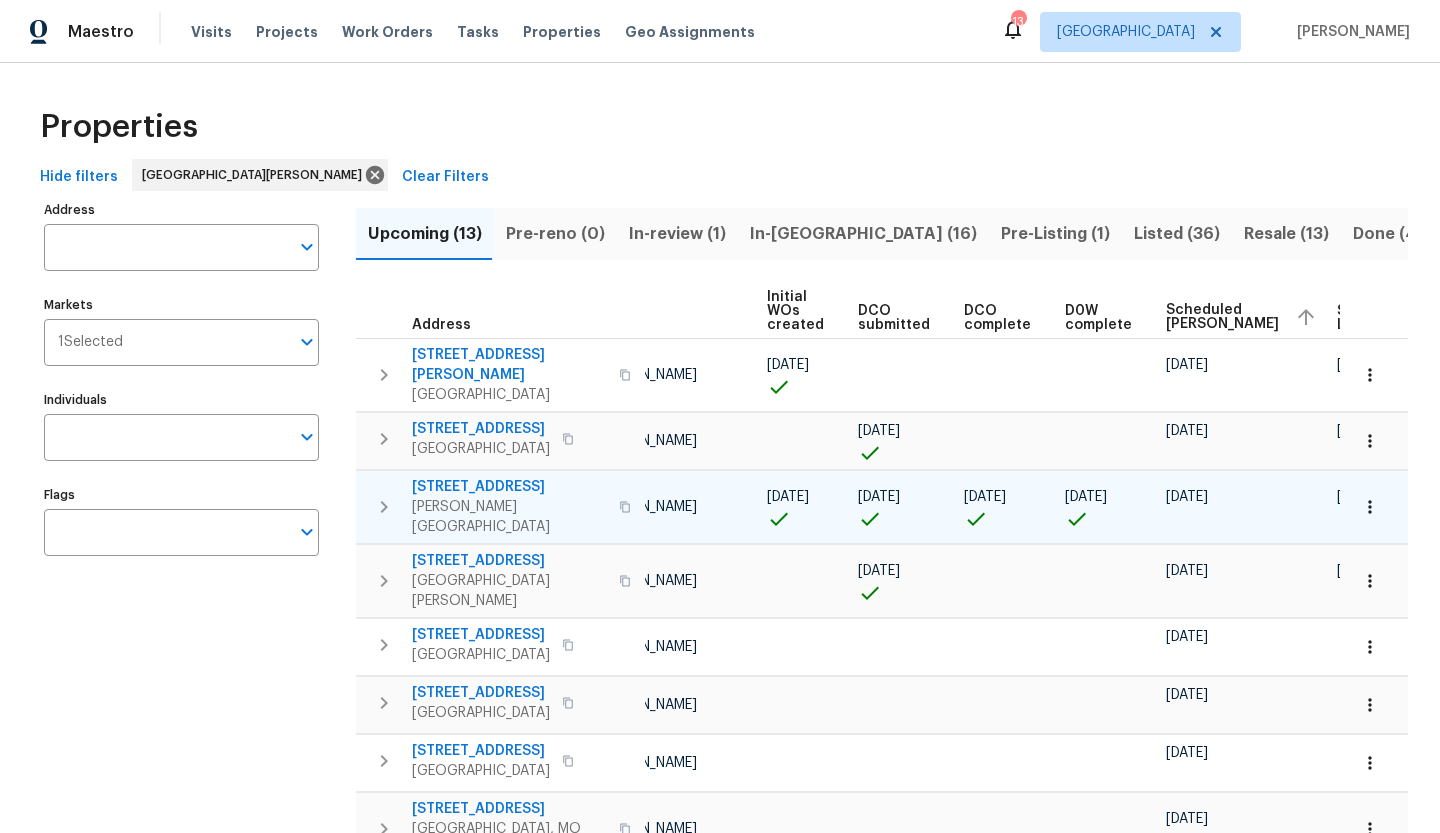scroll, scrollTop: 0, scrollLeft: 0, axis: both 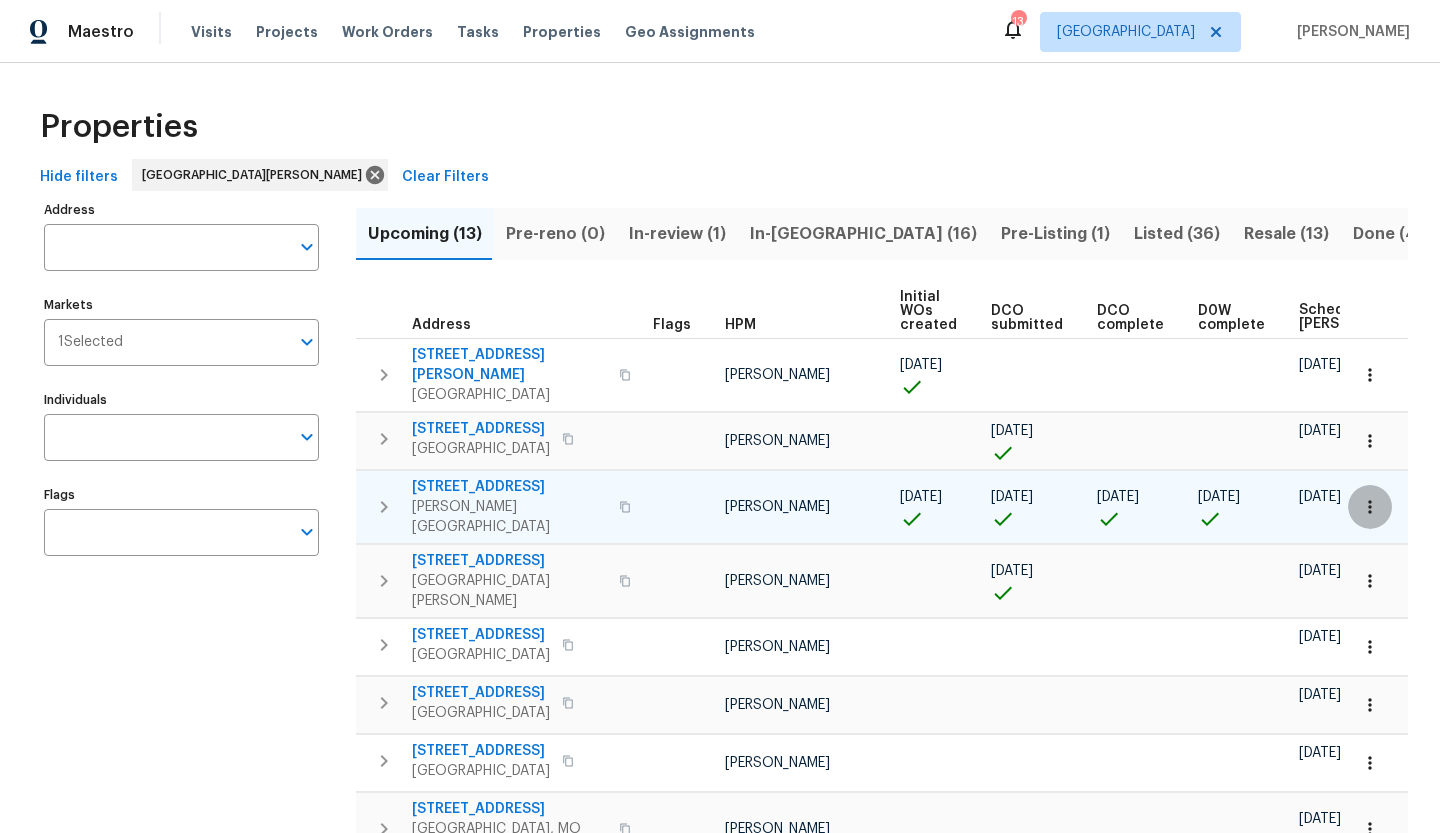 click 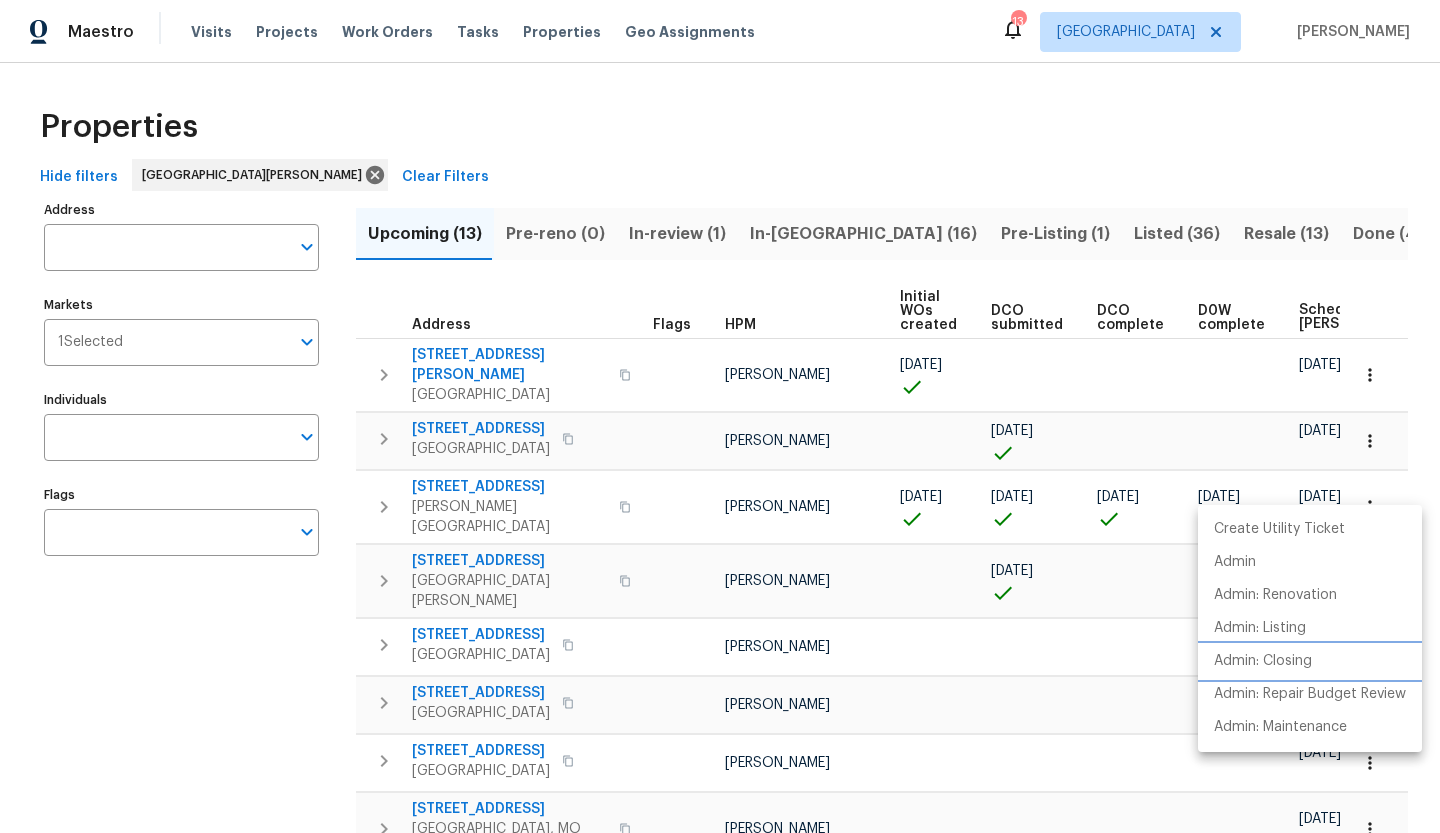 click on "Admin: Closing" at bounding box center [1263, 661] 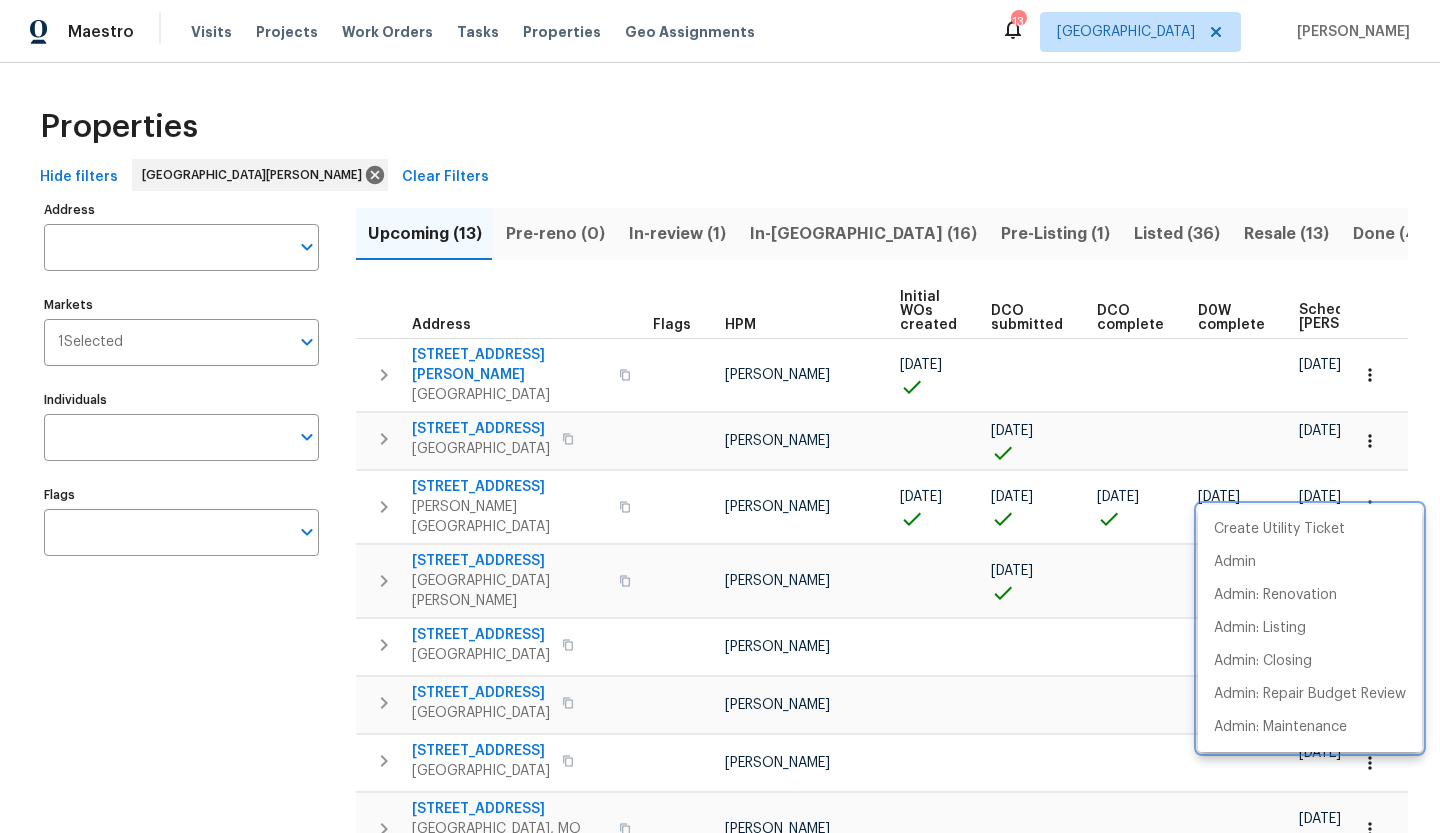 click at bounding box center [720, 416] 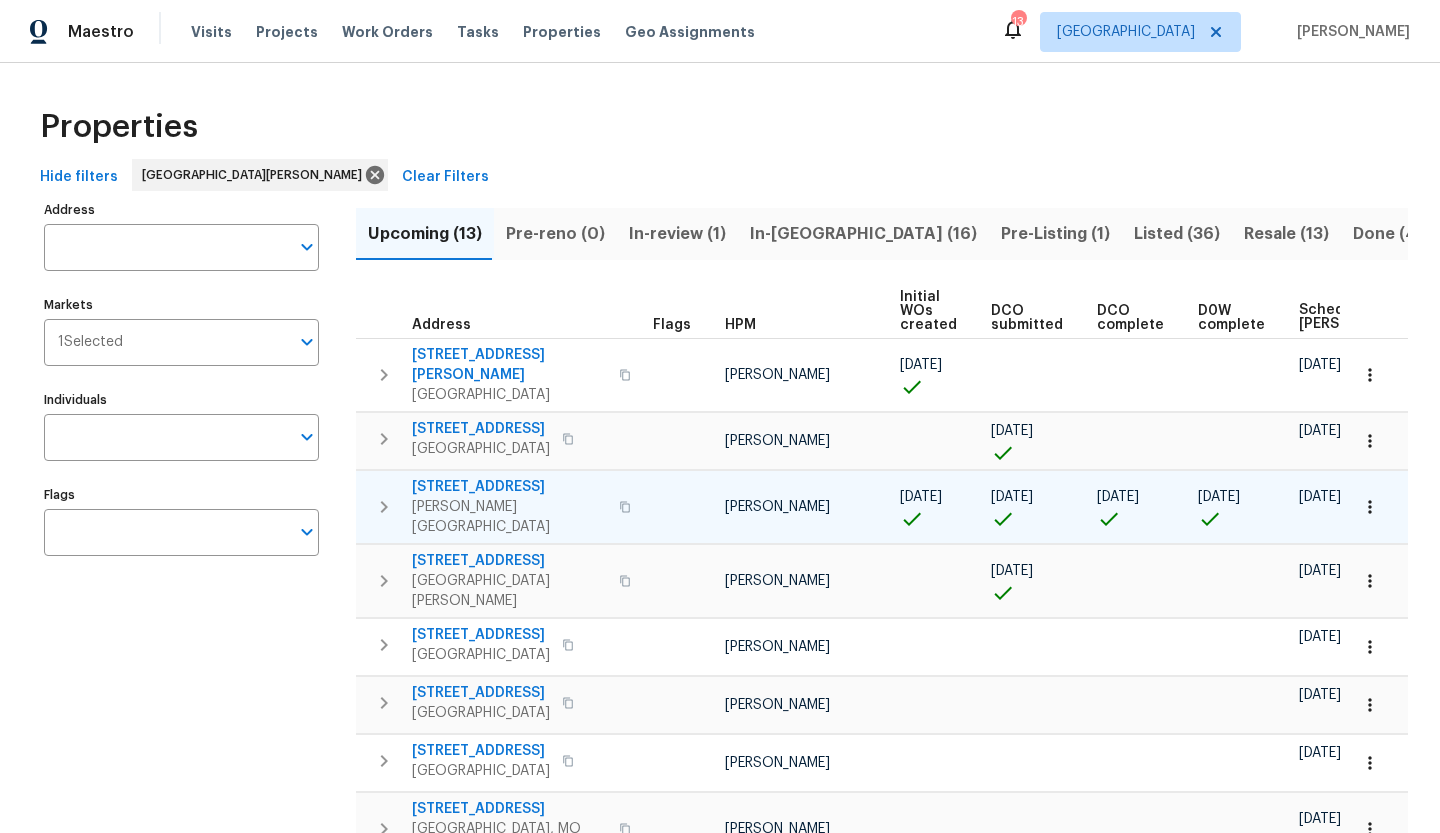 scroll, scrollTop: 0, scrollLeft: 245, axis: horizontal 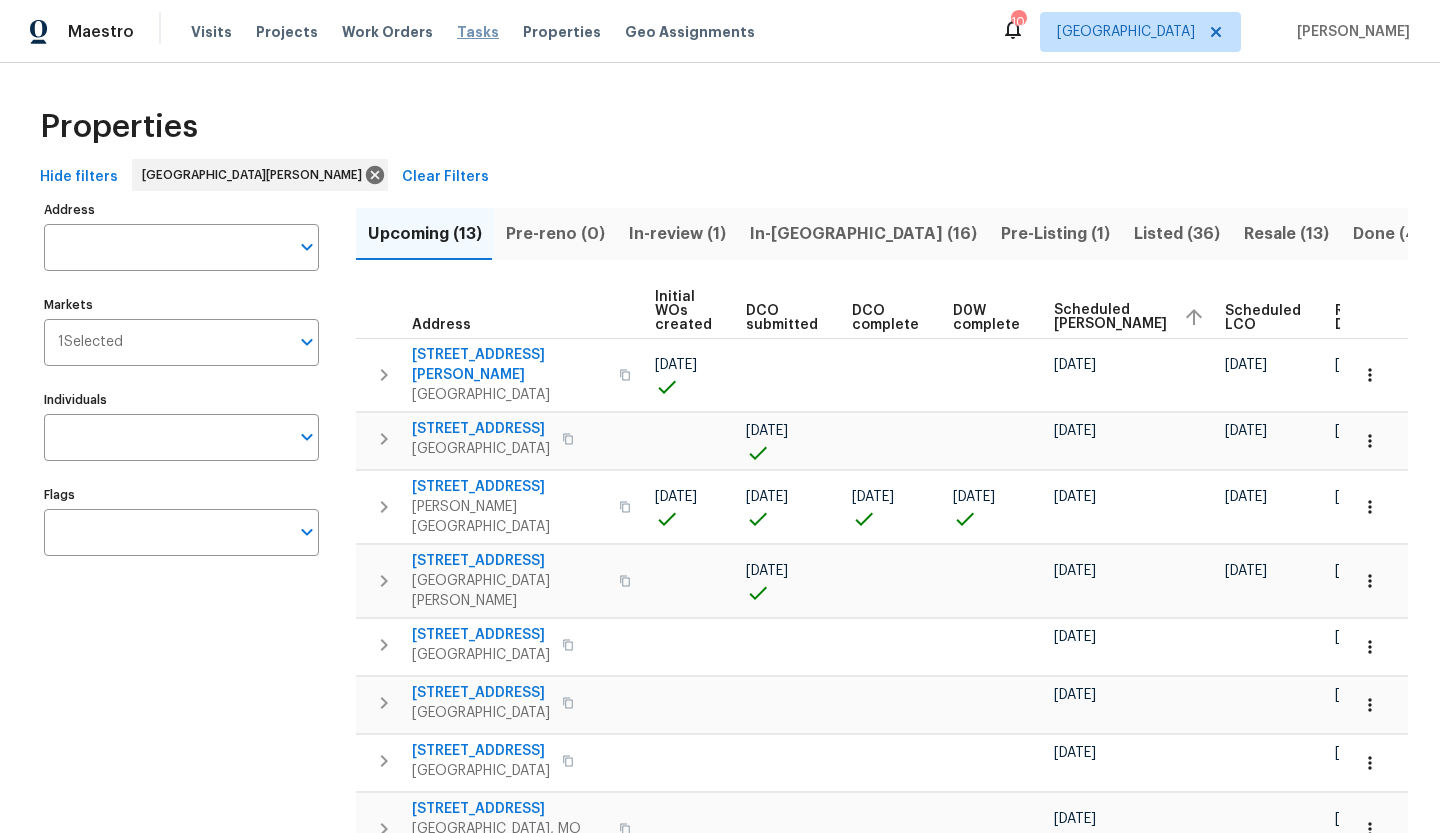 click on "Tasks" at bounding box center (478, 32) 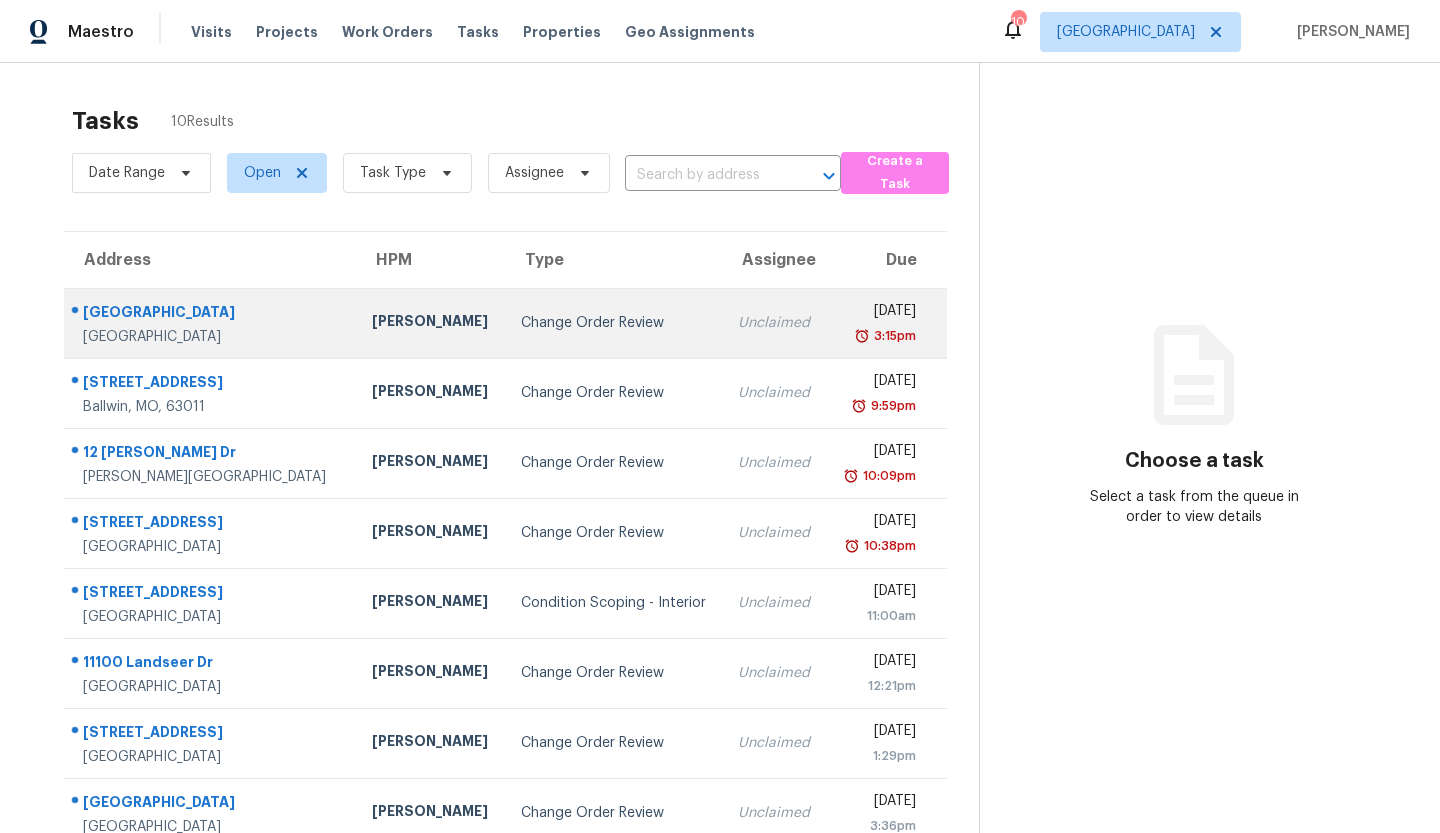 click on "Change Order Review" at bounding box center [614, 323] 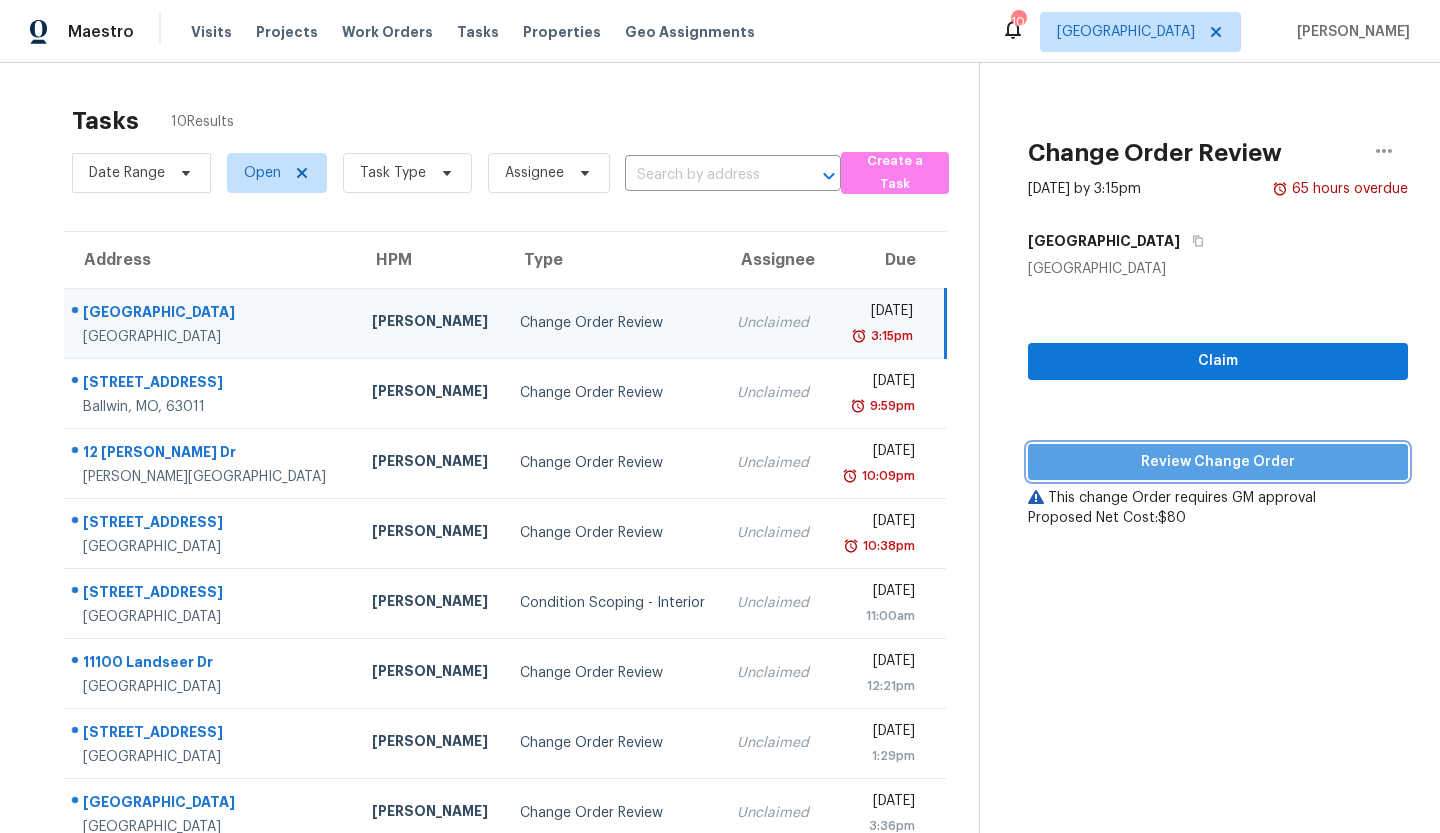 click on "Review Change Order" at bounding box center [1218, 462] 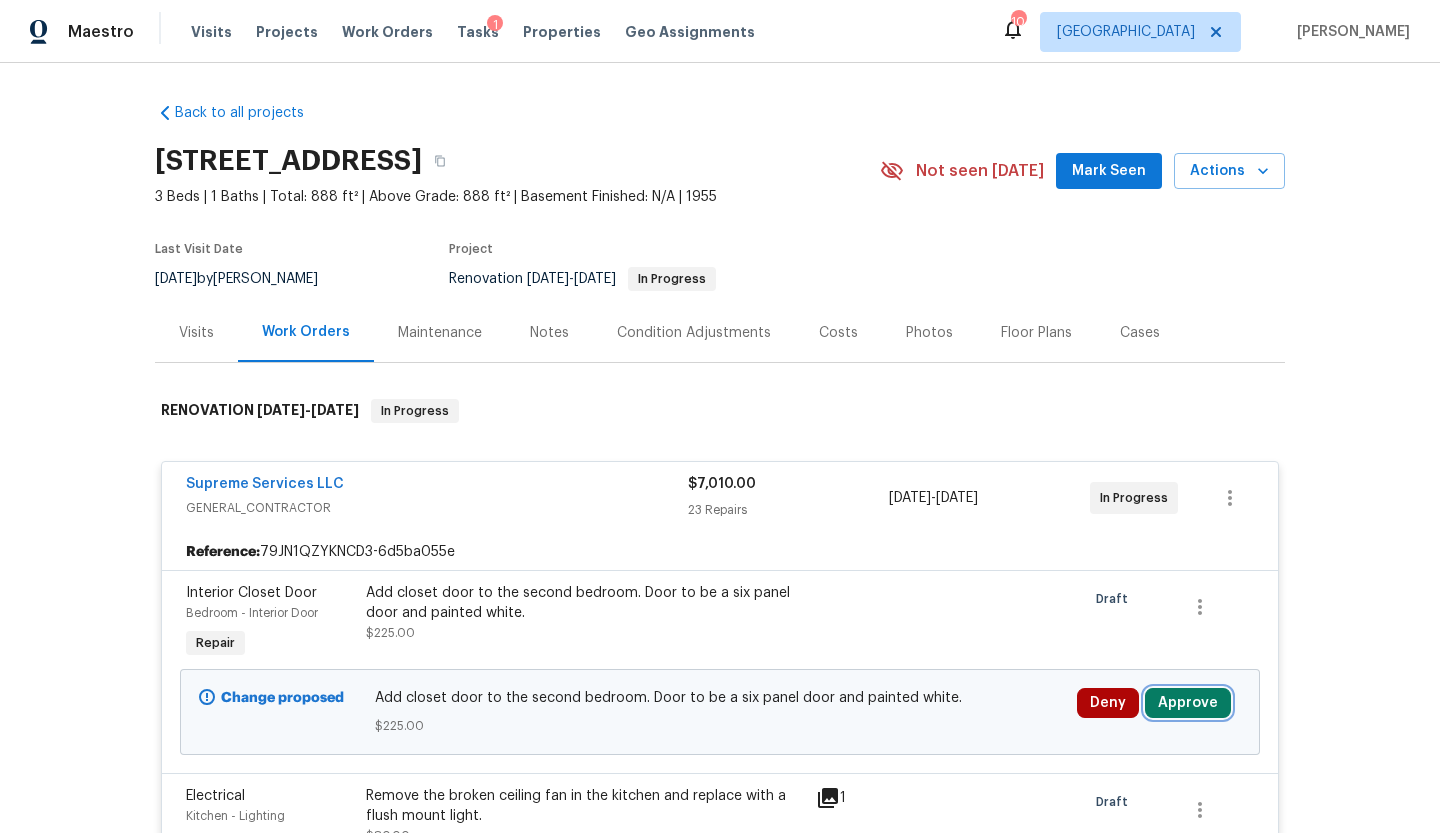 click on "Approve" at bounding box center [1188, 703] 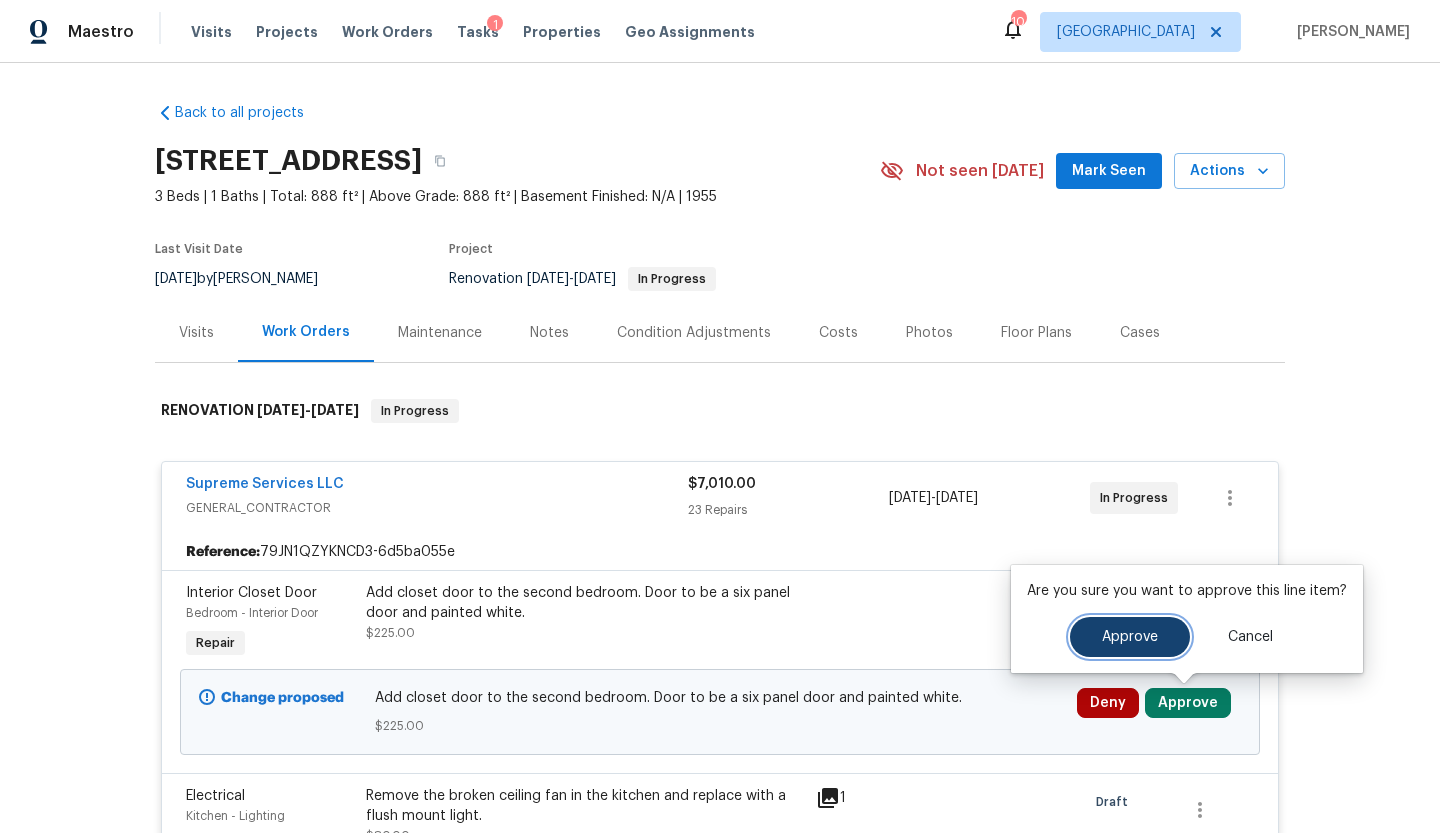 click on "Approve" at bounding box center [1130, 637] 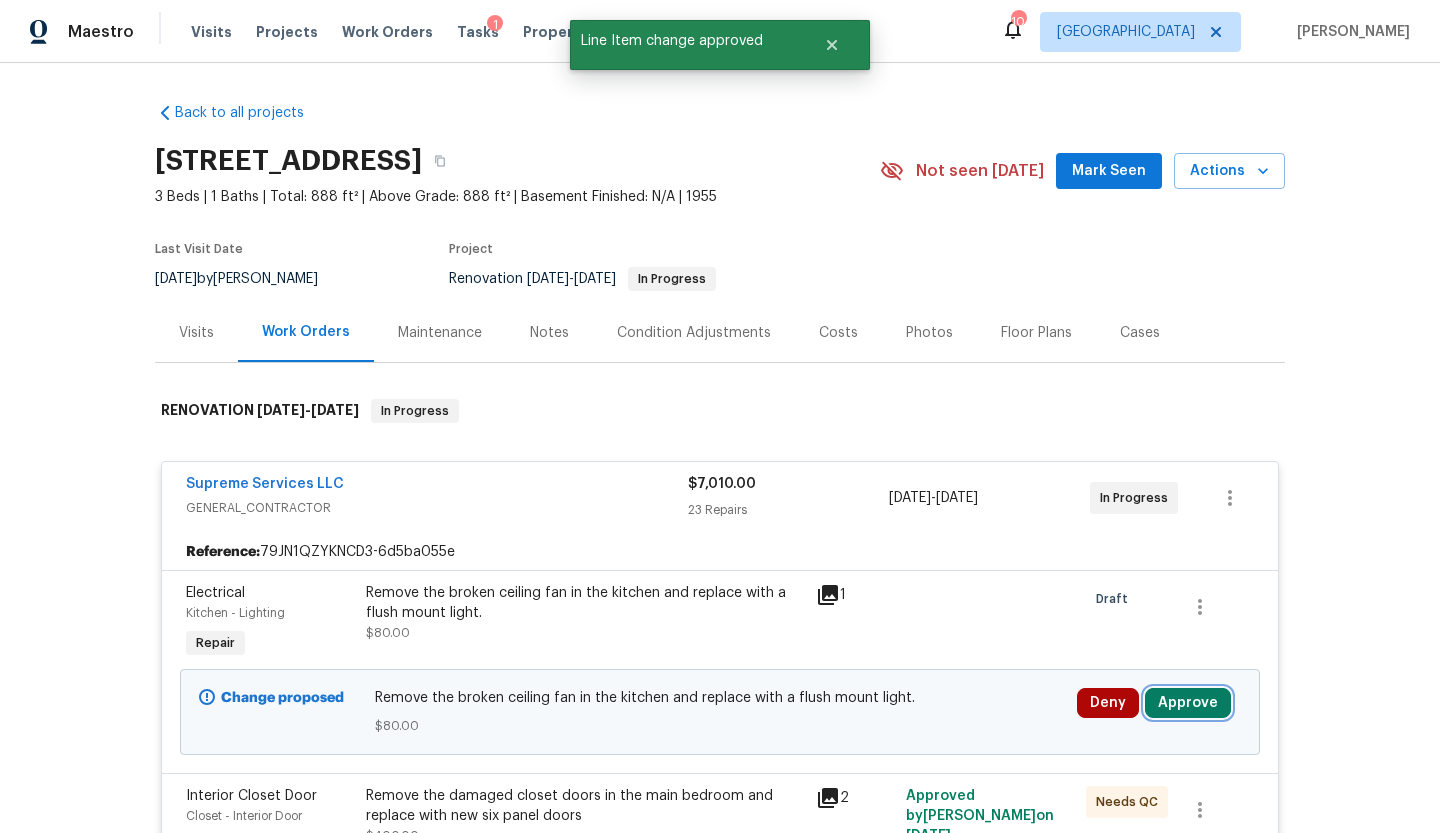 click on "Approve" at bounding box center [1188, 703] 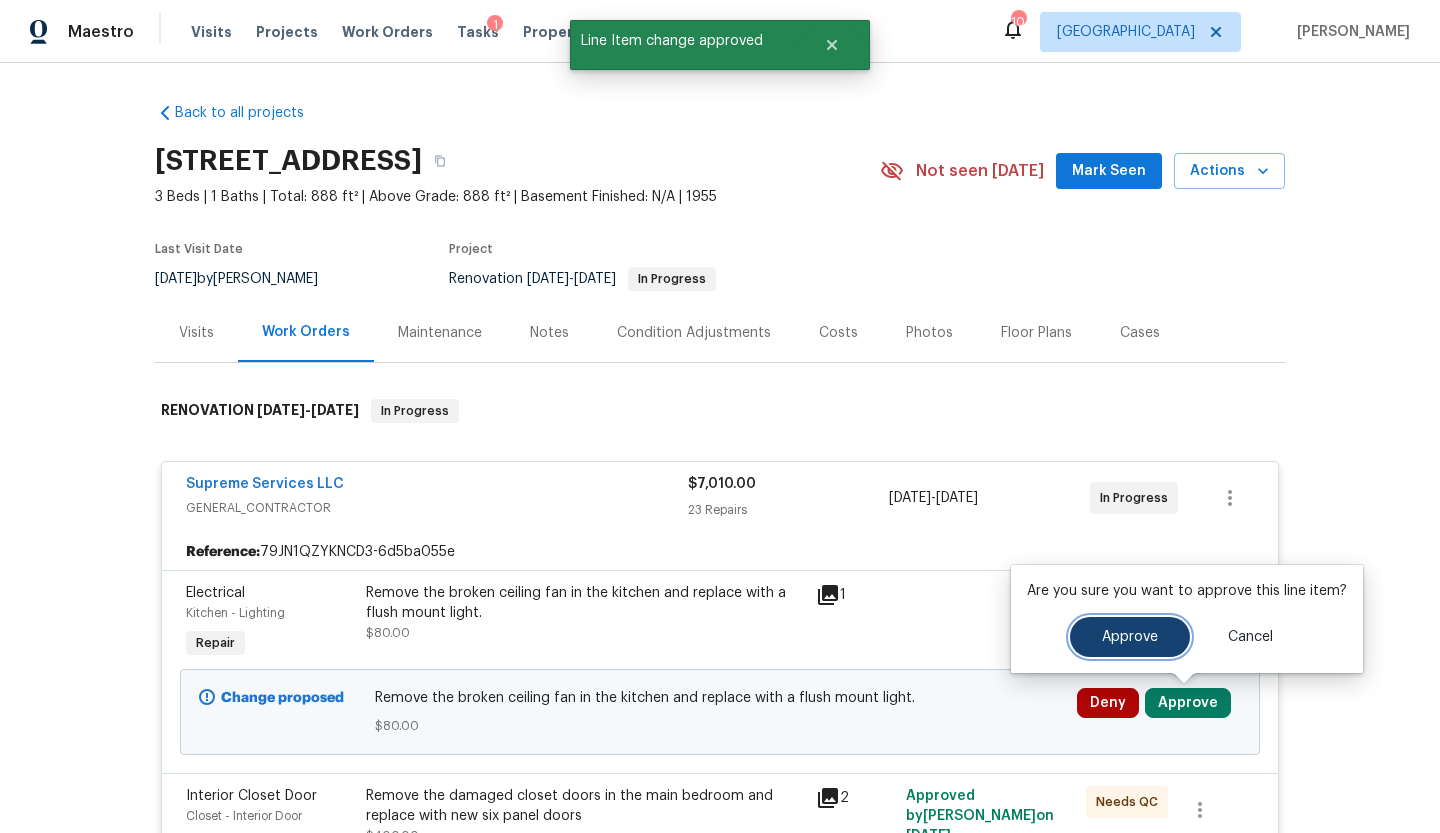 click on "Approve" at bounding box center (1130, 637) 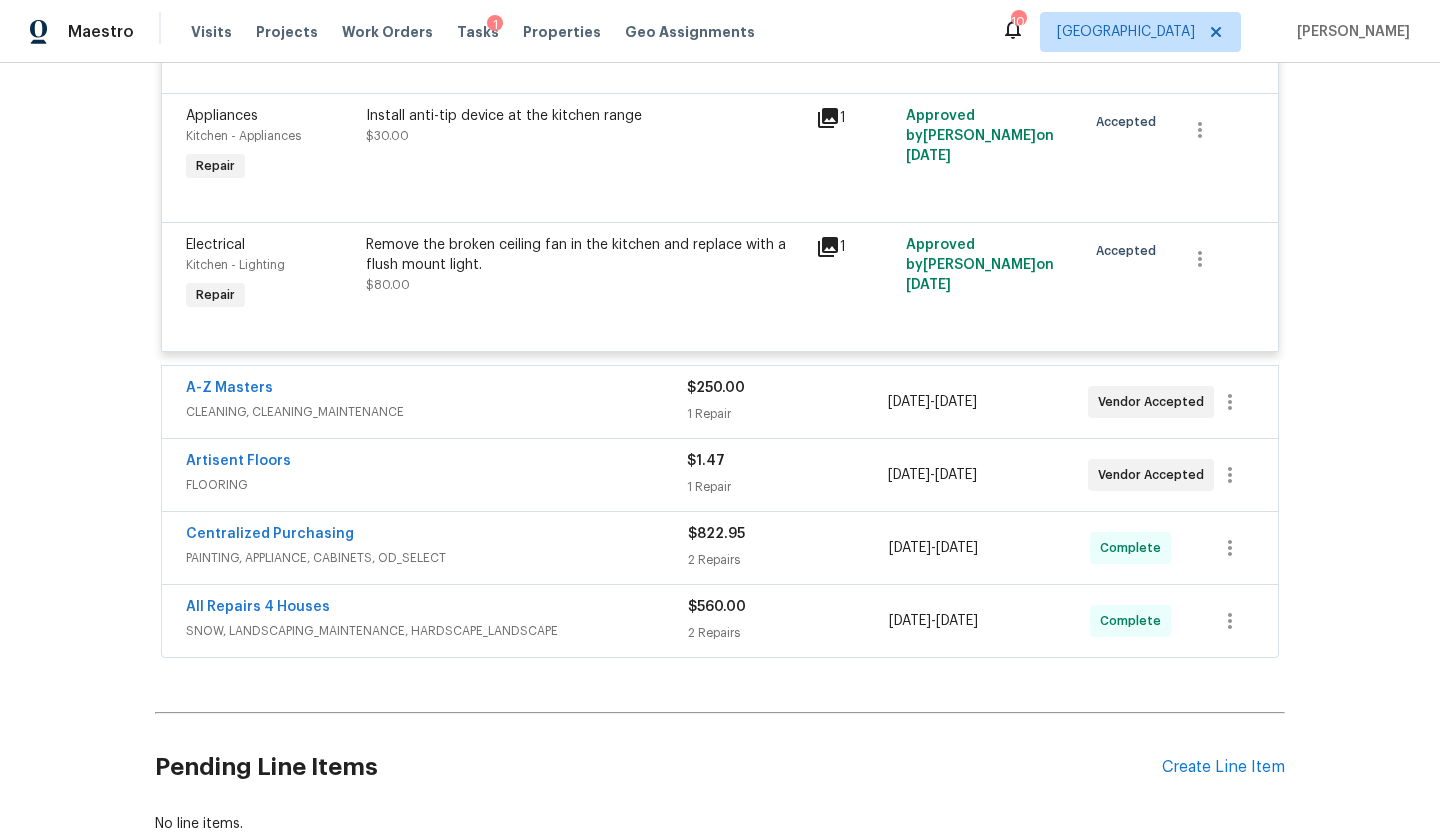 scroll, scrollTop: 3723, scrollLeft: 0, axis: vertical 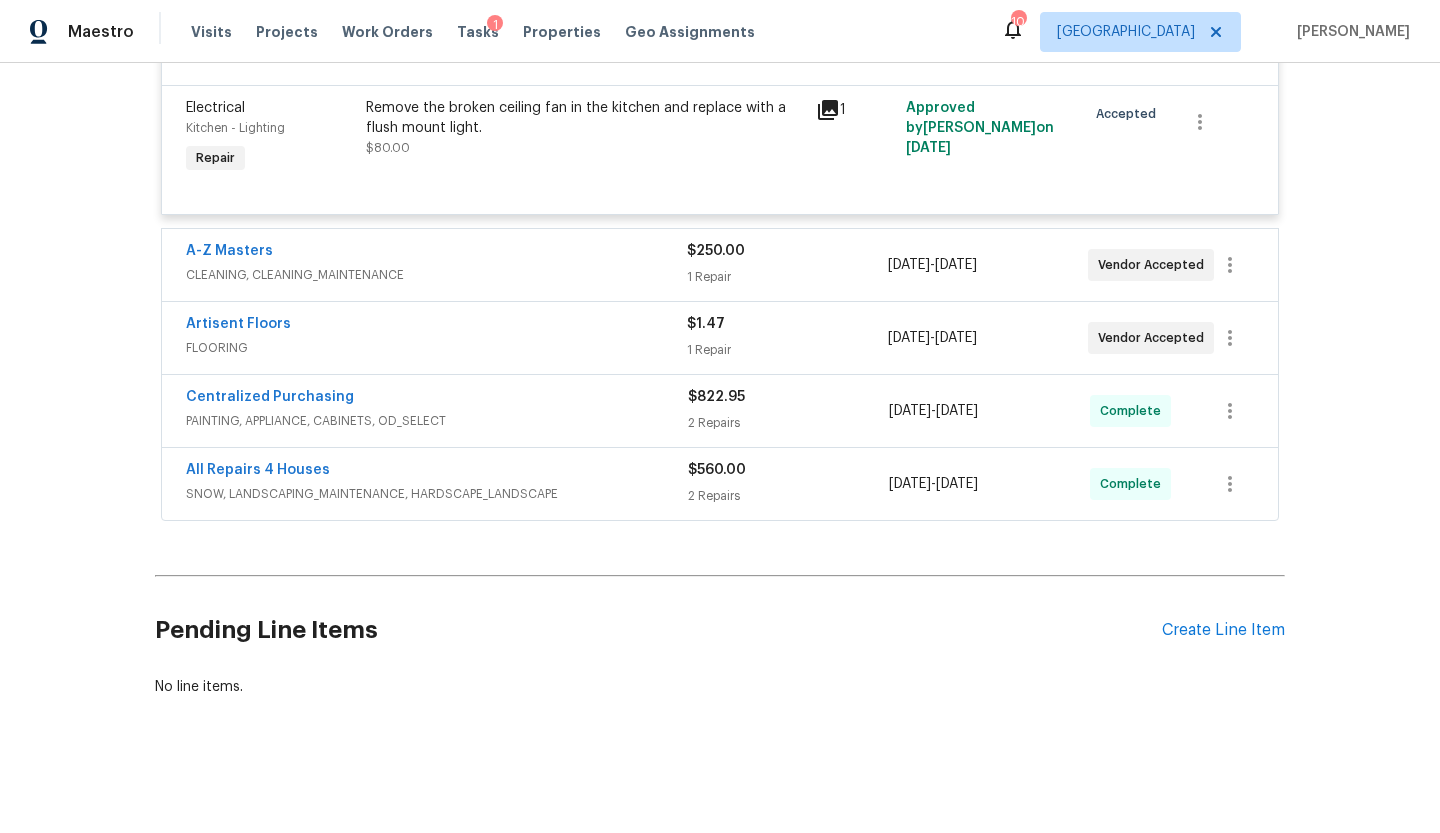click on "1 Repair" at bounding box center (787, 350) 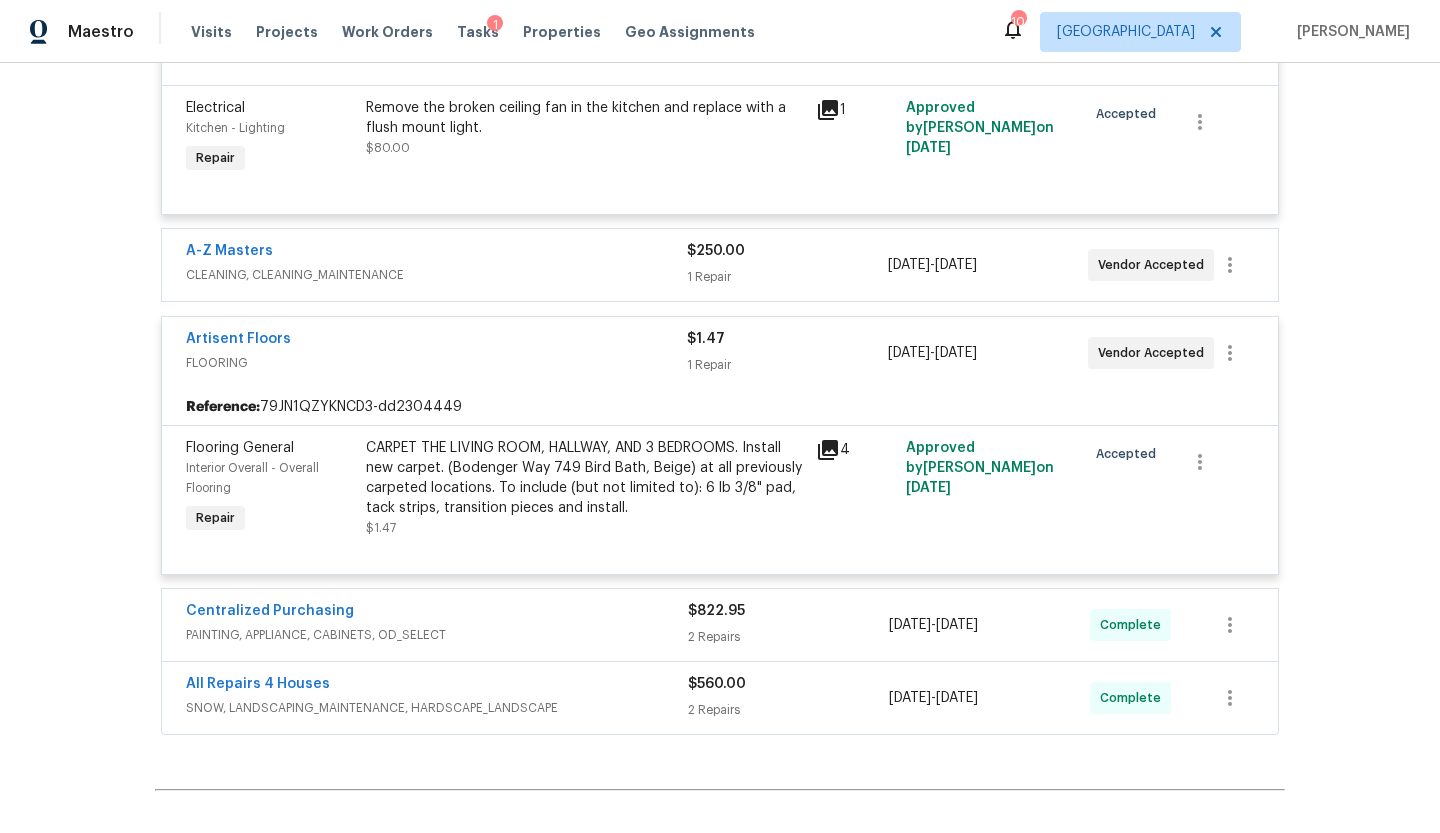 click on "$250.00 1 Repair" at bounding box center [787, 265] 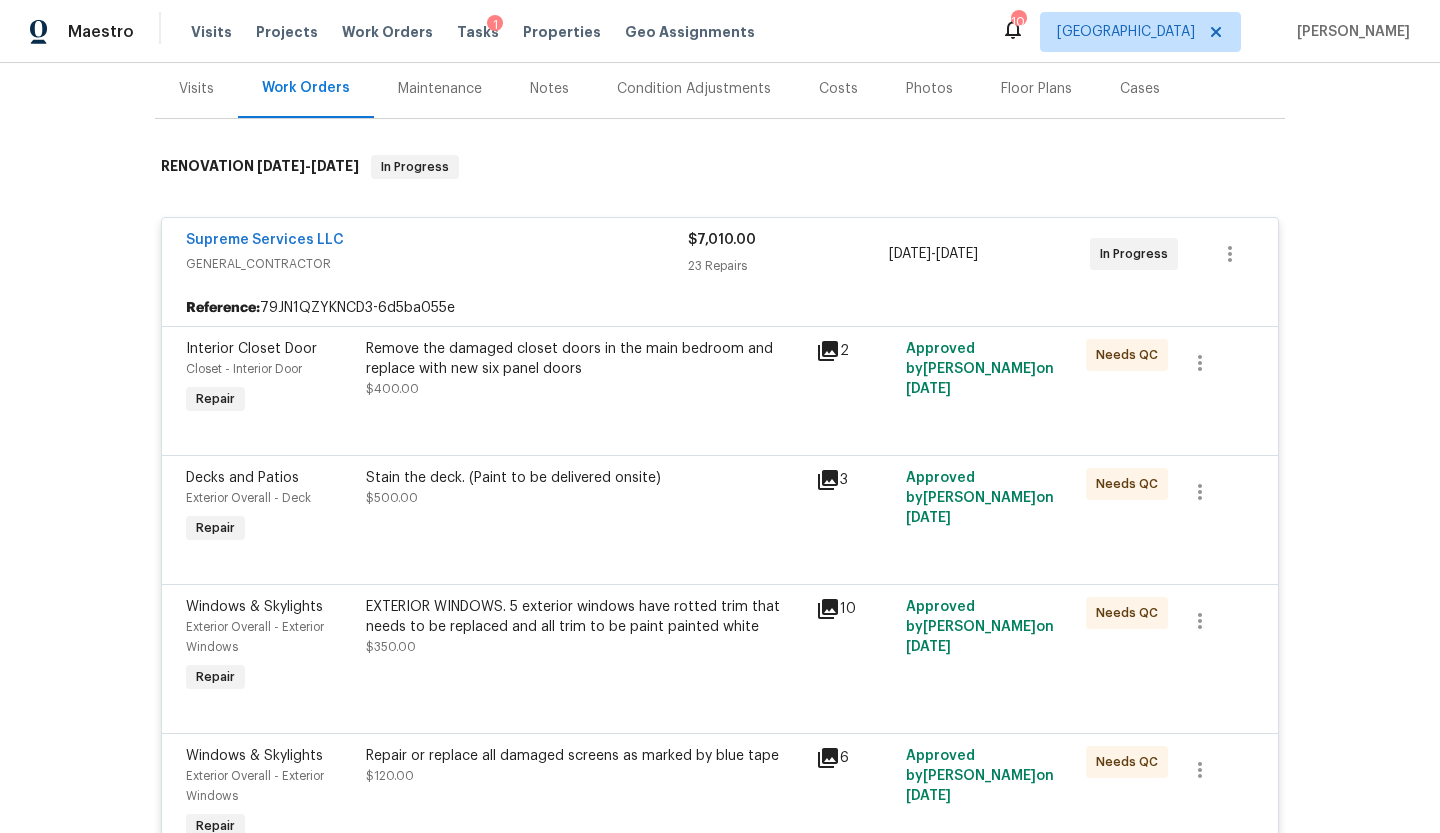 scroll, scrollTop: 0, scrollLeft: 0, axis: both 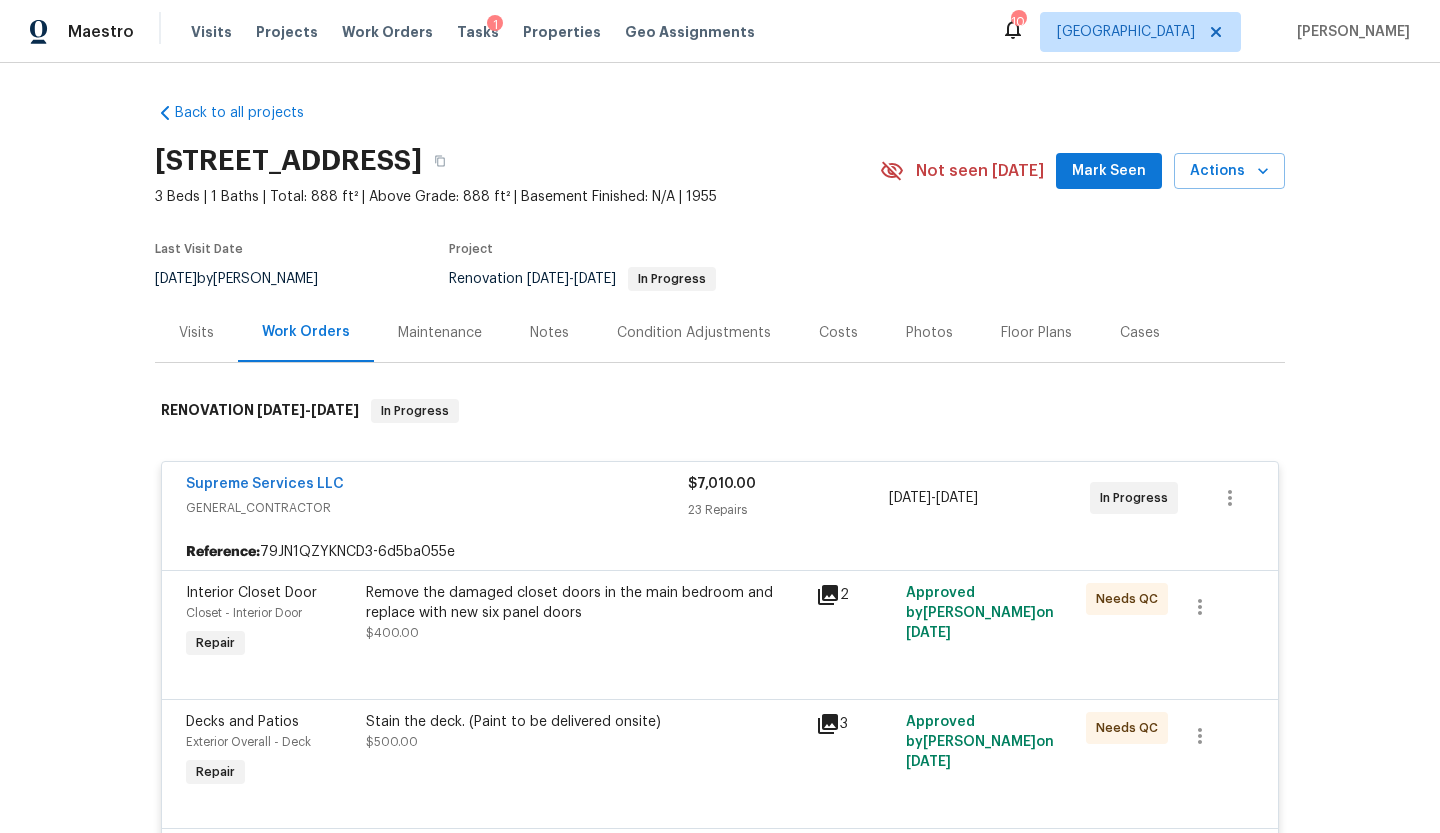 click on "Notes" at bounding box center [549, 333] 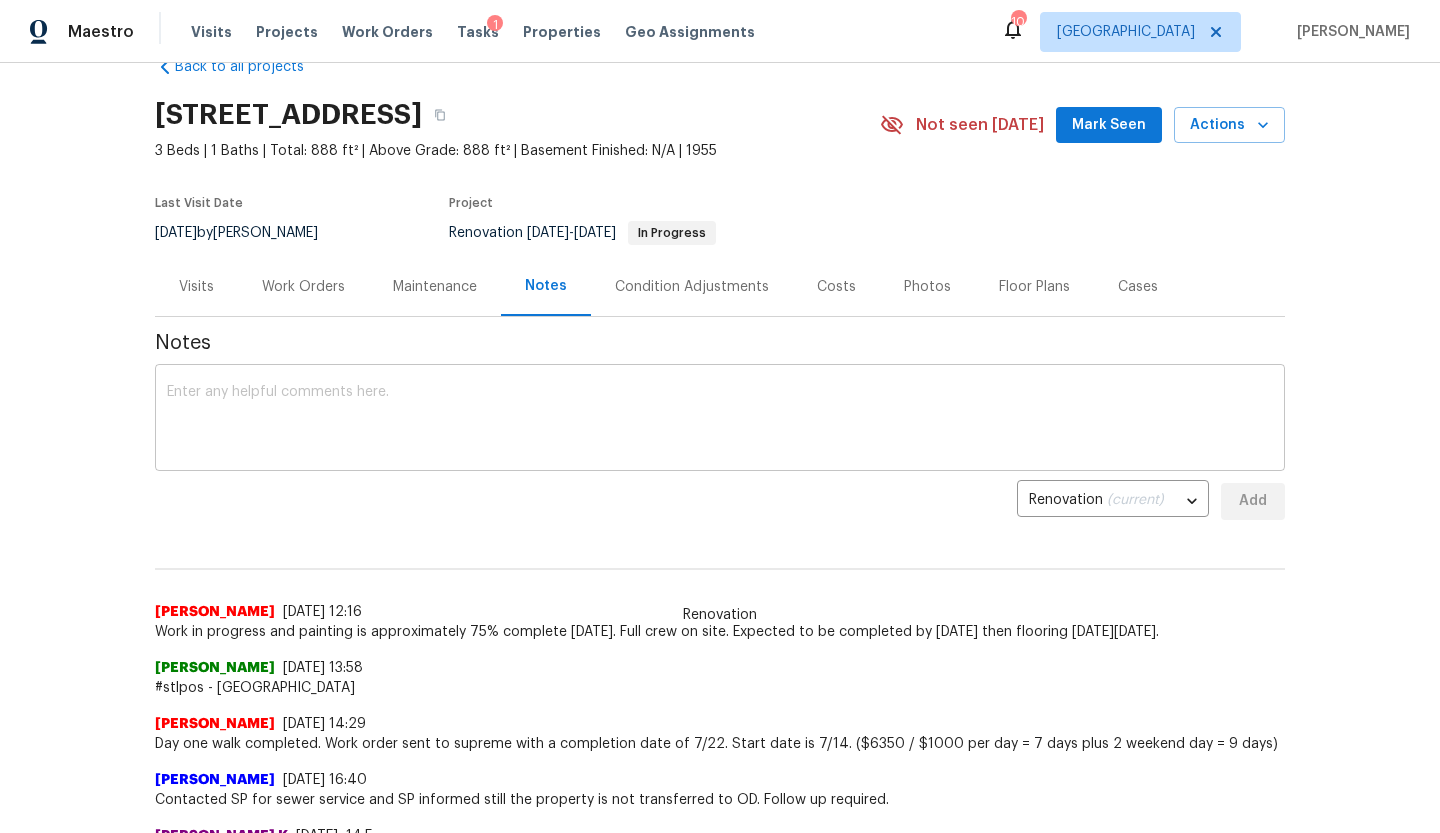 scroll, scrollTop: 0, scrollLeft: 0, axis: both 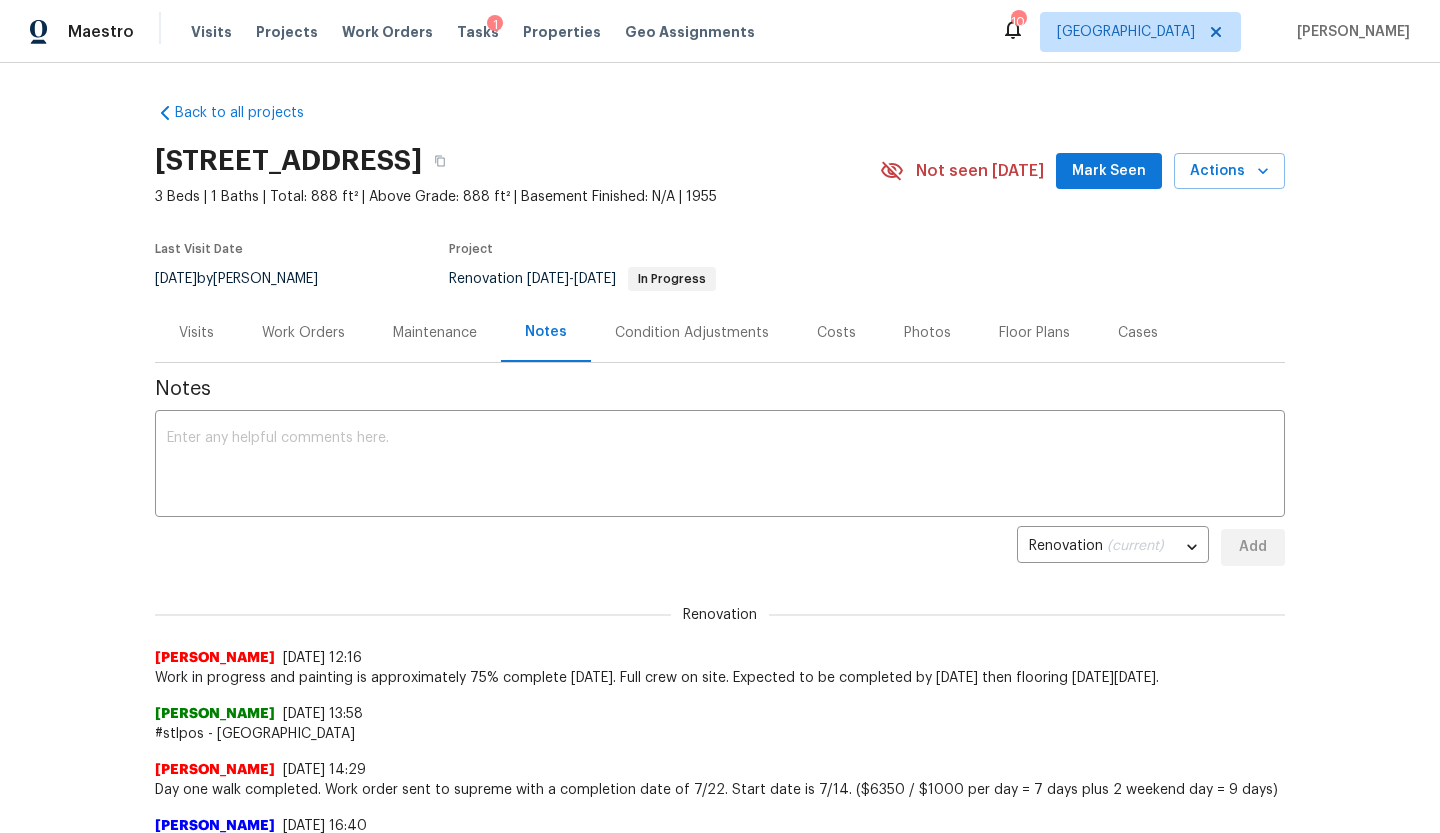 click on "Visits" at bounding box center [196, 333] 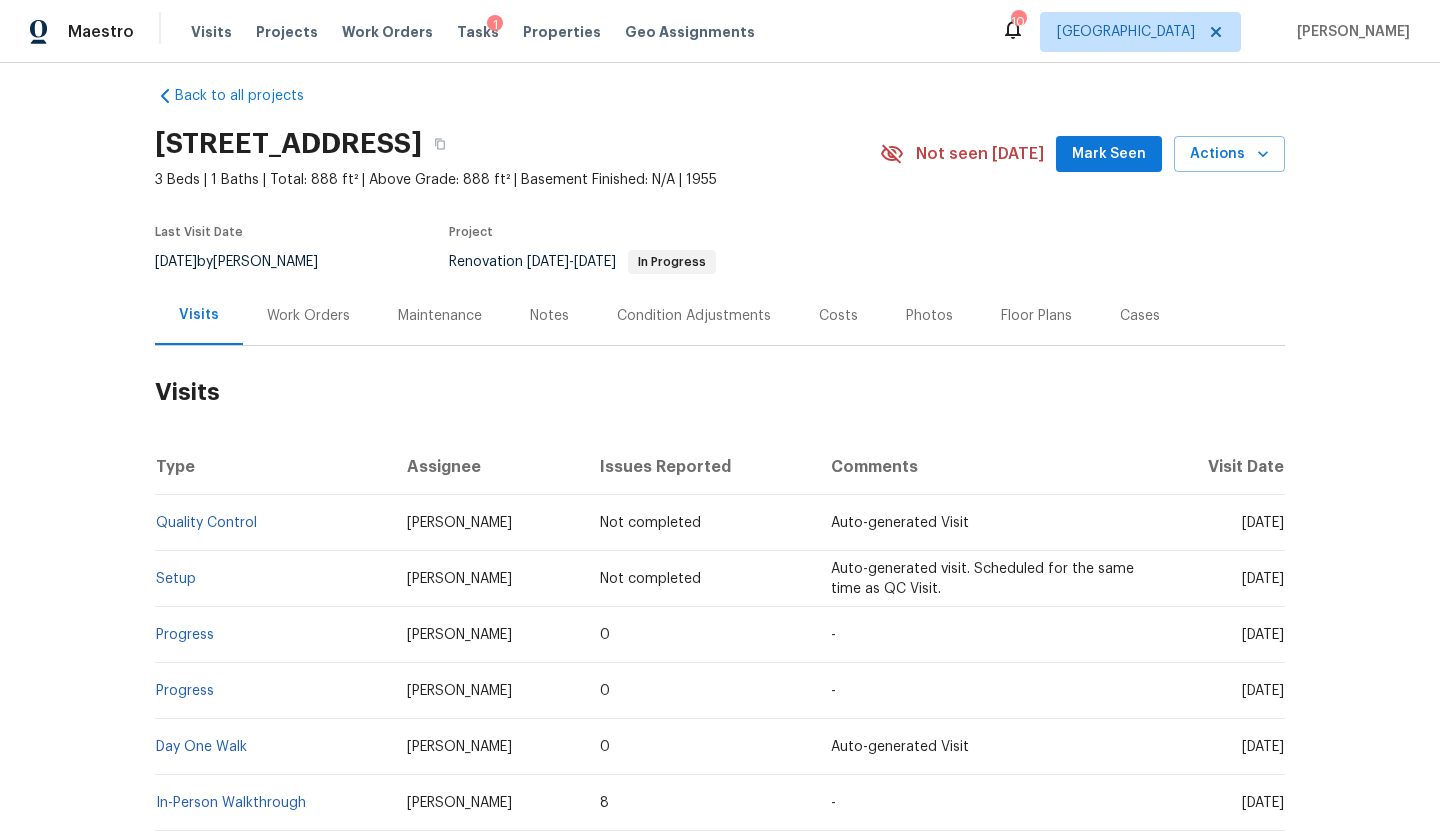 scroll, scrollTop: 0, scrollLeft: 0, axis: both 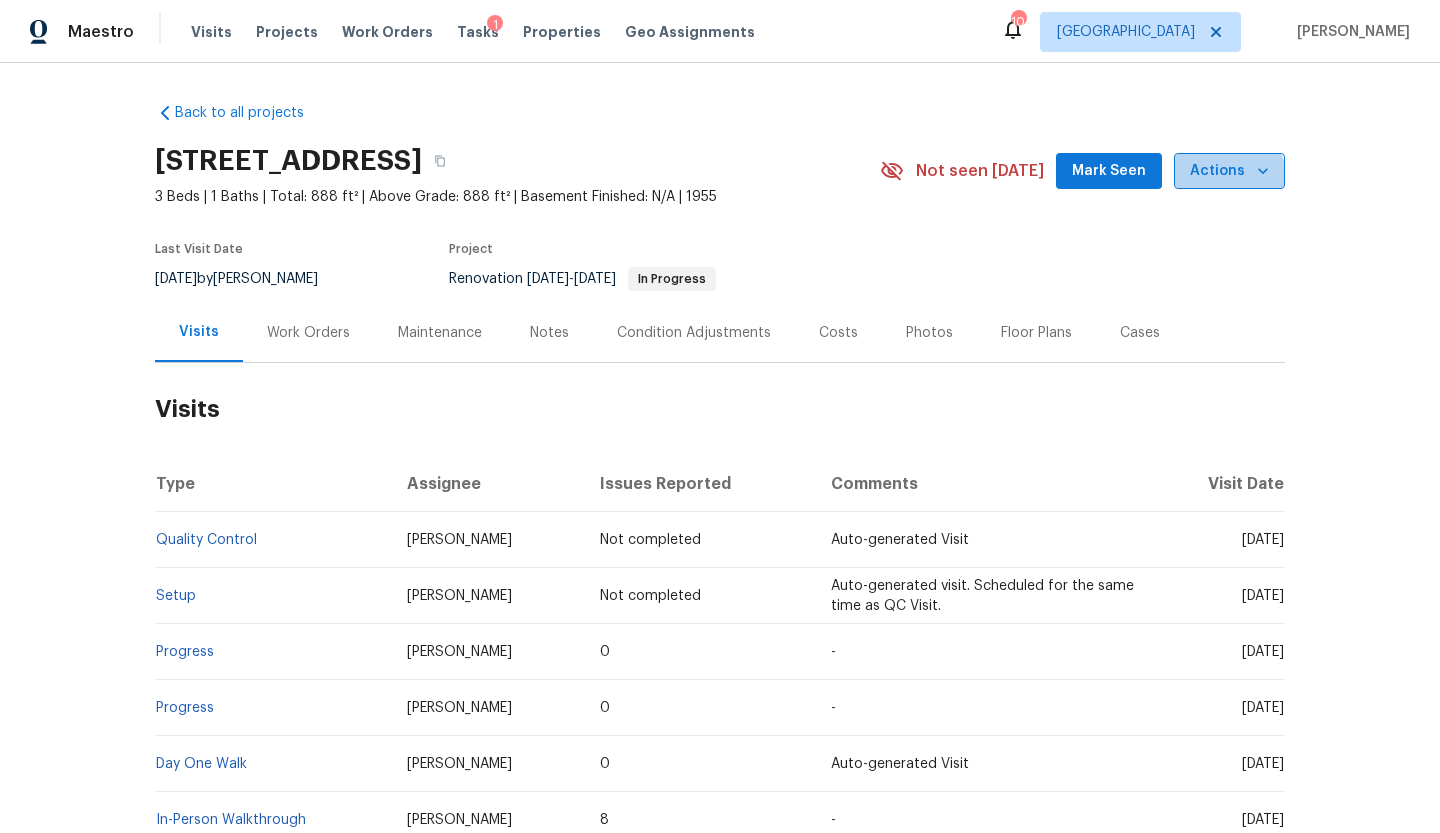 click on "Actions" at bounding box center [1229, 171] 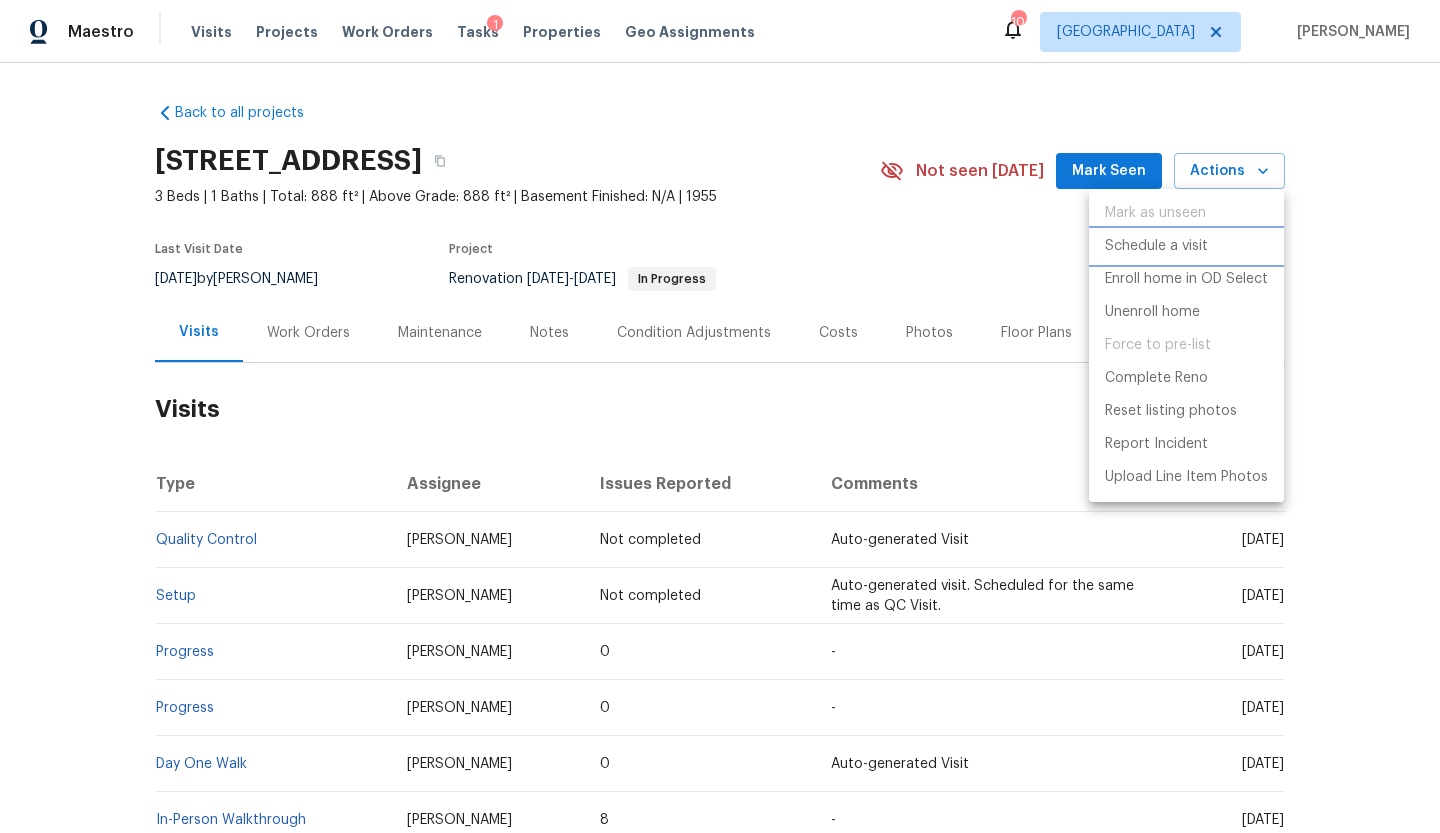 click on "Schedule a visit" at bounding box center (1156, 246) 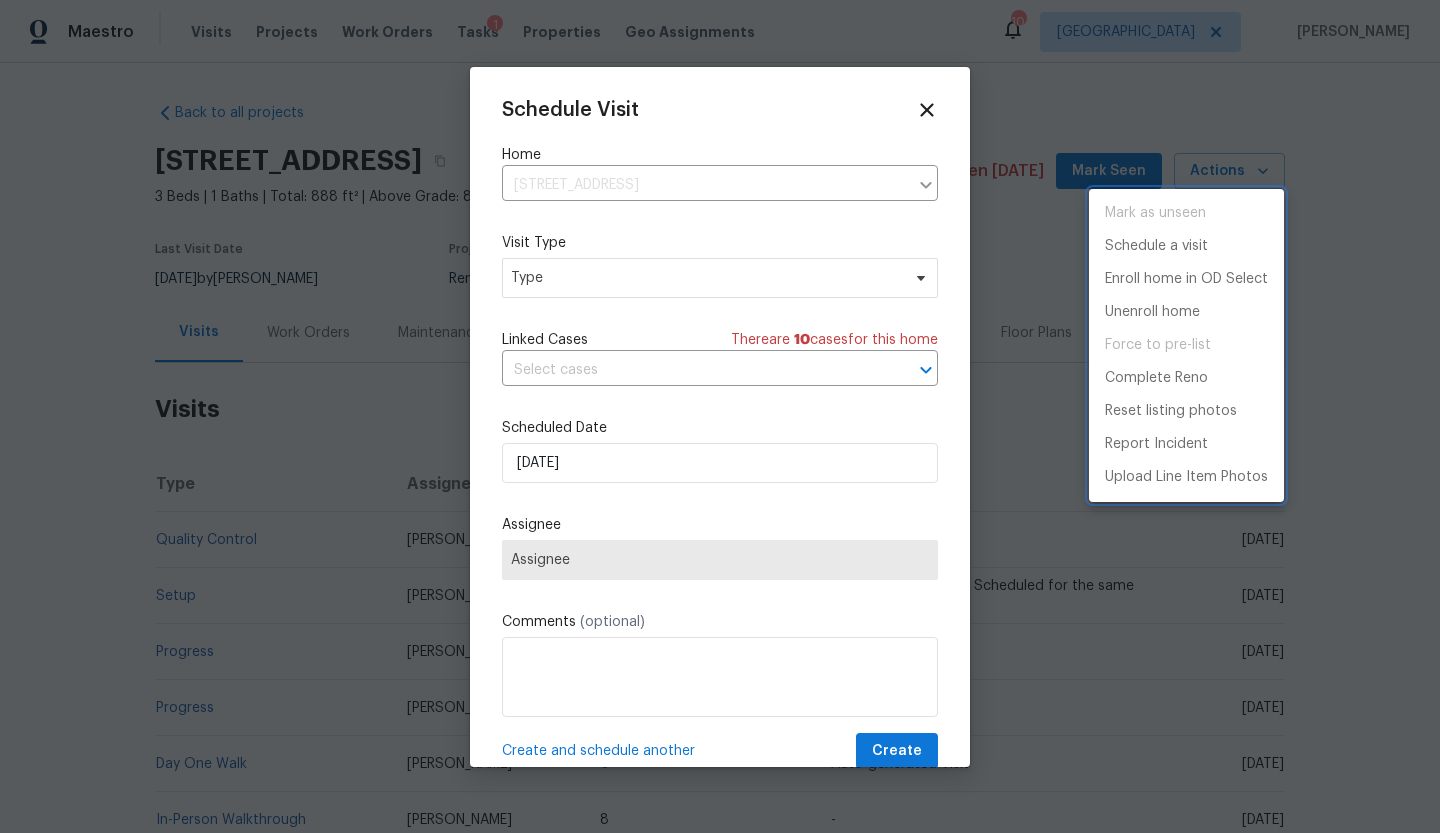 click at bounding box center (720, 416) 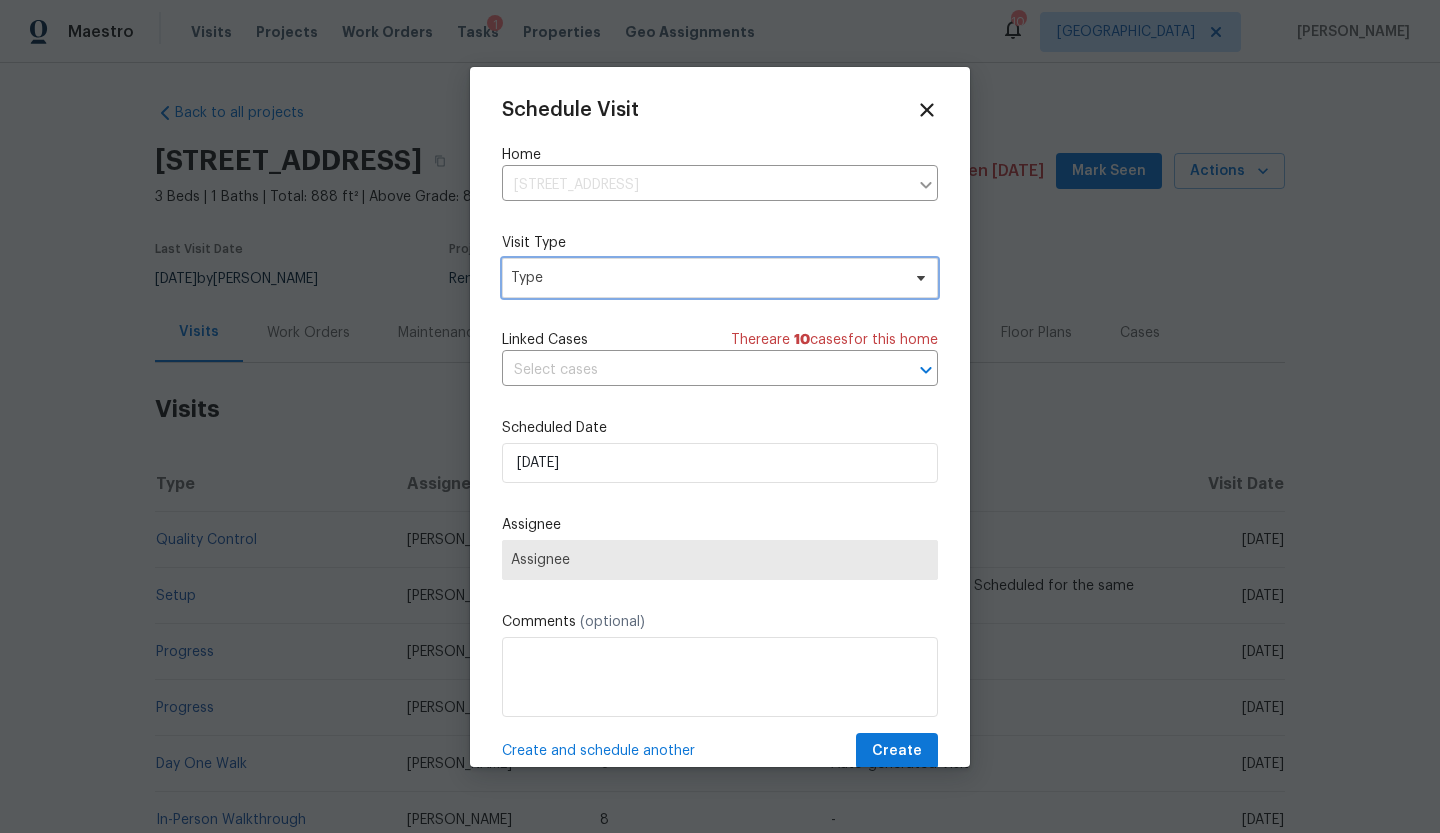 click on "Type" at bounding box center [705, 278] 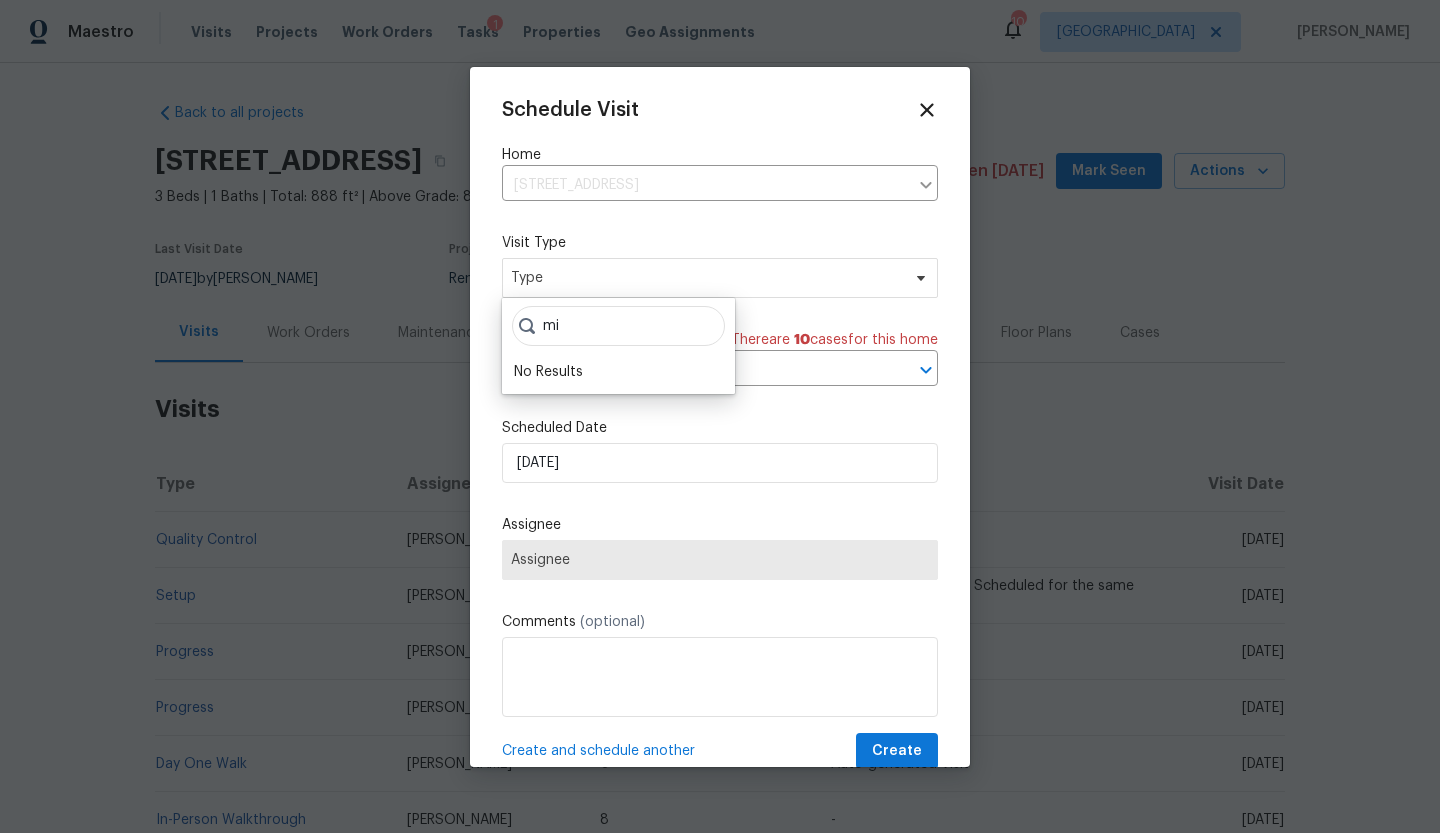 type on "m" 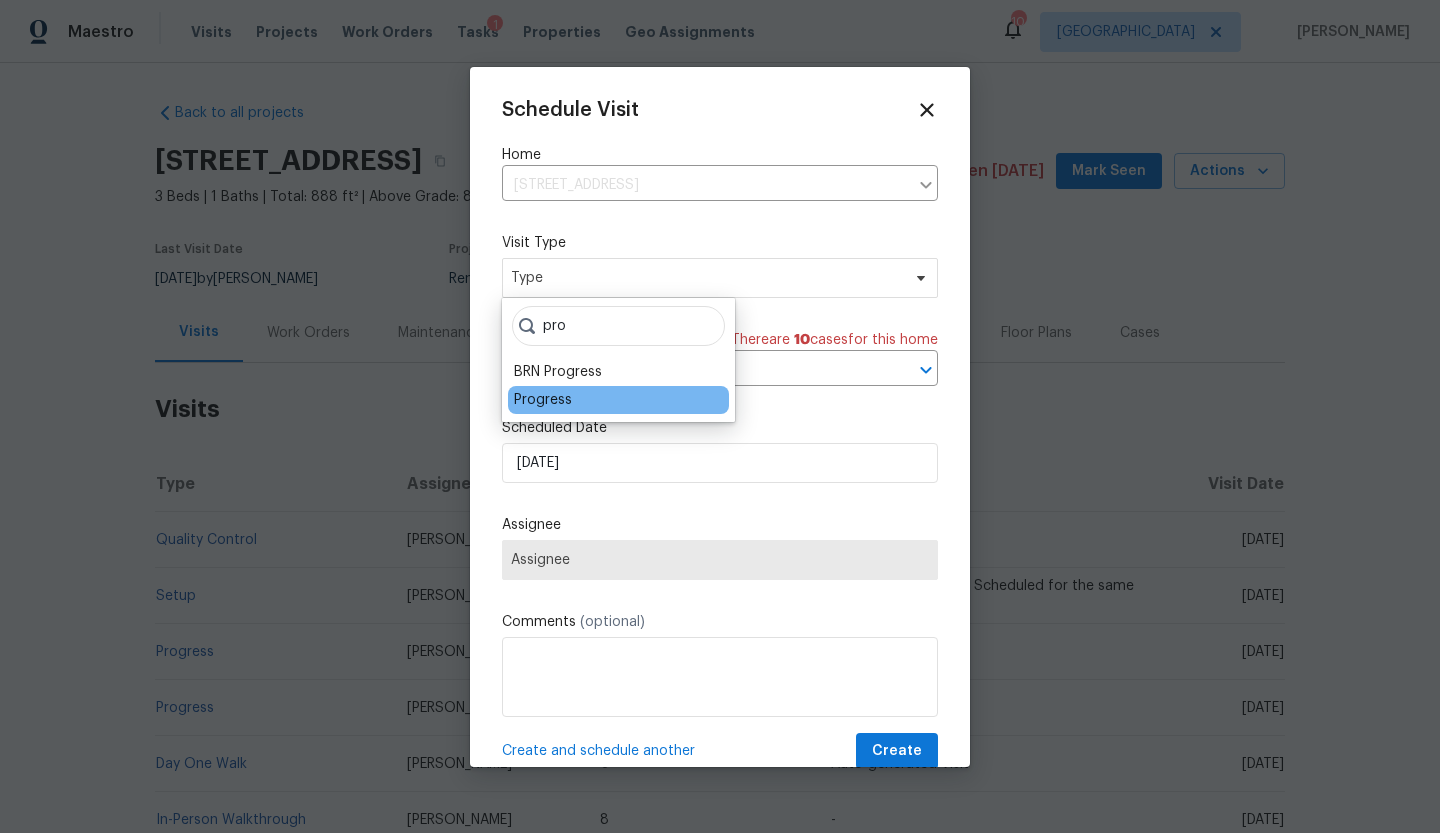 type on "pro" 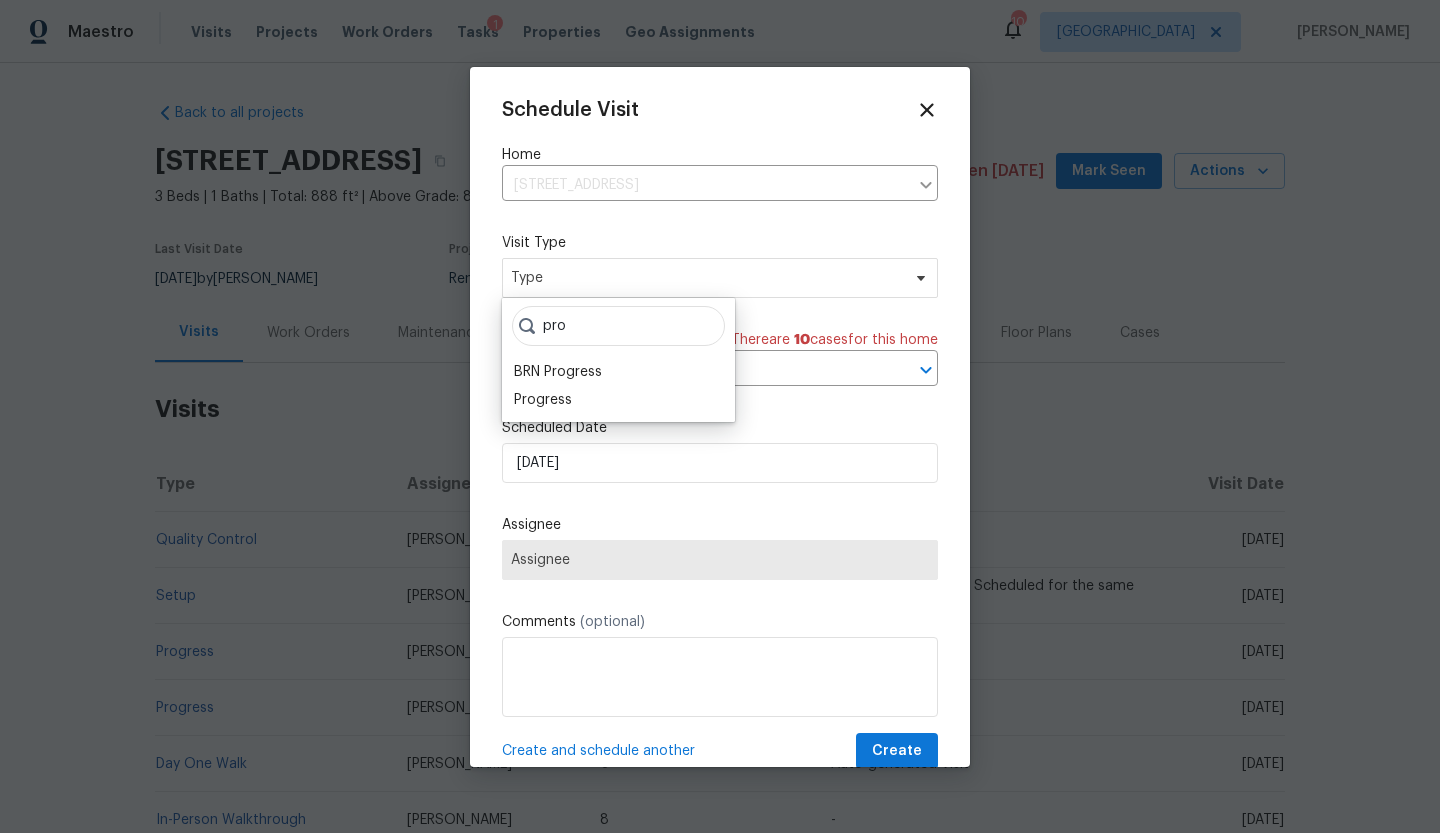 click on "Progress" at bounding box center (543, 400) 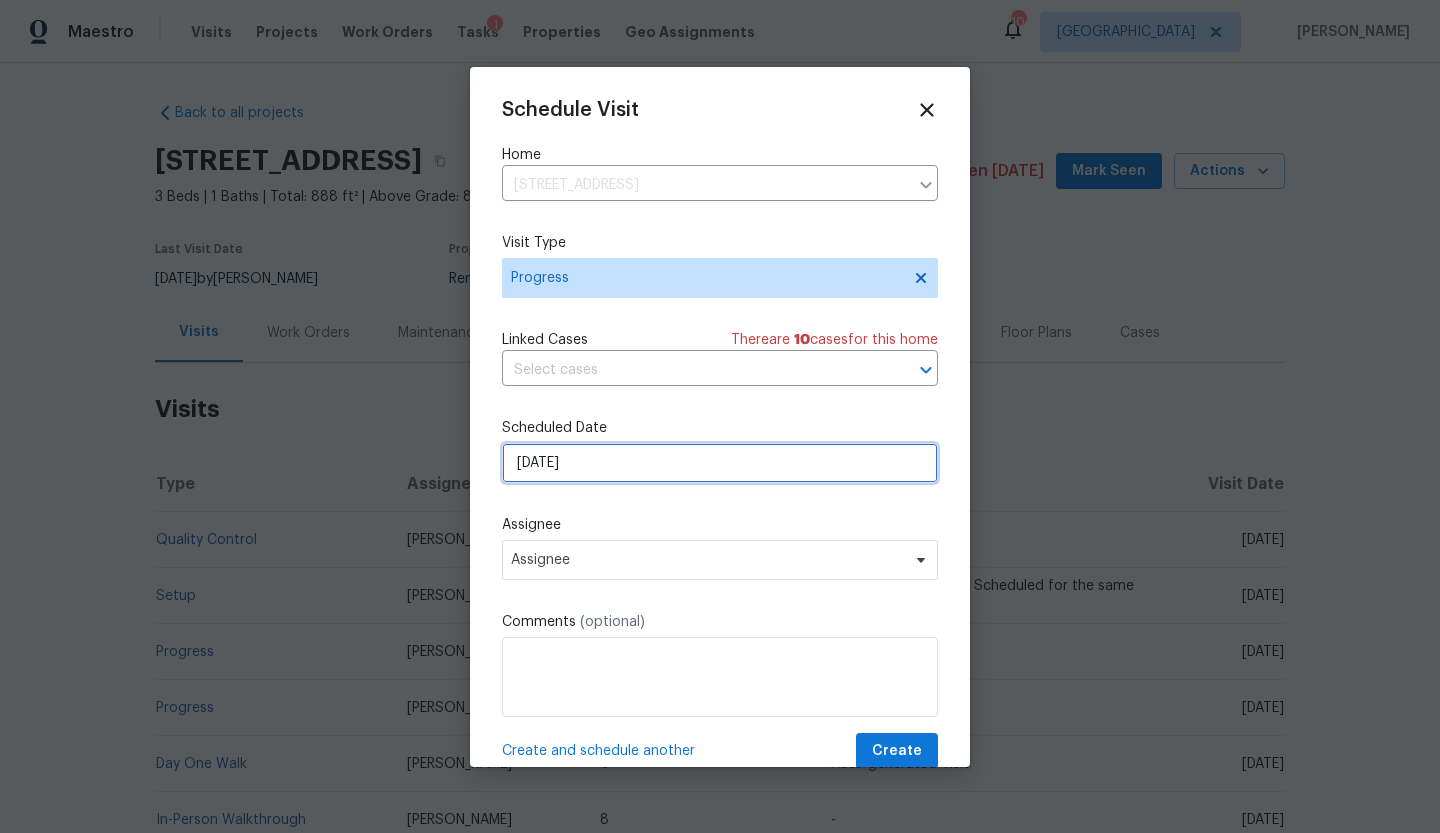 click on "7/21/2025" at bounding box center [720, 463] 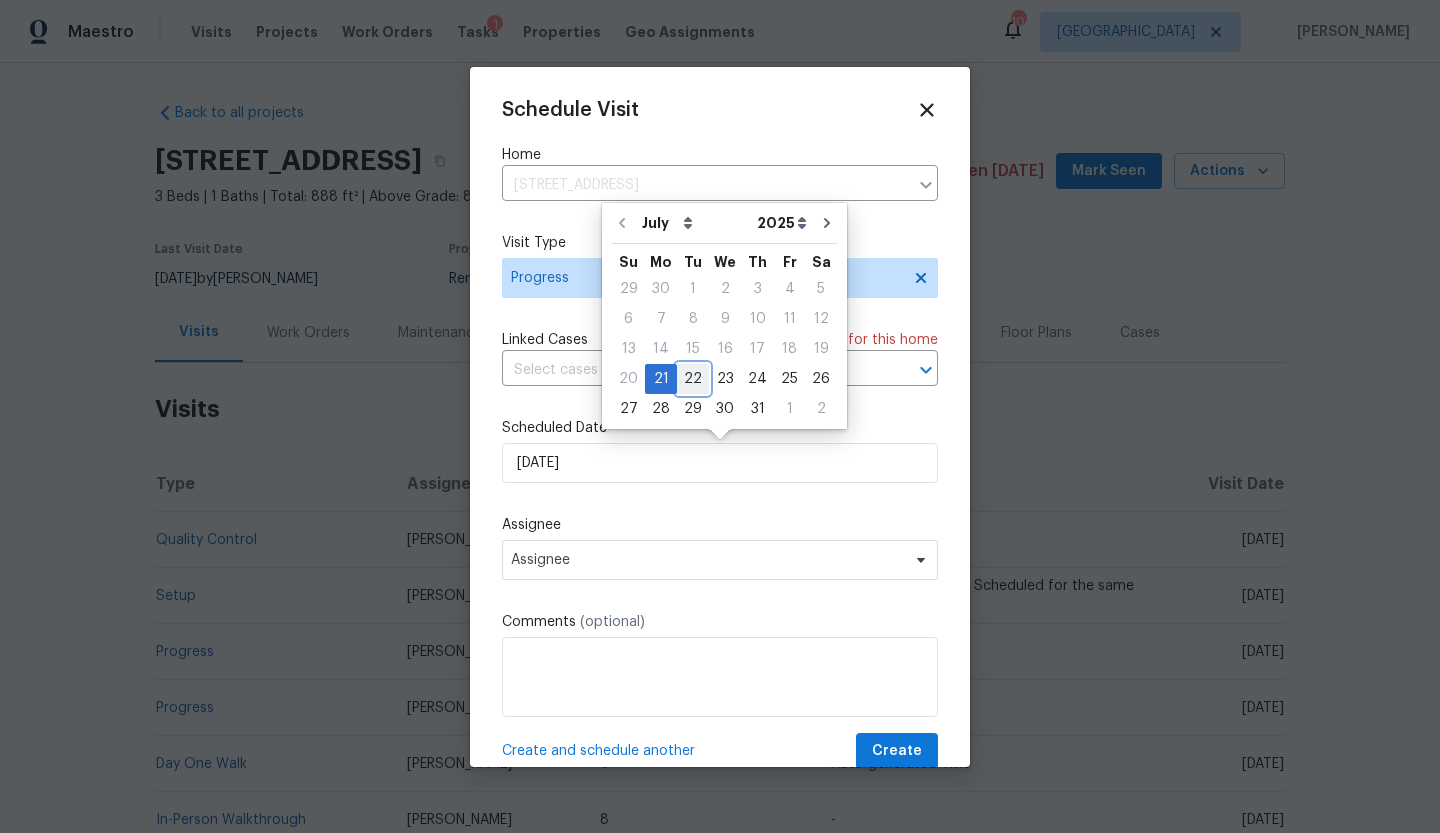 click on "22" at bounding box center [693, 379] 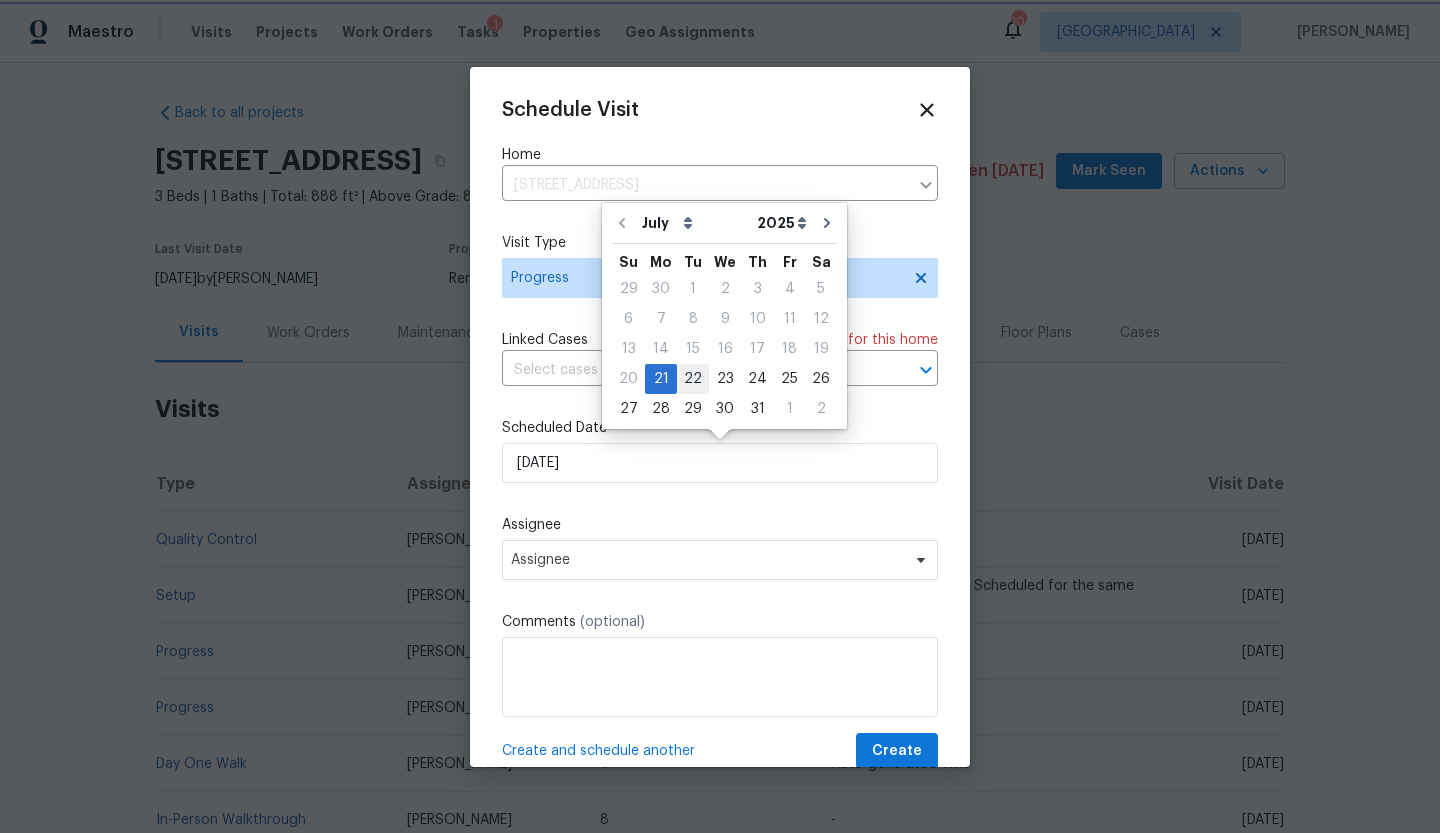 type on "7/22/2025" 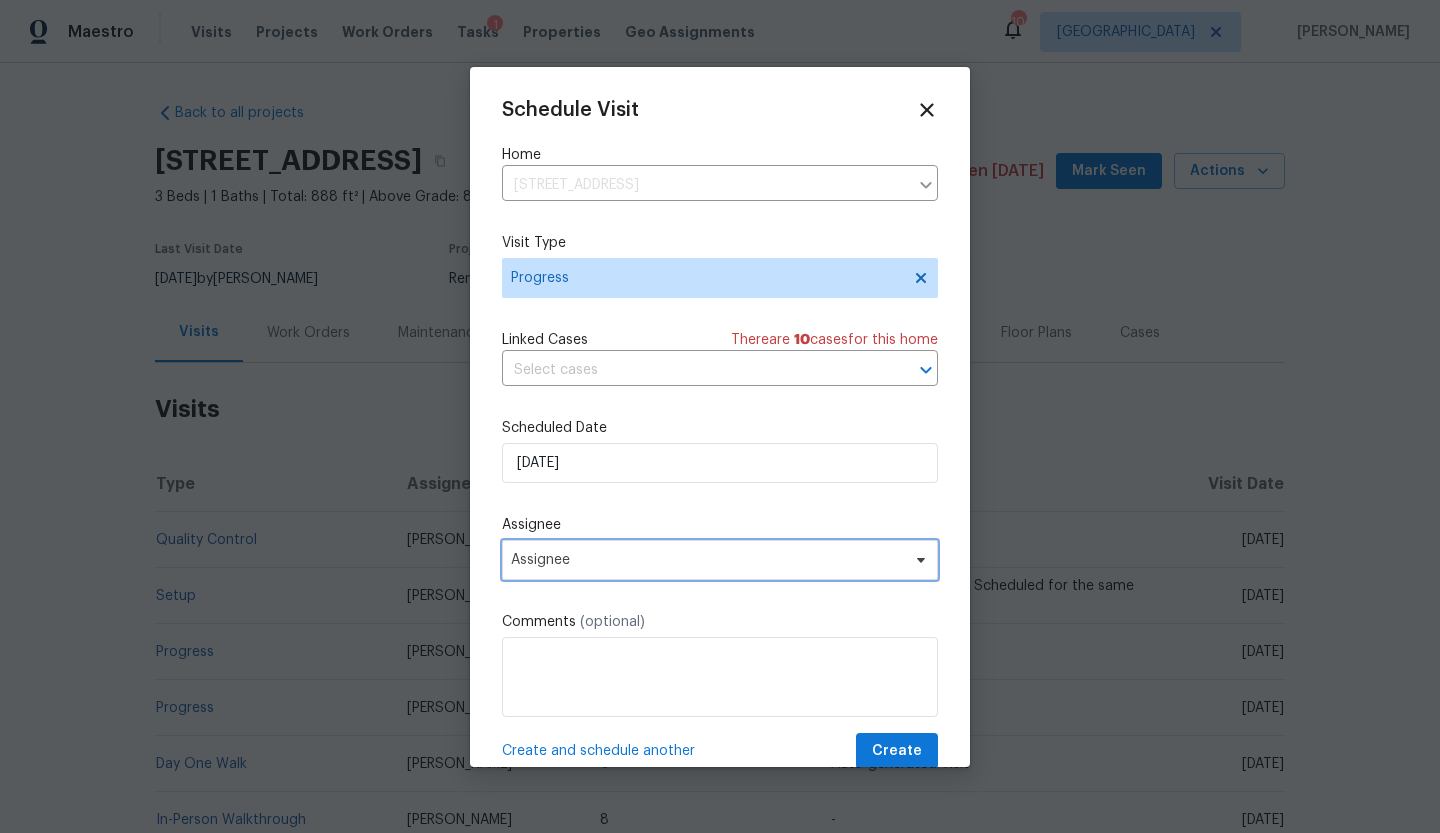 click on "Assignee" at bounding box center [707, 560] 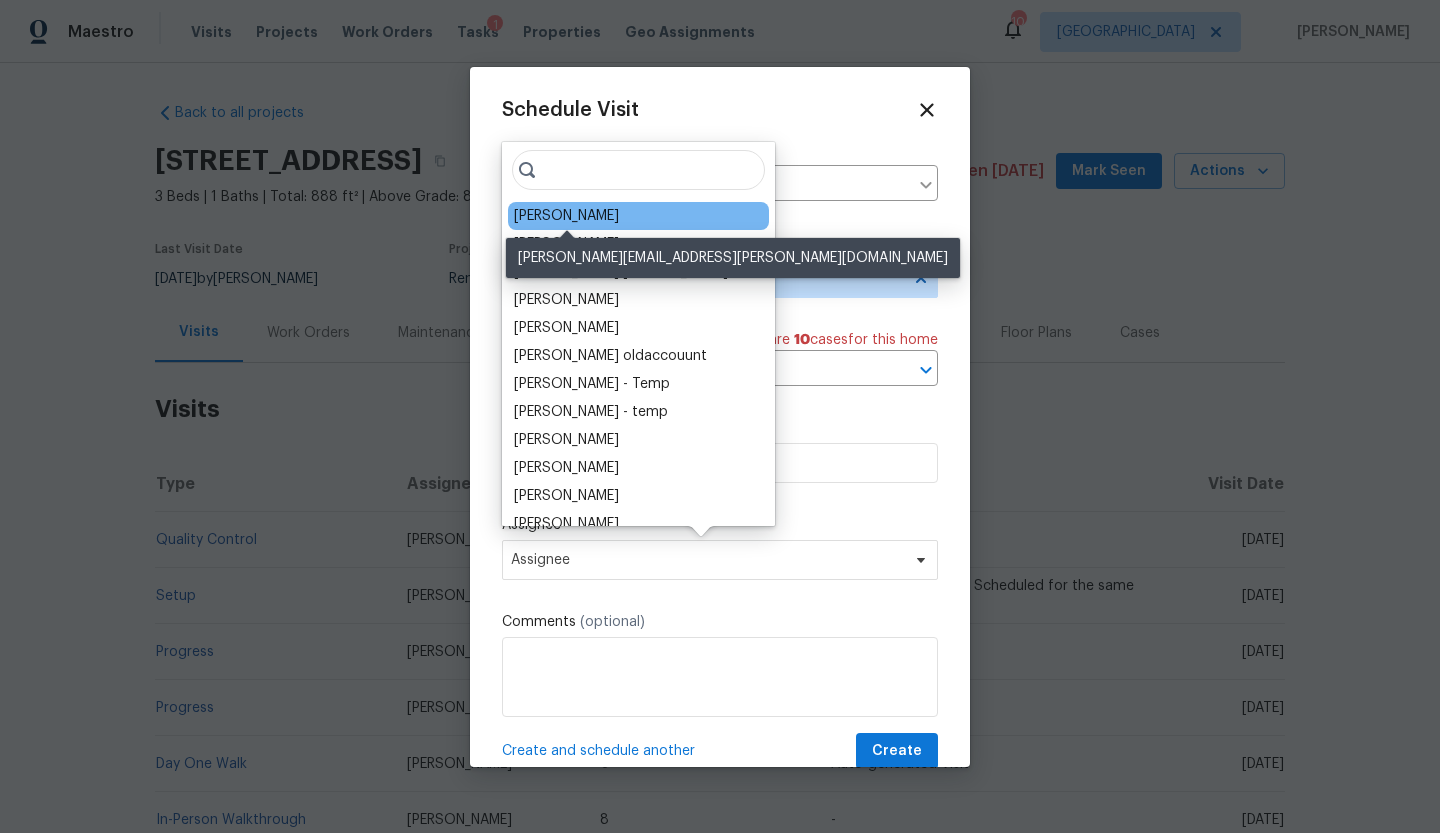 click on "[PERSON_NAME]" at bounding box center [566, 216] 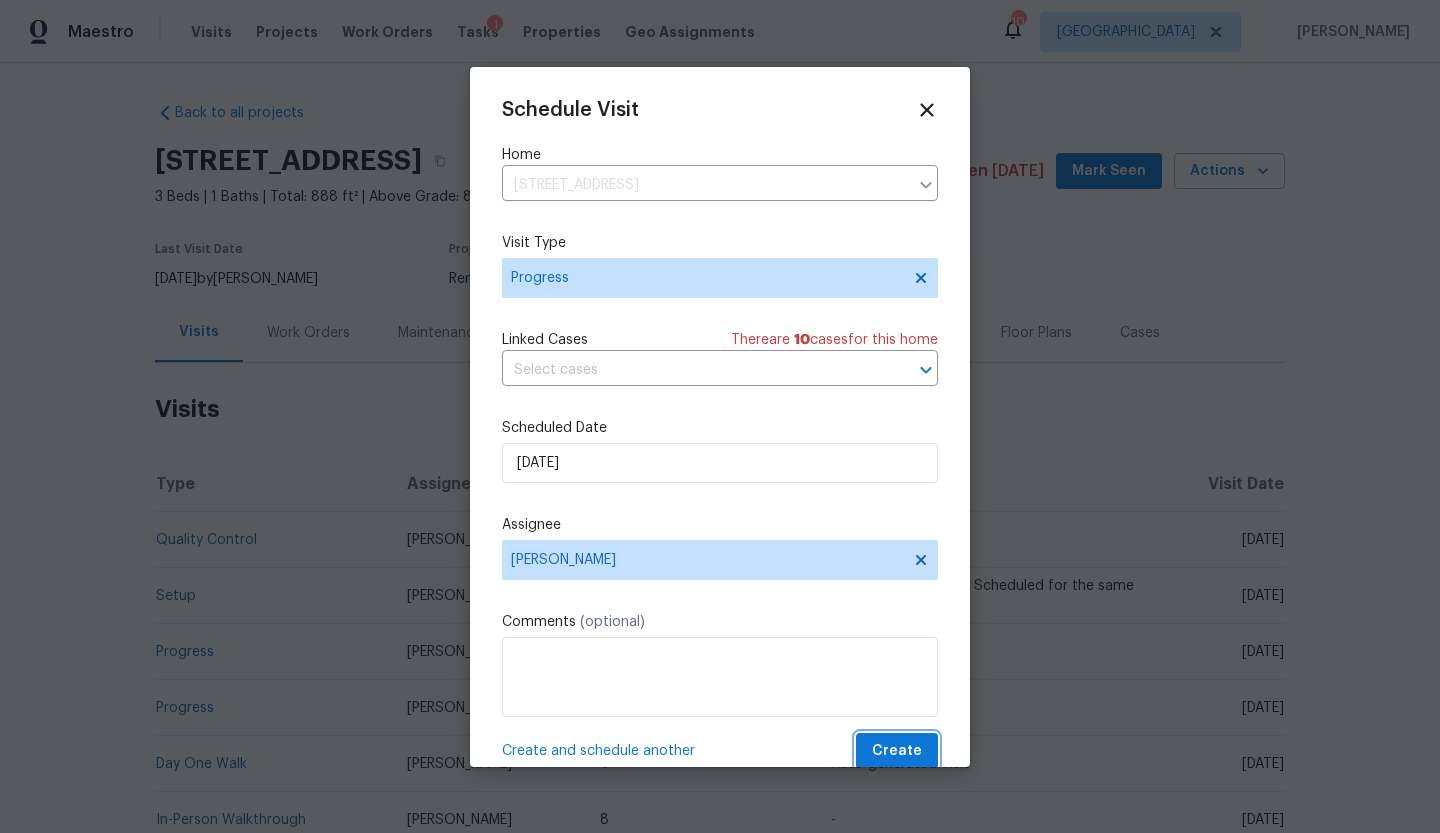 click on "Create" at bounding box center (897, 751) 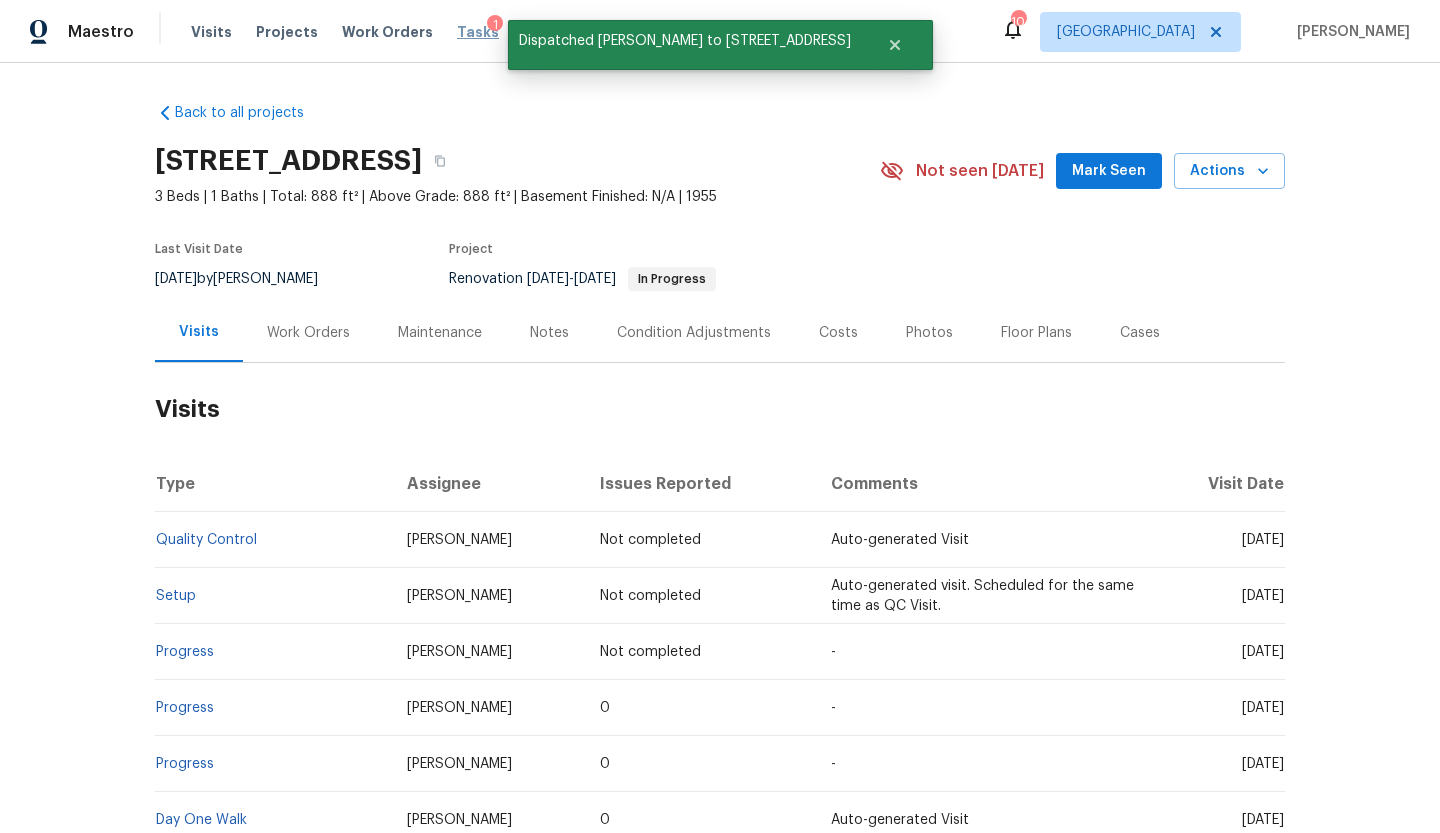 click on "Tasks" at bounding box center [478, 32] 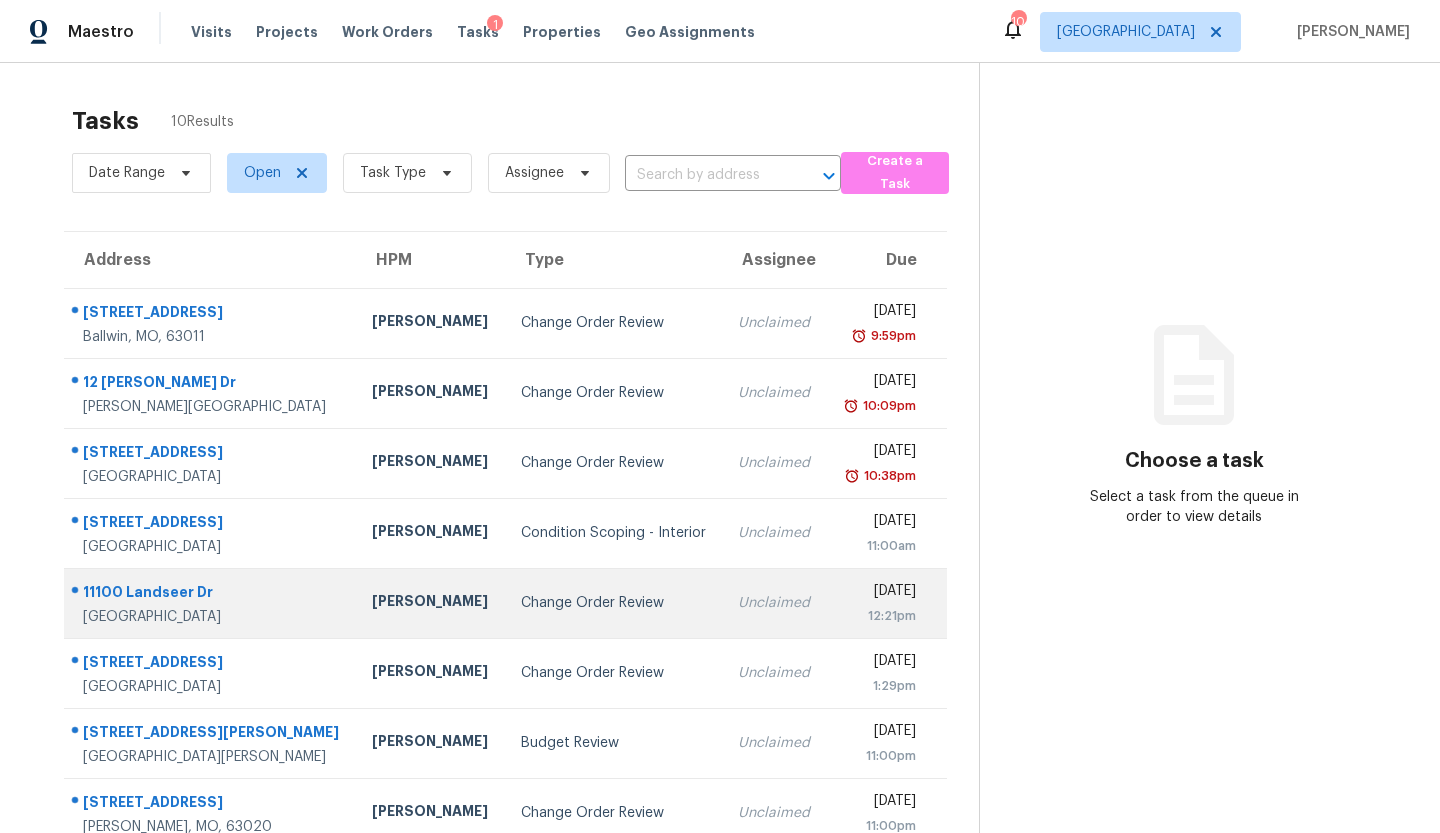 click on "Change Order Review" at bounding box center (614, 603) 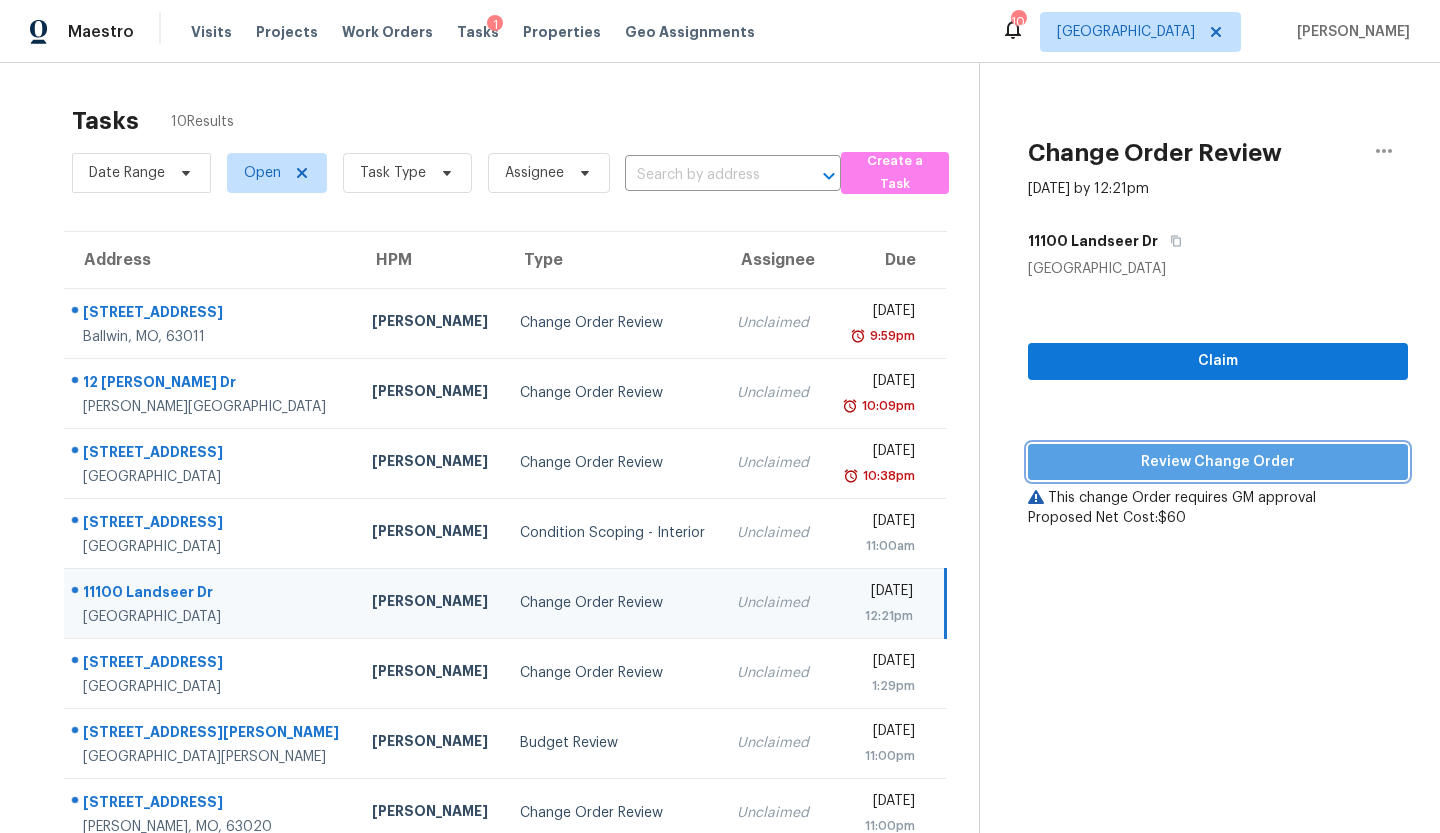 click on "Review Change Order" at bounding box center [1218, 462] 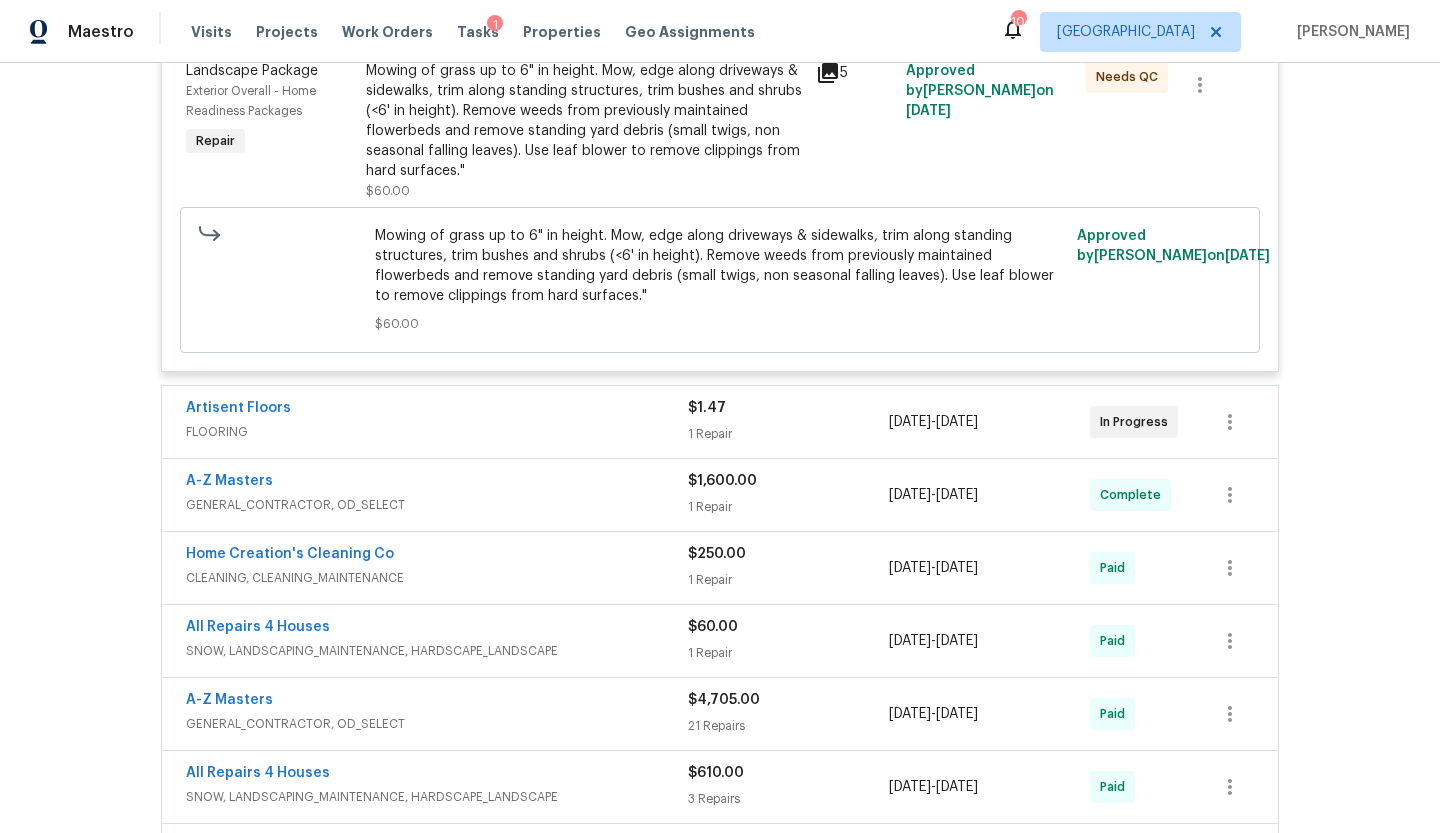 scroll, scrollTop: 482, scrollLeft: 0, axis: vertical 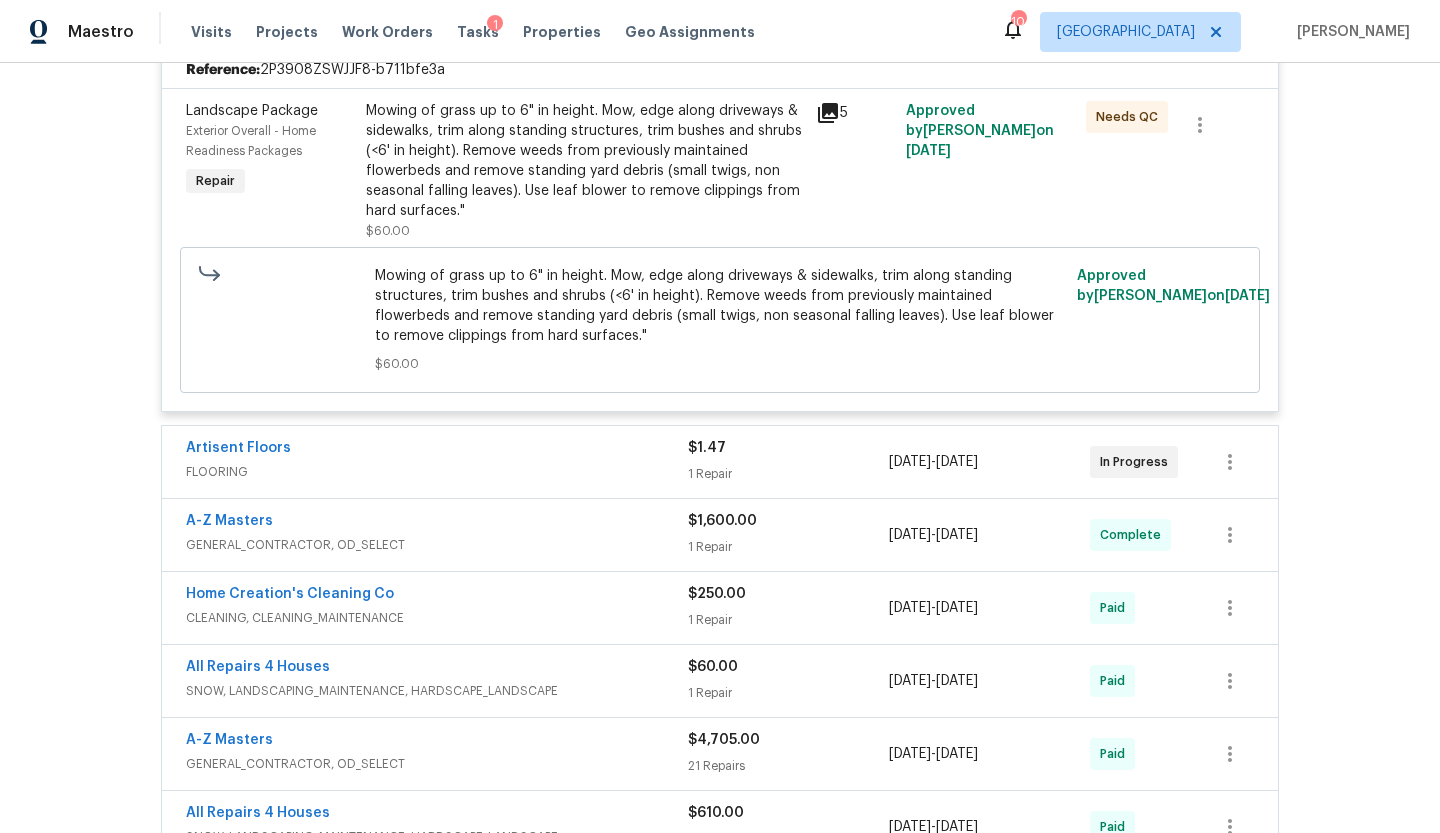 click on "Artisent Floors" at bounding box center (437, 450) 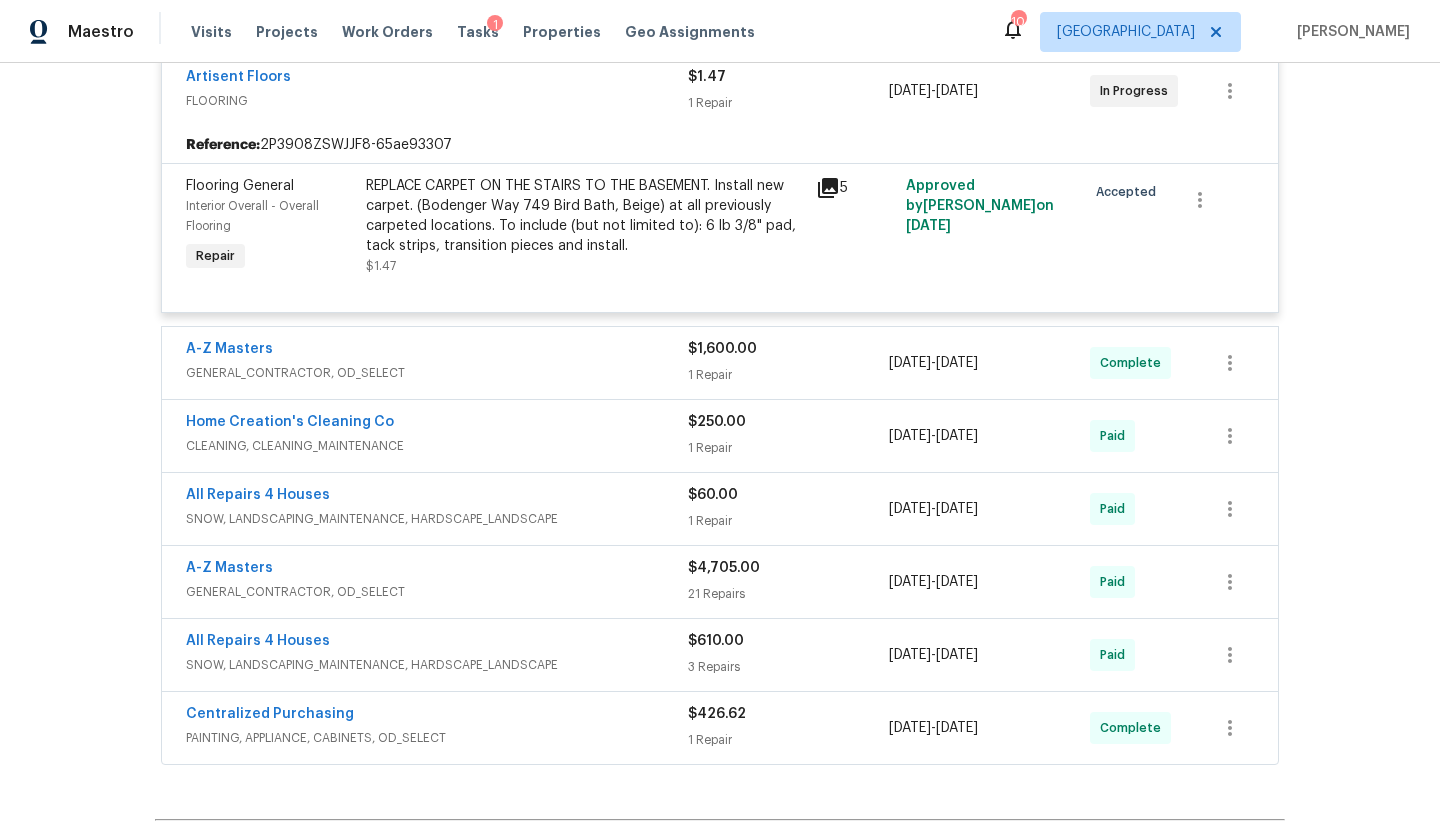 scroll, scrollTop: 1057, scrollLeft: 0, axis: vertical 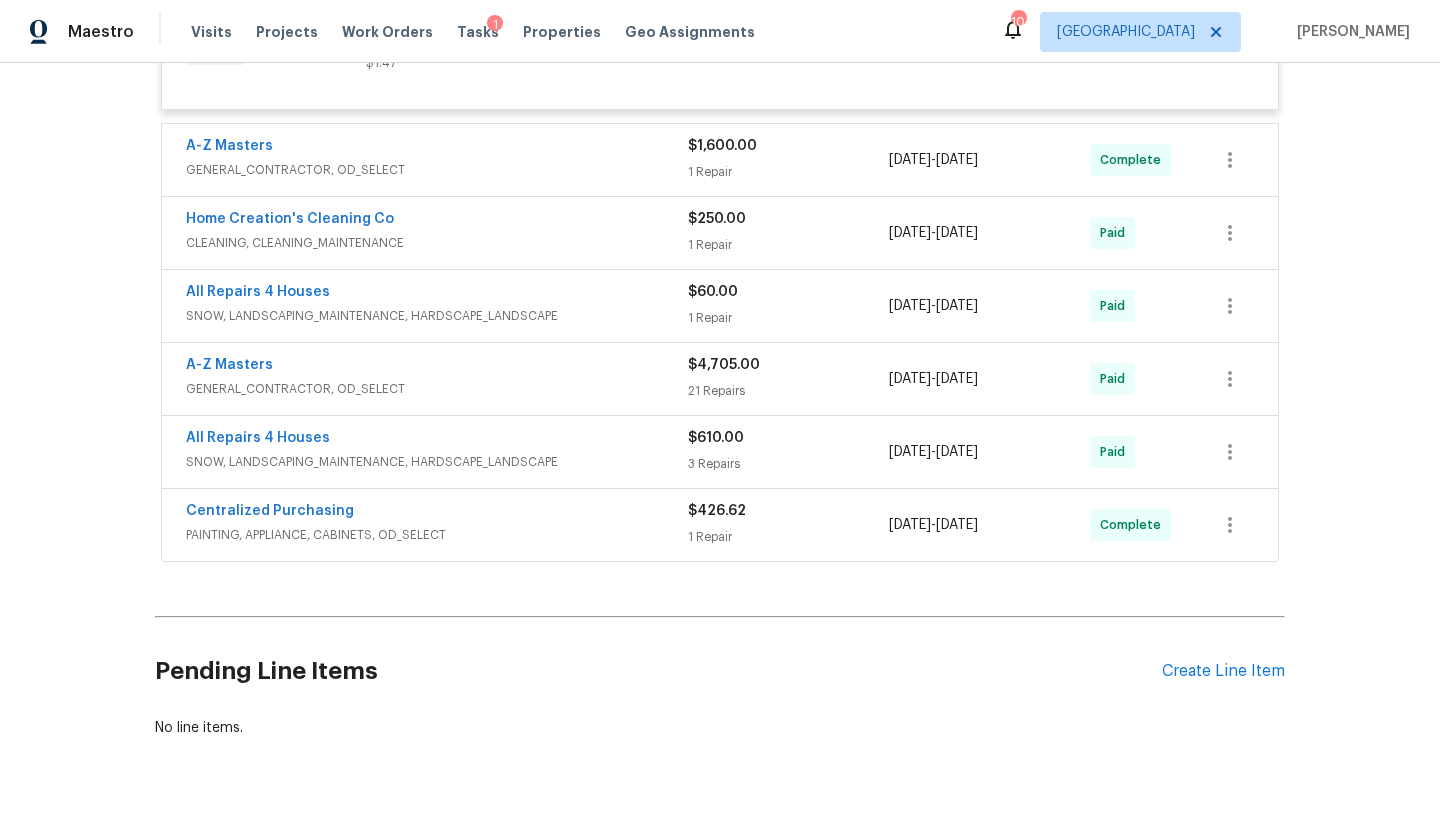 click on "GENERAL_CONTRACTOR, OD_SELECT" at bounding box center [437, 170] 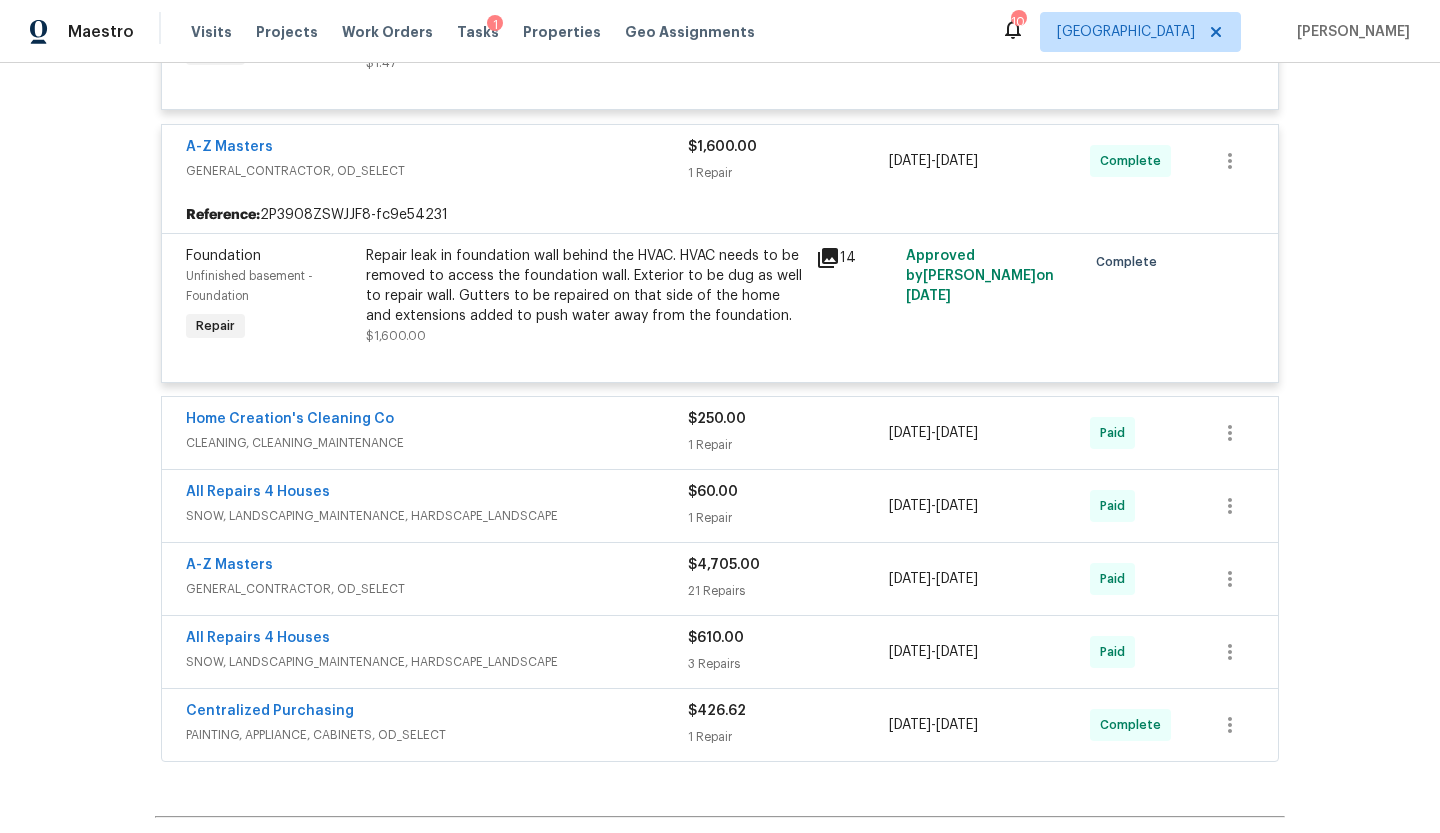 click on "PAINTING, APPLIANCE, CABINETS, OD_SELECT" at bounding box center [437, 735] 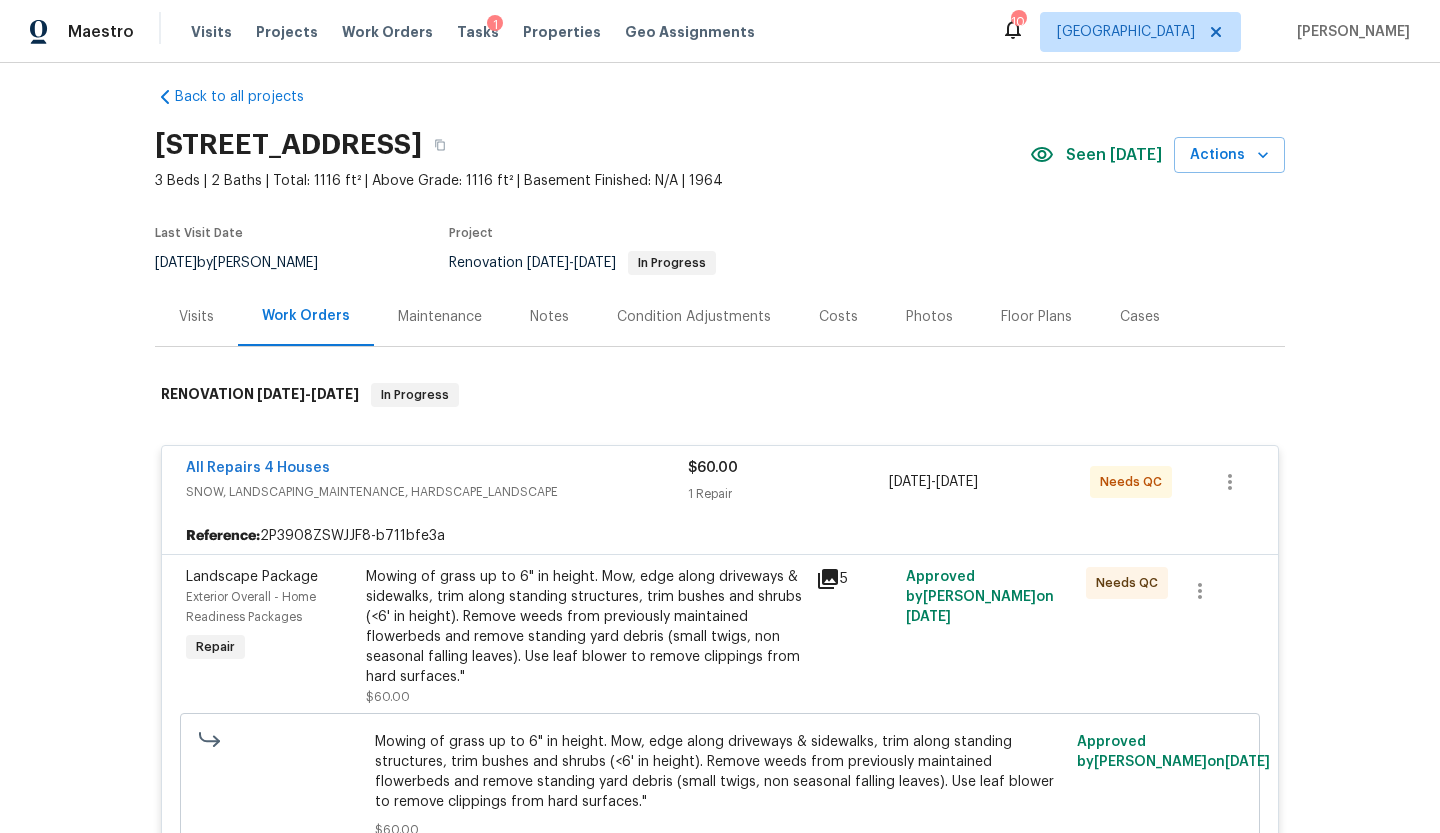 scroll, scrollTop: 0, scrollLeft: 0, axis: both 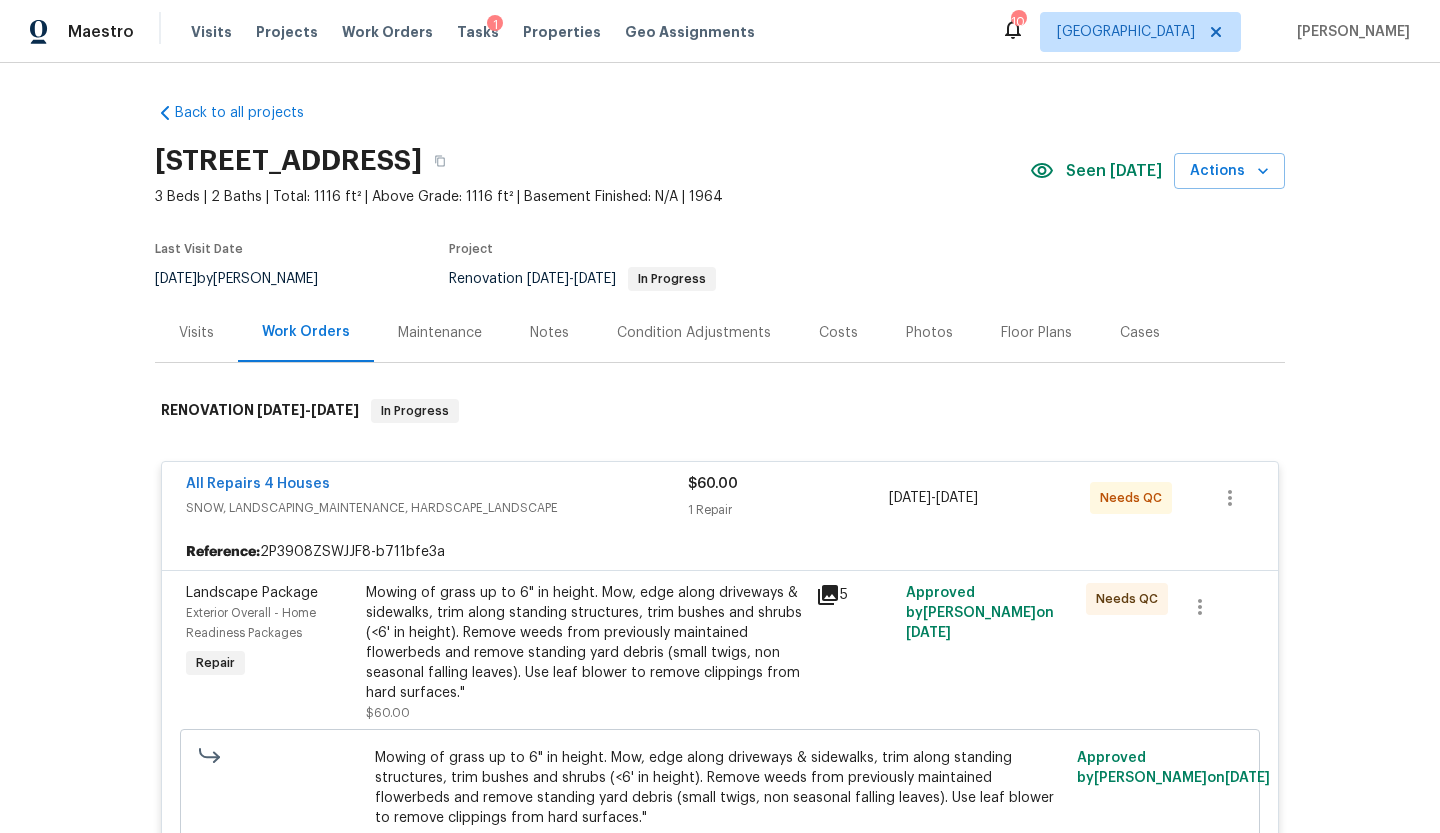 click on "Visits" at bounding box center (196, 333) 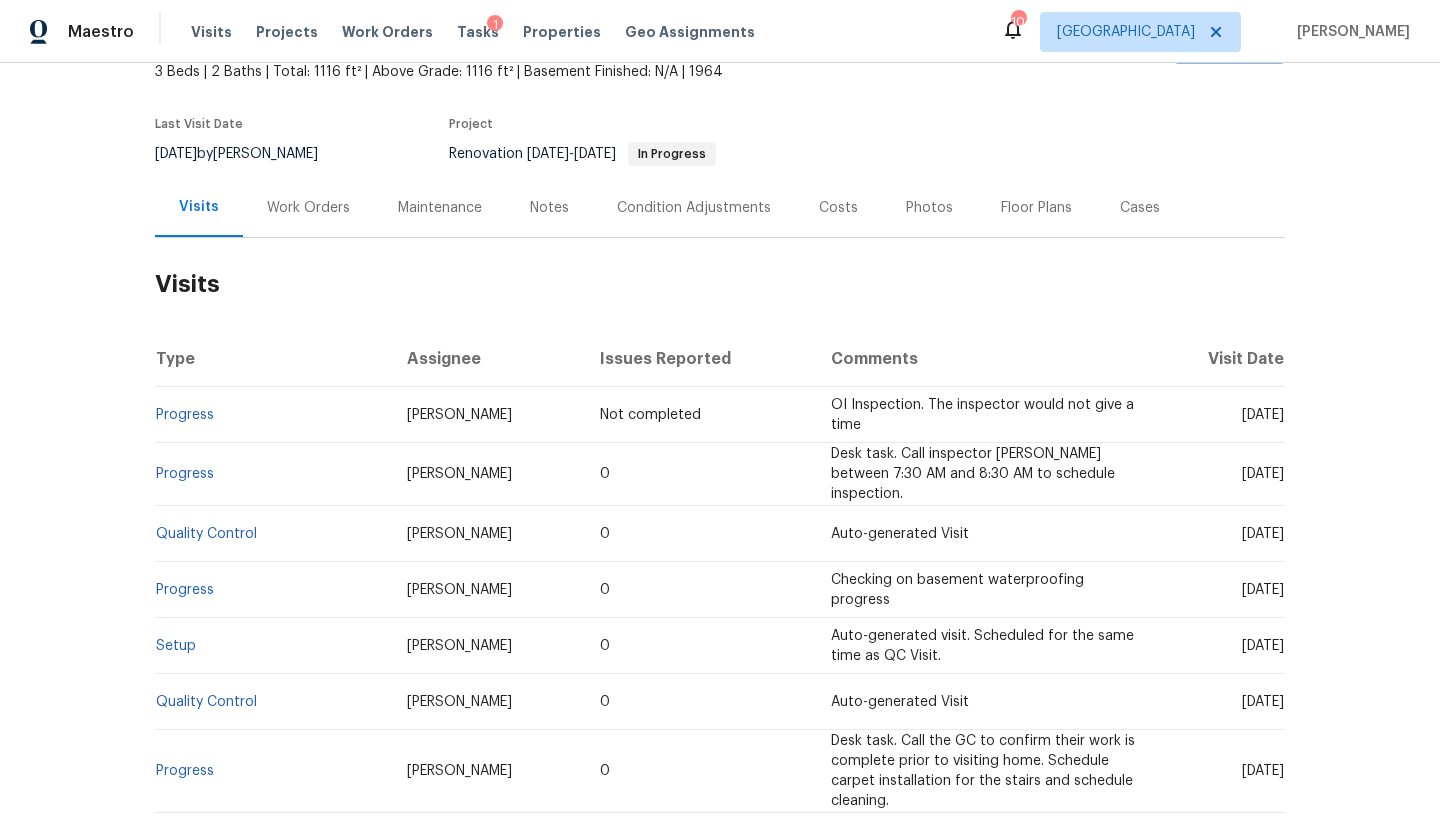 scroll, scrollTop: 159, scrollLeft: 0, axis: vertical 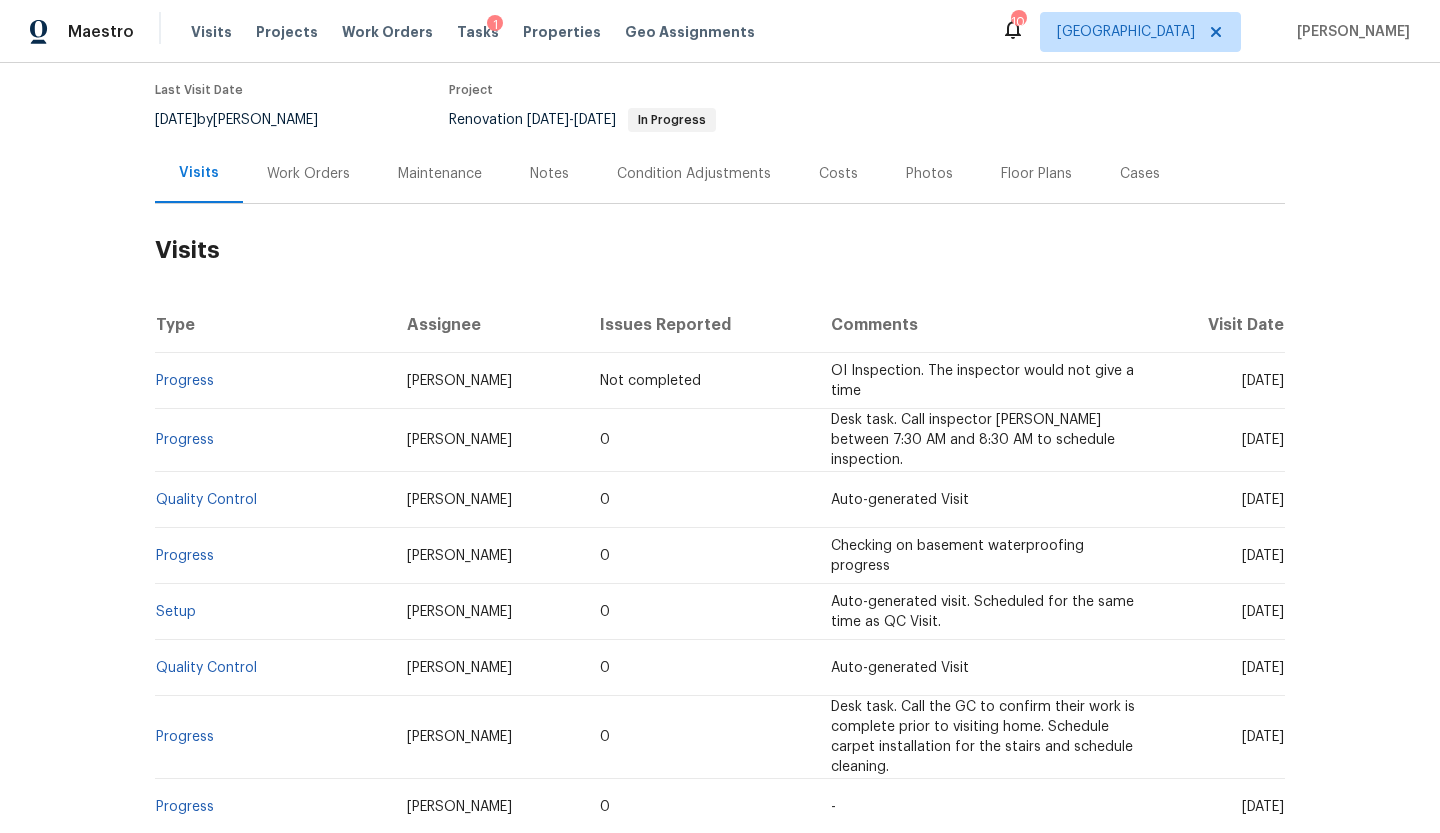 click on "Notes" at bounding box center (549, 174) 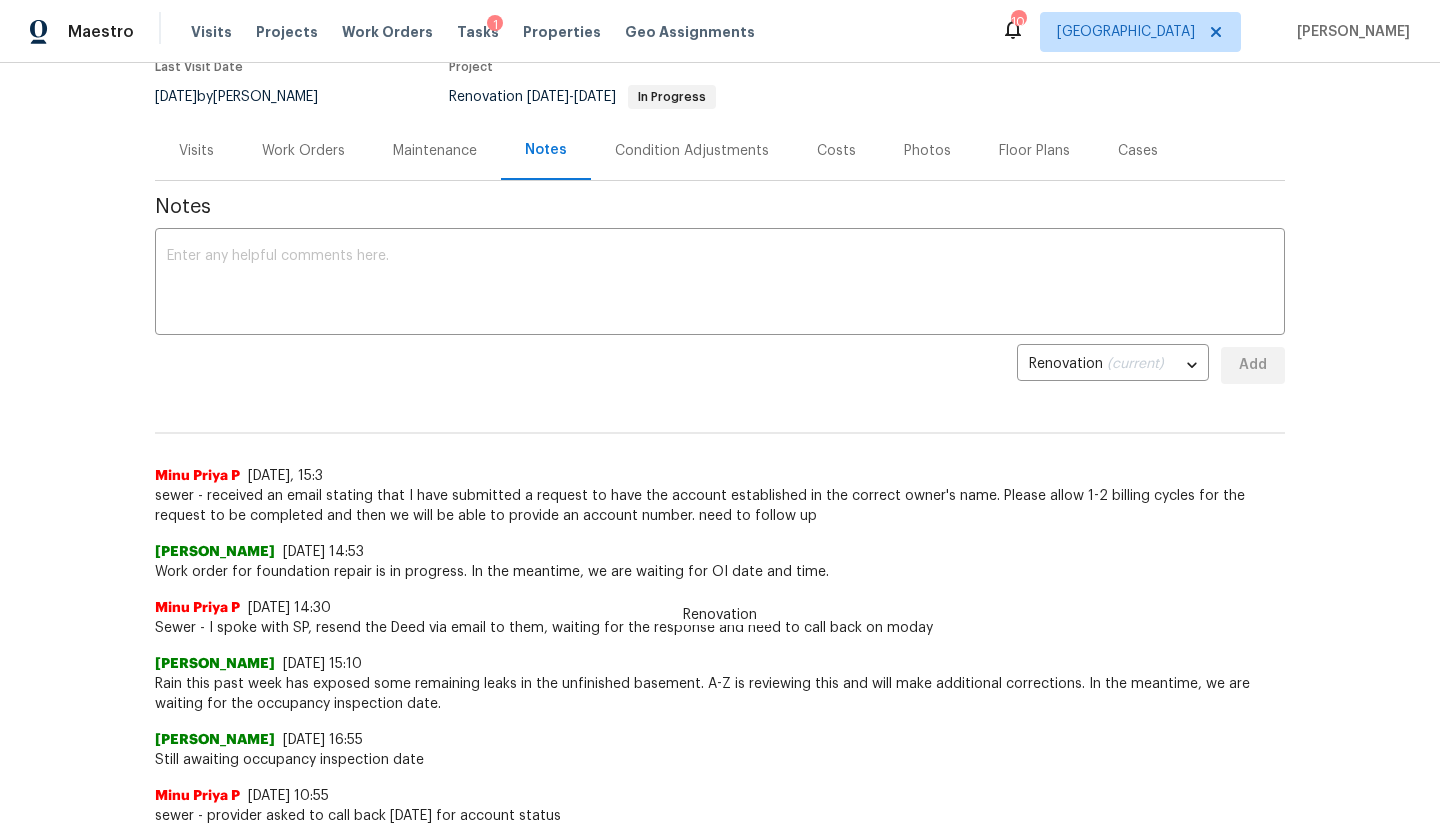 scroll, scrollTop: 0, scrollLeft: 0, axis: both 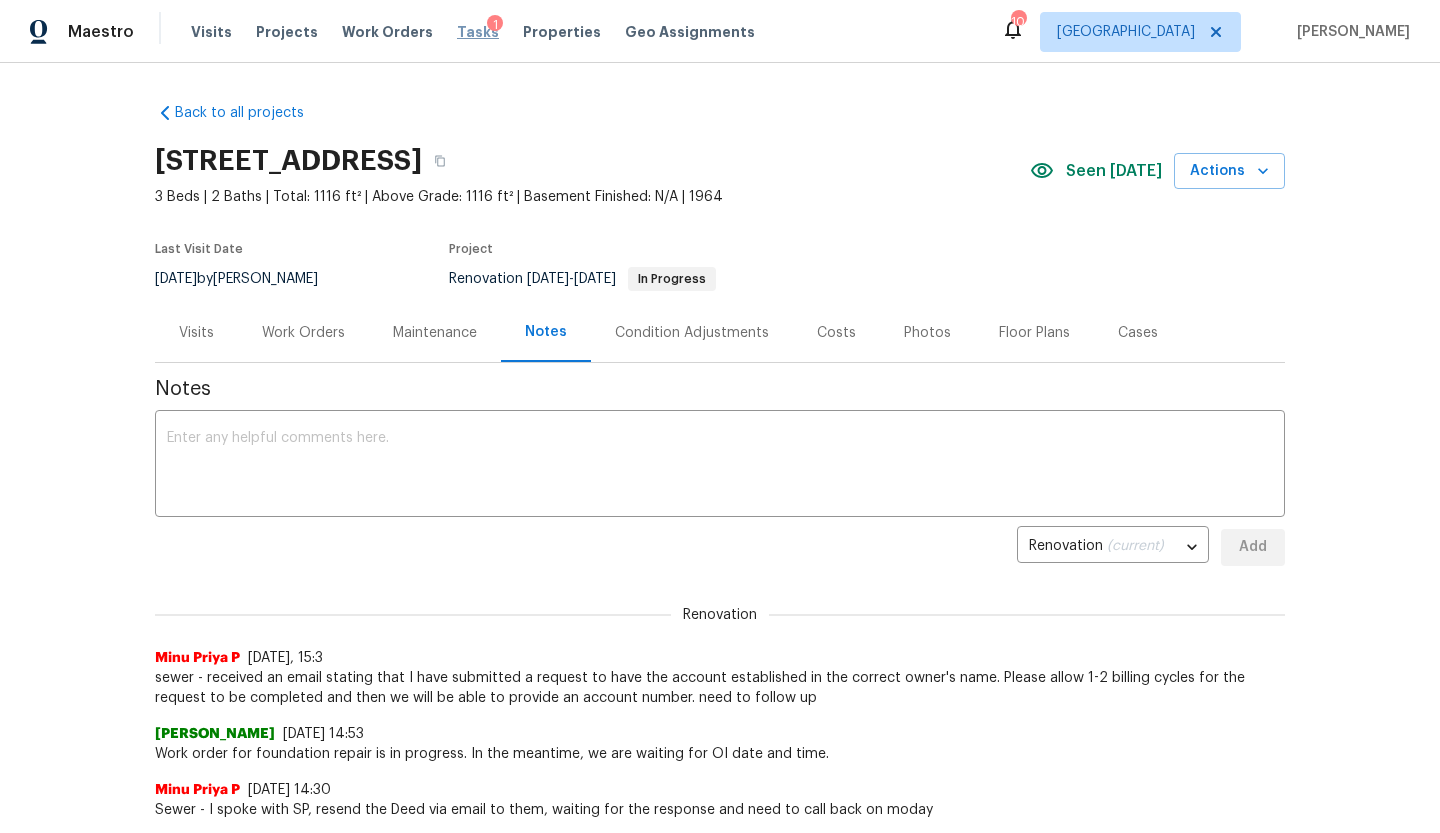 click on "Tasks" at bounding box center (478, 32) 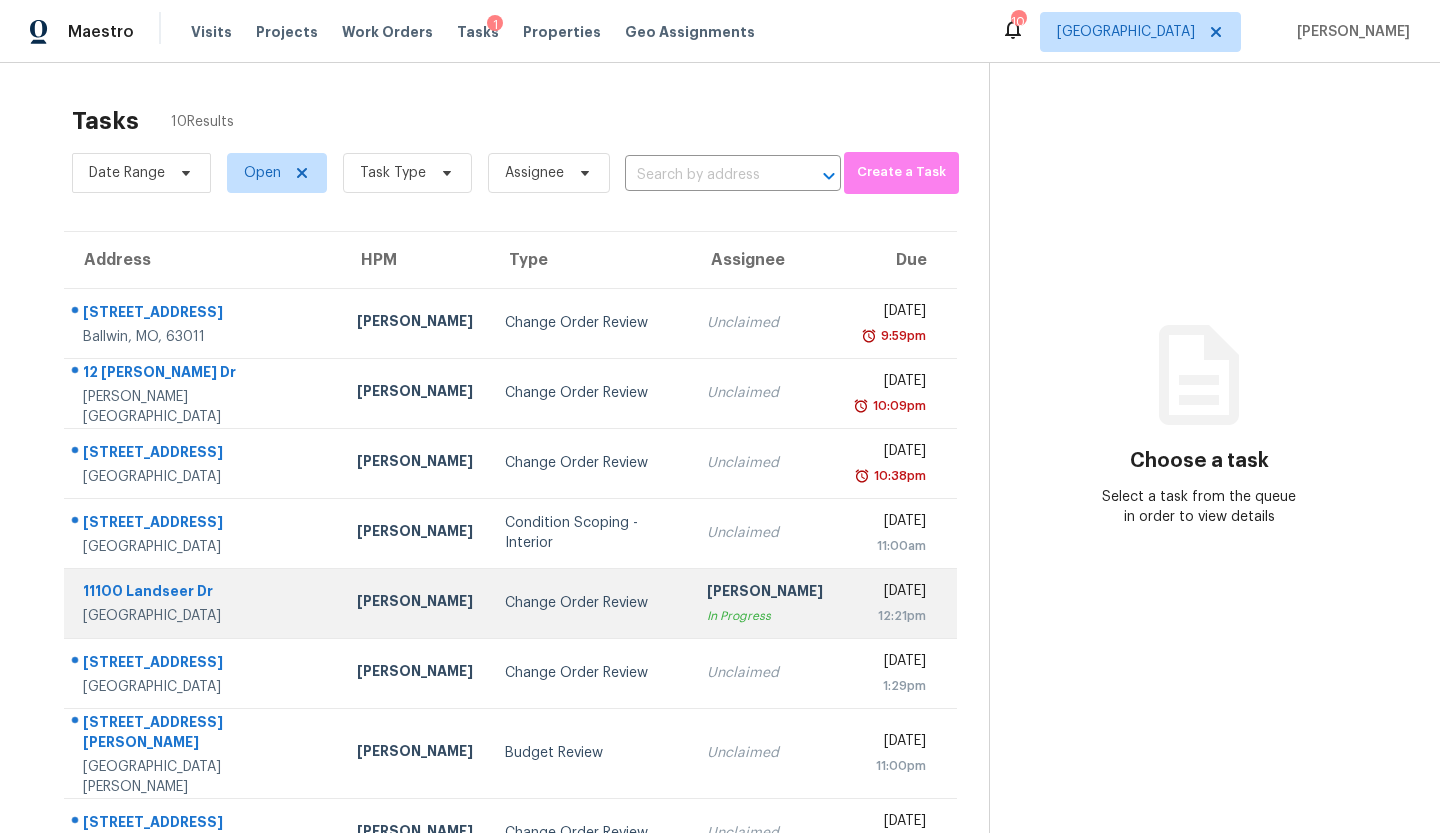 click on "[PERSON_NAME]" at bounding box center [415, 603] 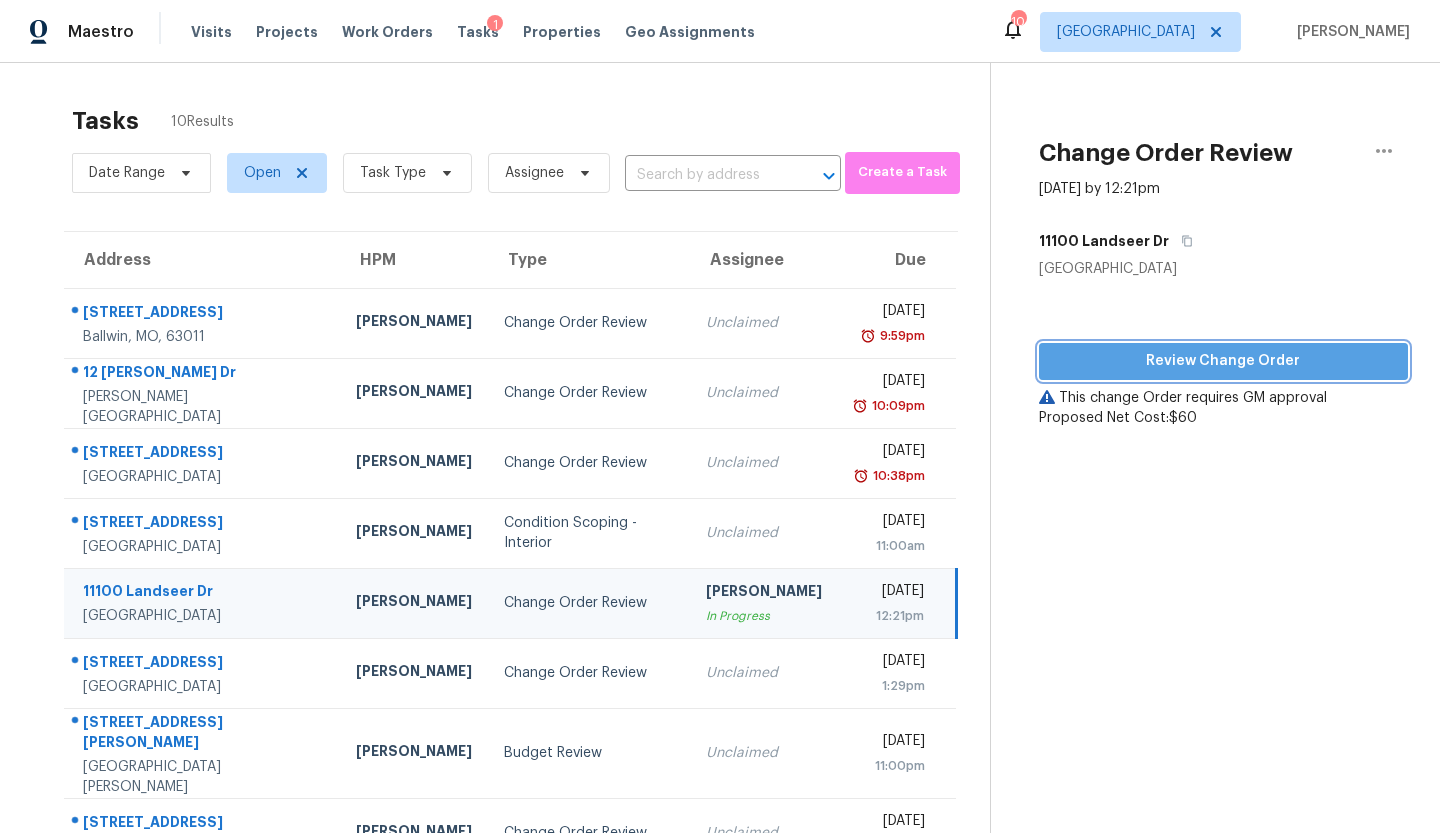 click on "Review Change Order" at bounding box center [1223, 361] 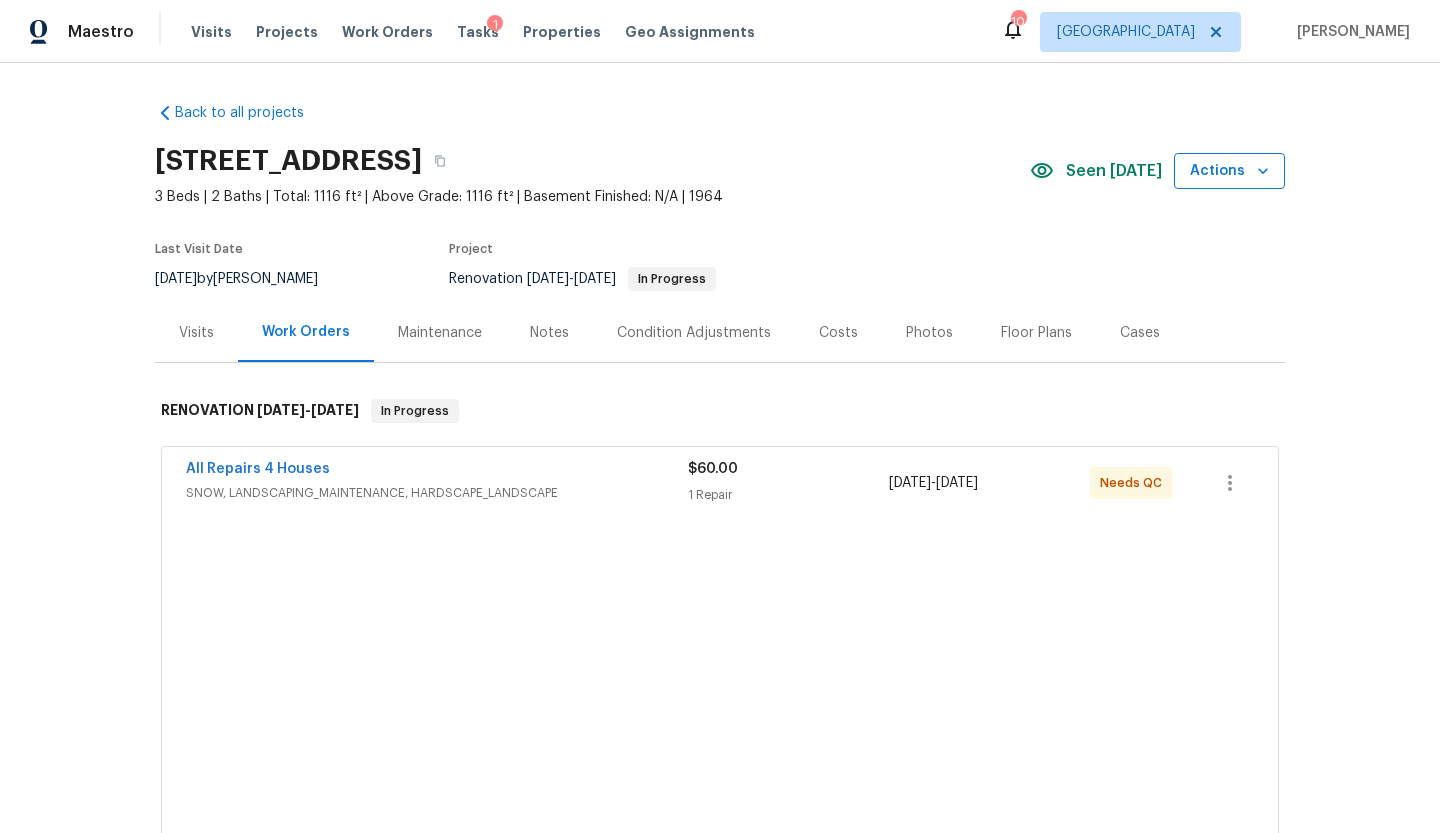 click on "Actions" at bounding box center (1229, 171) 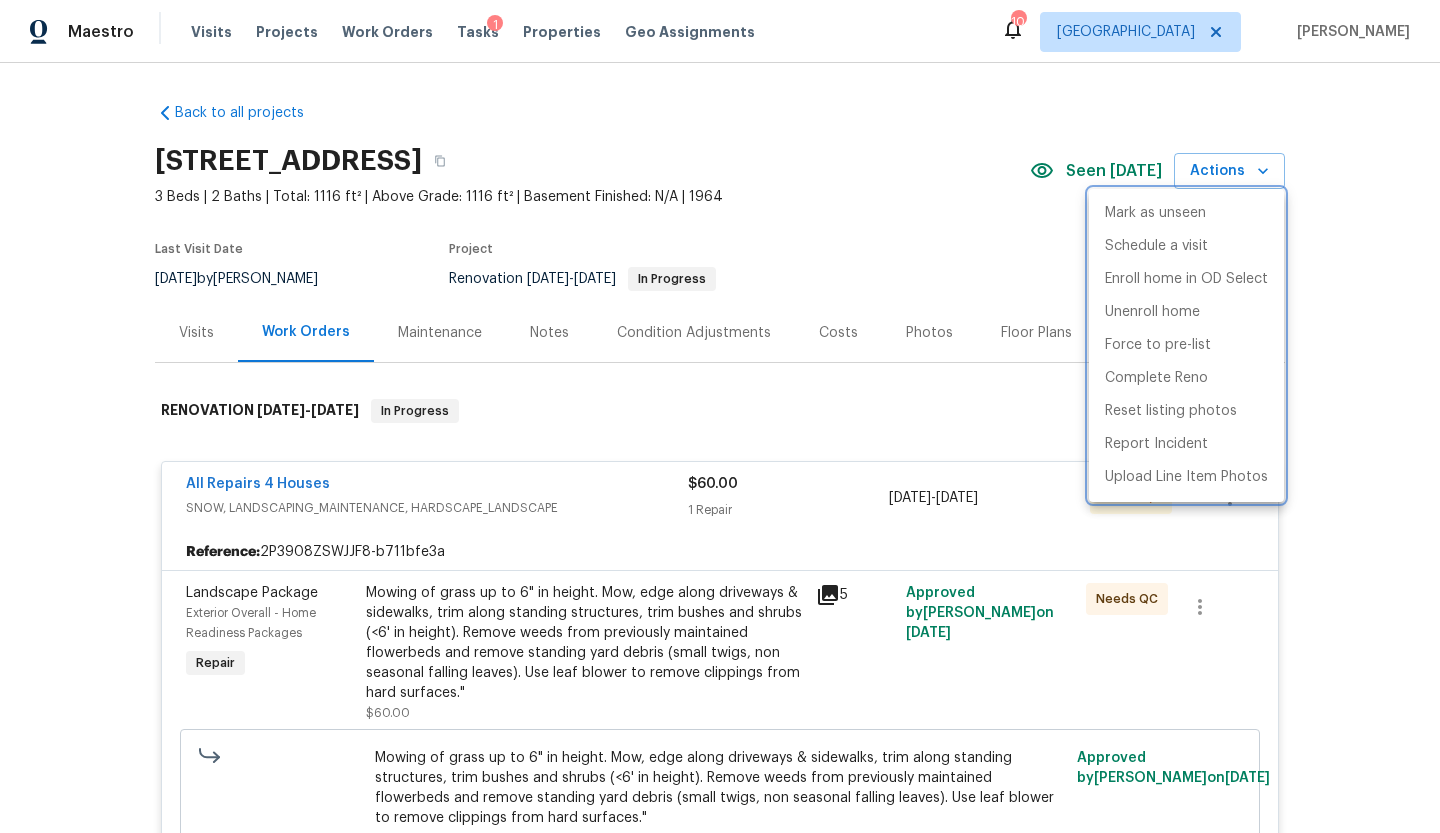 click at bounding box center (720, 416) 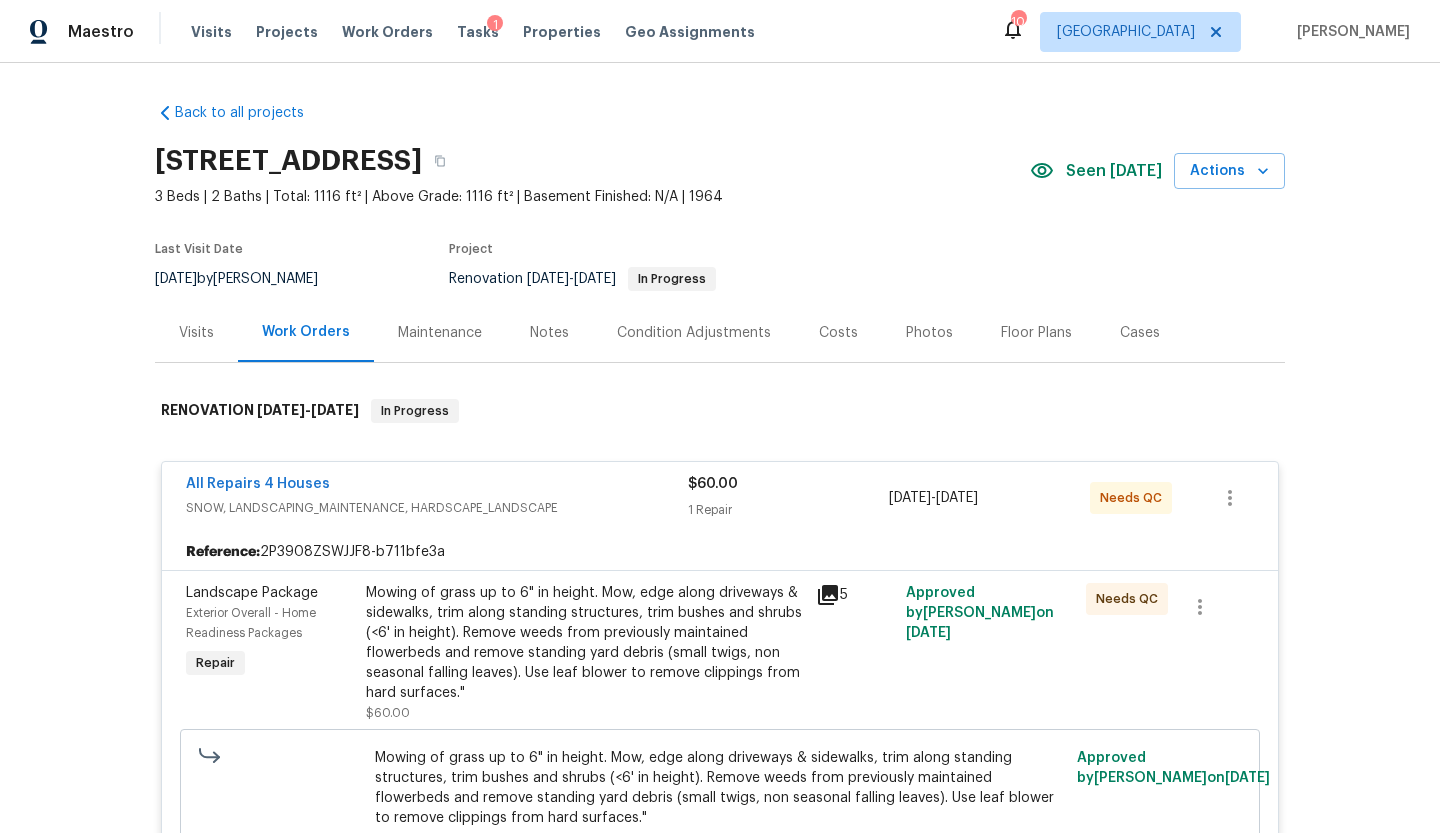 click on "Visits" at bounding box center [196, 333] 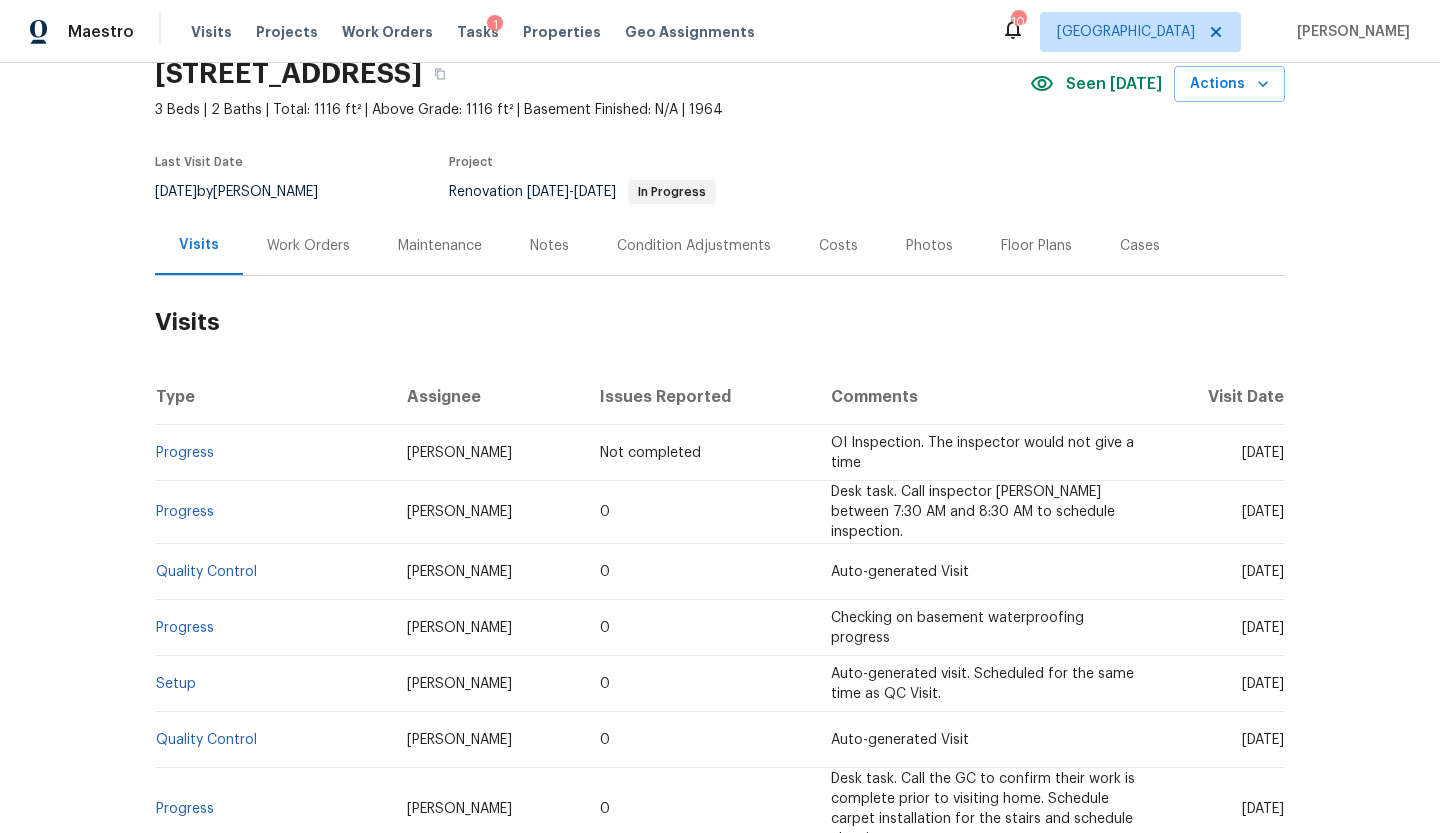 scroll, scrollTop: 0, scrollLeft: 0, axis: both 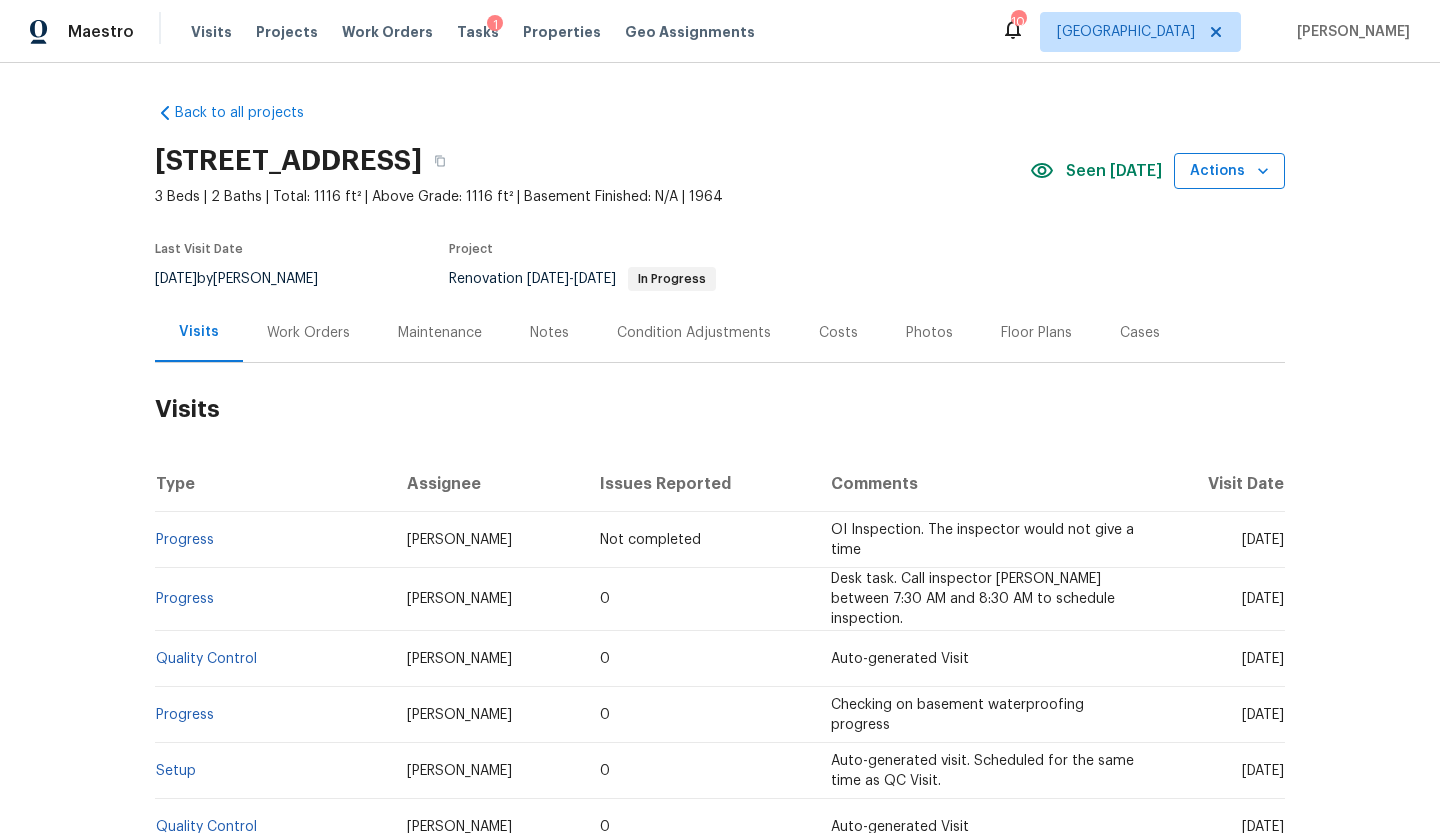click on "Actions" at bounding box center (1229, 171) 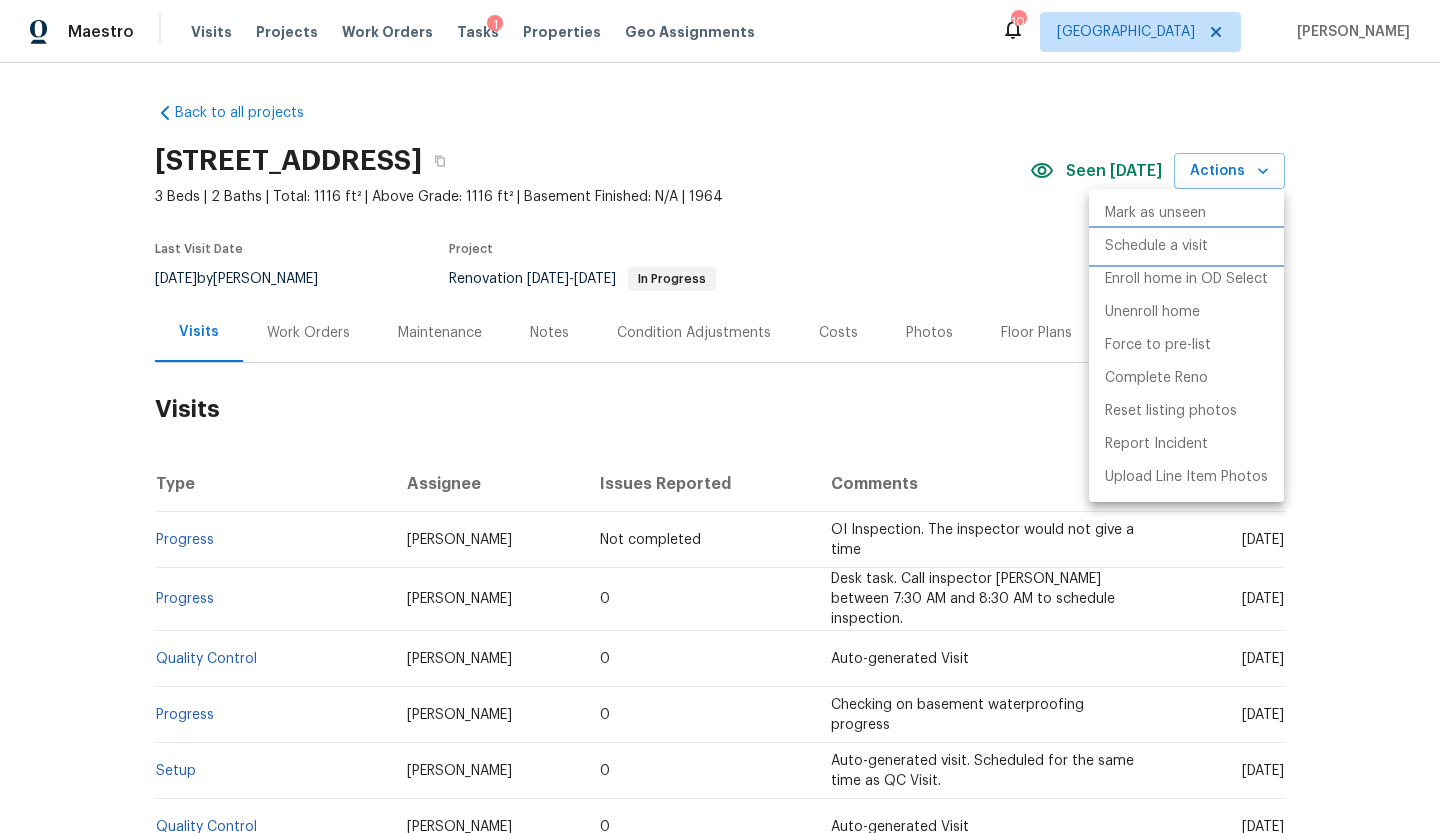 click on "Schedule a visit" at bounding box center [1156, 246] 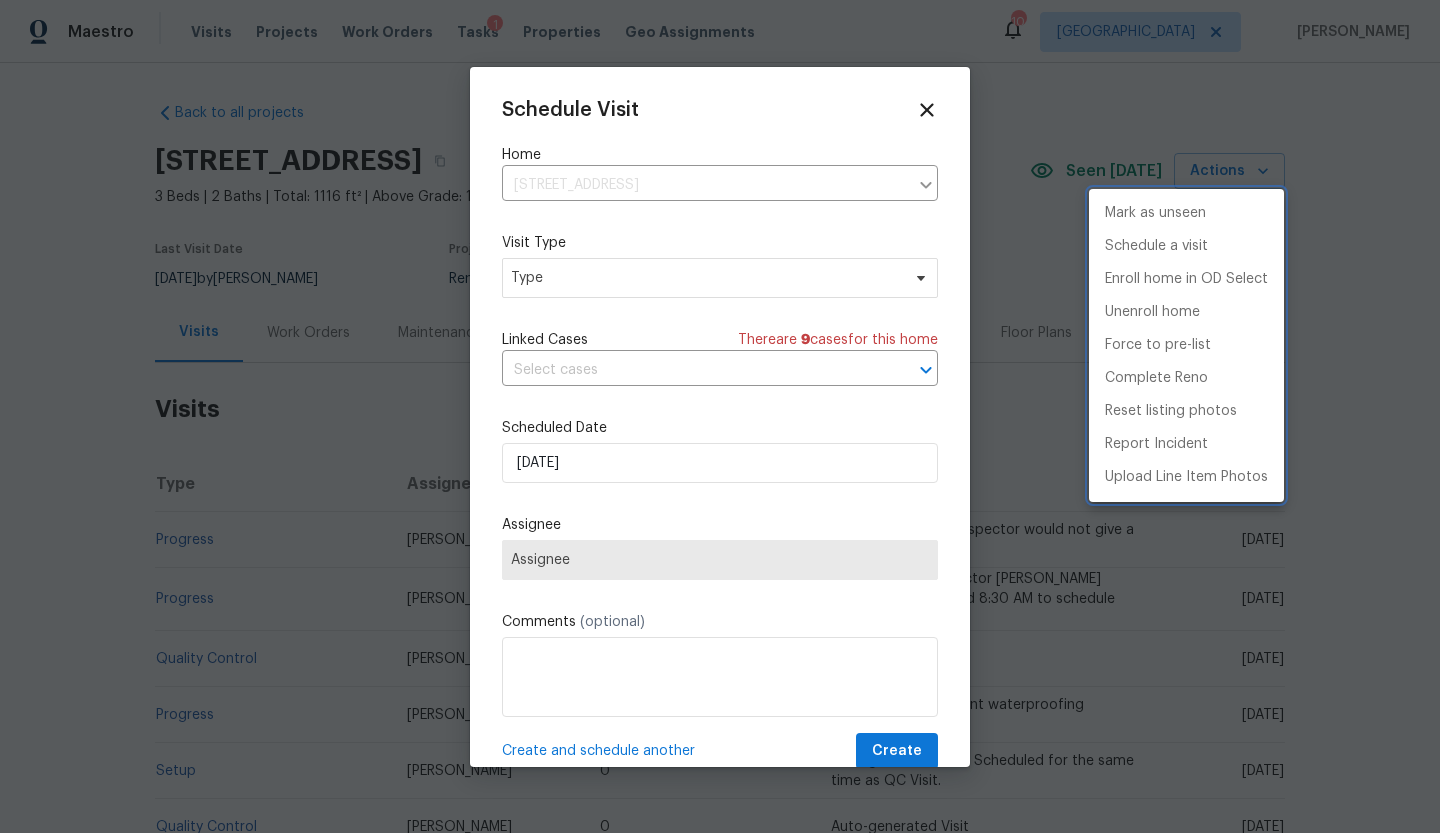 click at bounding box center (720, 416) 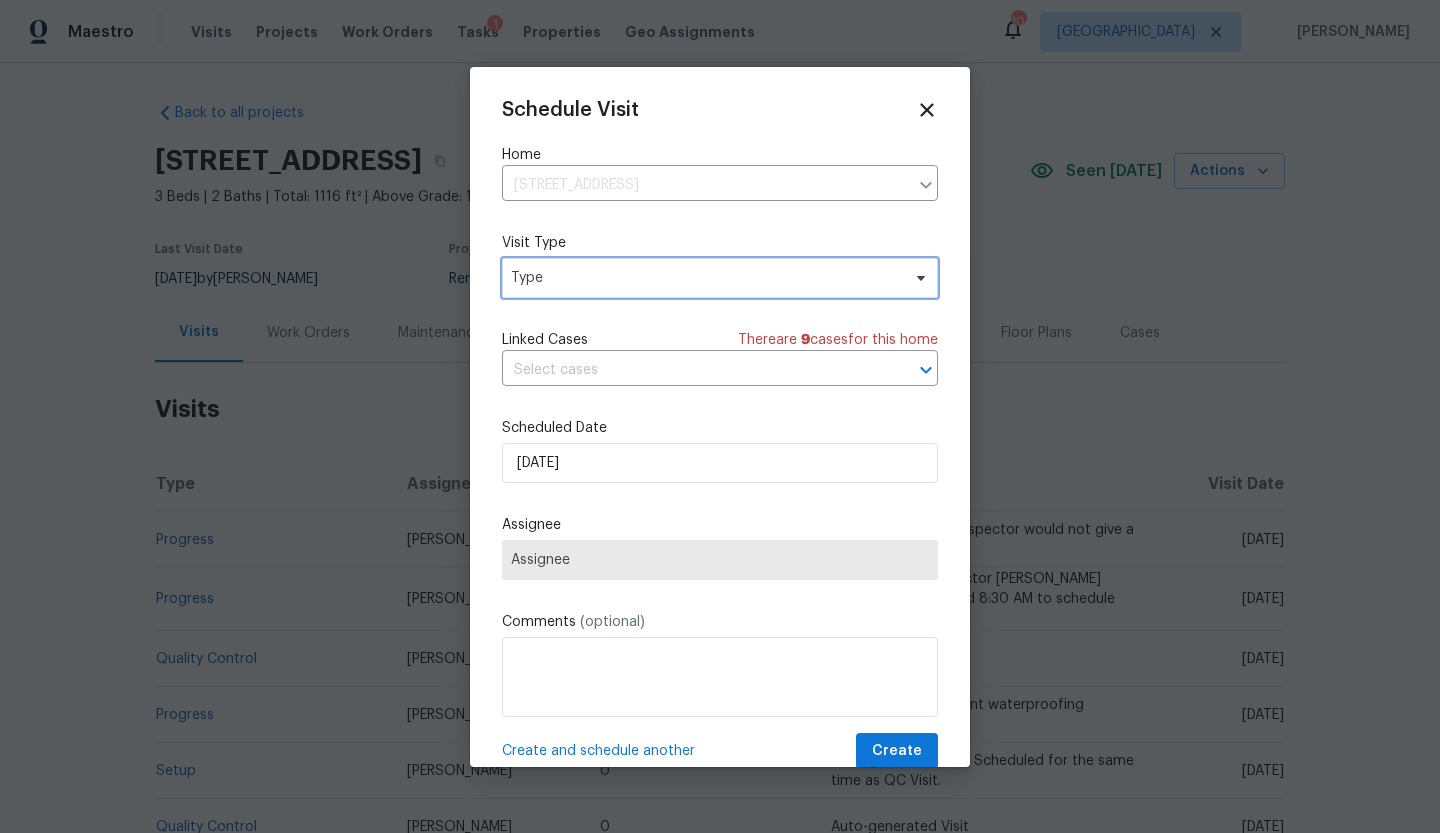 click on "Type" at bounding box center (705, 278) 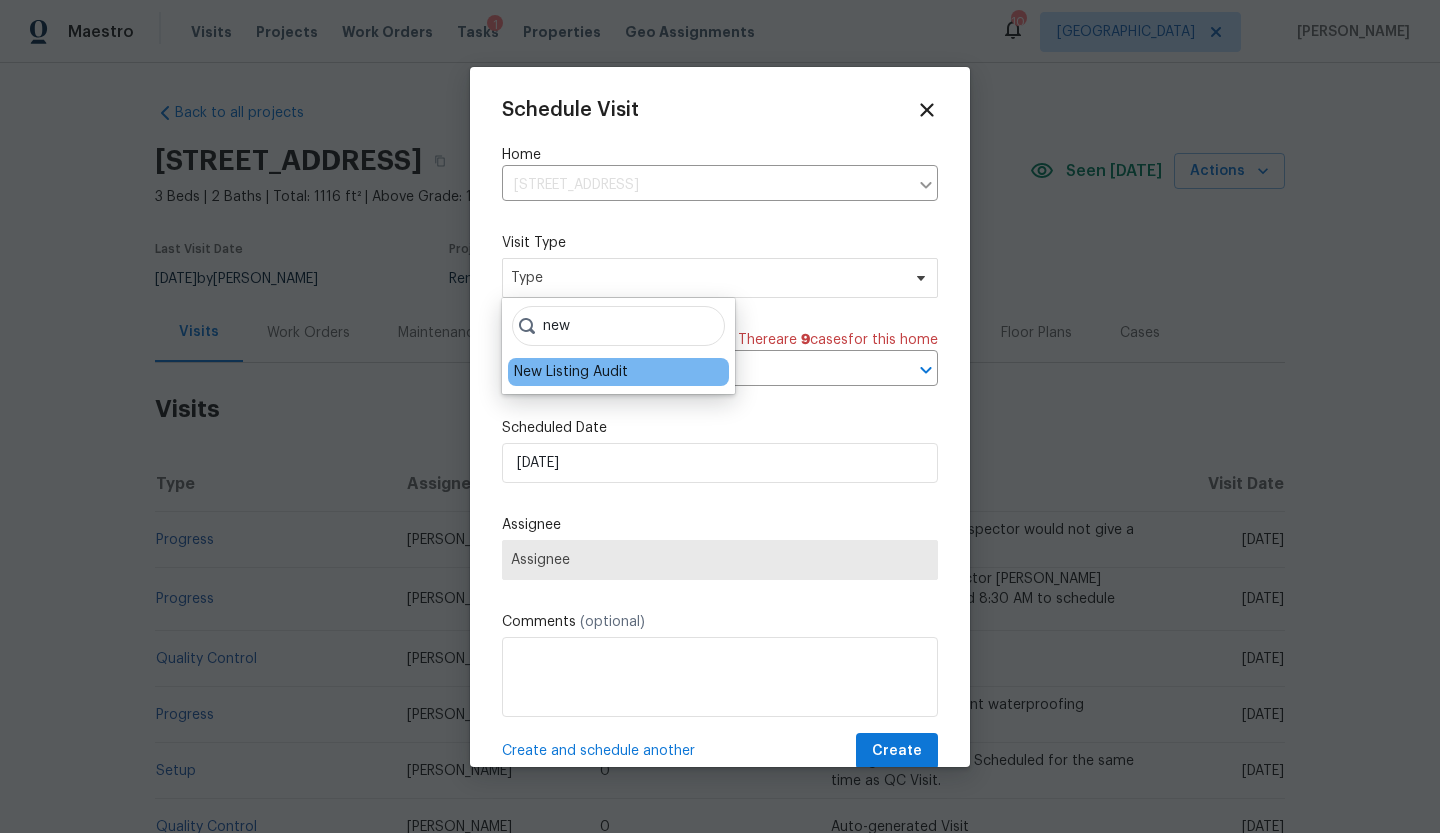 type on "new" 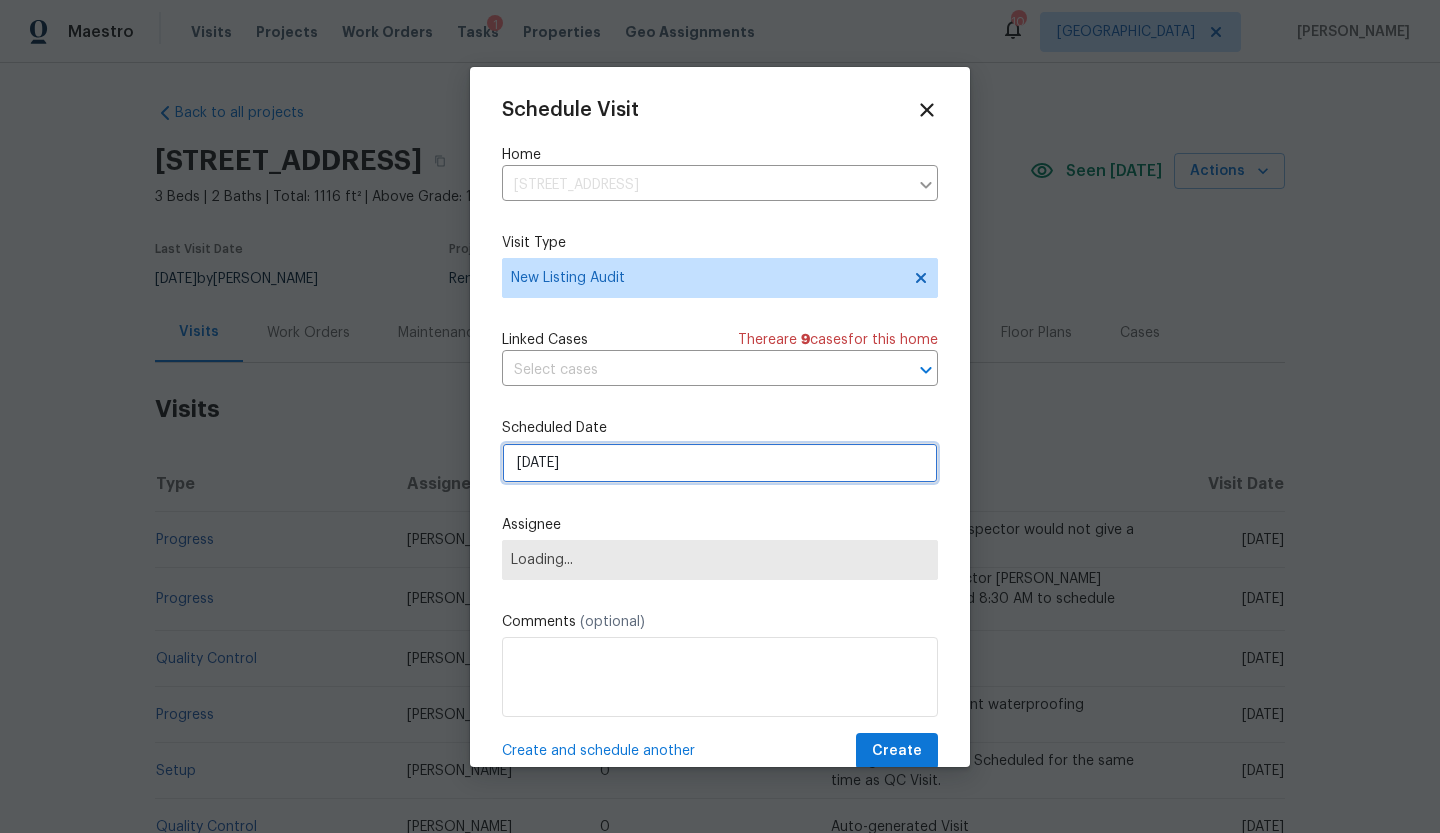 click on "7/21/2025" at bounding box center [720, 463] 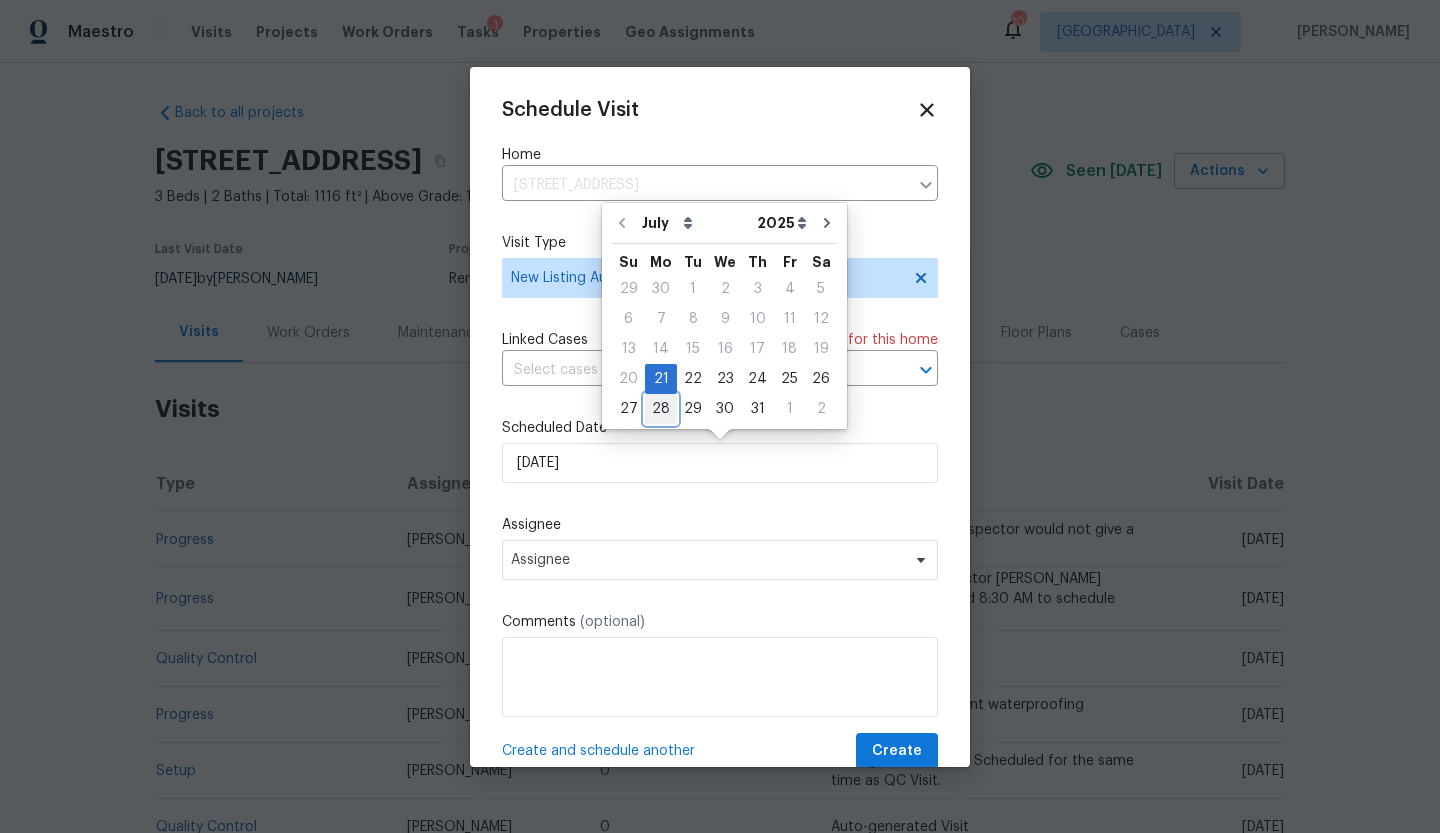 click on "28" at bounding box center (661, 409) 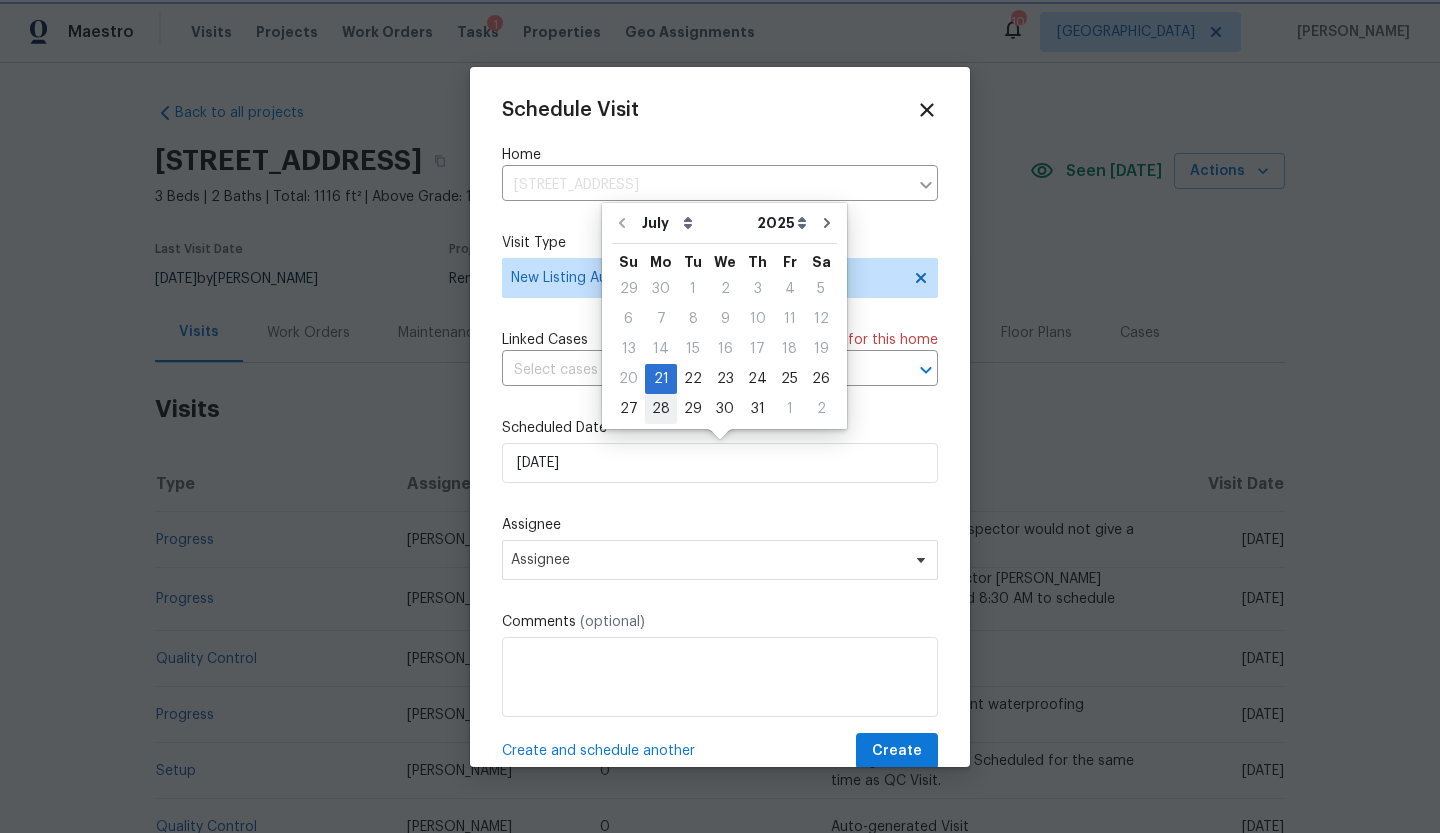 type on "7/28/2025" 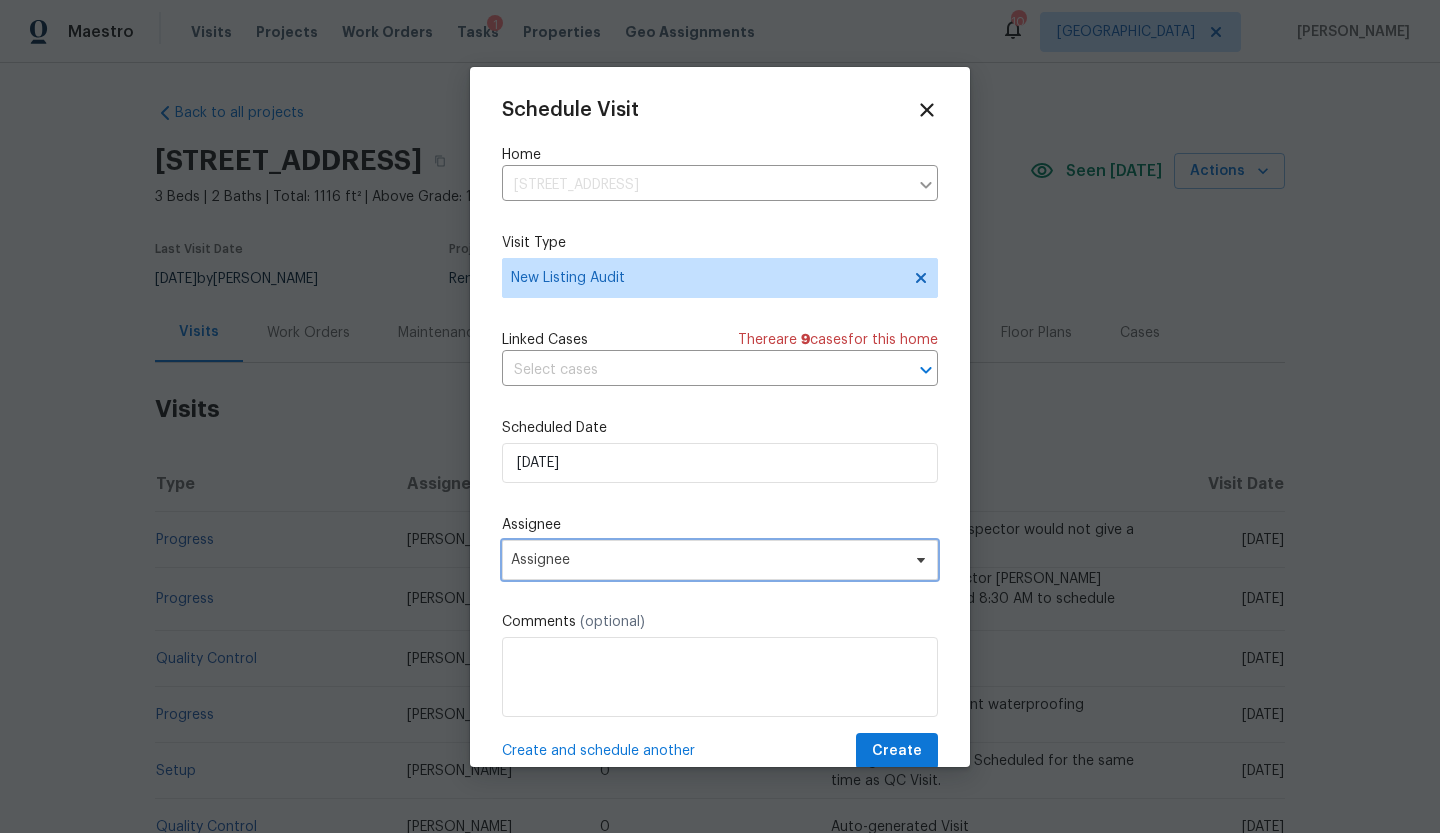 click on "Assignee" at bounding box center (707, 560) 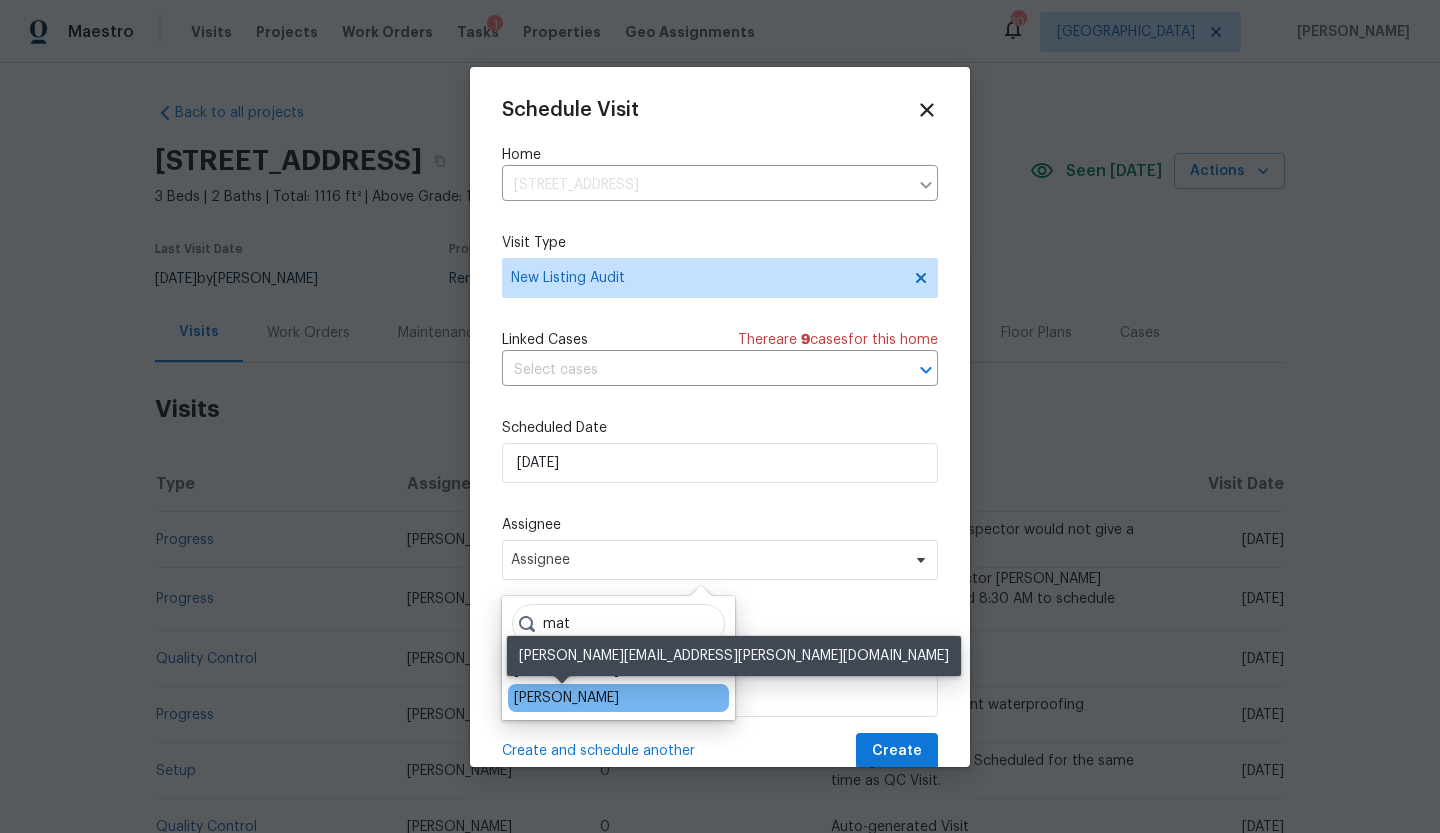 type on "mat" 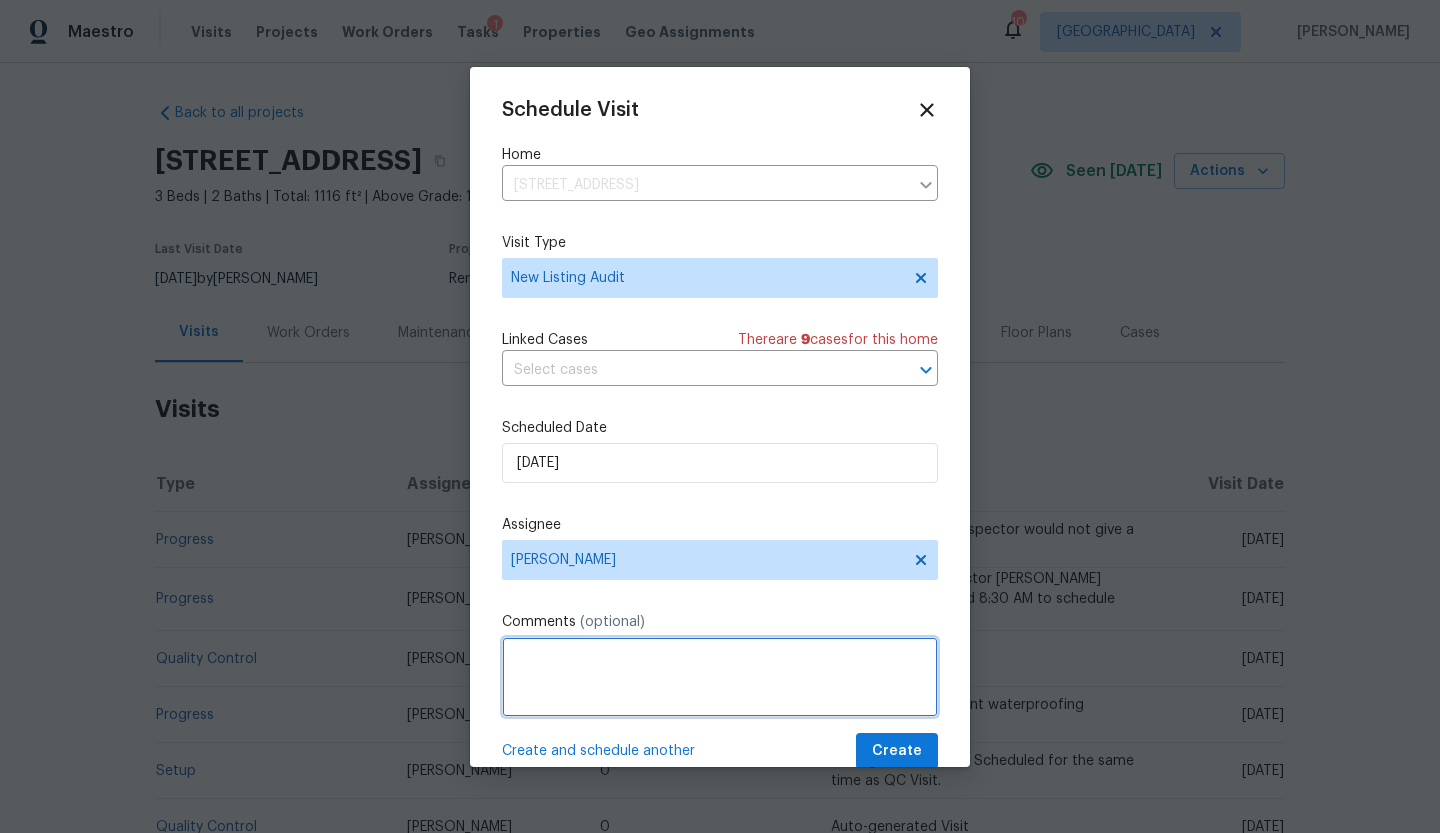 click at bounding box center (720, 677) 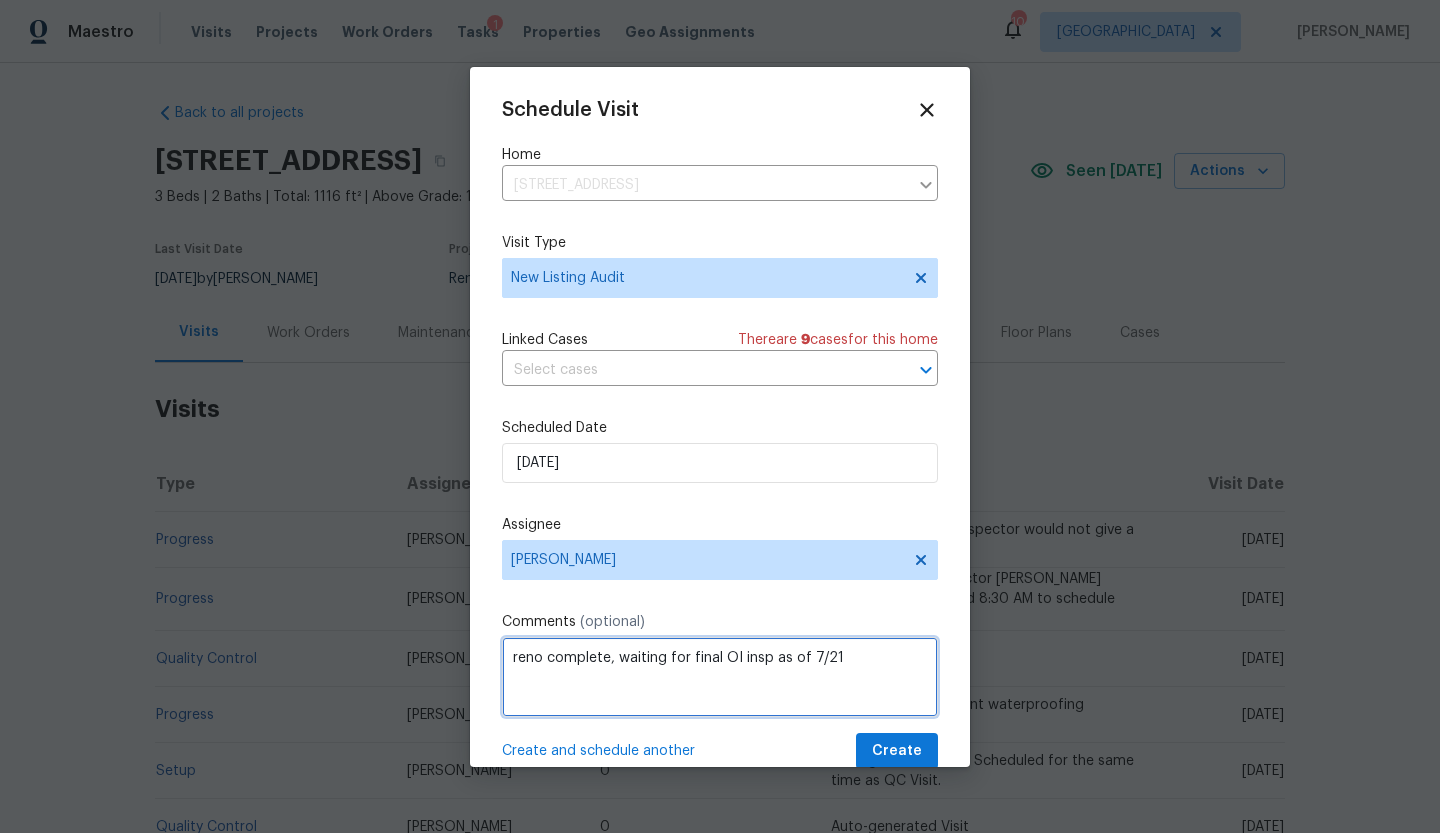 type on "reno complete, waiting for final OI insp as of 7/21" 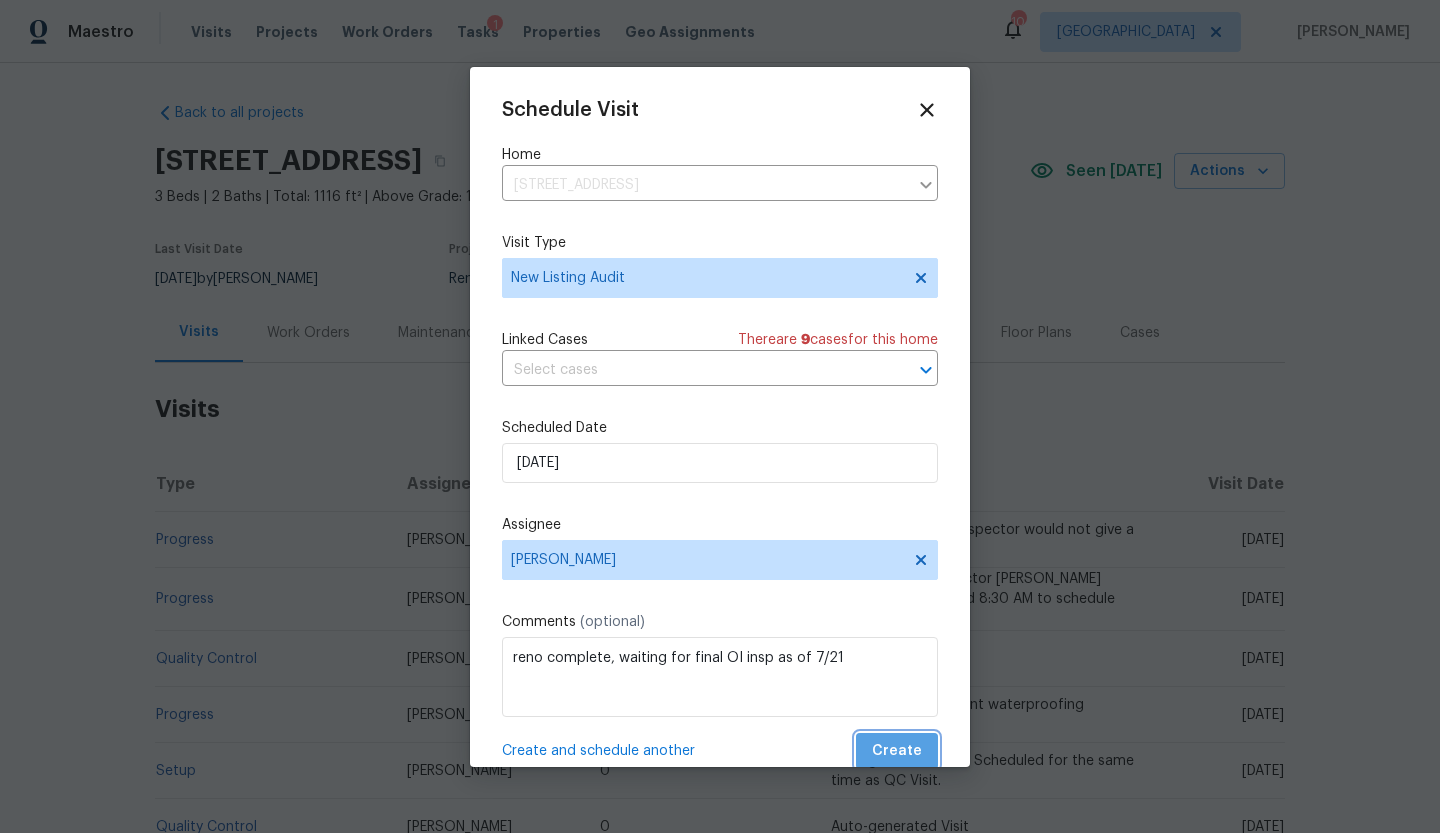 click on "Create" at bounding box center (897, 751) 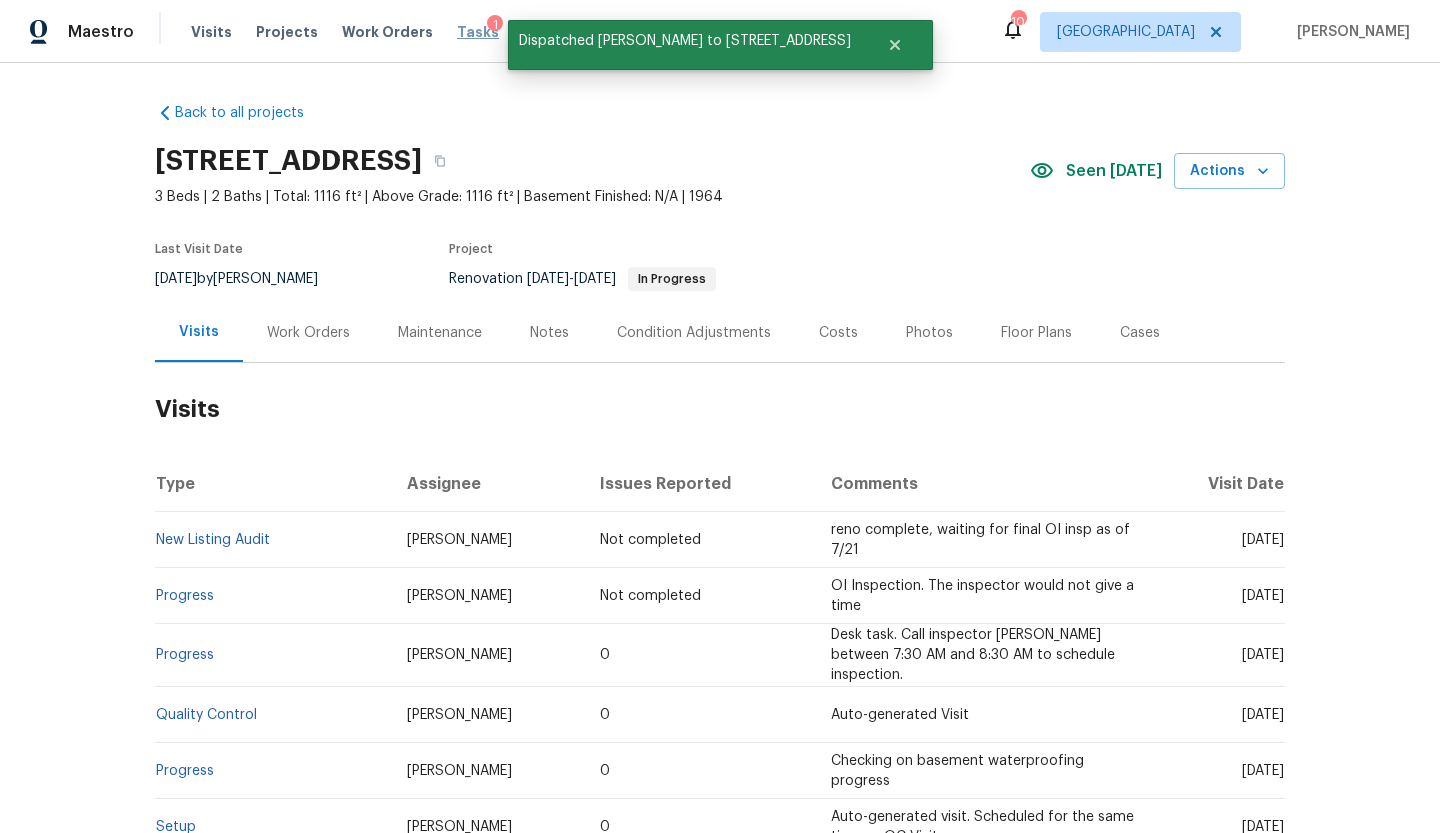click on "Tasks" at bounding box center (478, 32) 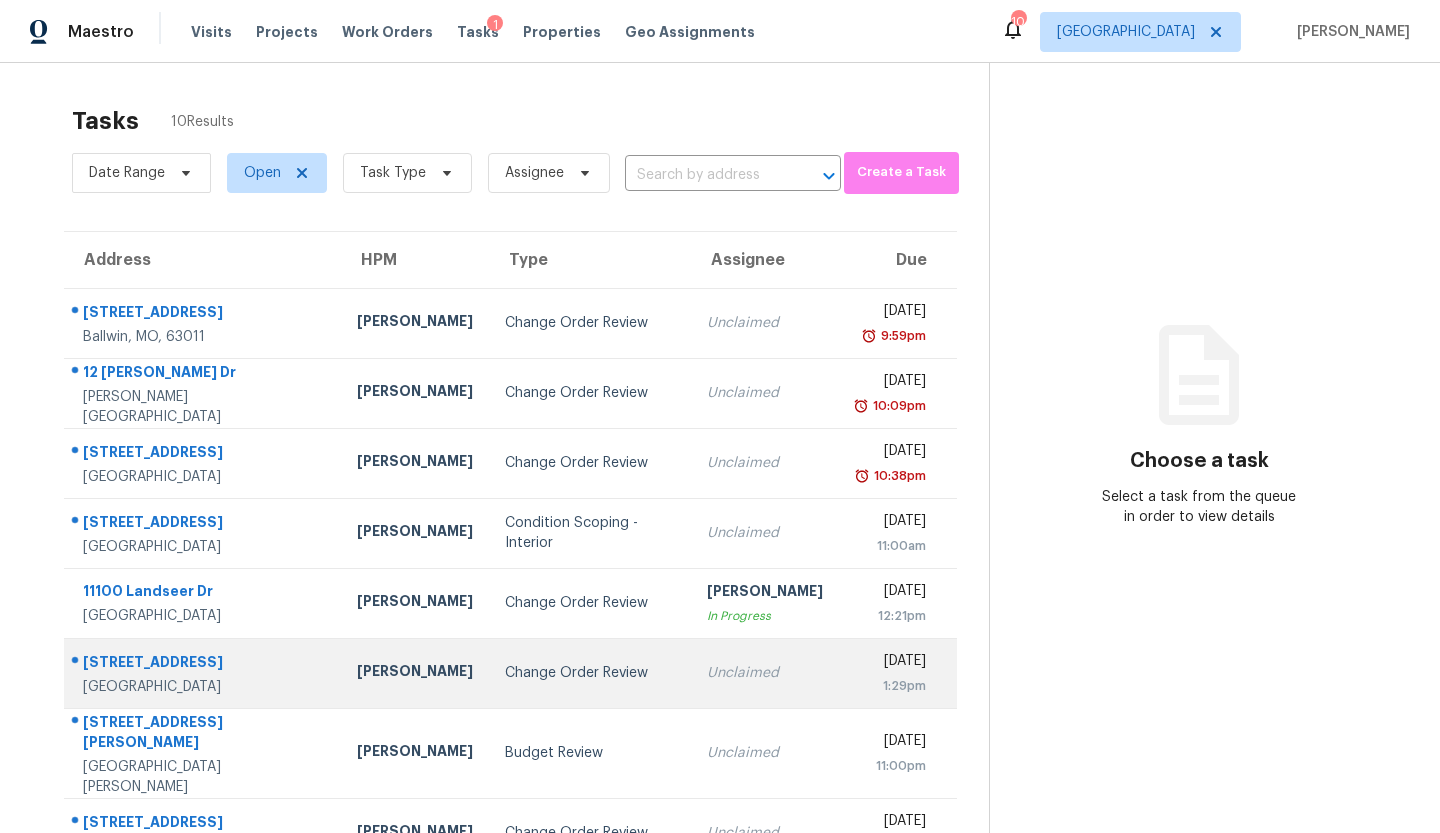 click on "Change Order Review" at bounding box center (590, 673) 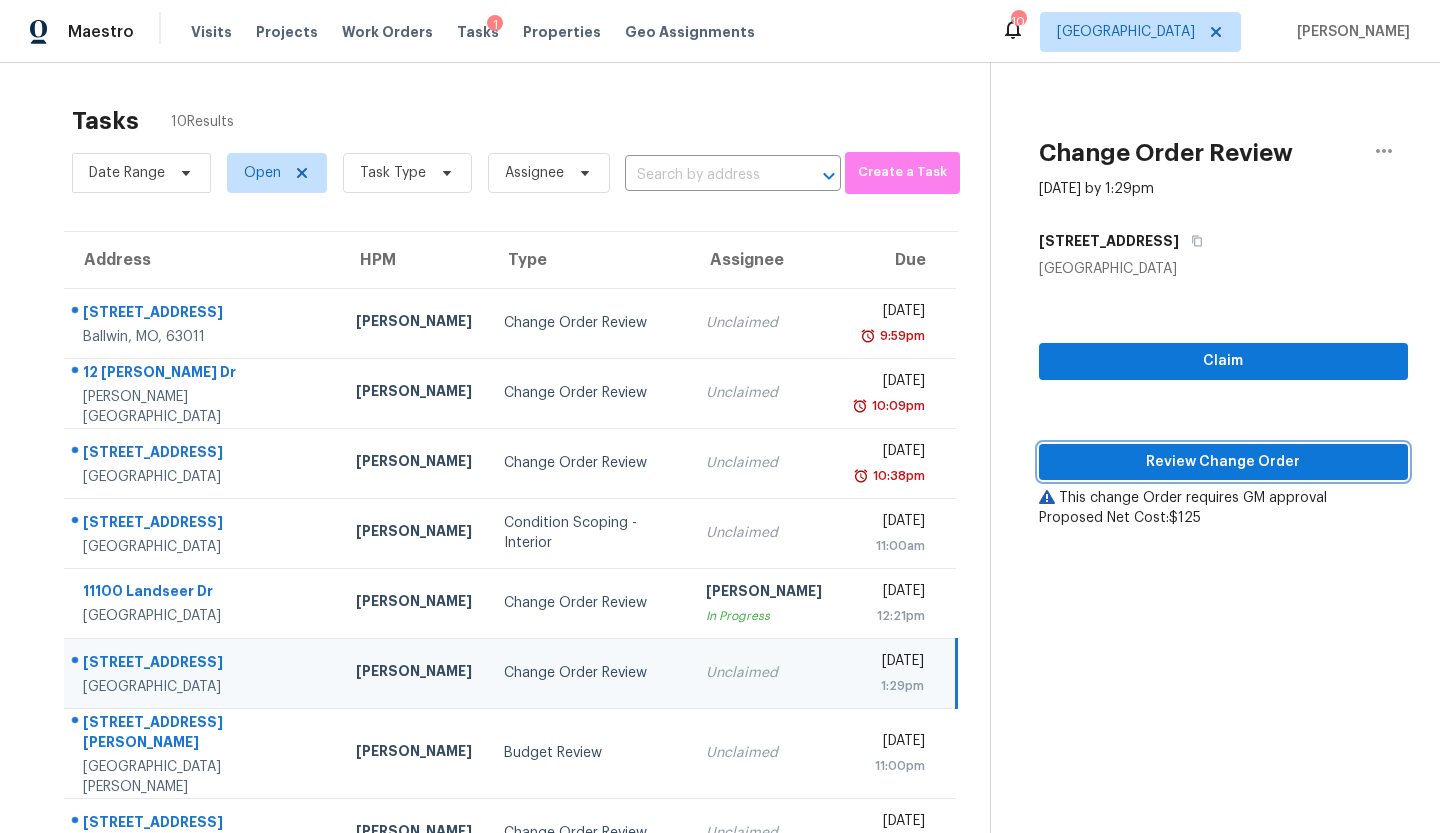 click on "Review Change Order" at bounding box center [1223, 462] 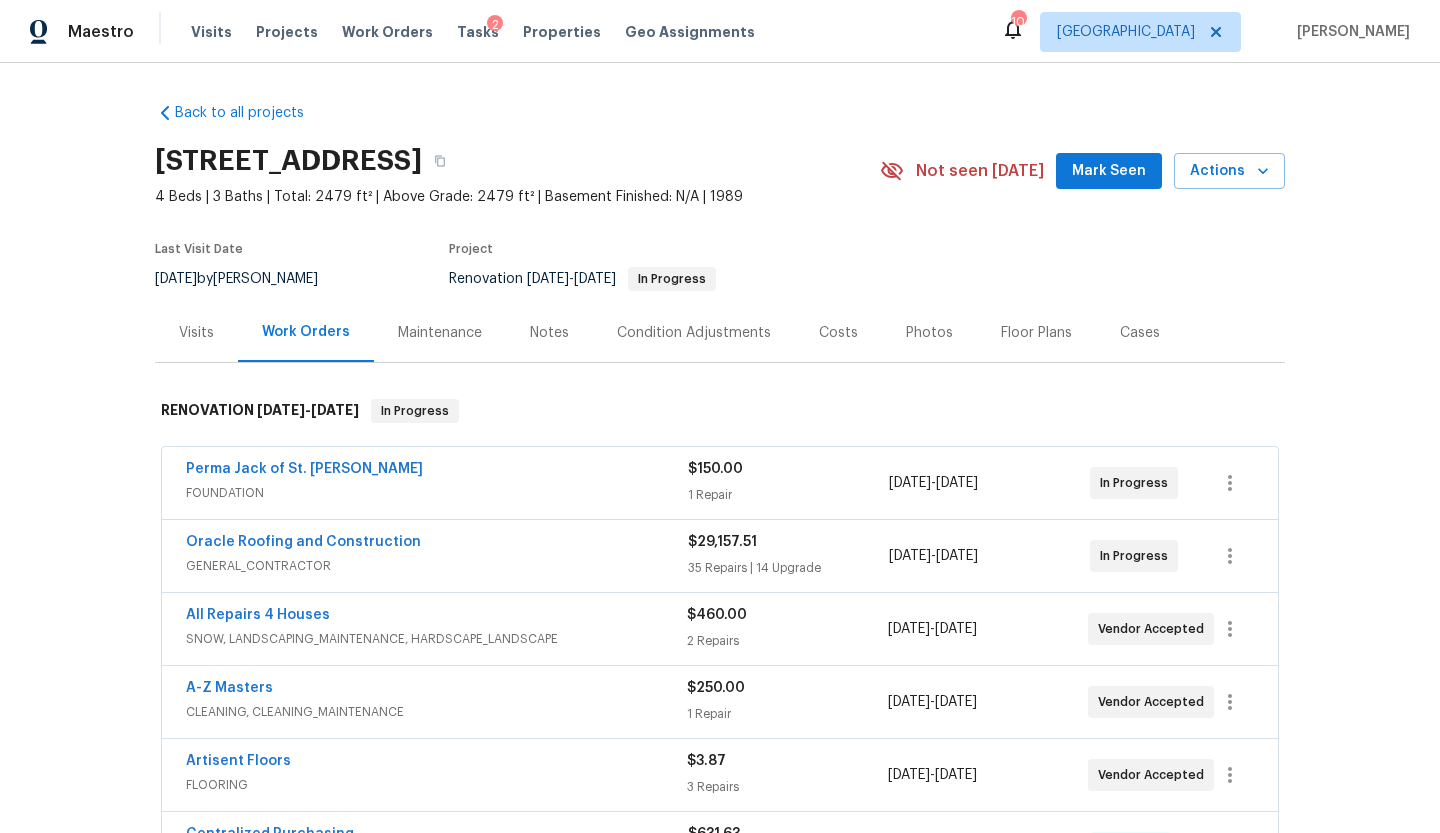 click on "Notes" at bounding box center [549, 333] 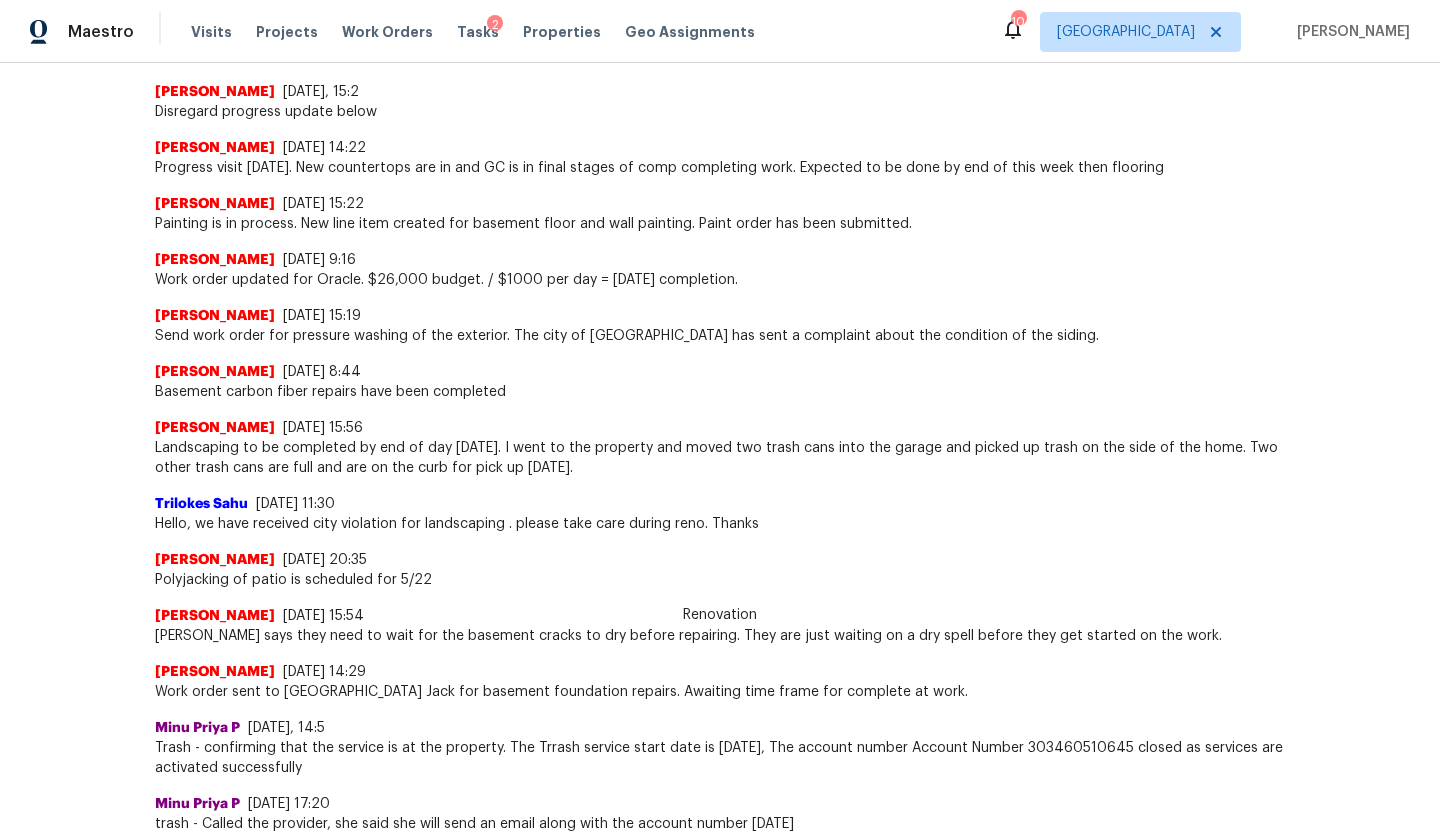 scroll, scrollTop: 796, scrollLeft: 0, axis: vertical 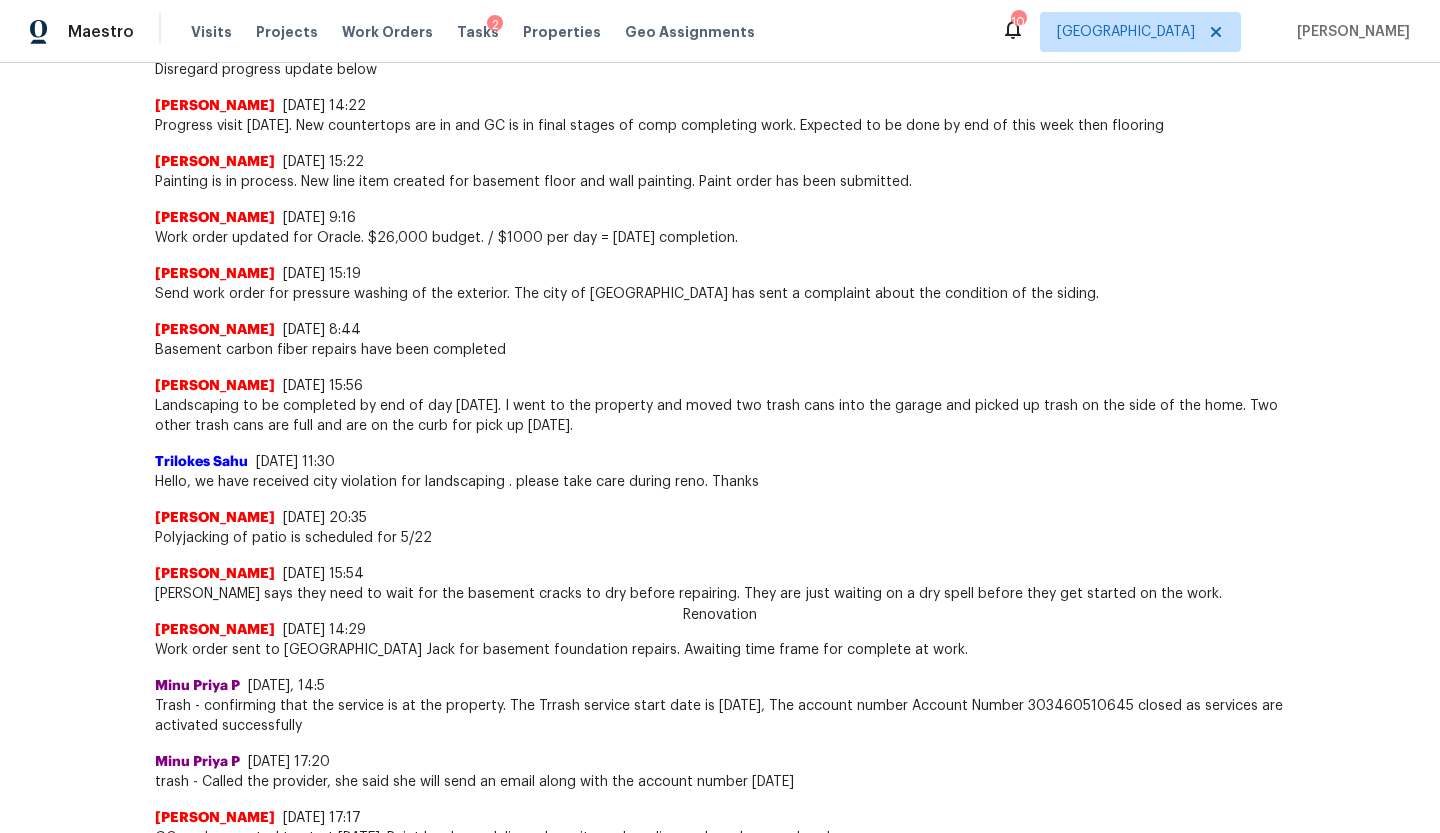 click on "Michael Gruener 5/18/25, 20:35" at bounding box center [720, 518] 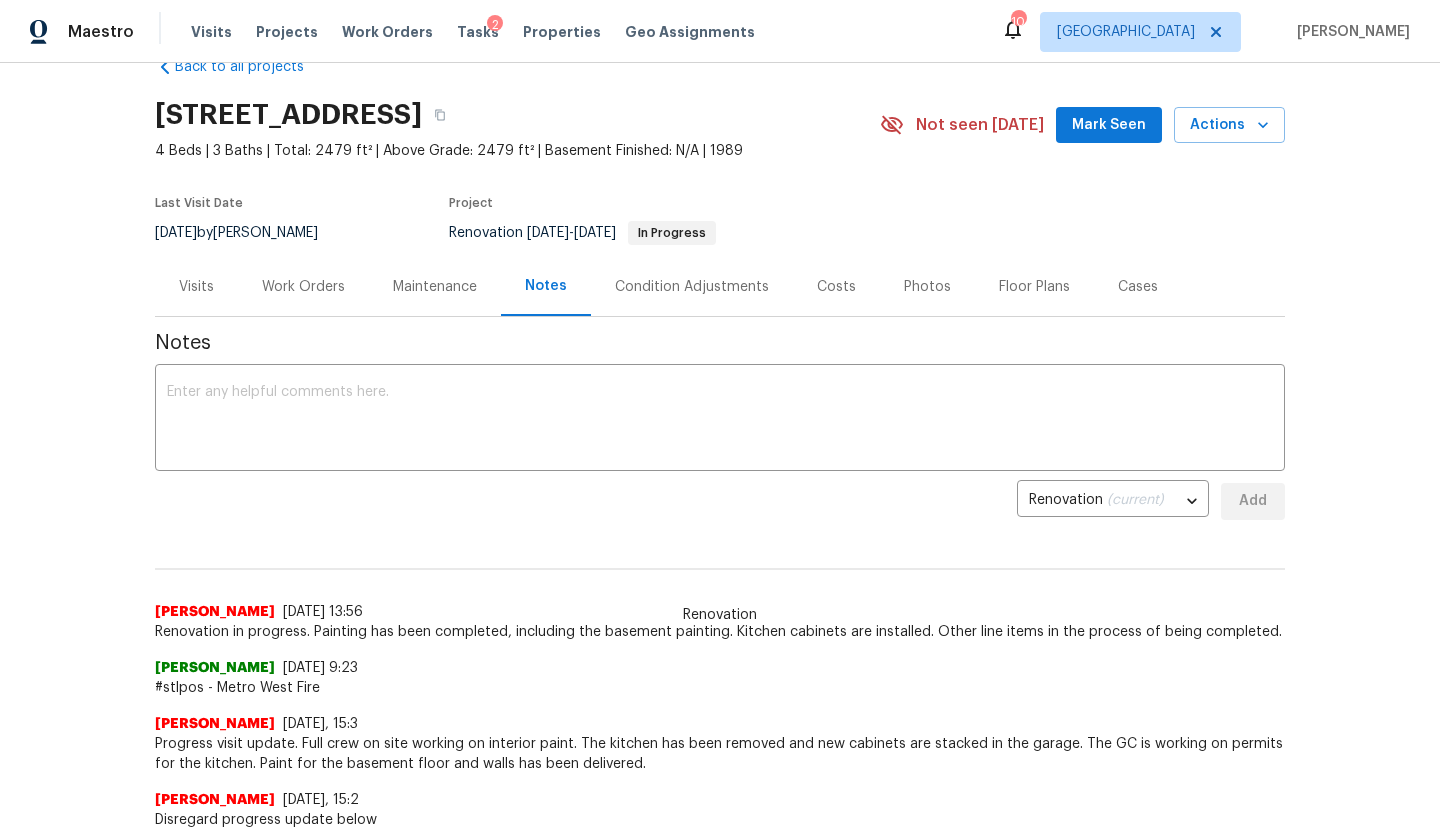 scroll, scrollTop: 0, scrollLeft: 0, axis: both 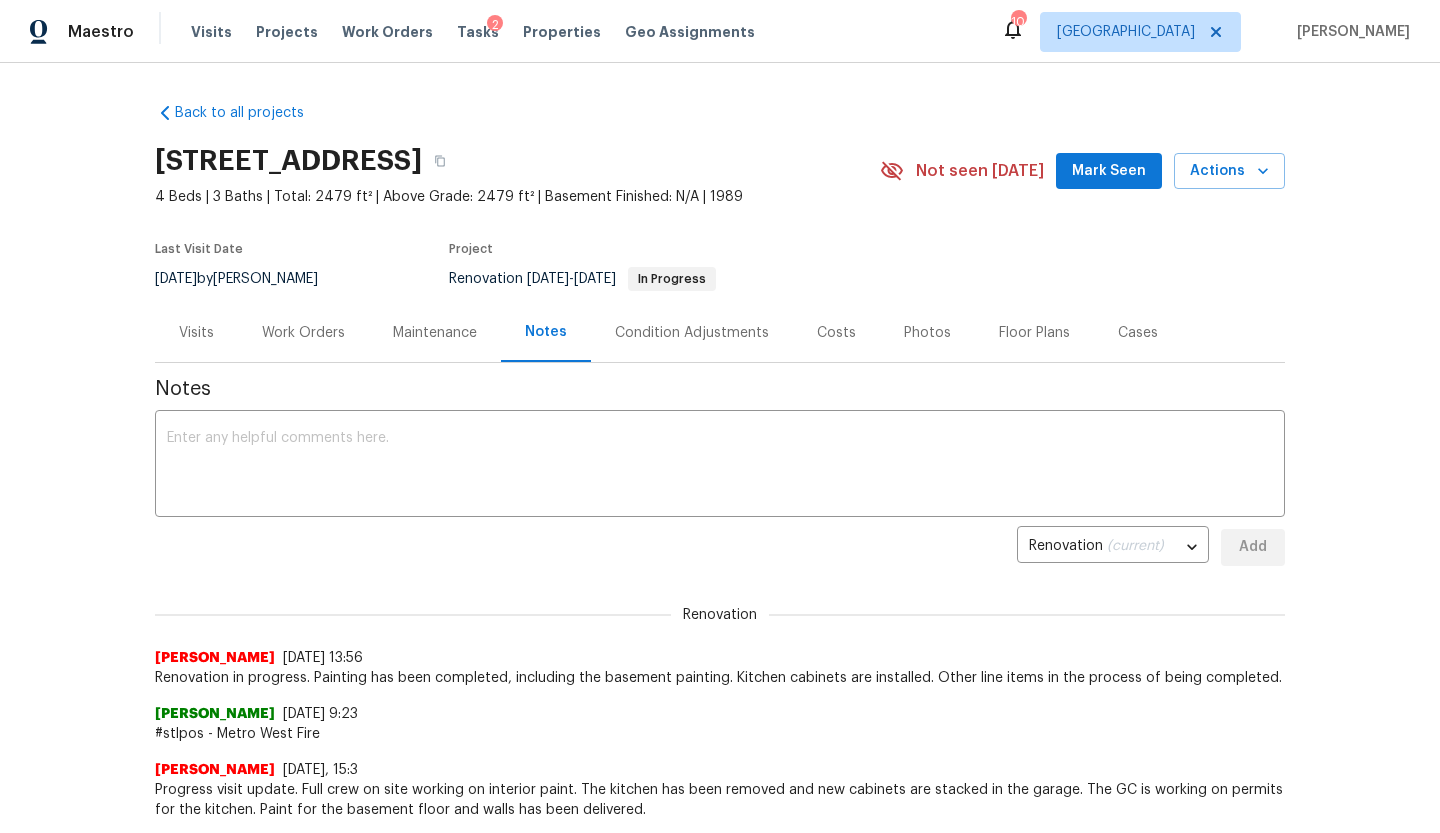click on "Visits" at bounding box center [196, 333] 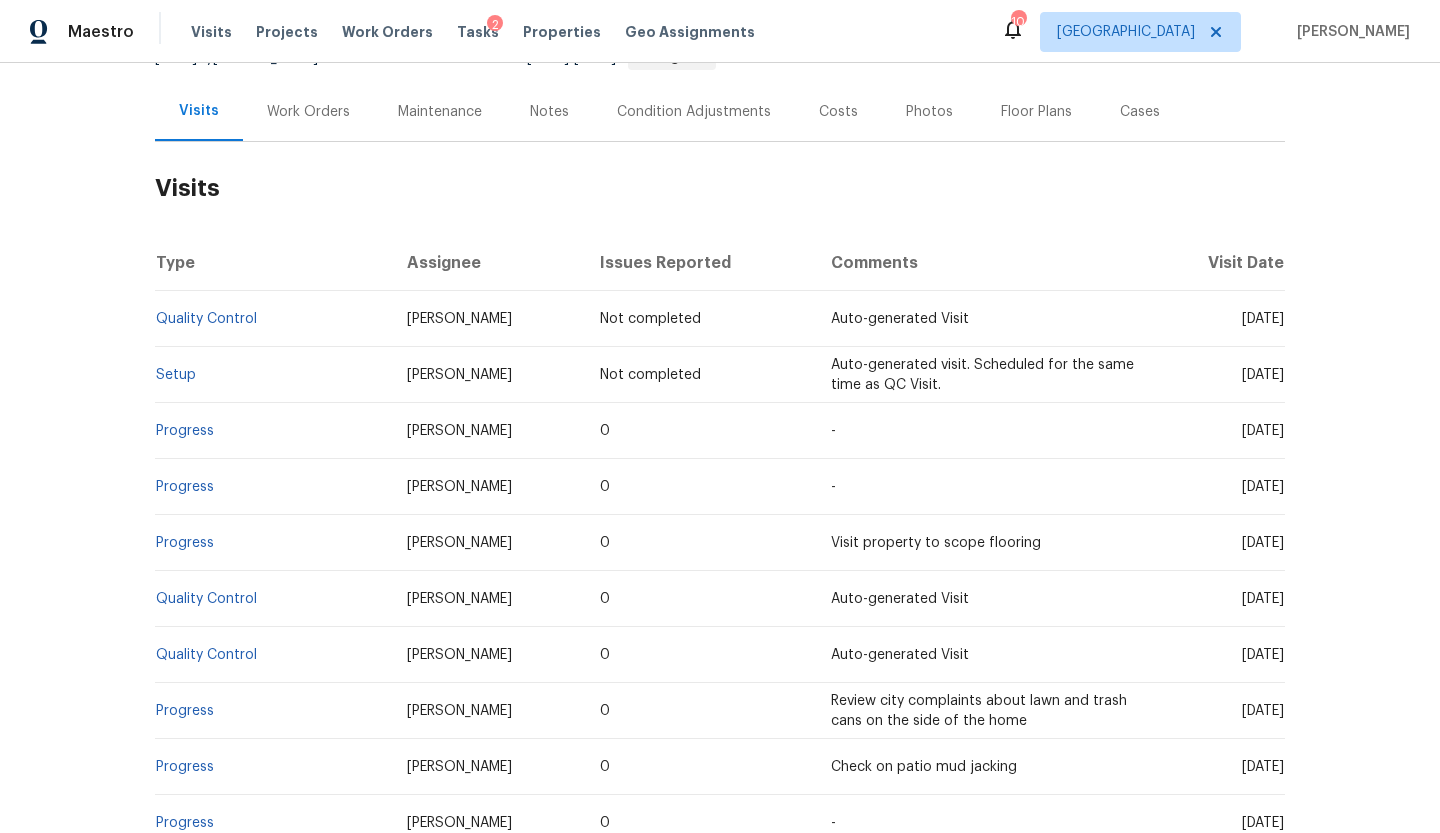 scroll, scrollTop: 0, scrollLeft: 0, axis: both 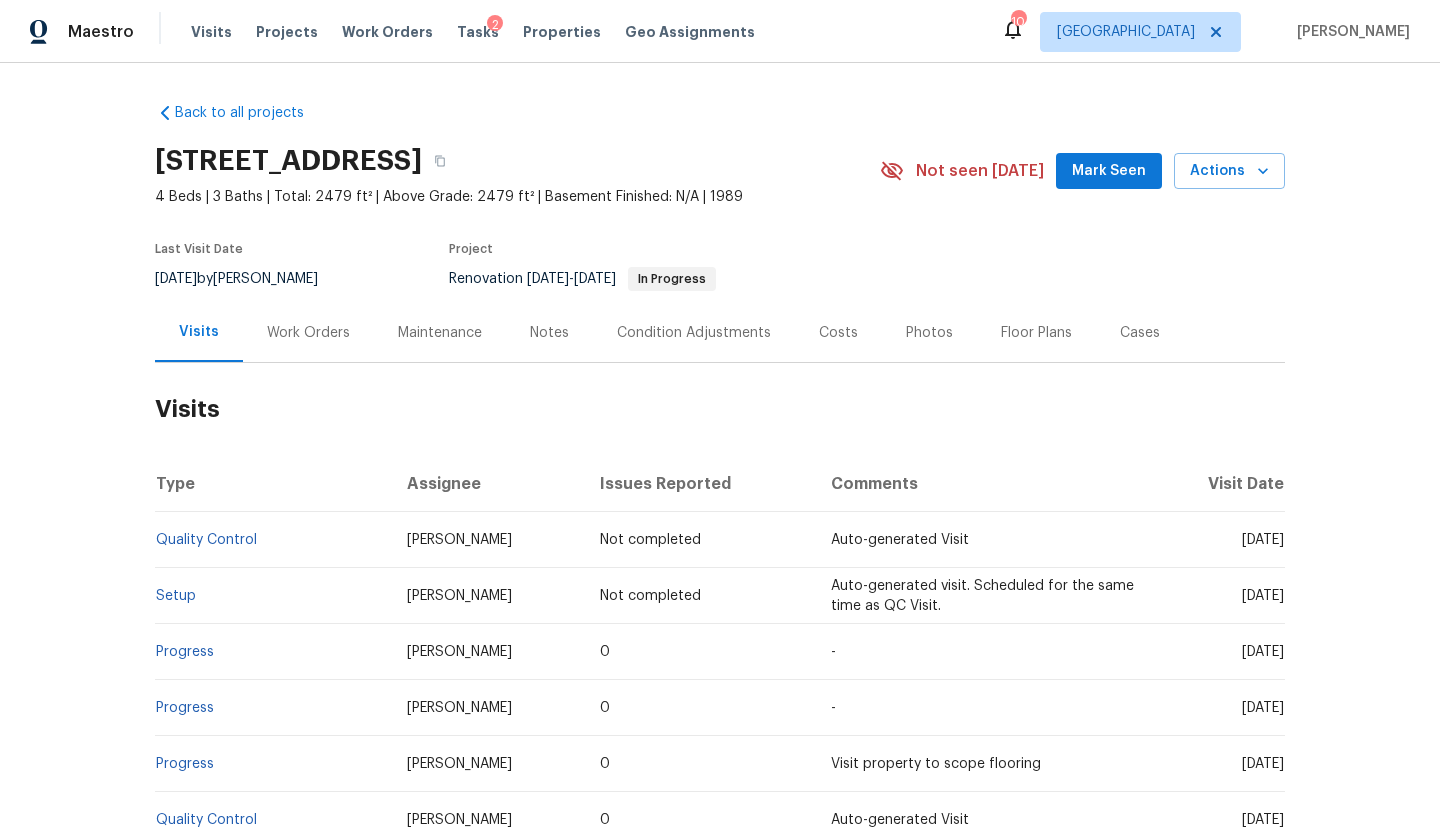 click on "Work Orders" at bounding box center [308, 333] 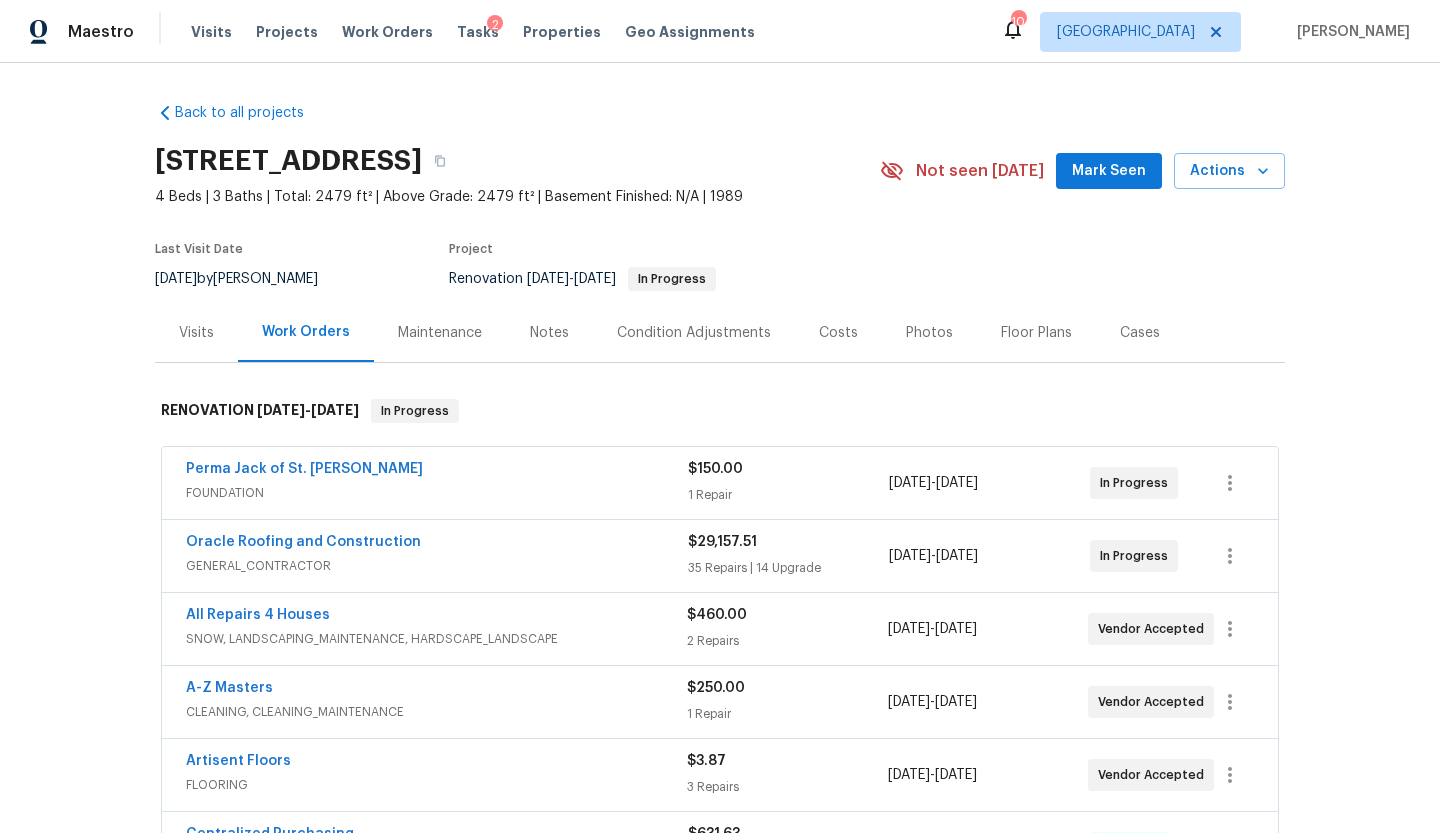 click on "Perma Jack of St. Louis" at bounding box center [437, 471] 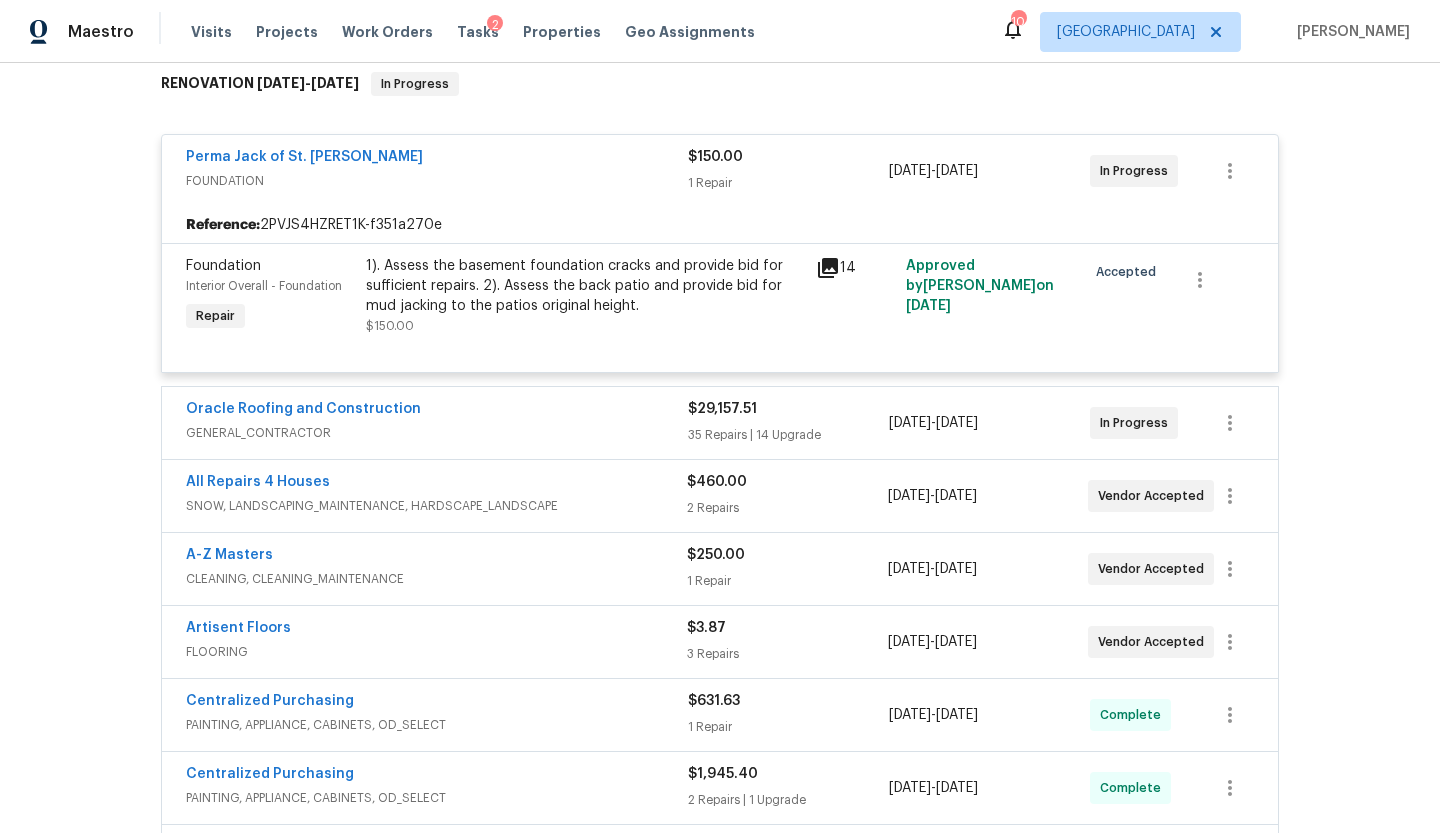 scroll, scrollTop: 340, scrollLeft: 0, axis: vertical 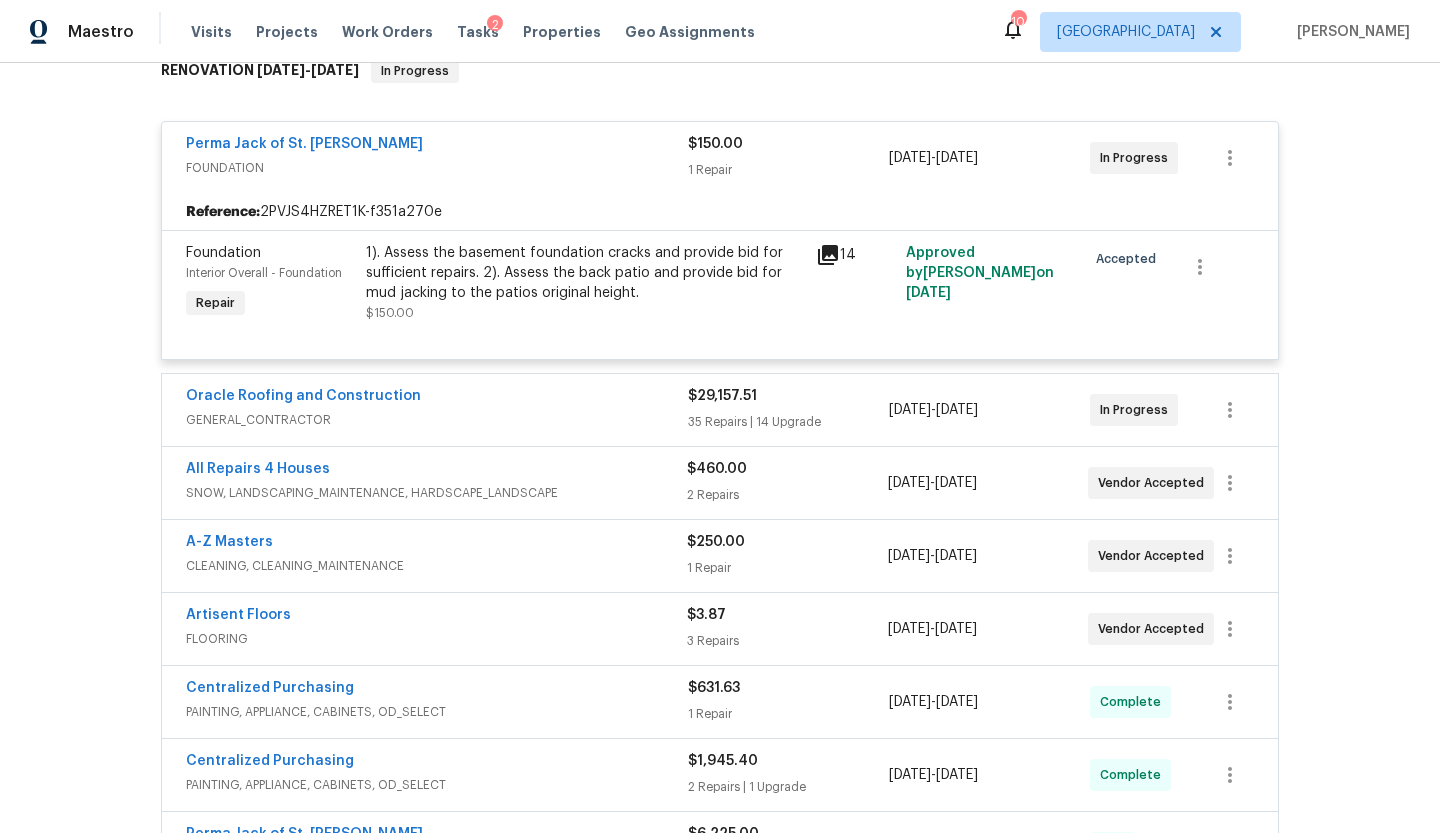 click on "GENERAL_CONTRACTOR" at bounding box center [437, 420] 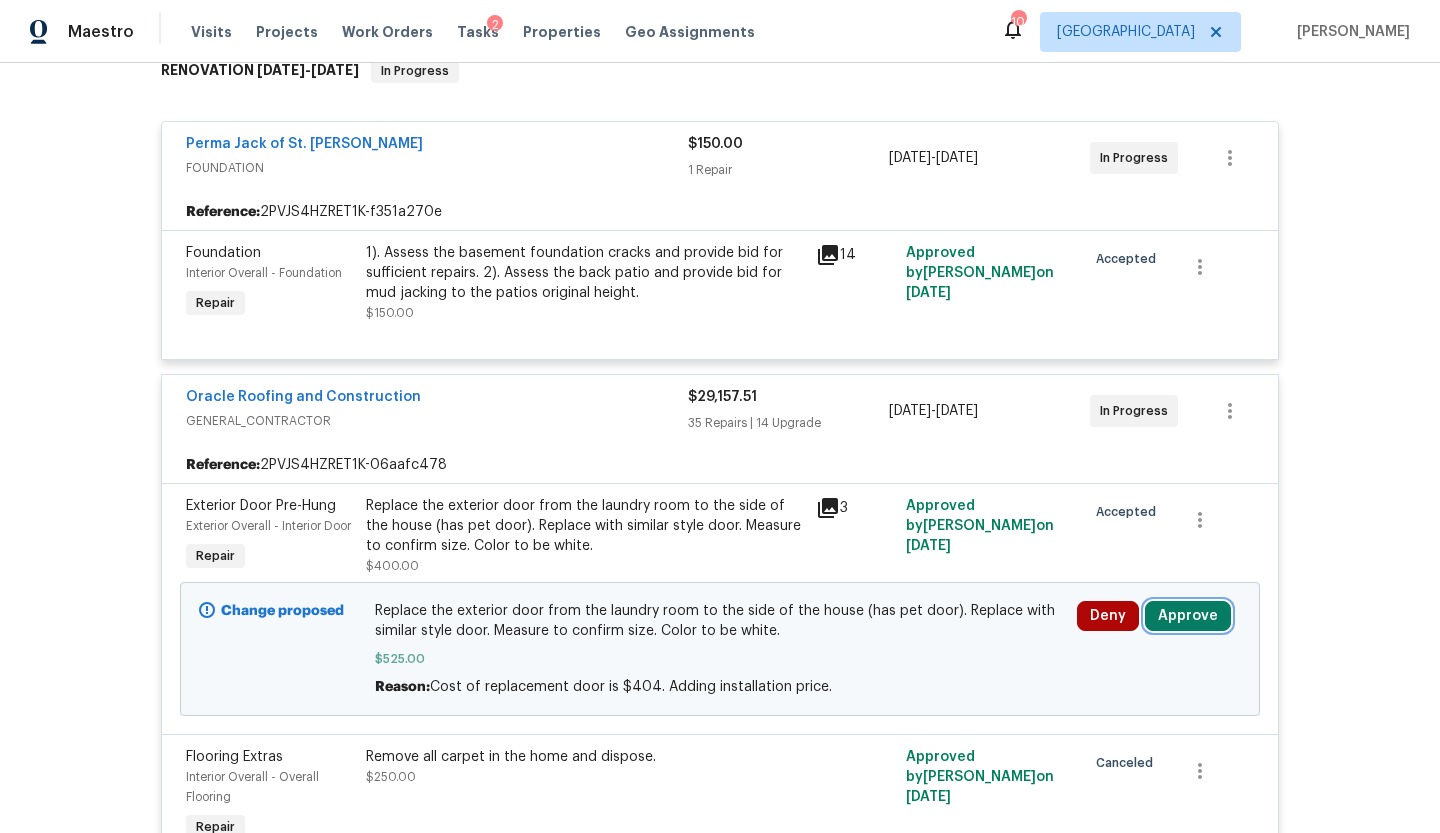 click on "Approve" at bounding box center (1188, 616) 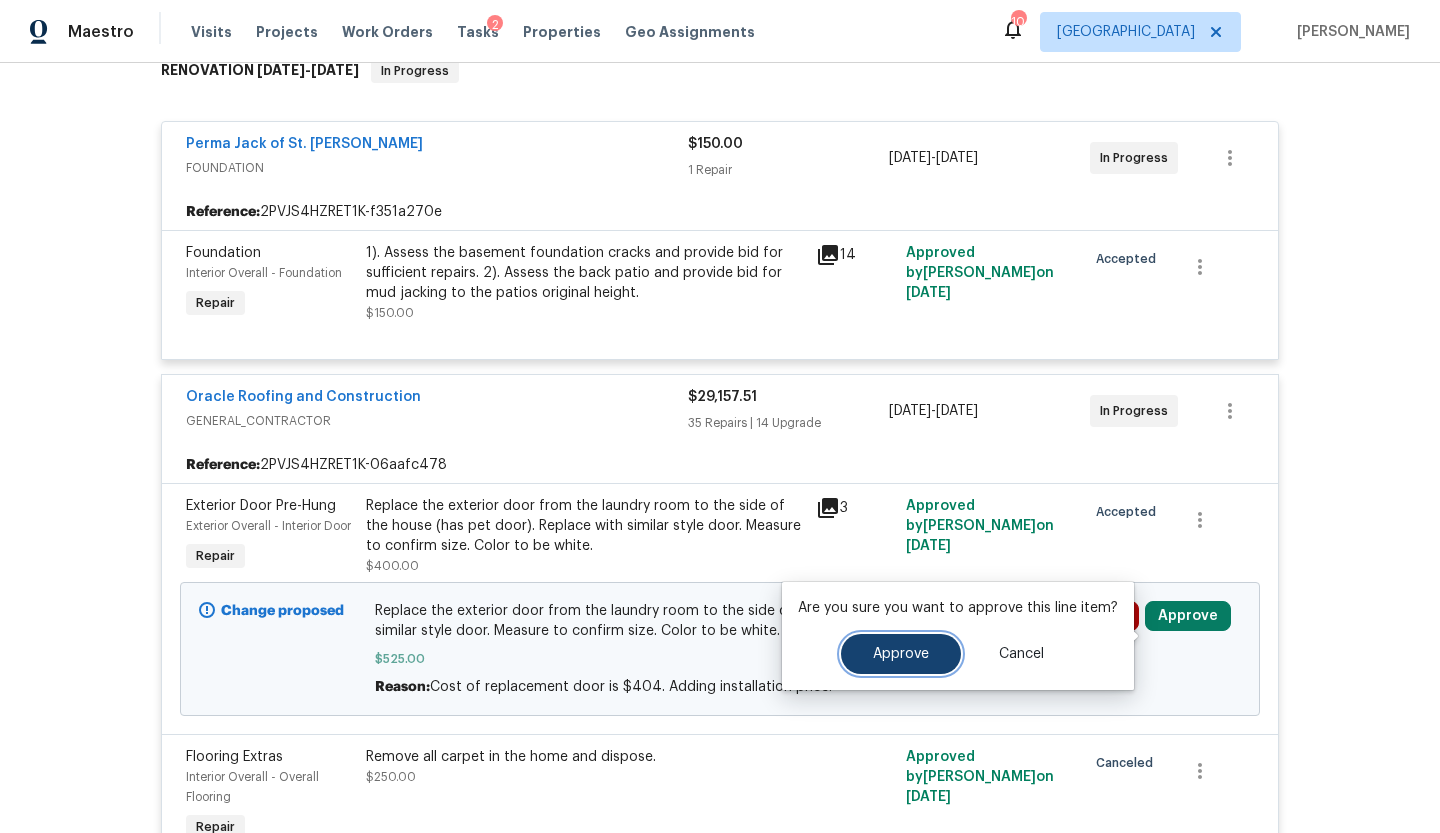 click on "Approve" at bounding box center [901, 654] 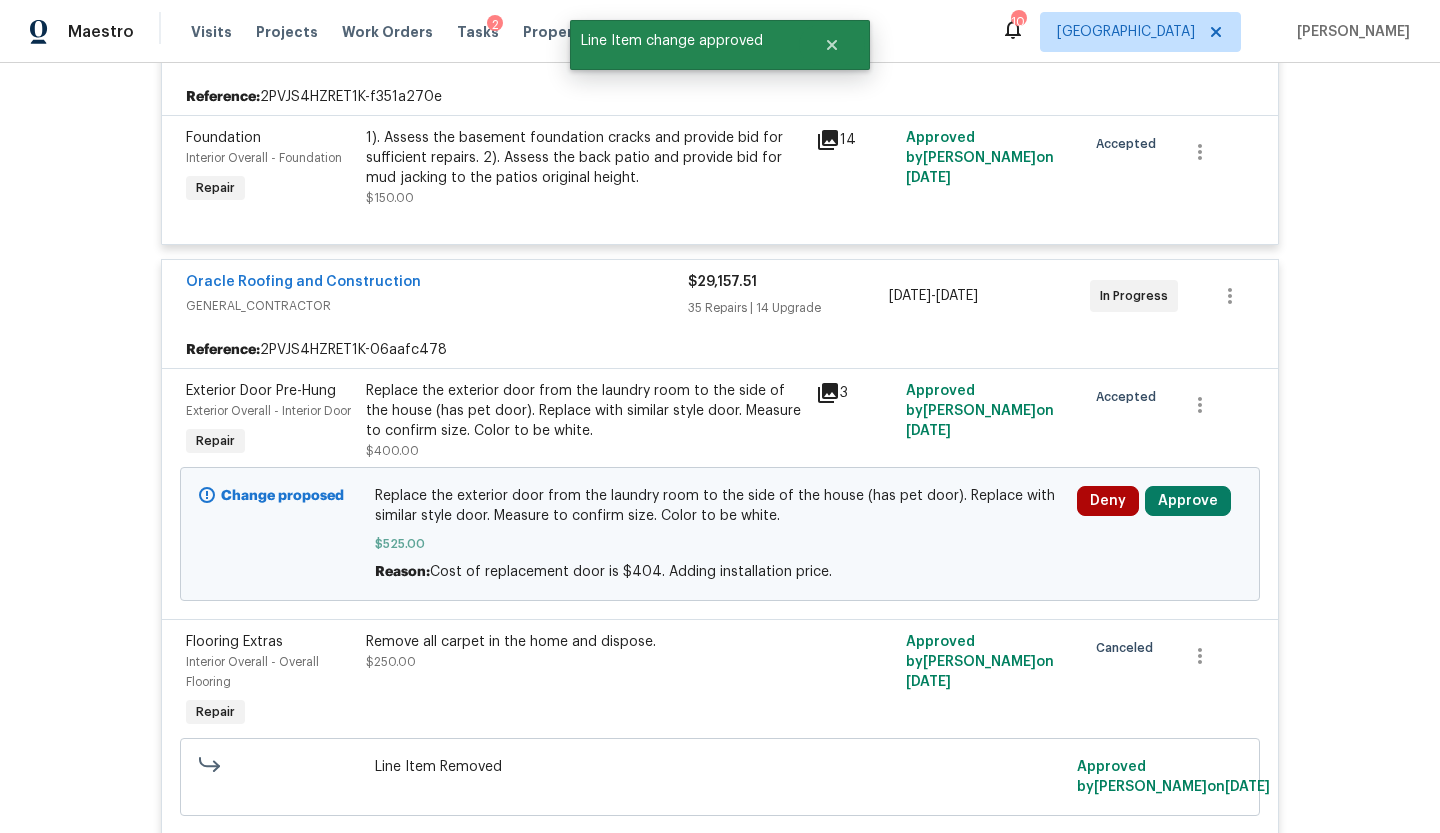 scroll, scrollTop: 485, scrollLeft: 0, axis: vertical 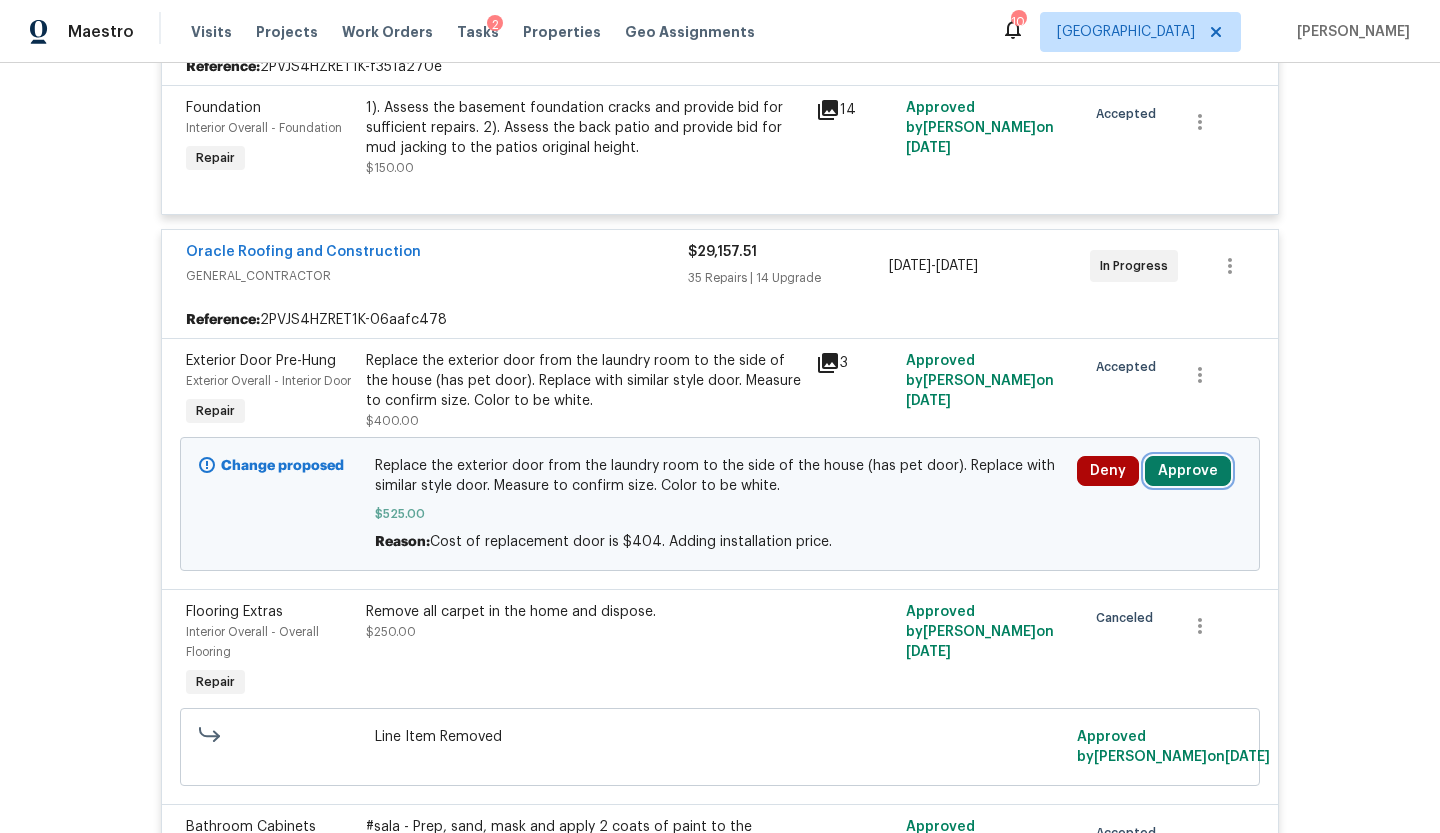 click on "Approve" at bounding box center [1188, 471] 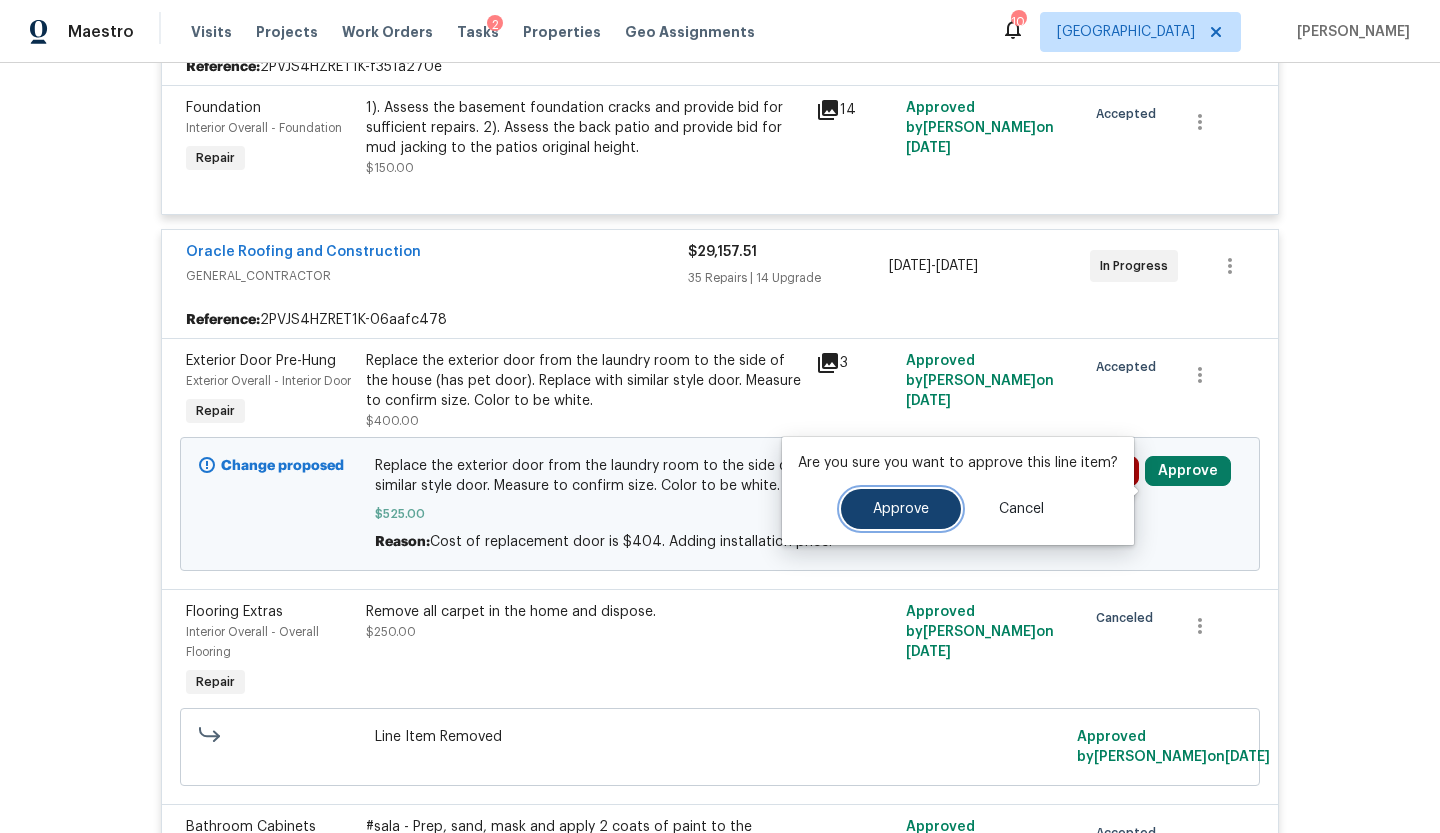 click on "Approve" at bounding box center [901, 509] 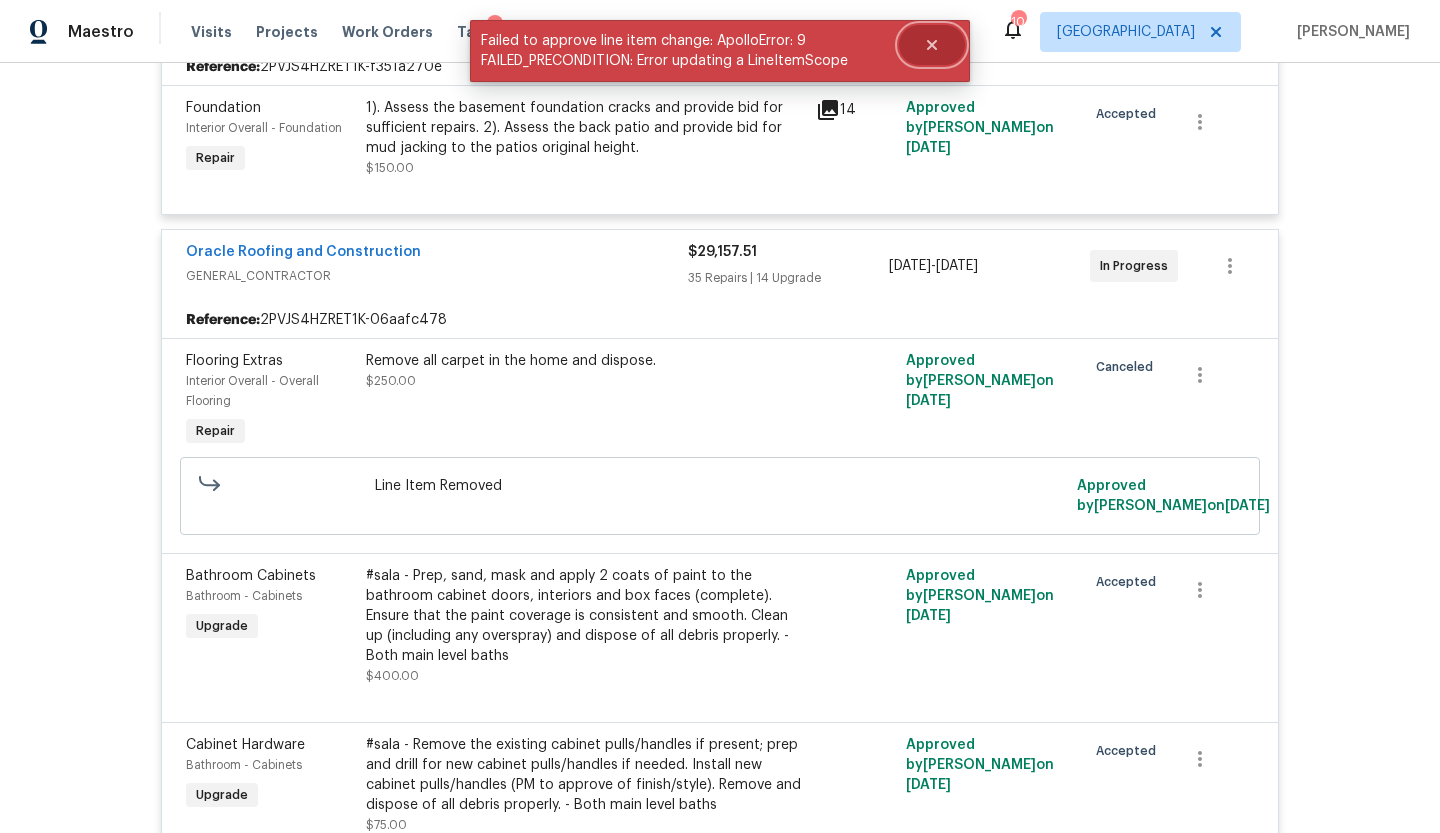 click 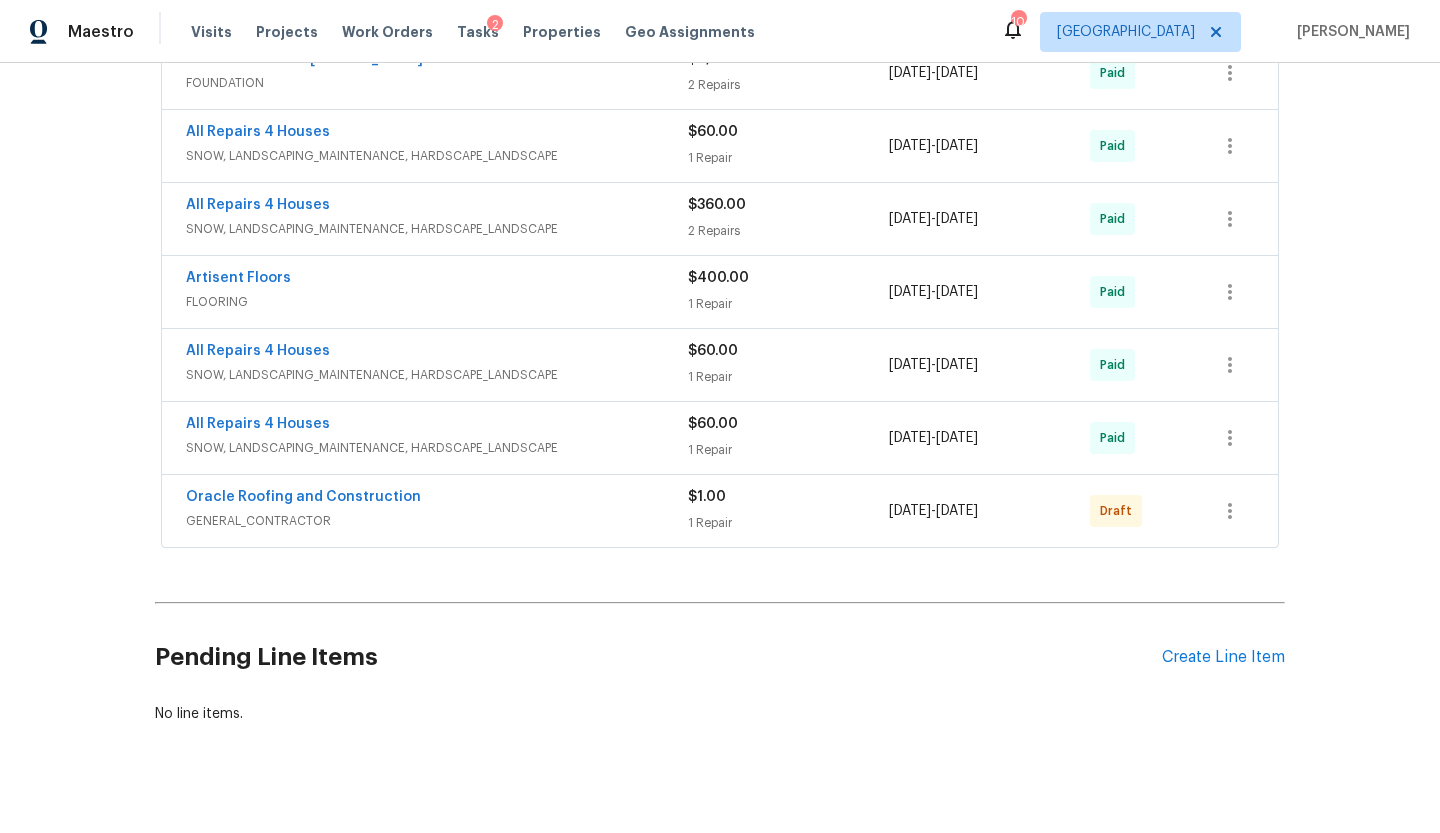 scroll, scrollTop: 9751, scrollLeft: 0, axis: vertical 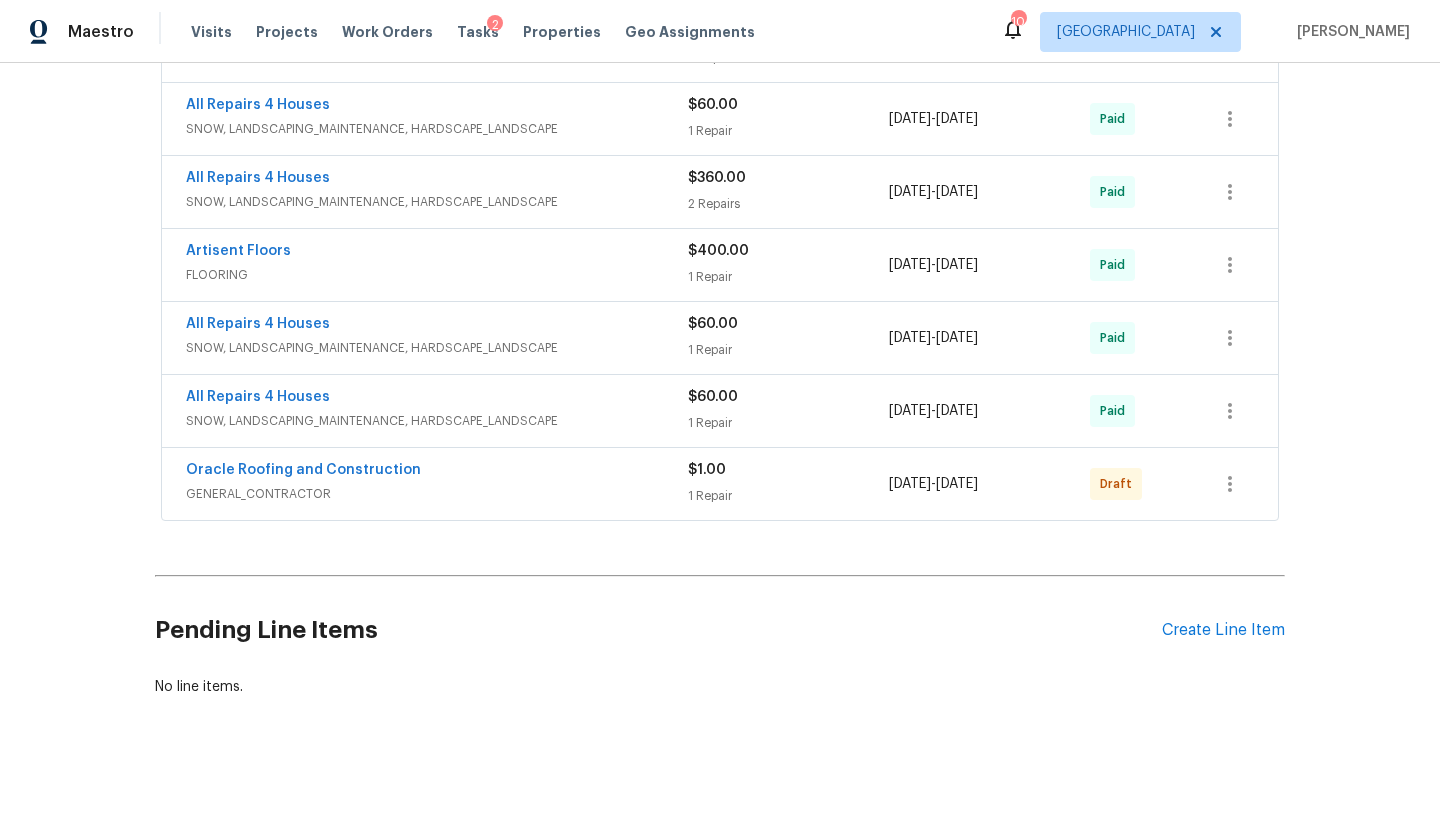 click on "GENERAL_CONTRACTOR" at bounding box center (437, 494) 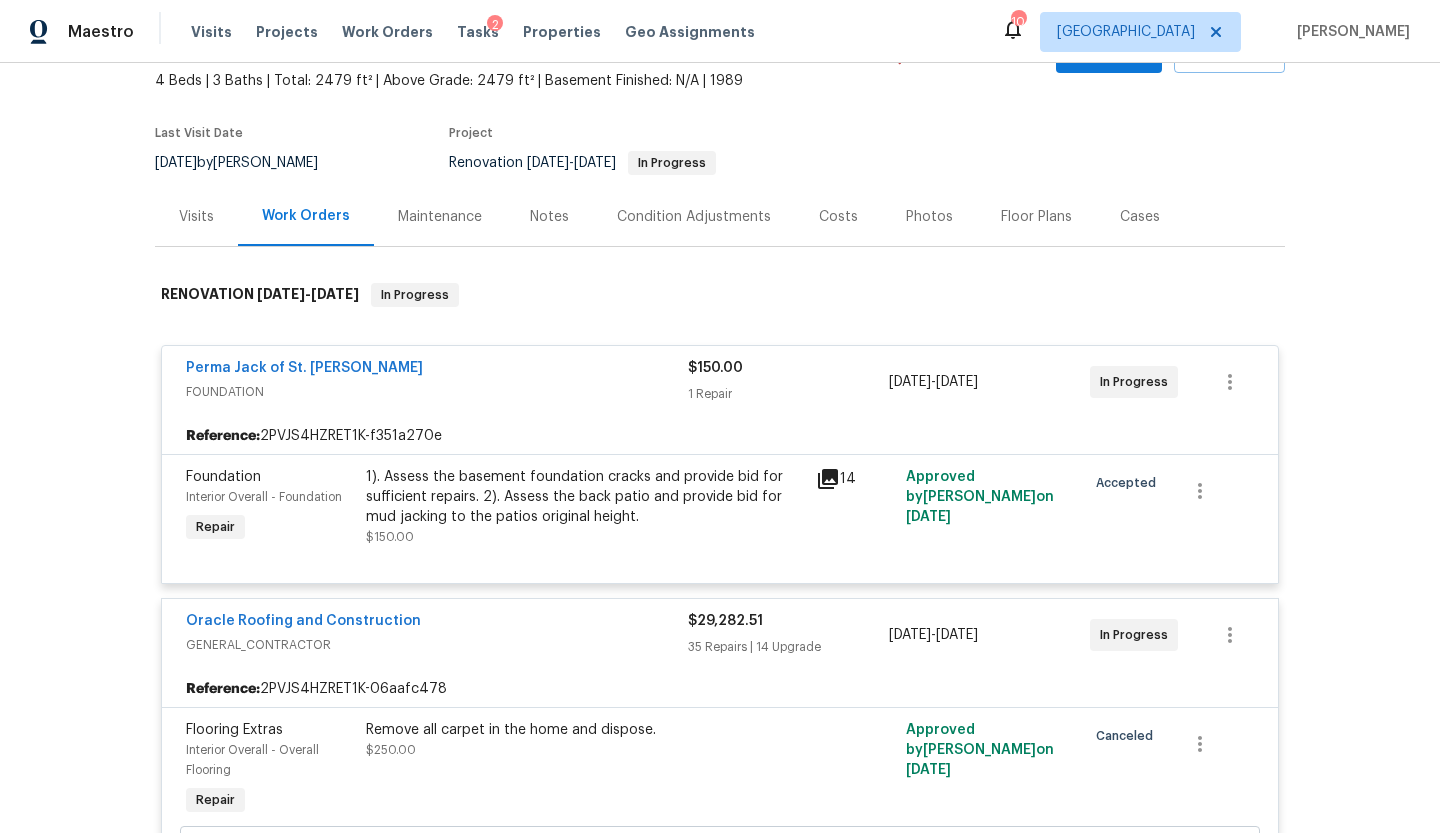 scroll, scrollTop: 0, scrollLeft: 0, axis: both 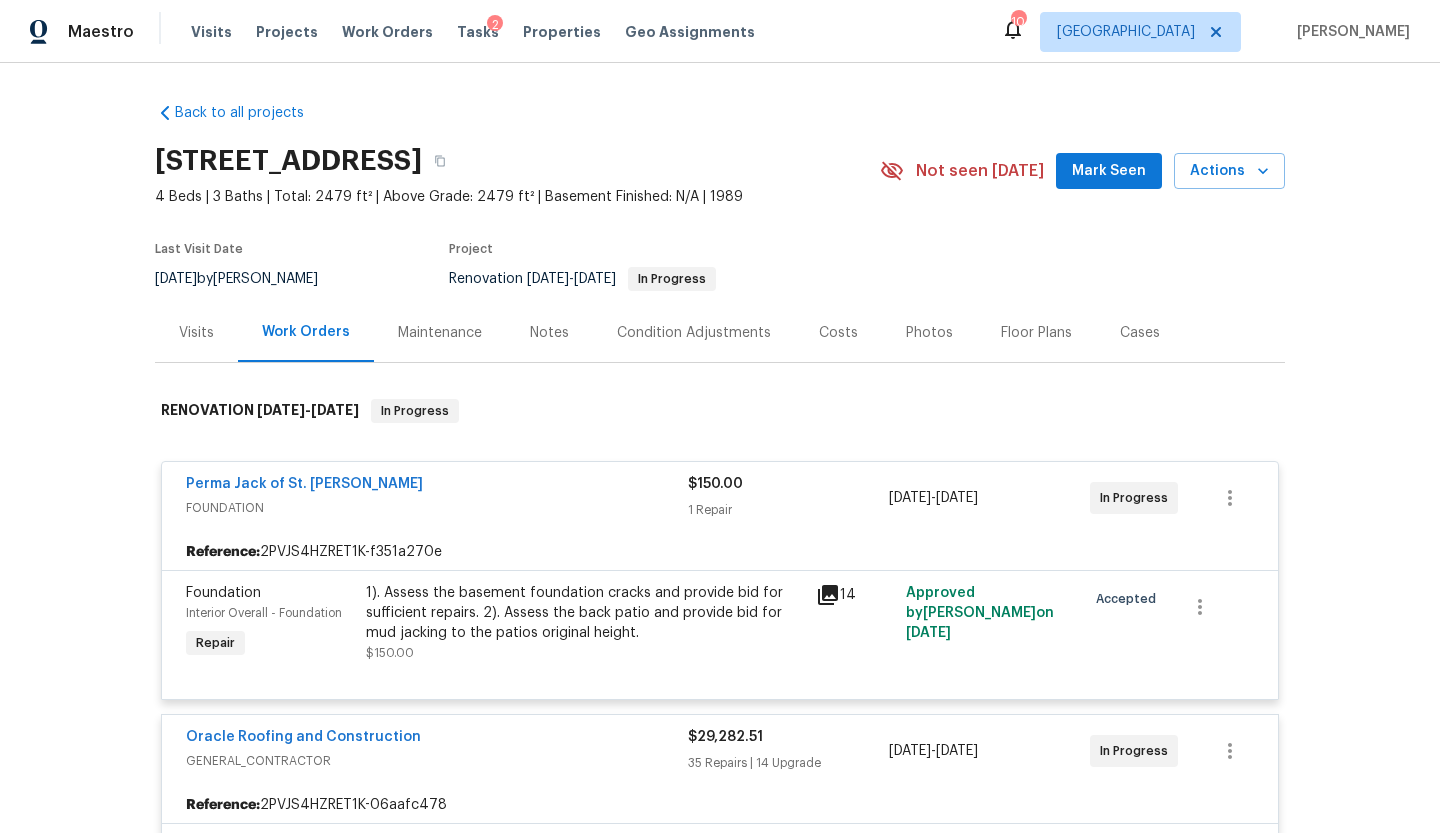click on "Visits" at bounding box center [196, 333] 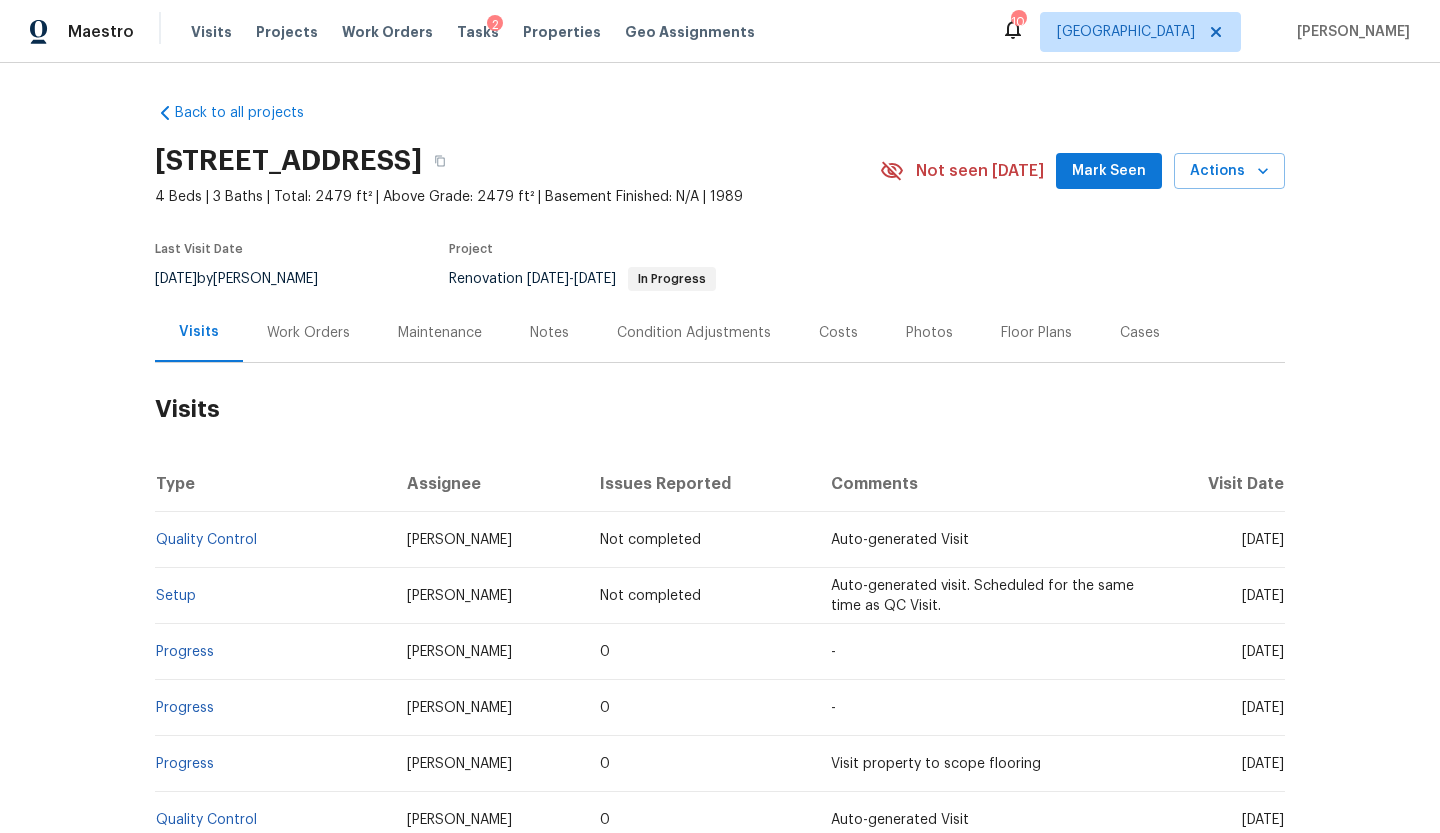 scroll, scrollTop: 5, scrollLeft: 0, axis: vertical 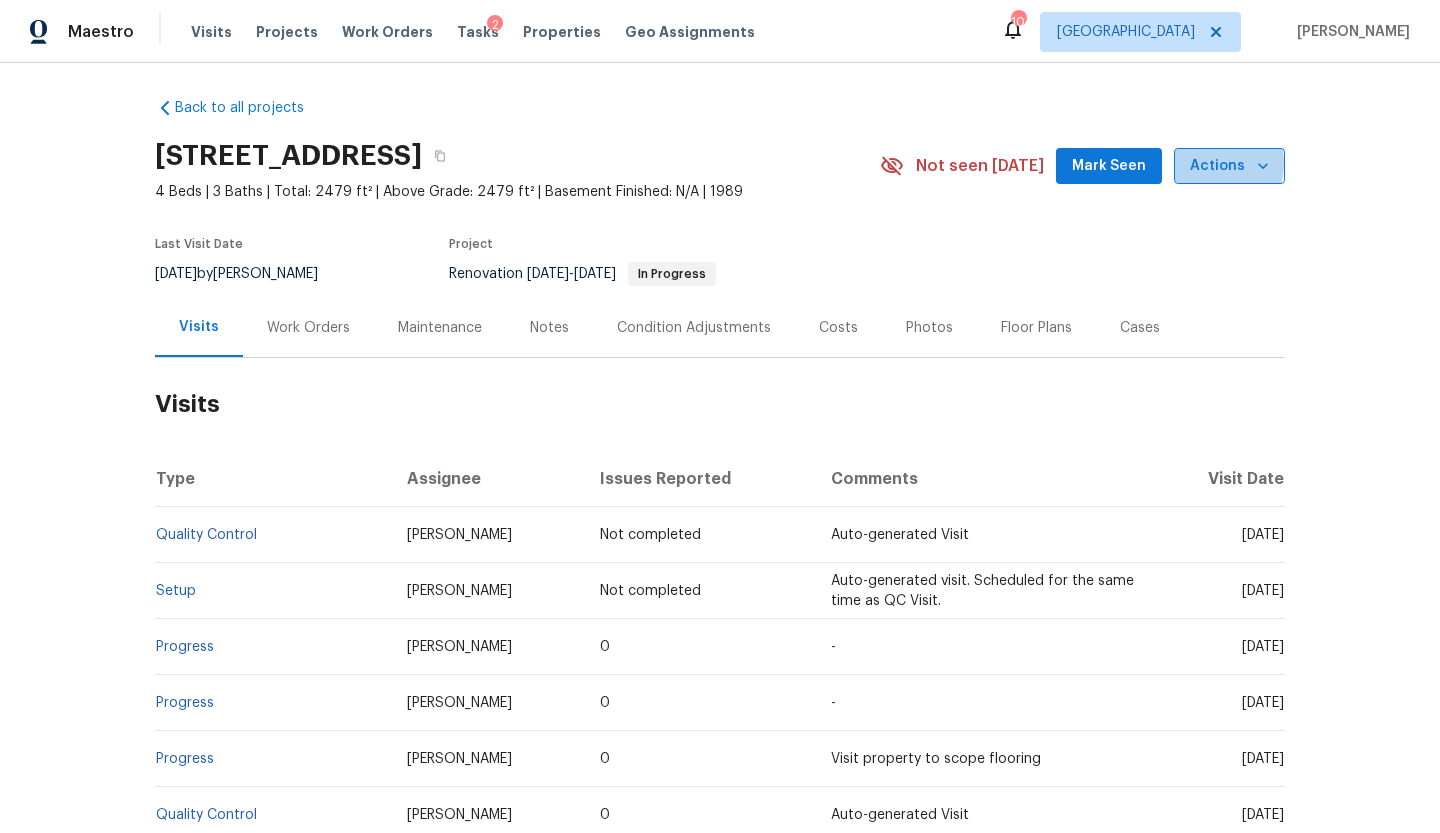 click on "Actions" at bounding box center (1229, 166) 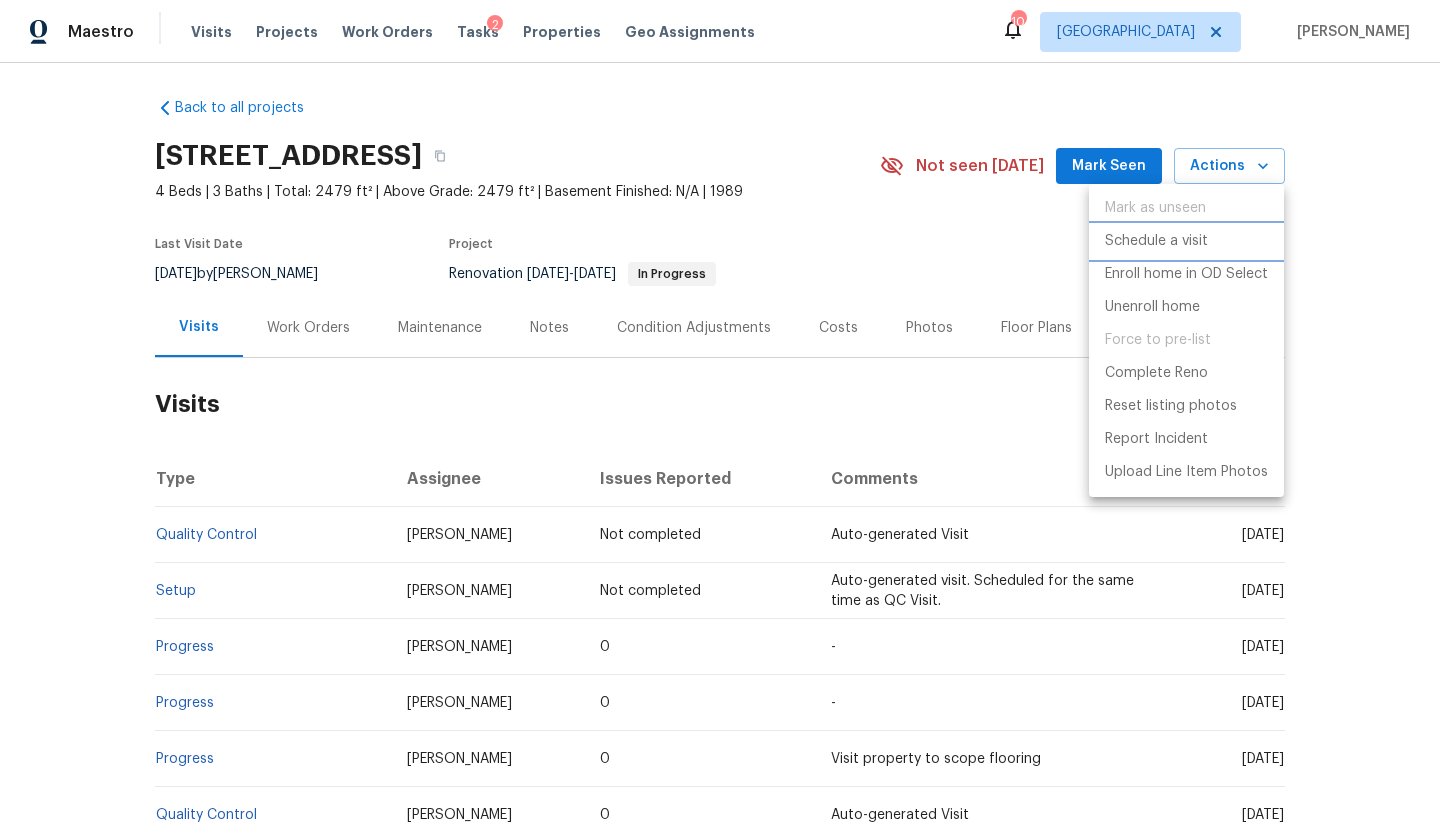 click on "Schedule a visit" at bounding box center [1156, 241] 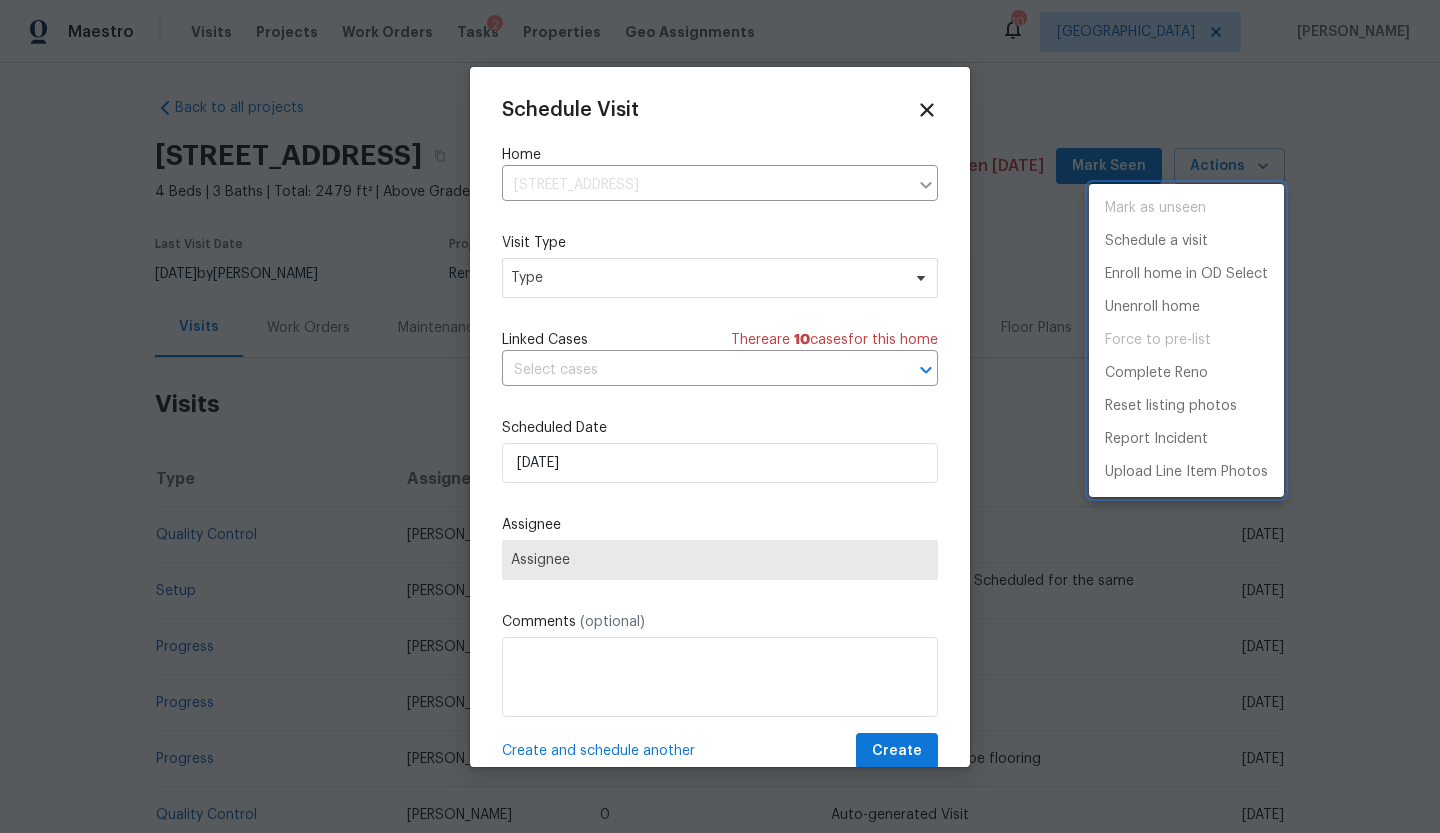 click at bounding box center [720, 416] 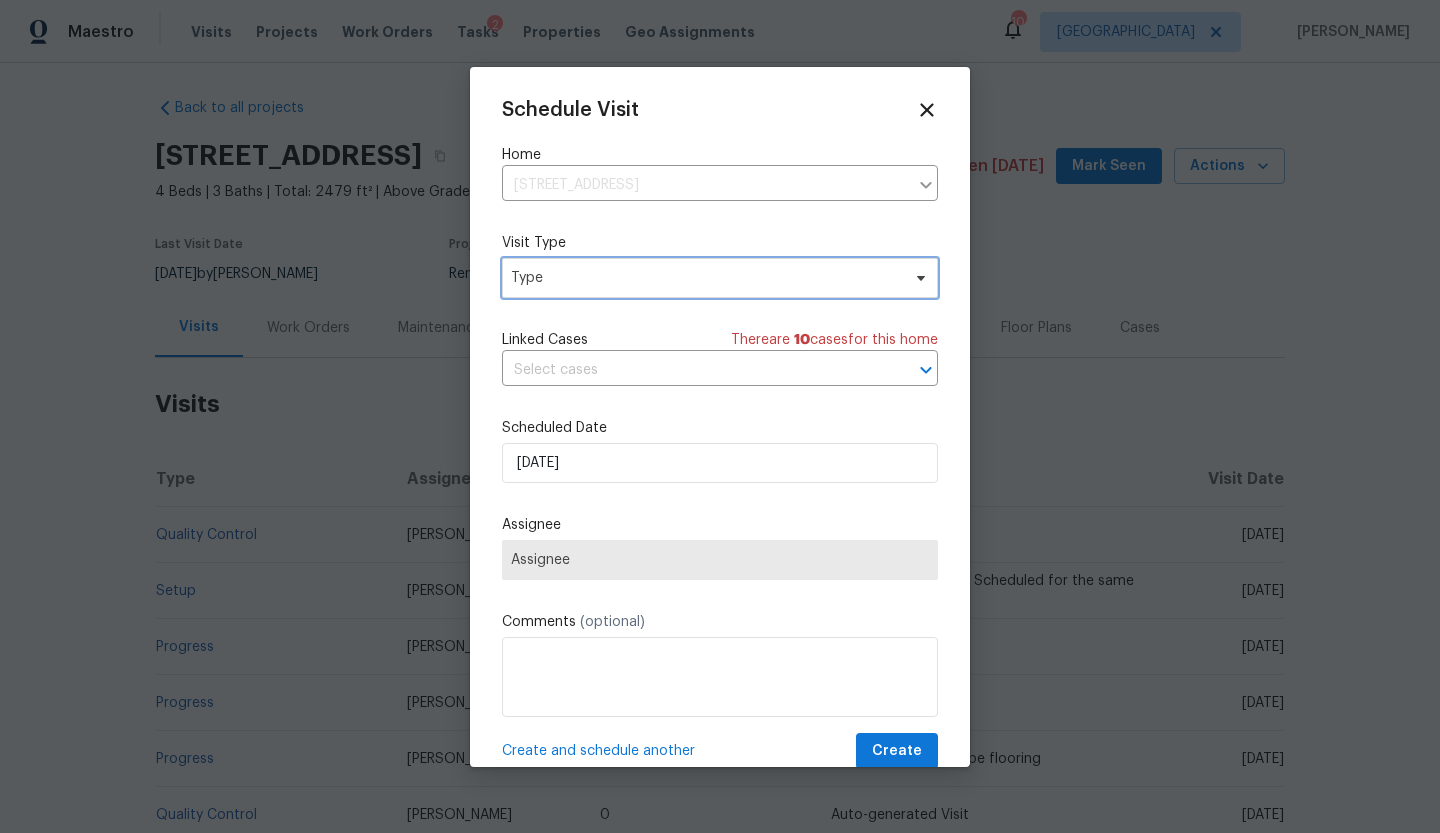 click on "Type" at bounding box center (705, 278) 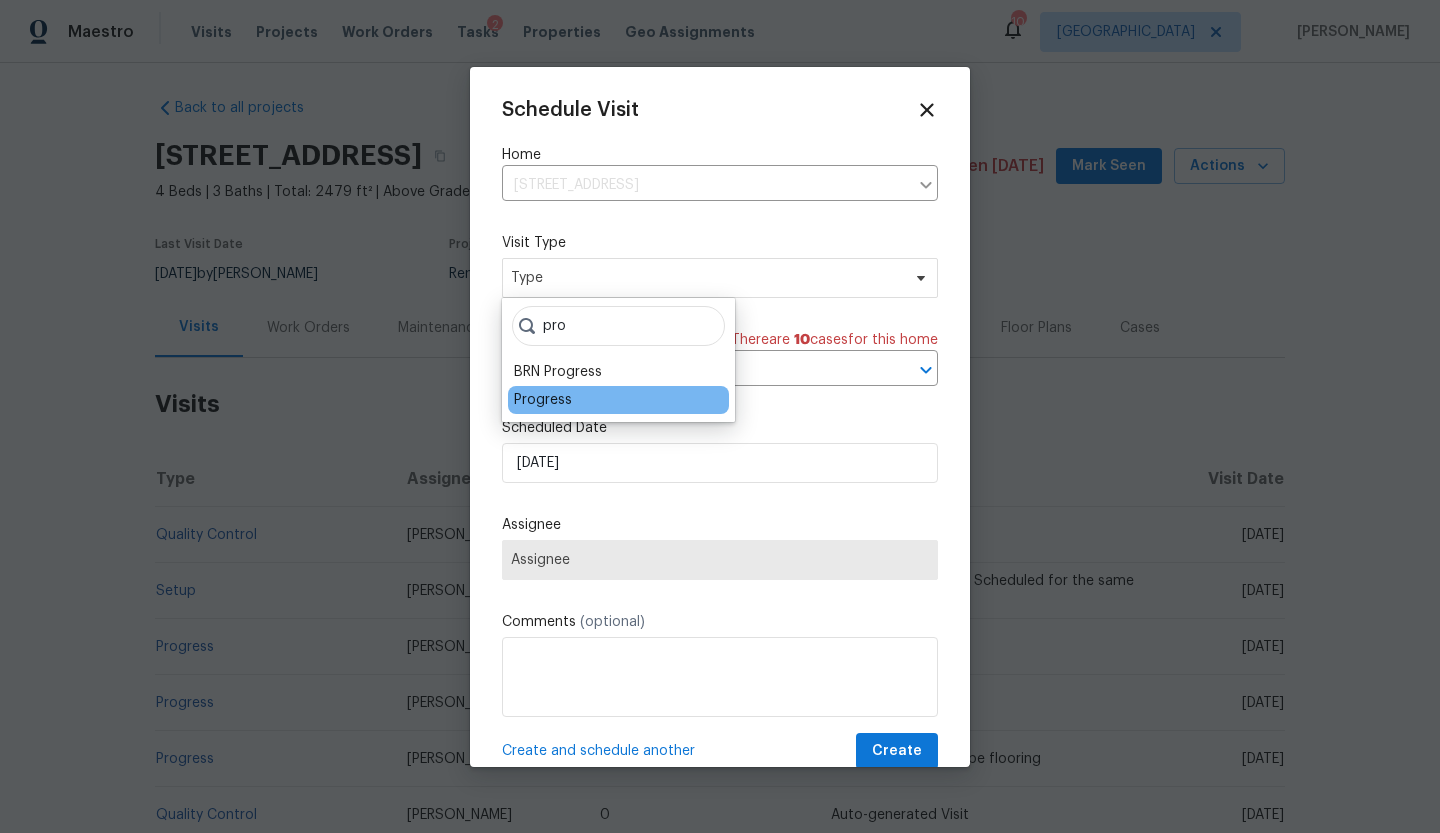 type on "pro" 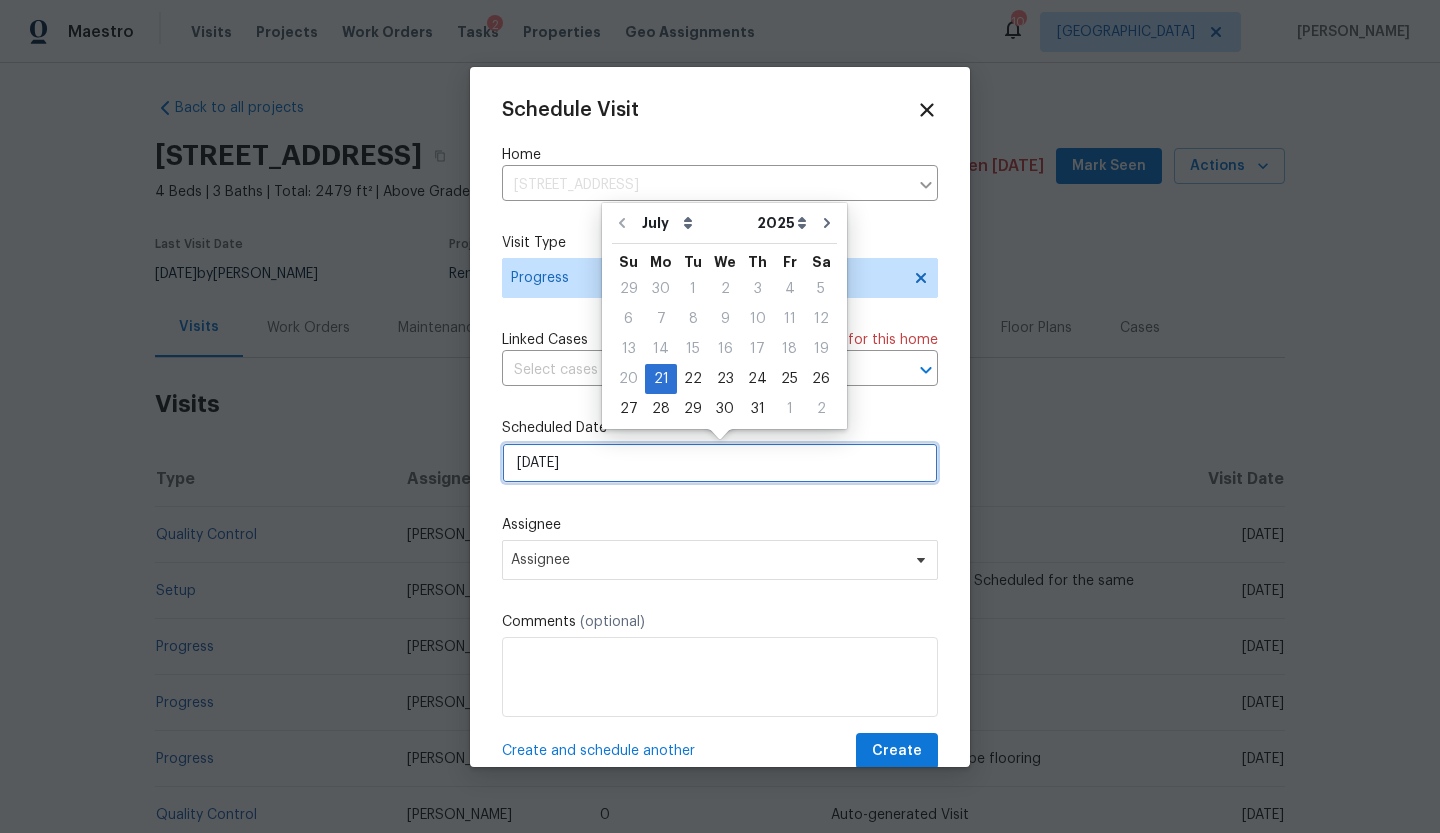 click on "7/21/2025" at bounding box center (720, 463) 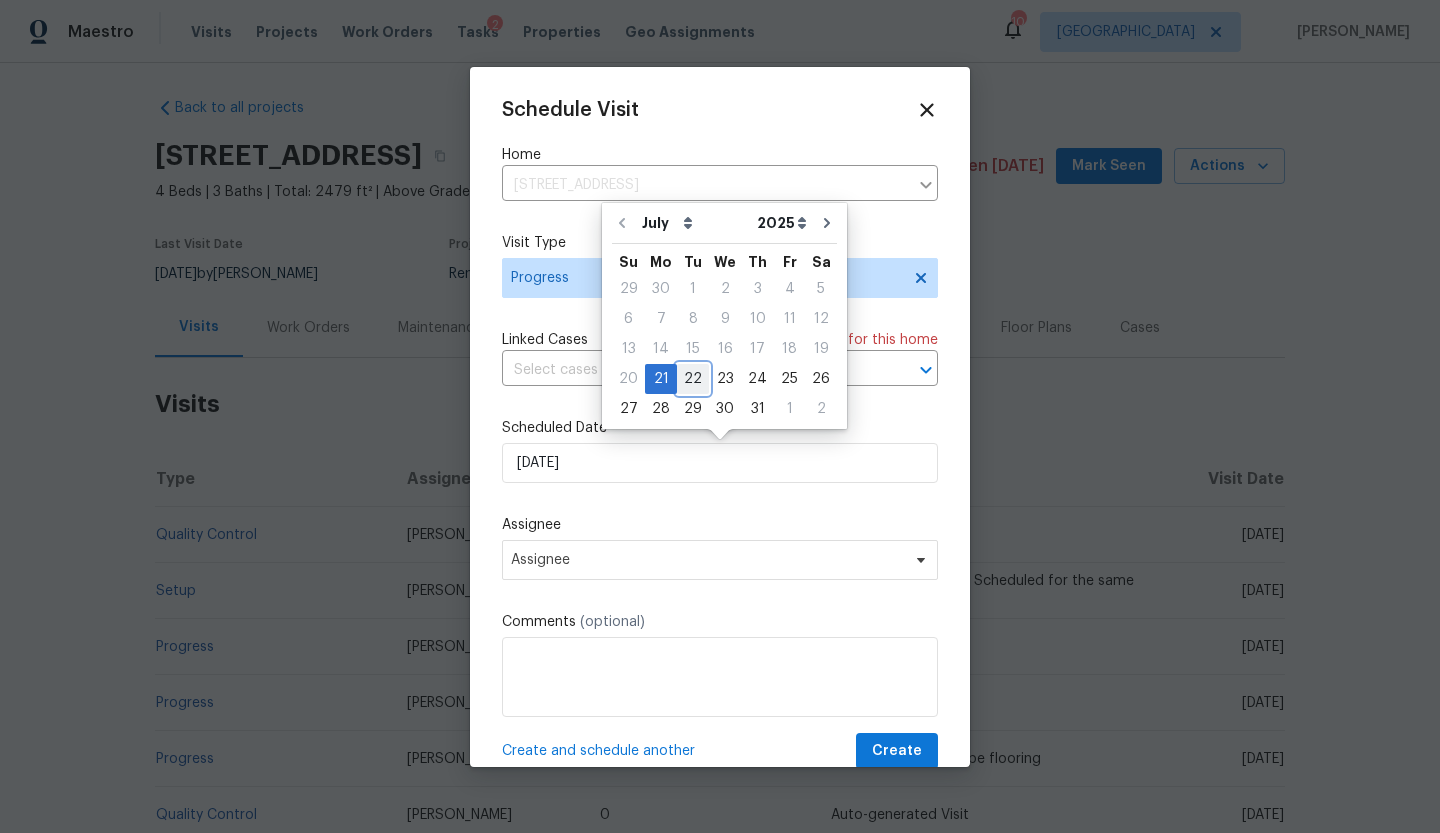 click on "22" at bounding box center (693, 379) 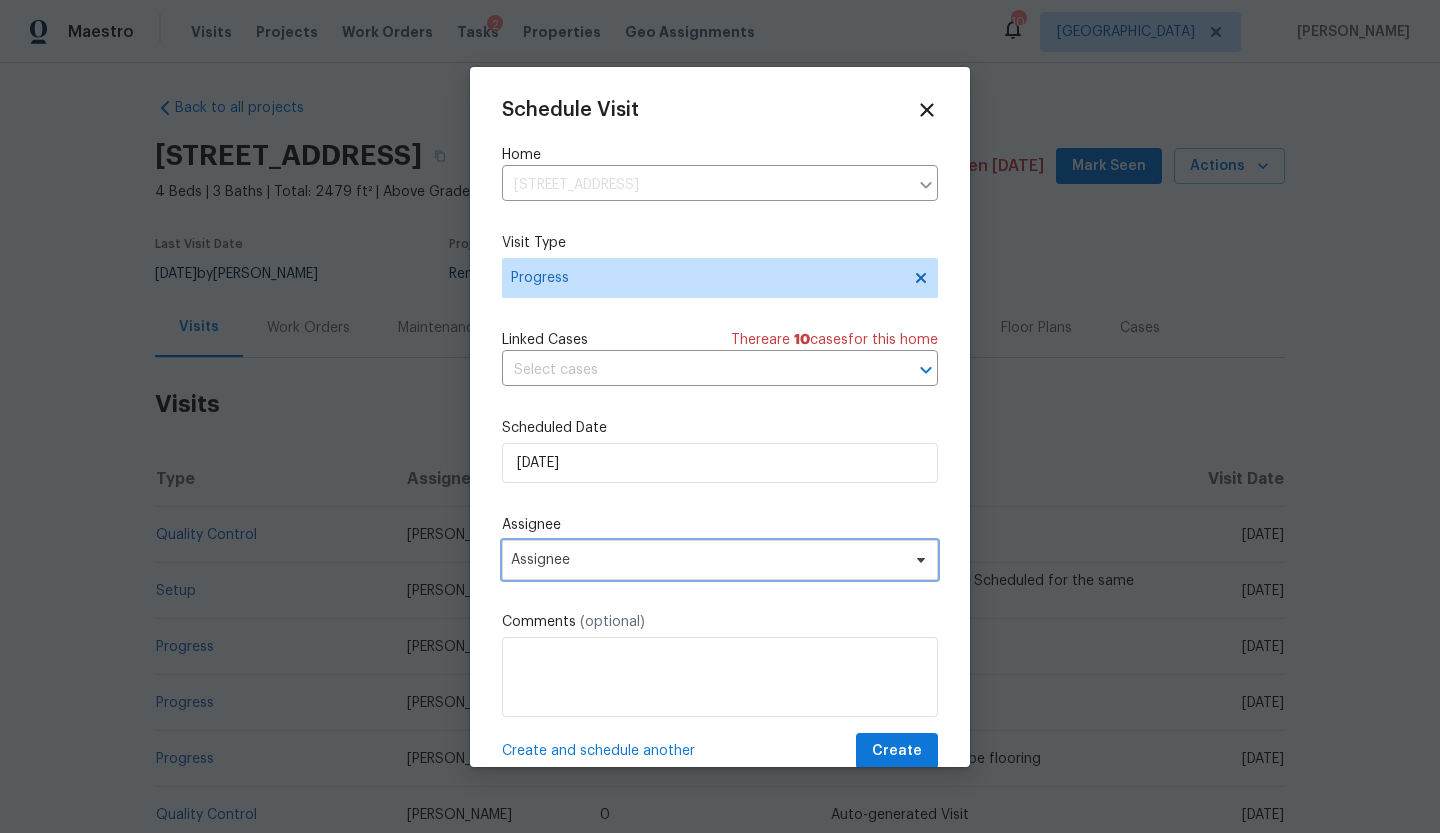 click on "Assignee" at bounding box center (707, 560) 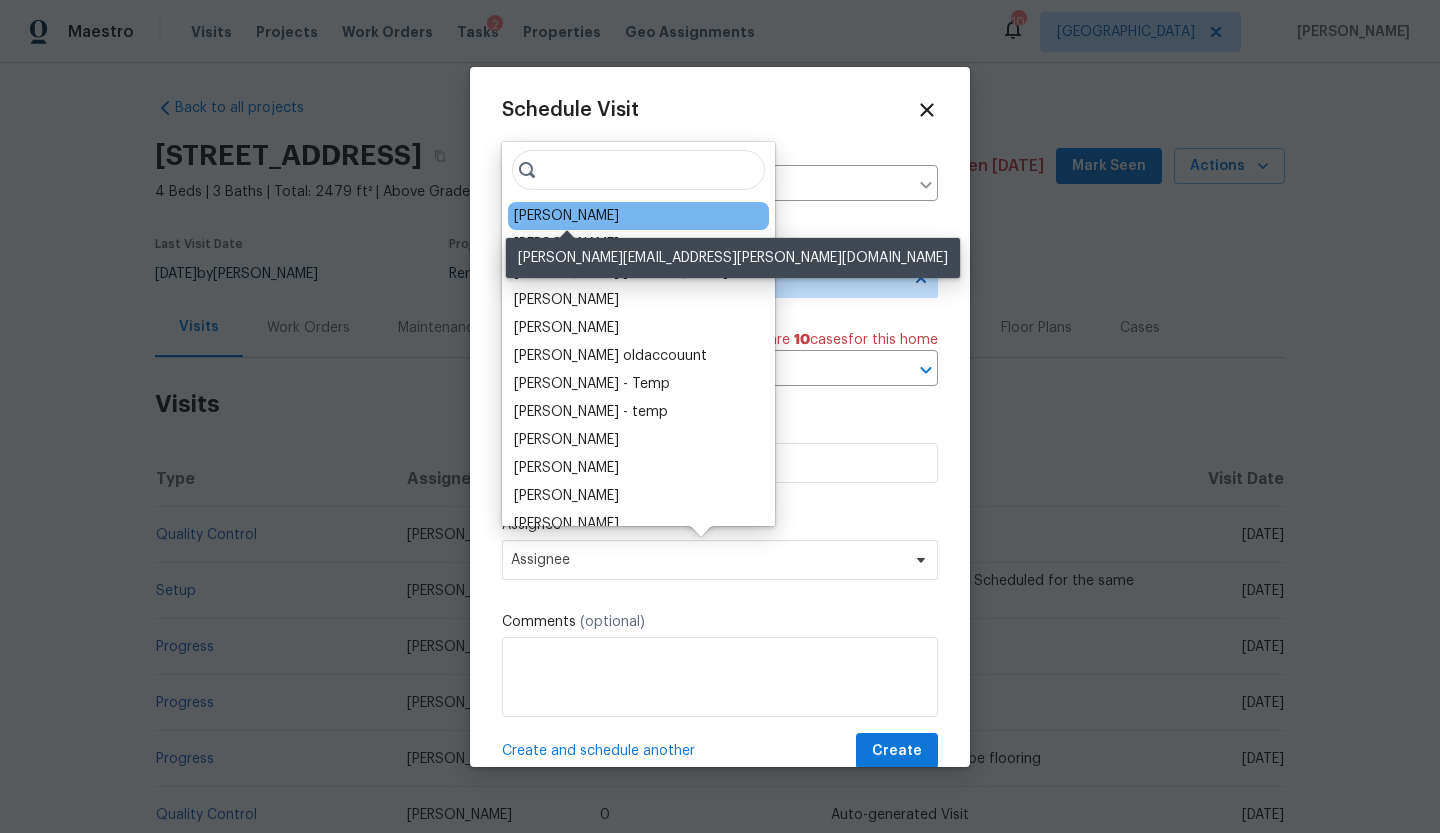 click on "[PERSON_NAME]" at bounding box center (566, 216) 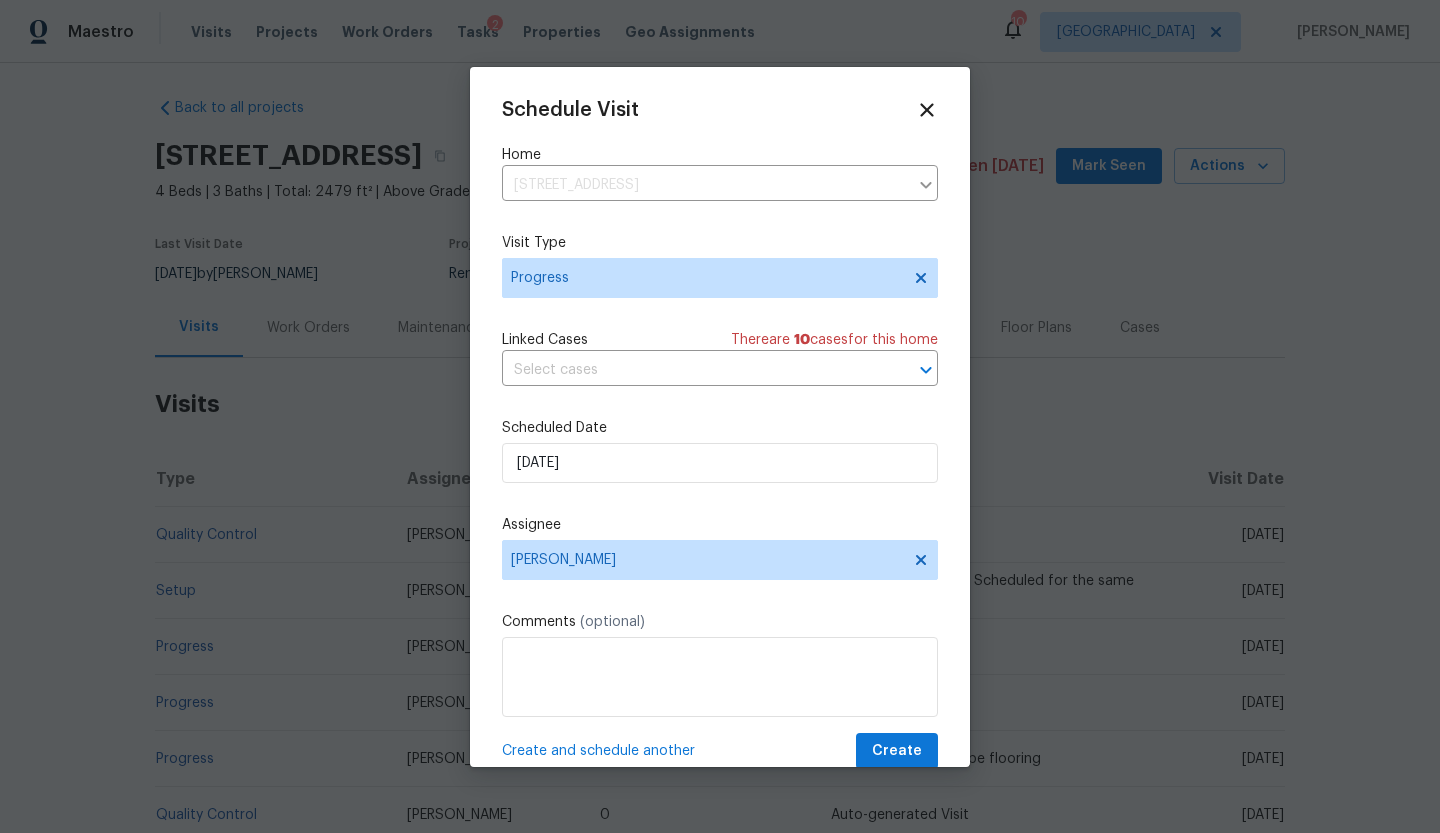 click on "Create and schedule another" at bounding box center (598, 751) 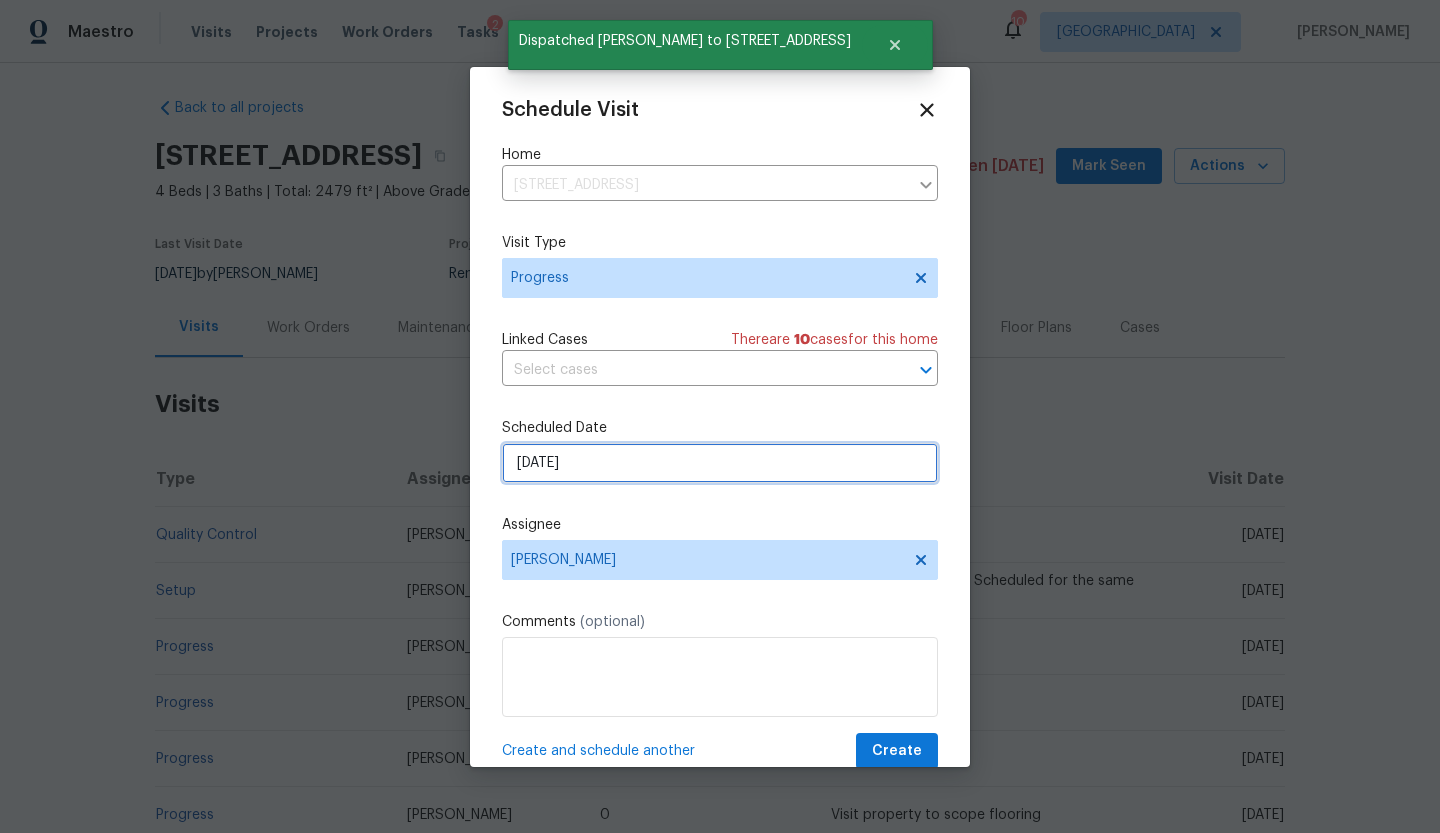 click on "7/22/2025" at bounding box center [720, 463] 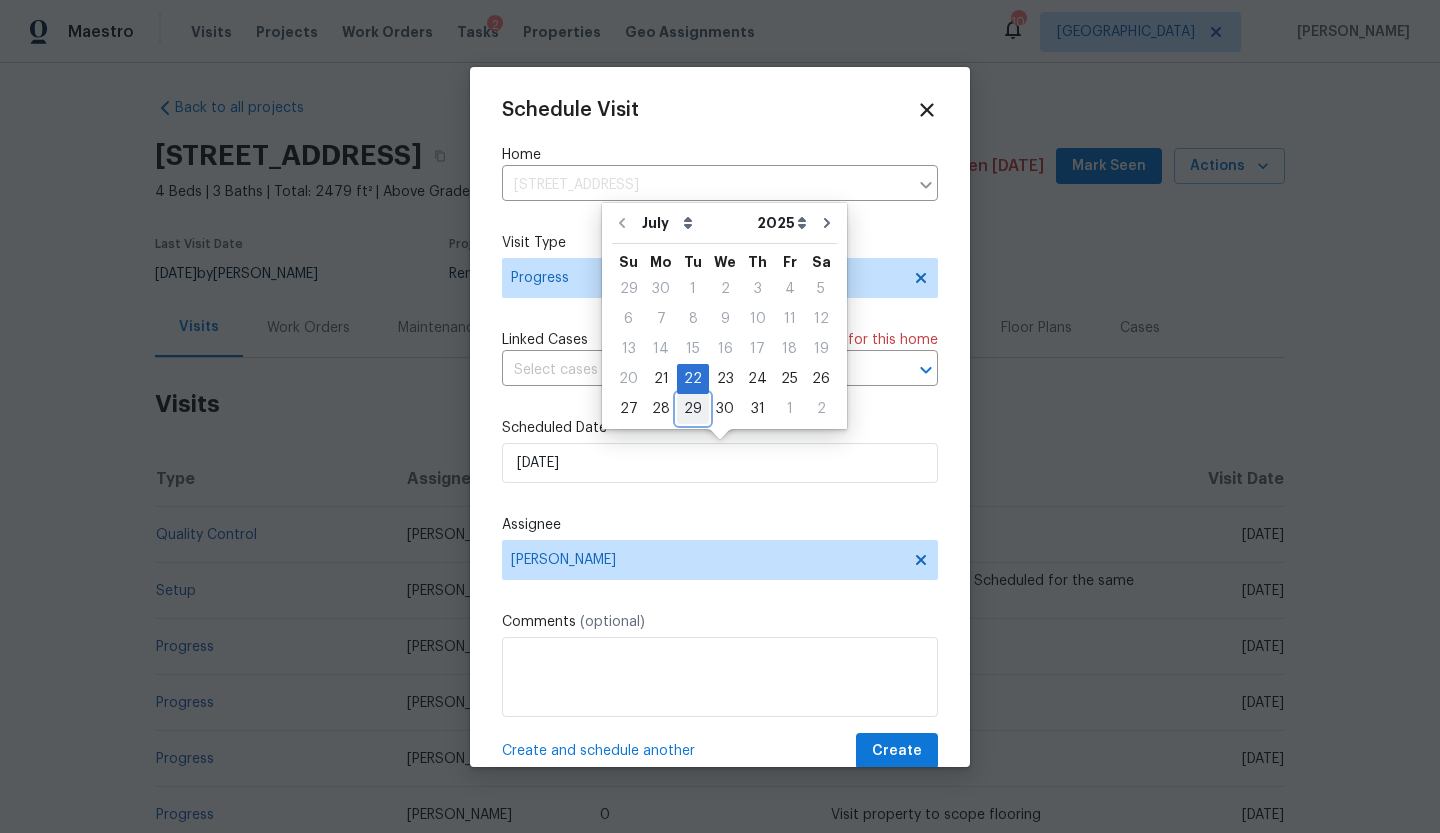 click on "29" at bounding box center [693, 409] 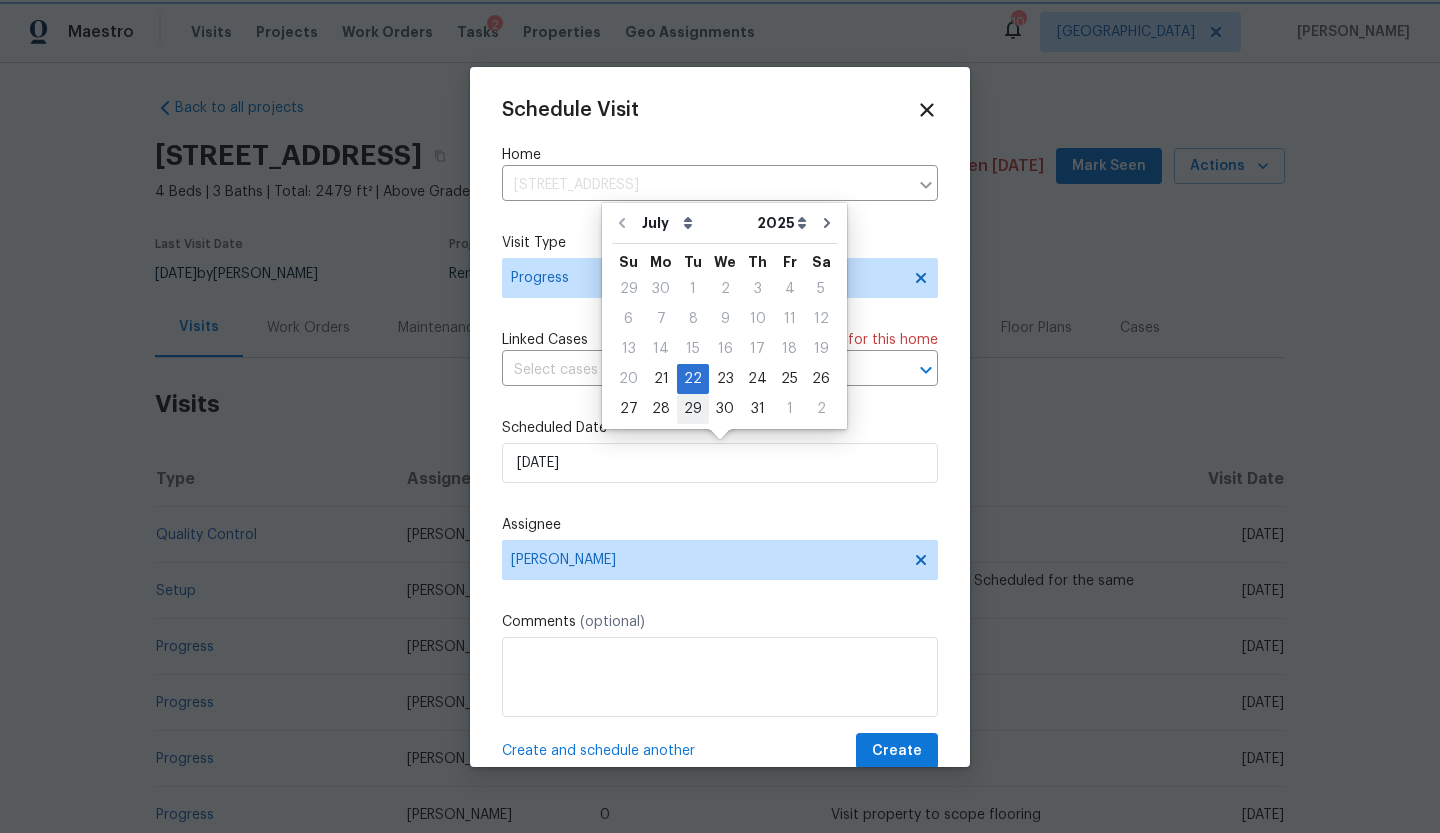 type on "7/29/2025" 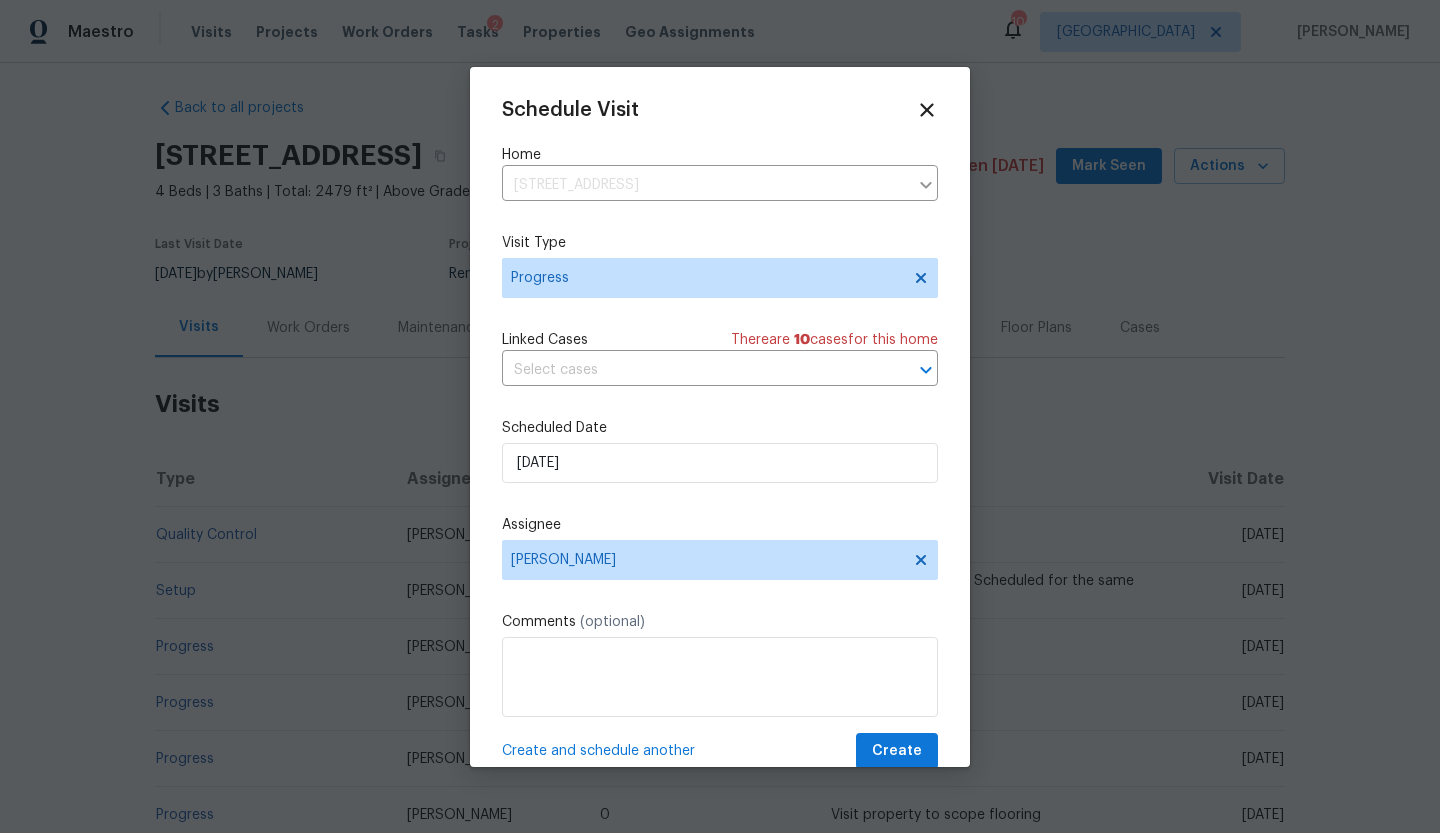 click on "Create and schedule another" at bounding box center (598, 751) 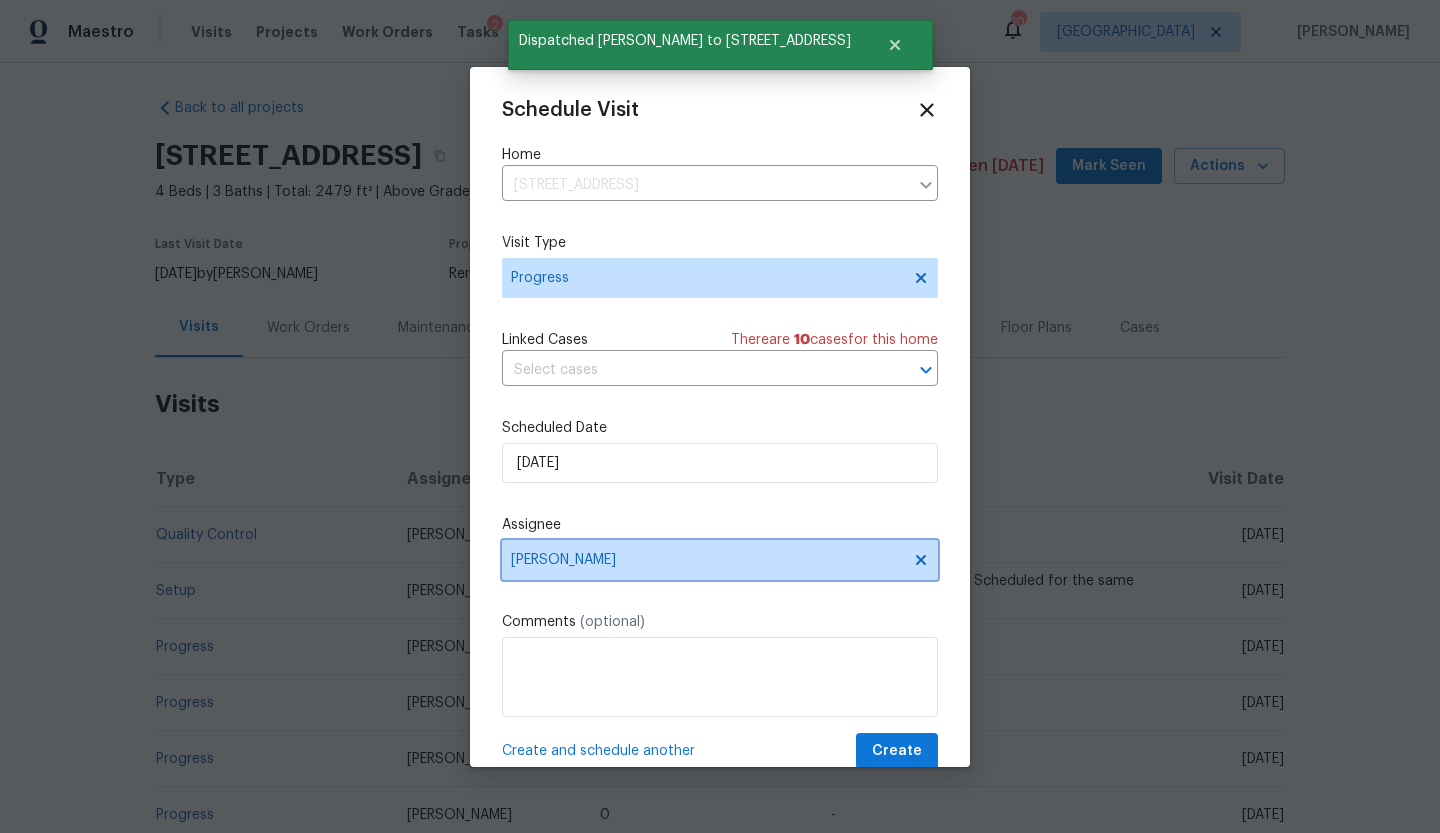 click on "[PERSON_NAME]" at bounding box center [707, 560] 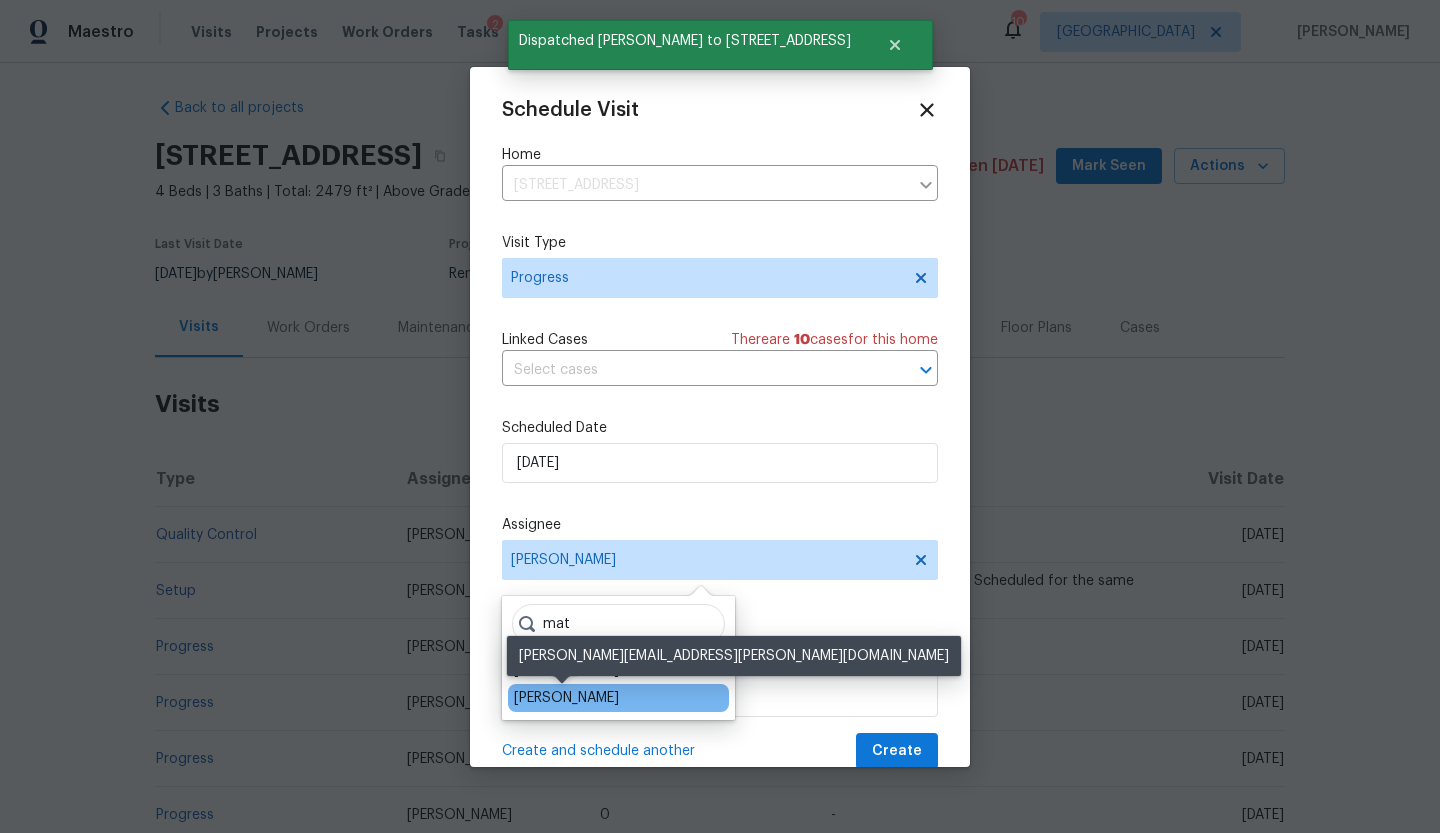 type on "mat" 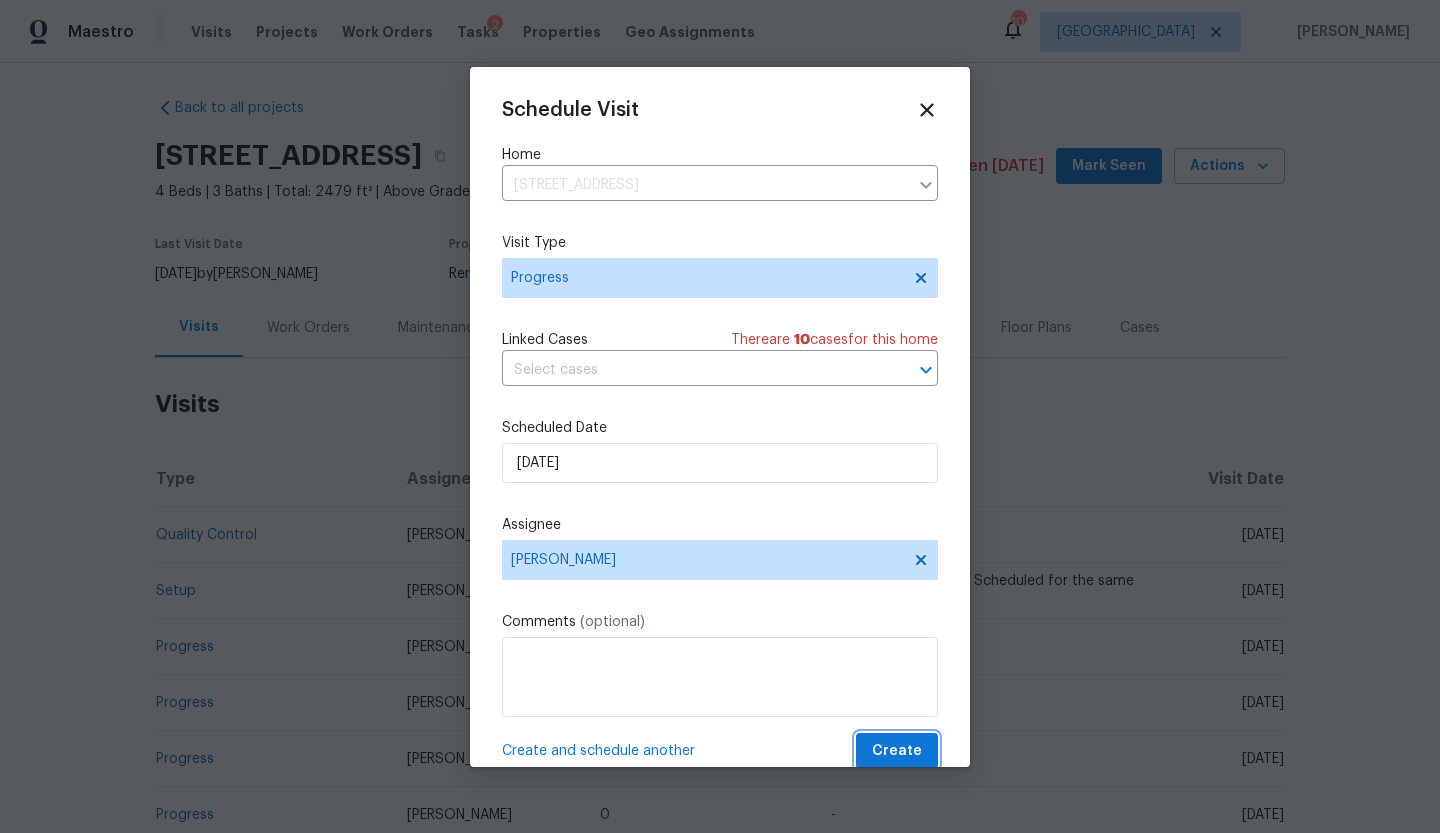 click on "Create" at bounding box center (897, 751) 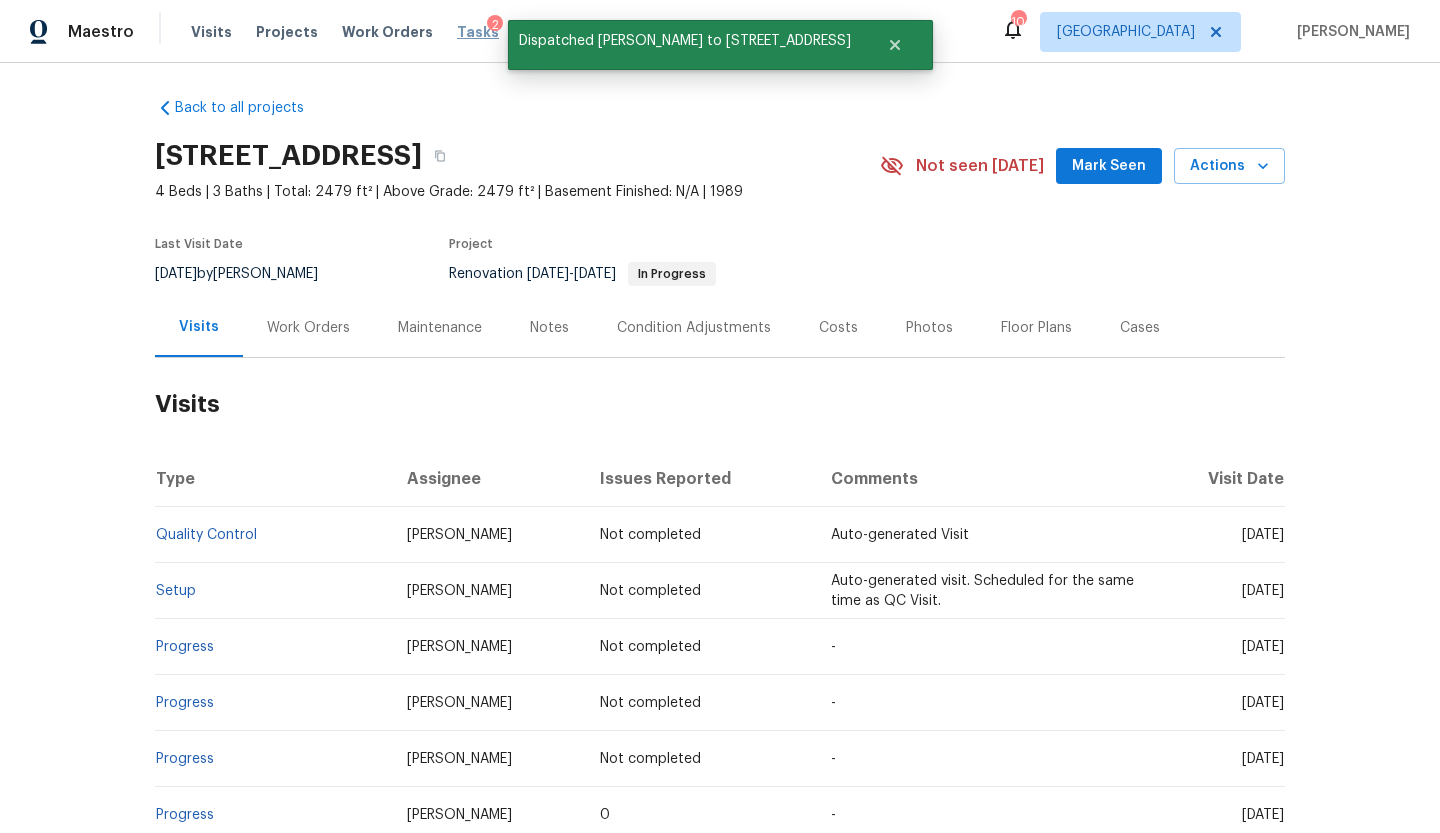 click on "Tasks" at bounding box center [478, 32] 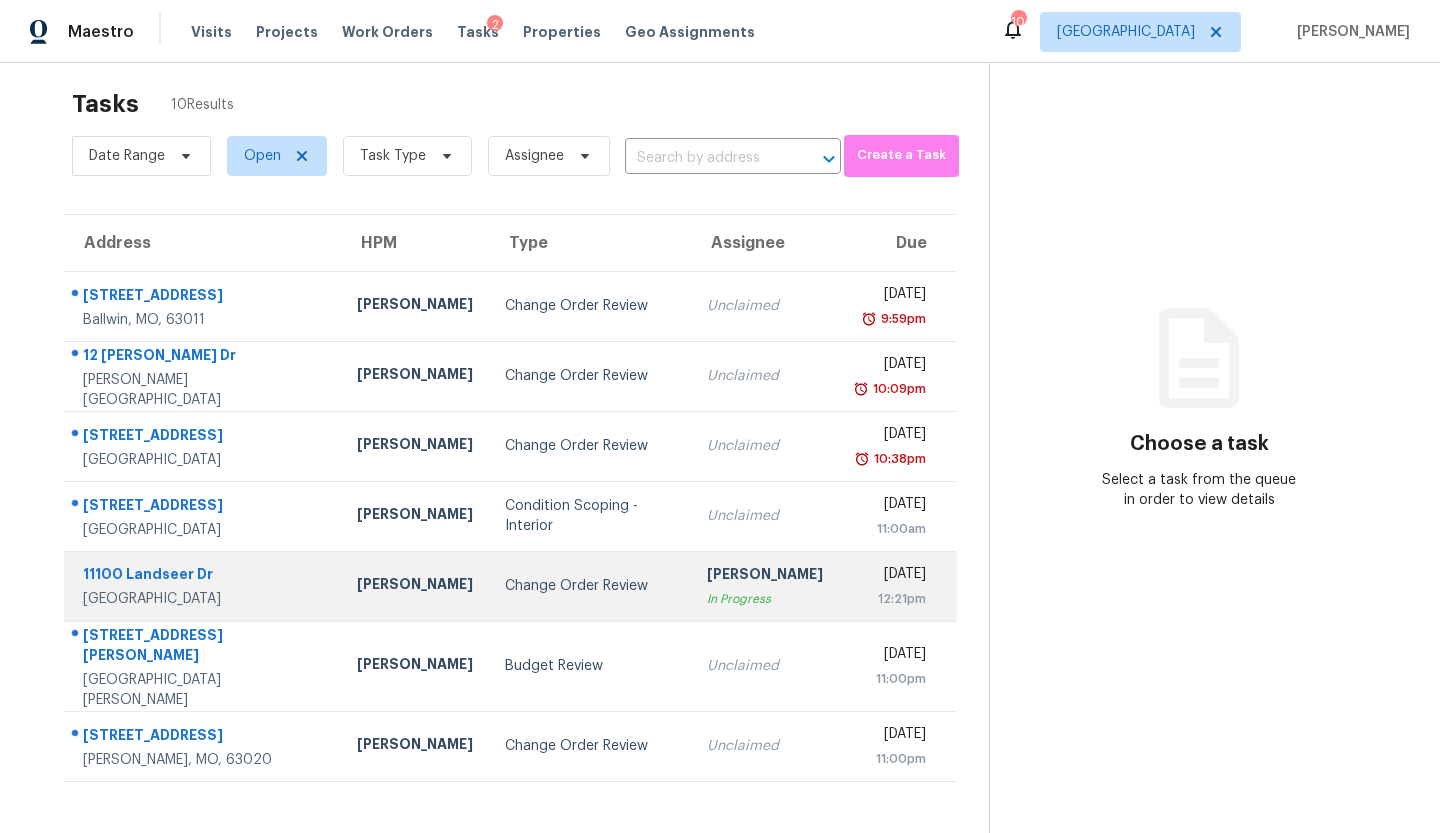 scroll, scrollTop: 19, scrollLeft: 0, axis: vertical 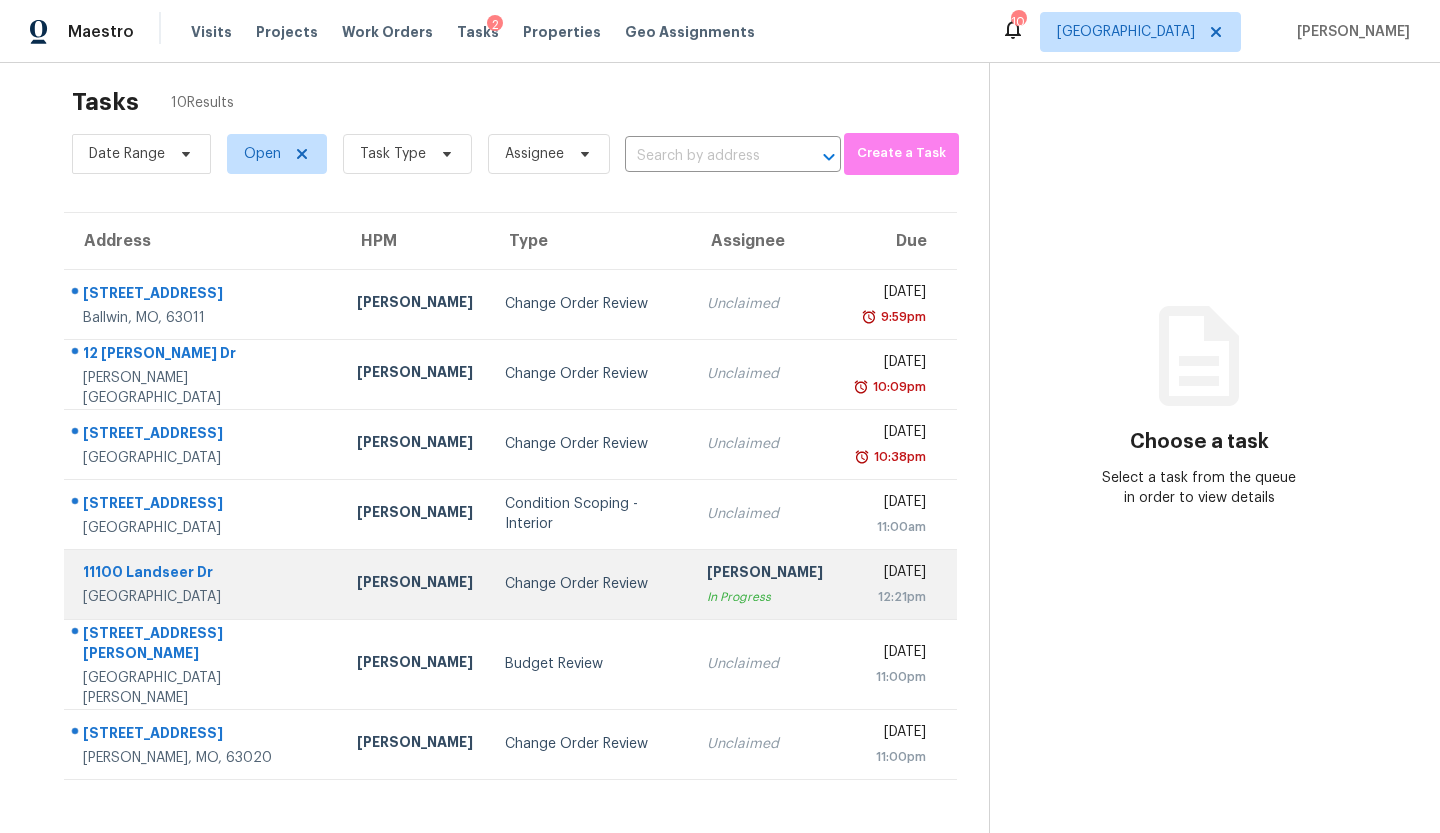 click on "Change Order Review" at bounding box center [590, 584] 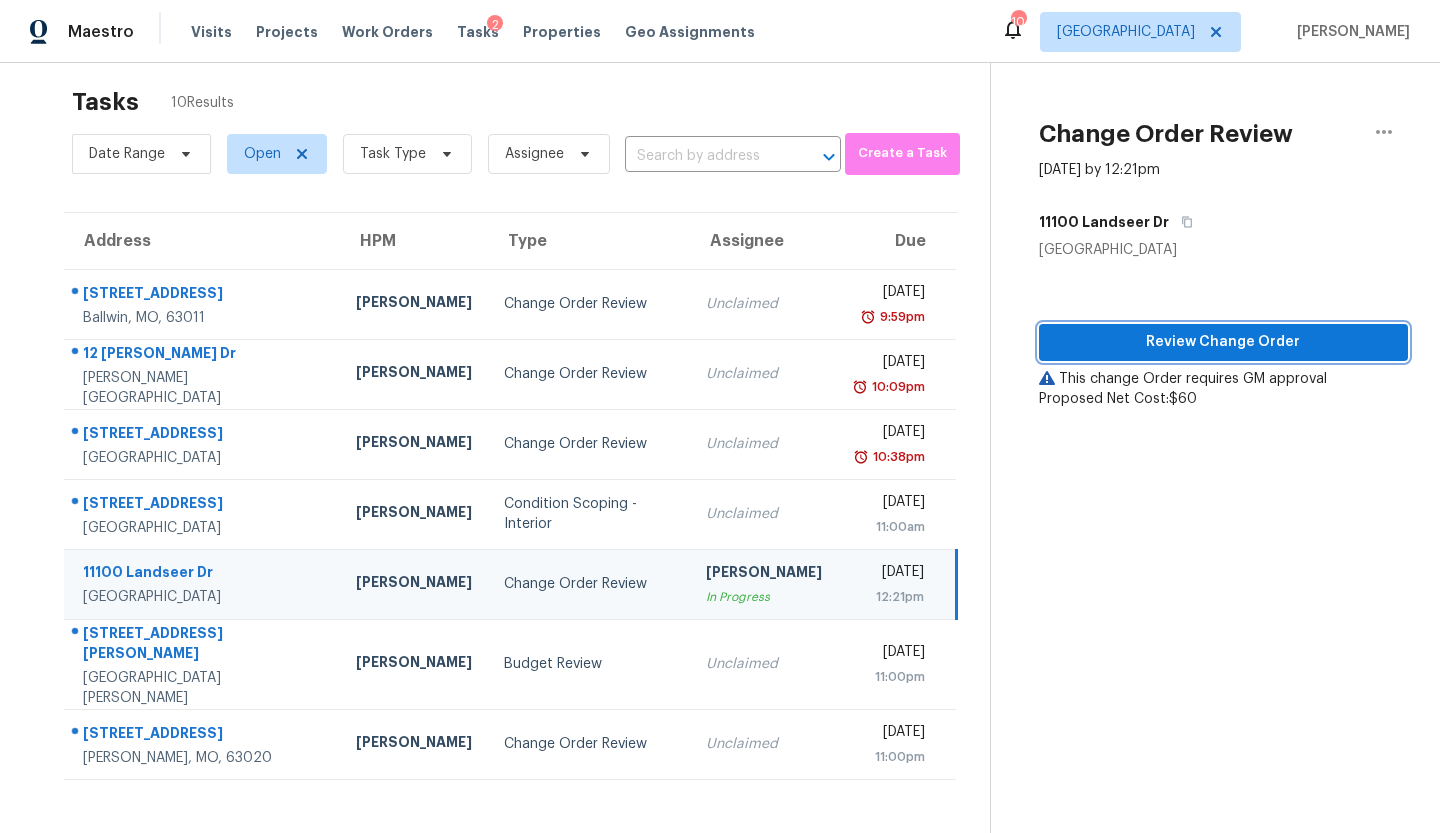 click on "Review Change Order" at bounding box center [1223, 342] 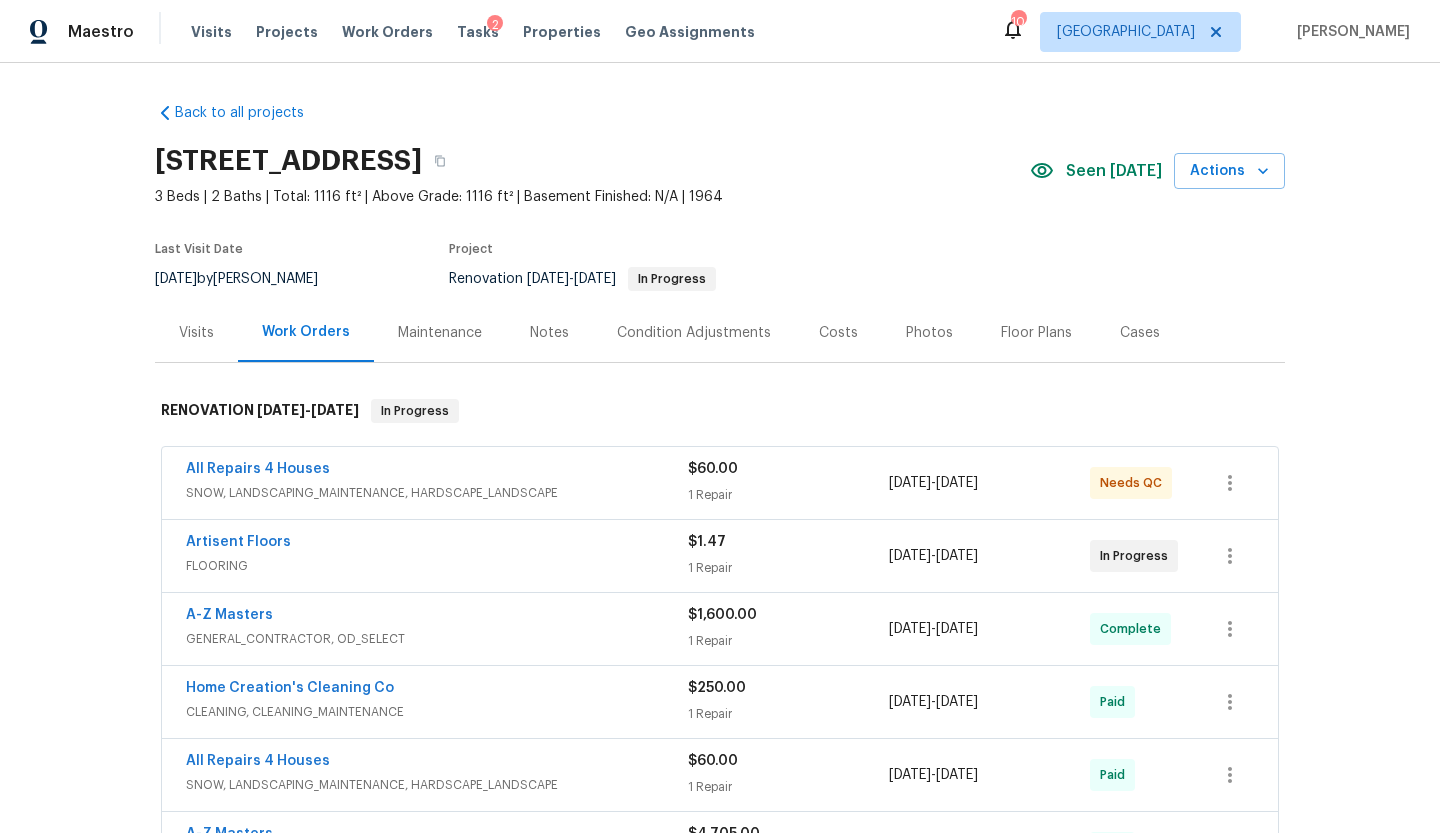 click on "SNOW, LANDSCAPING_MAINTENANCE, HARDSCAPE_LANDSCAPE" at bounding box center [437, 493] 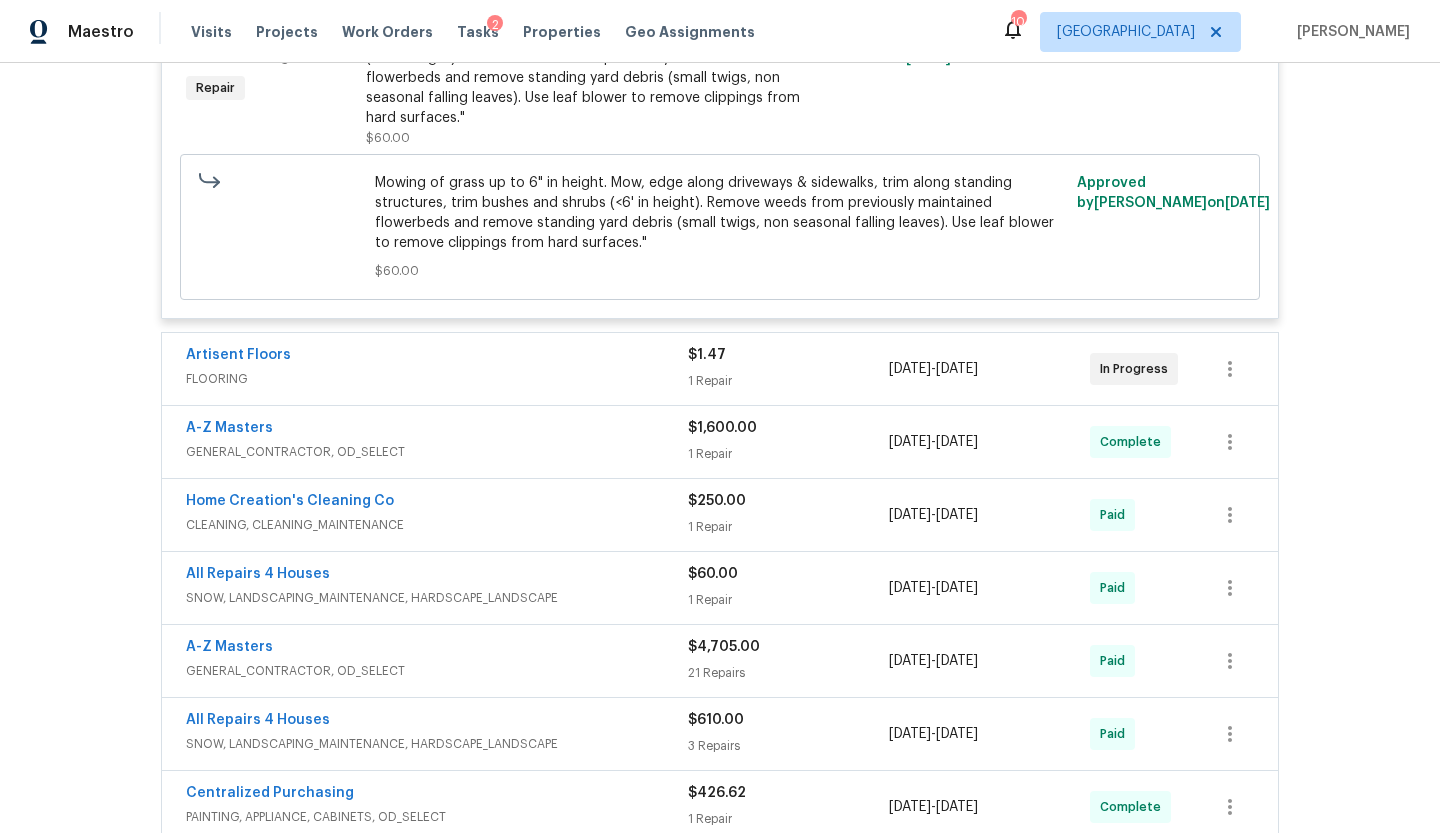scroll, scrollTop: 579, scrollLeft: 0, axis: vertical 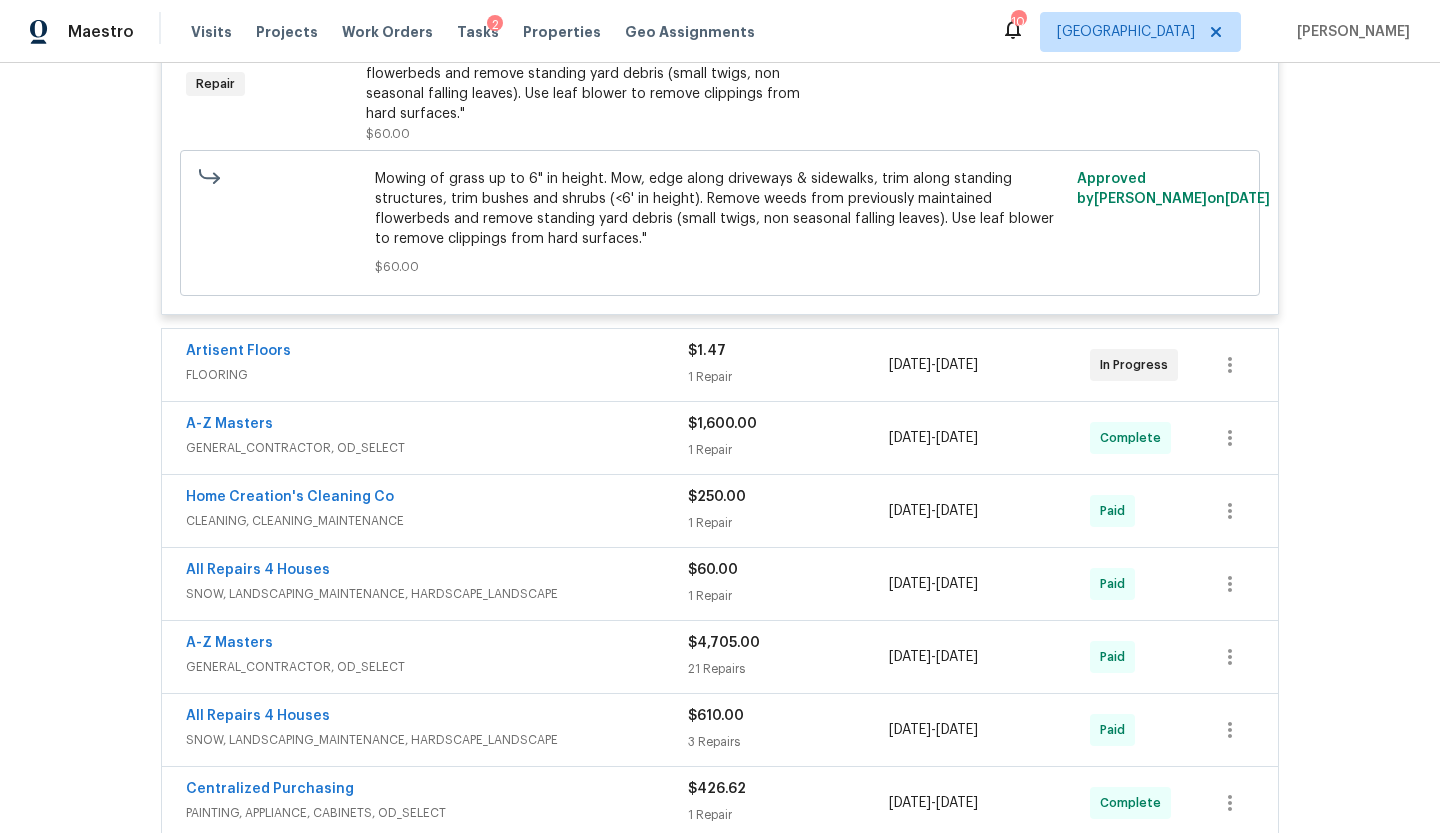 click on "Artisent Floors" at bounding box center (437, 353) 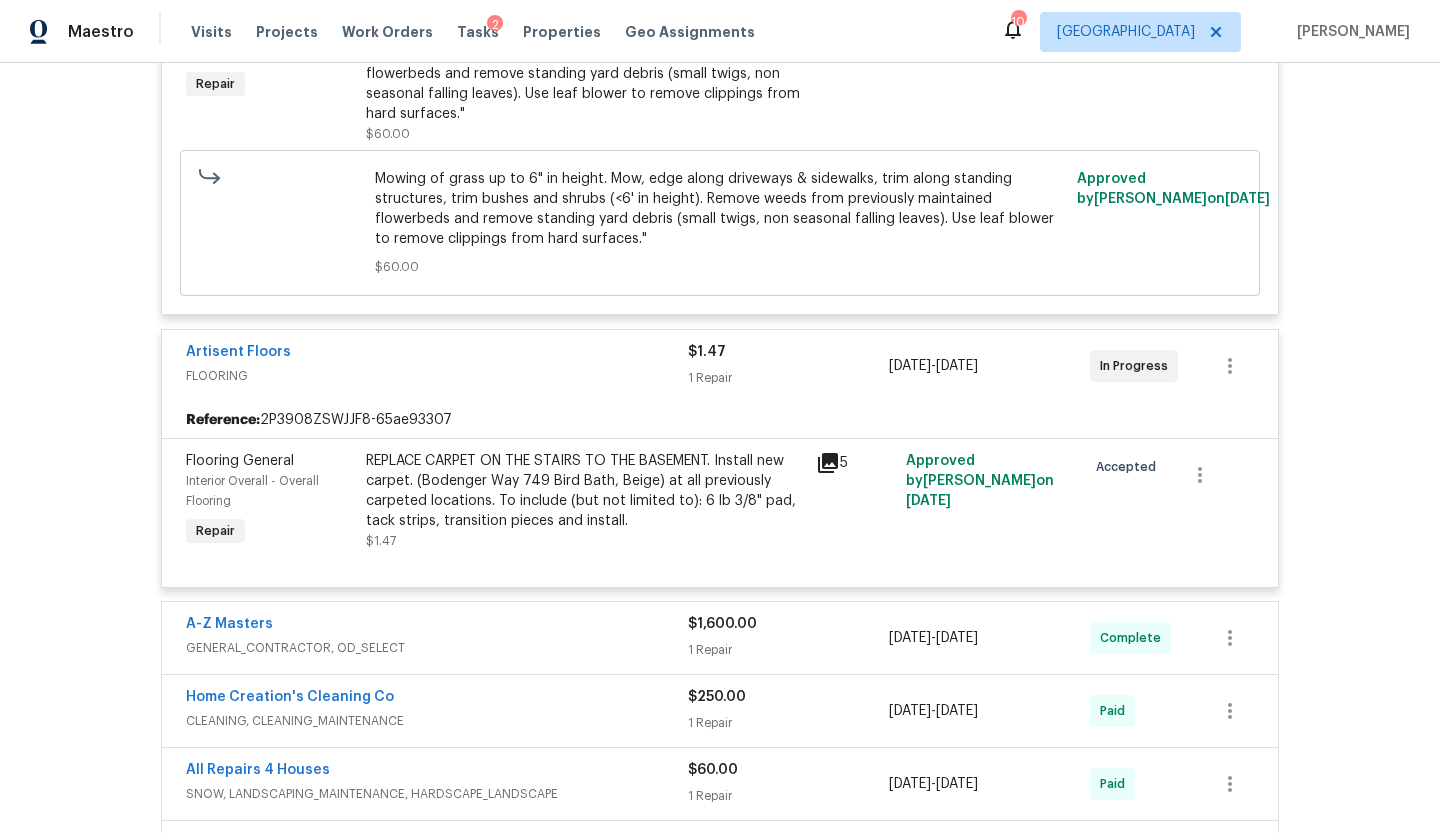 click on "GENERAL_CONTRACTOR, OD_SELECT" at bounding box center (437, 648) 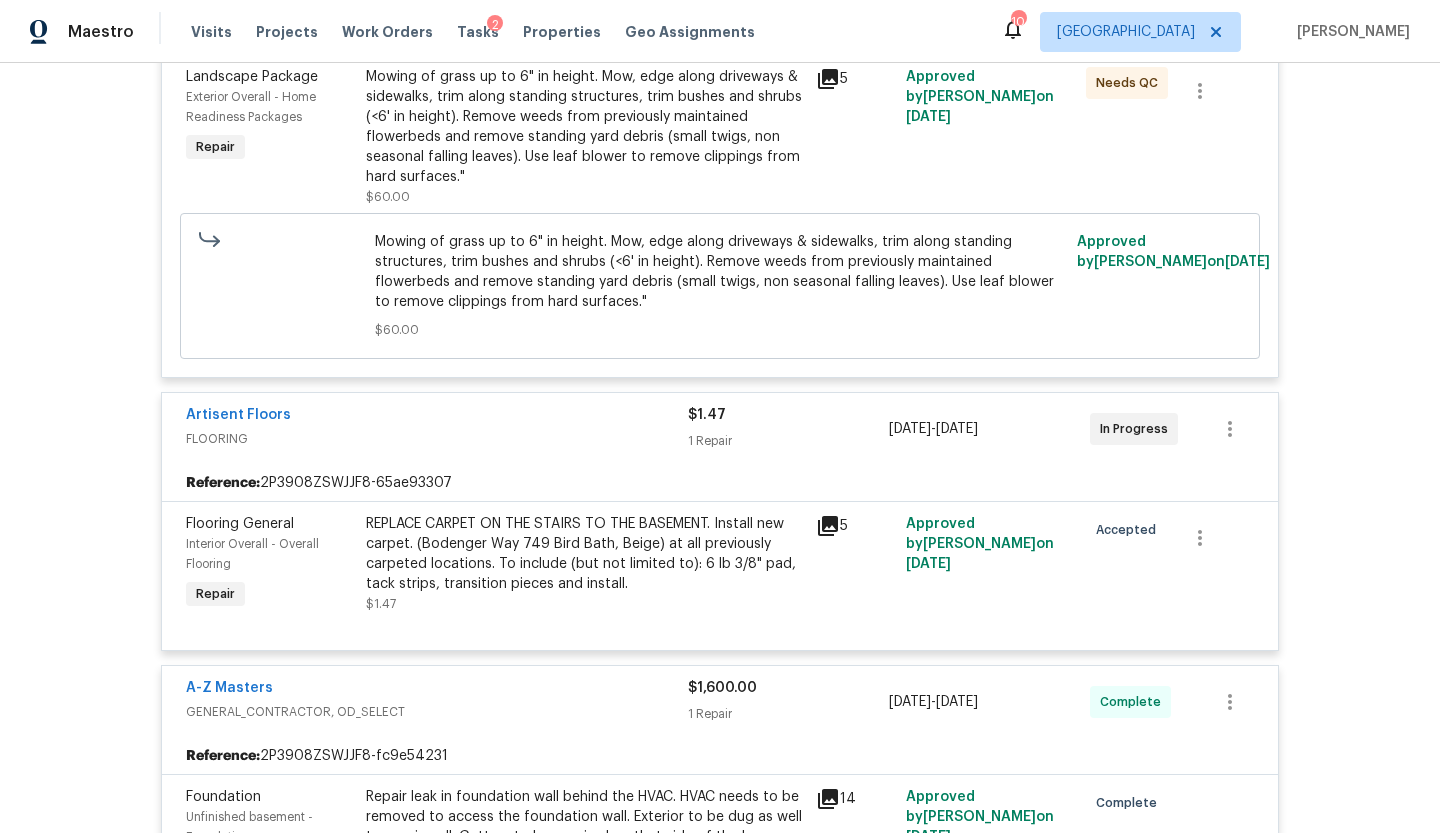 scroll, scrollTop: 511, scrollLeft: 0, axis: vertical 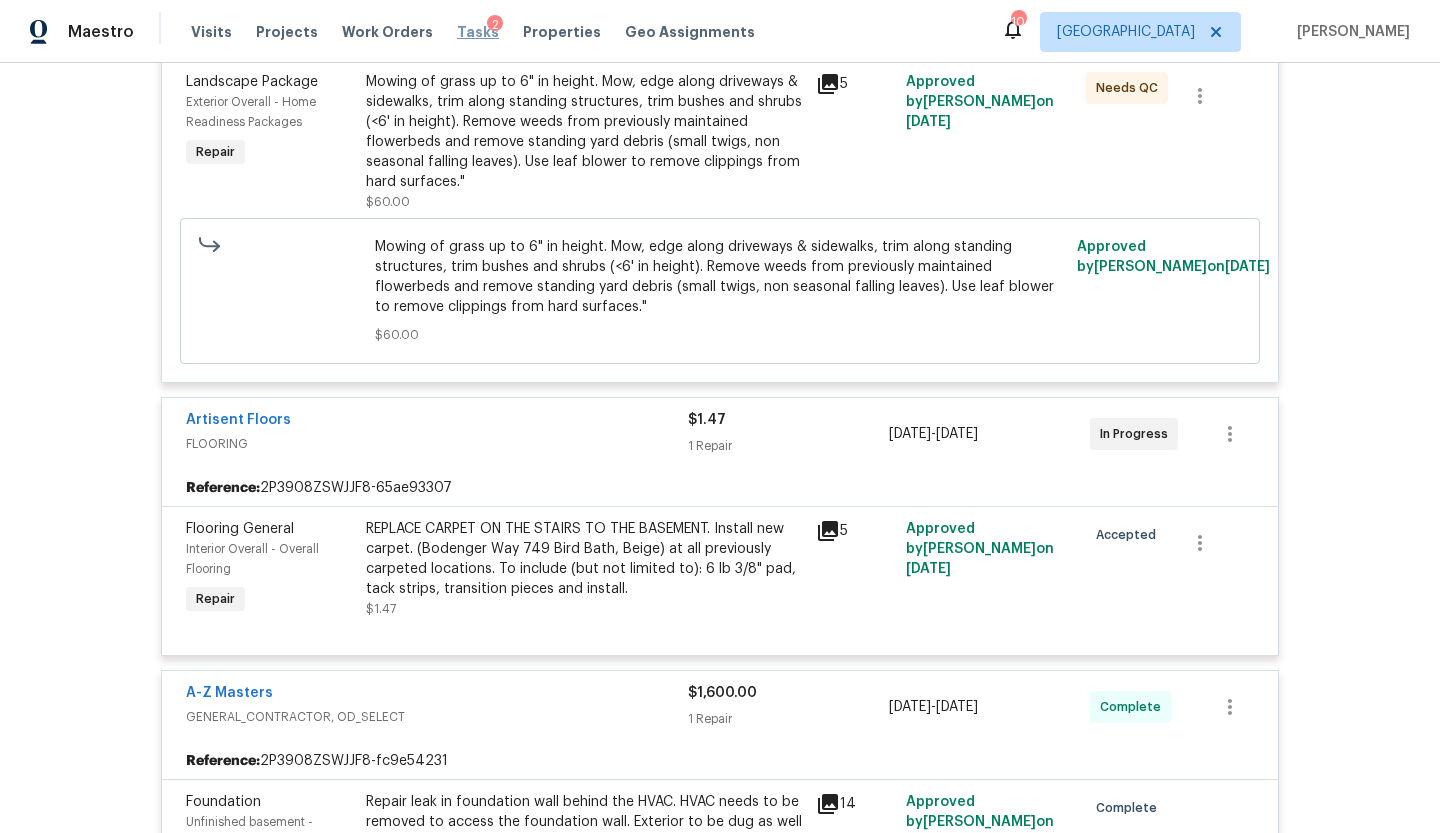 click on "Tasks" at bounding box center (478, 32) 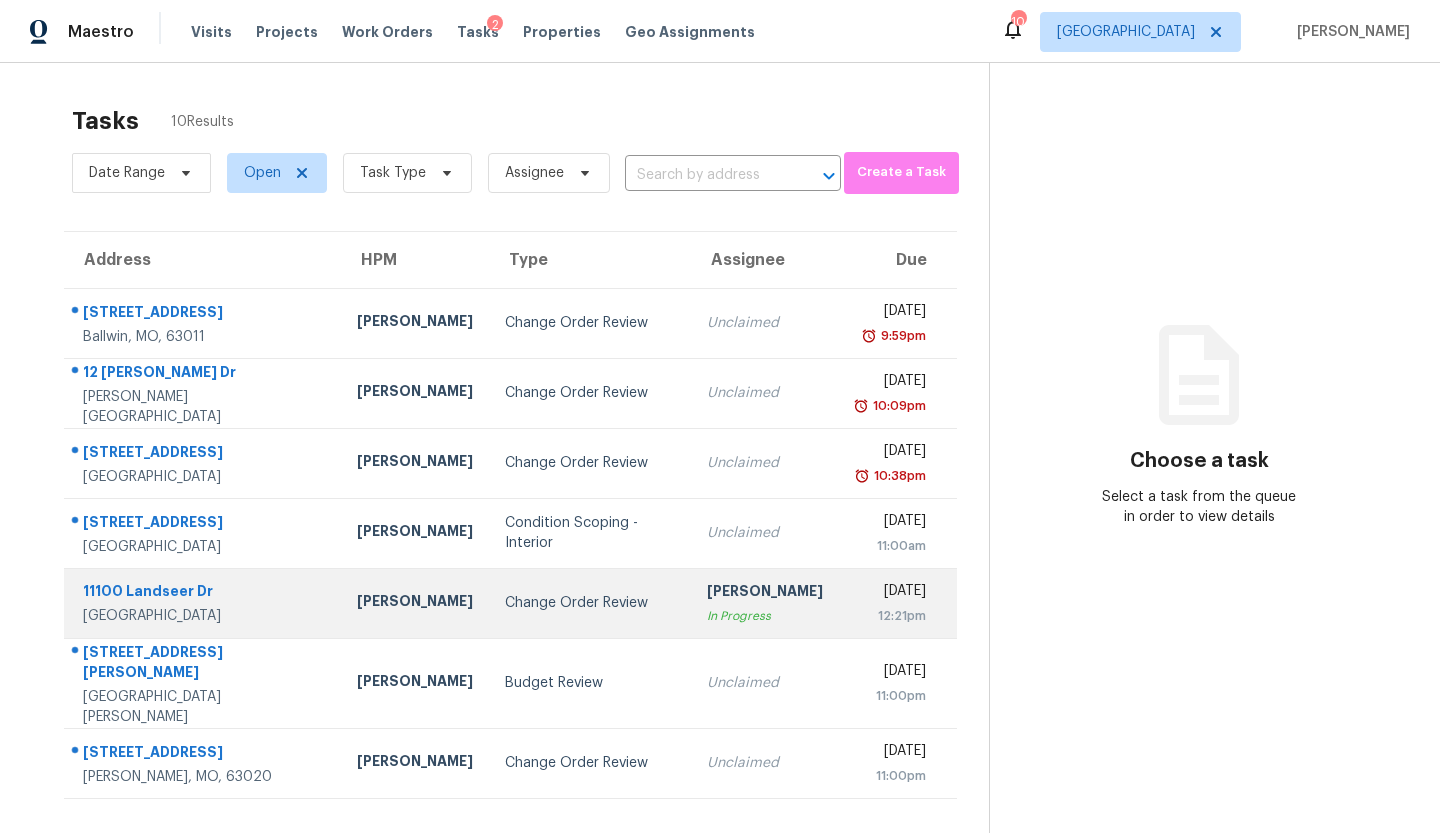 click on "Change Order Review" at bounding box center (590, 603) 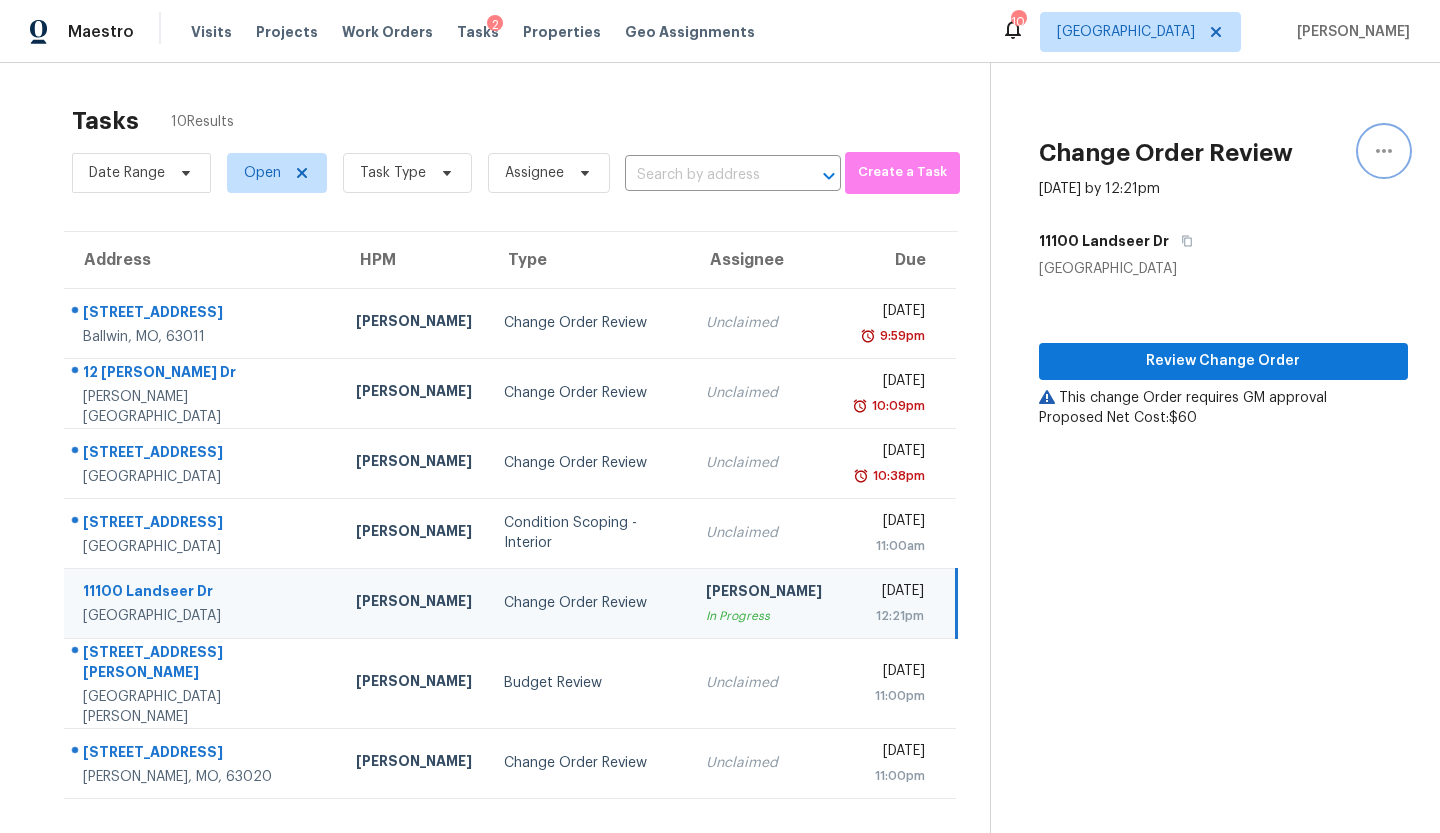 click 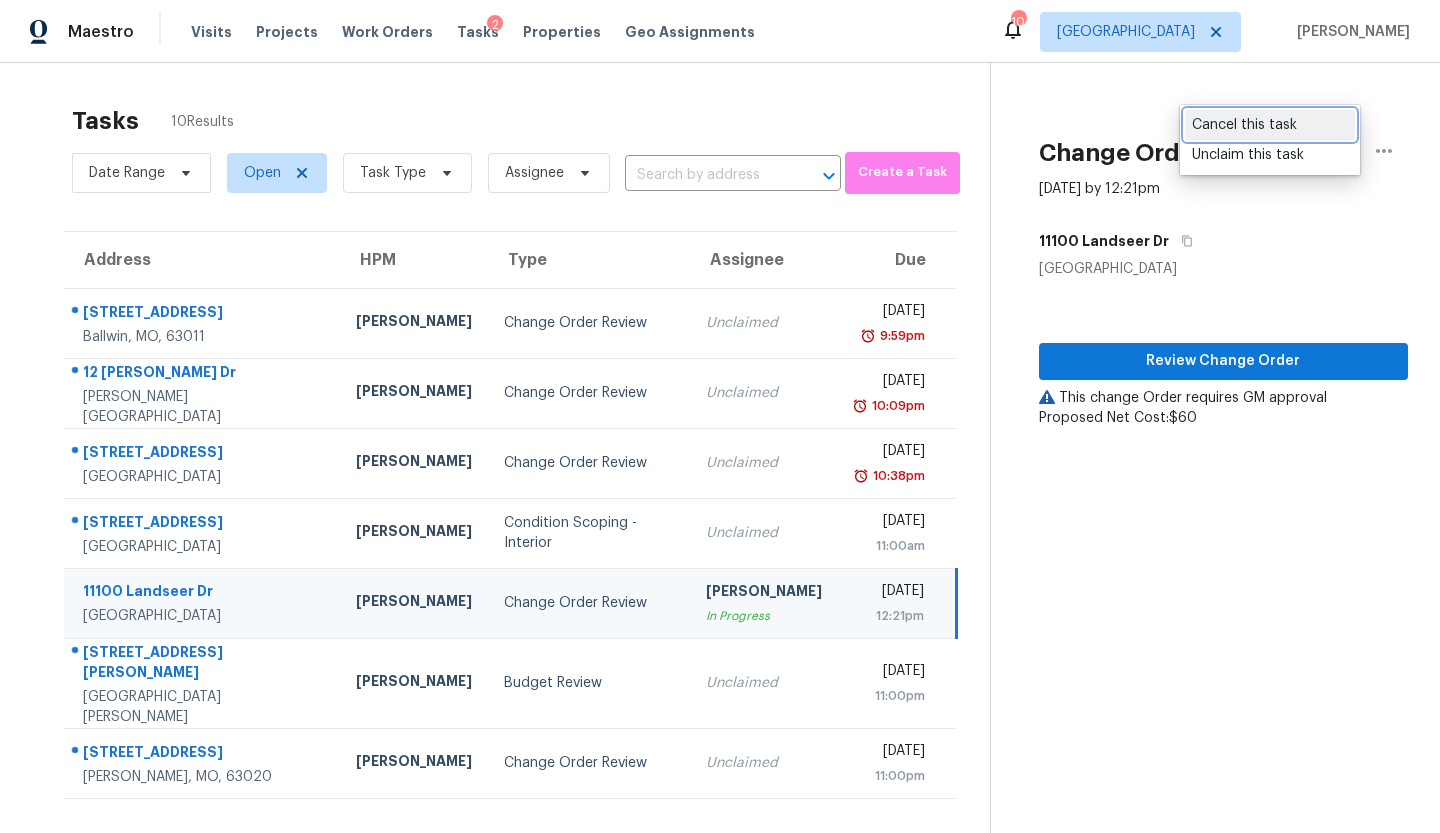 click on "Cancel this task" at bounding box center [1270, 125] 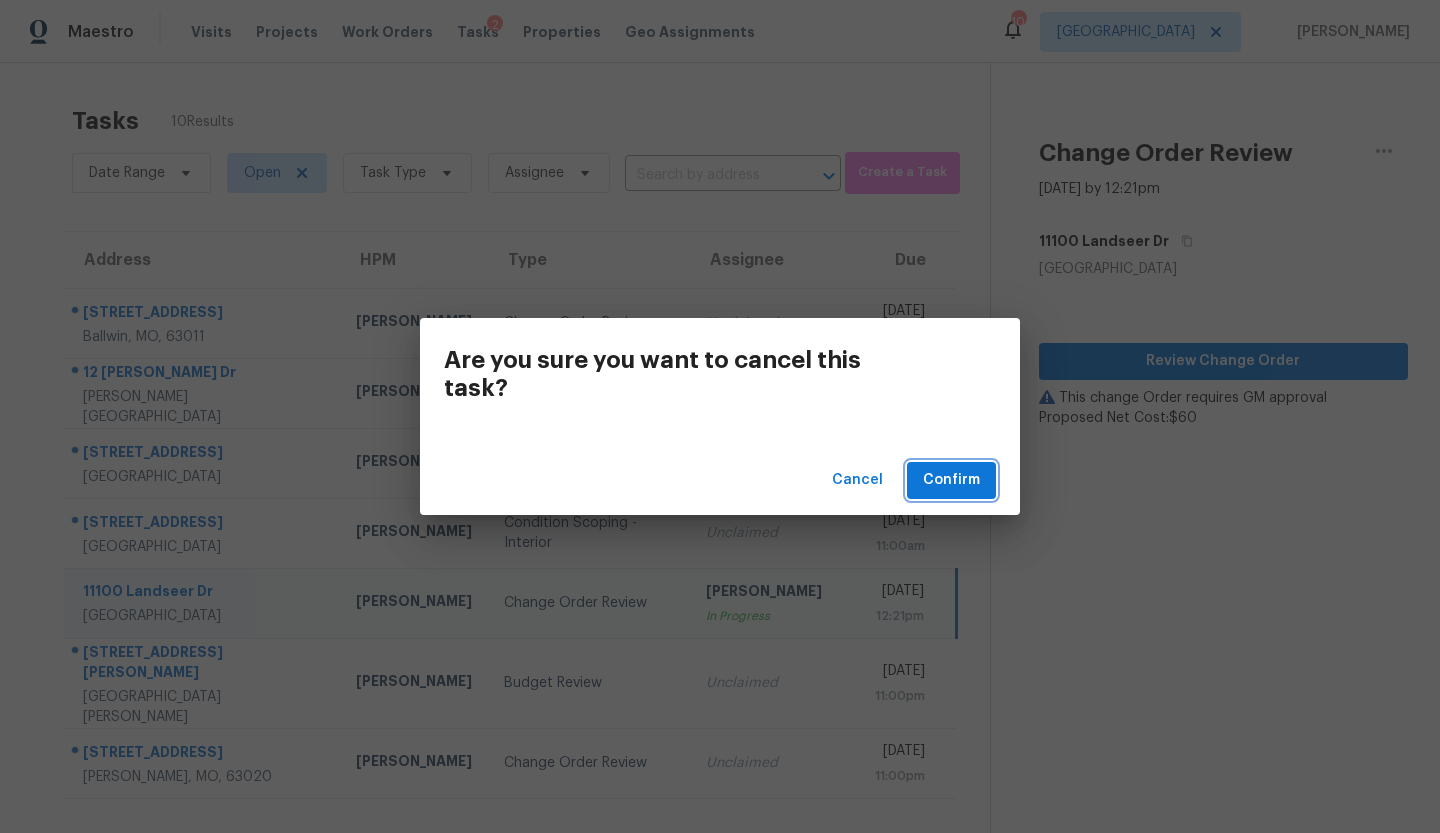 click on "Confirm" at bounding box center [951, 480] 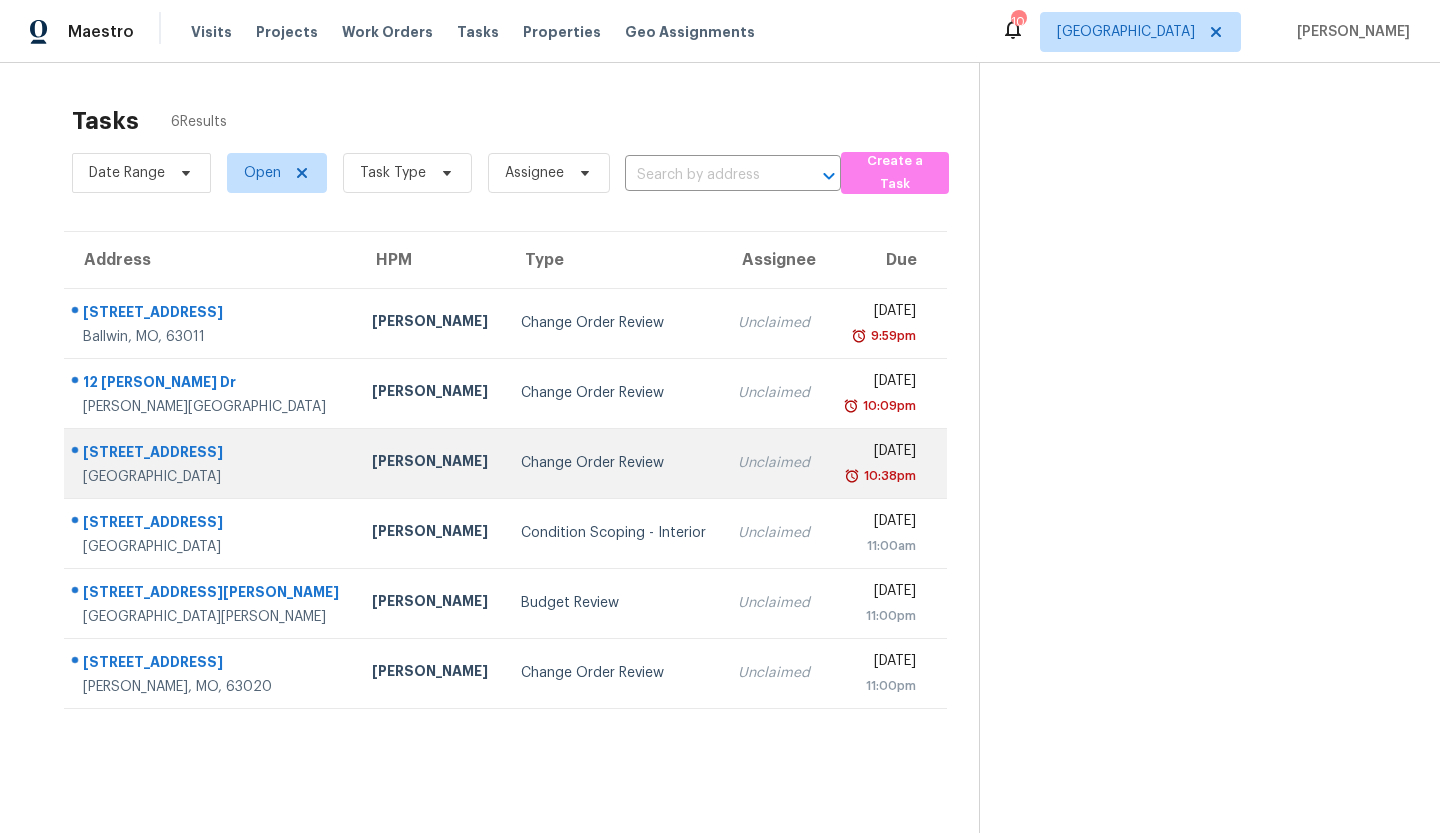 click on "Change Order Review" at bounding box center [614, 463] 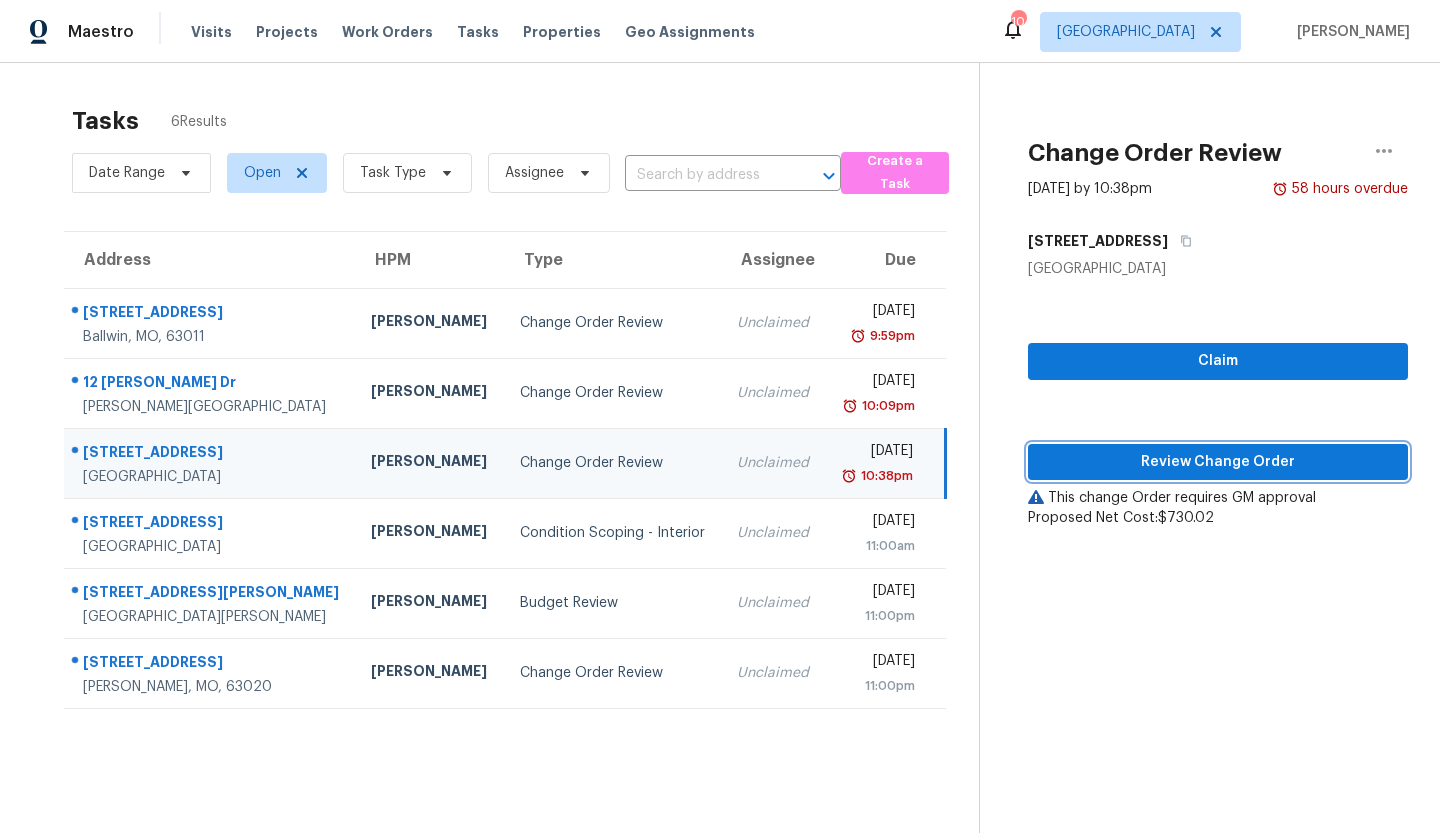 click on "Review Change Order" at bounding box center (1218, 462) 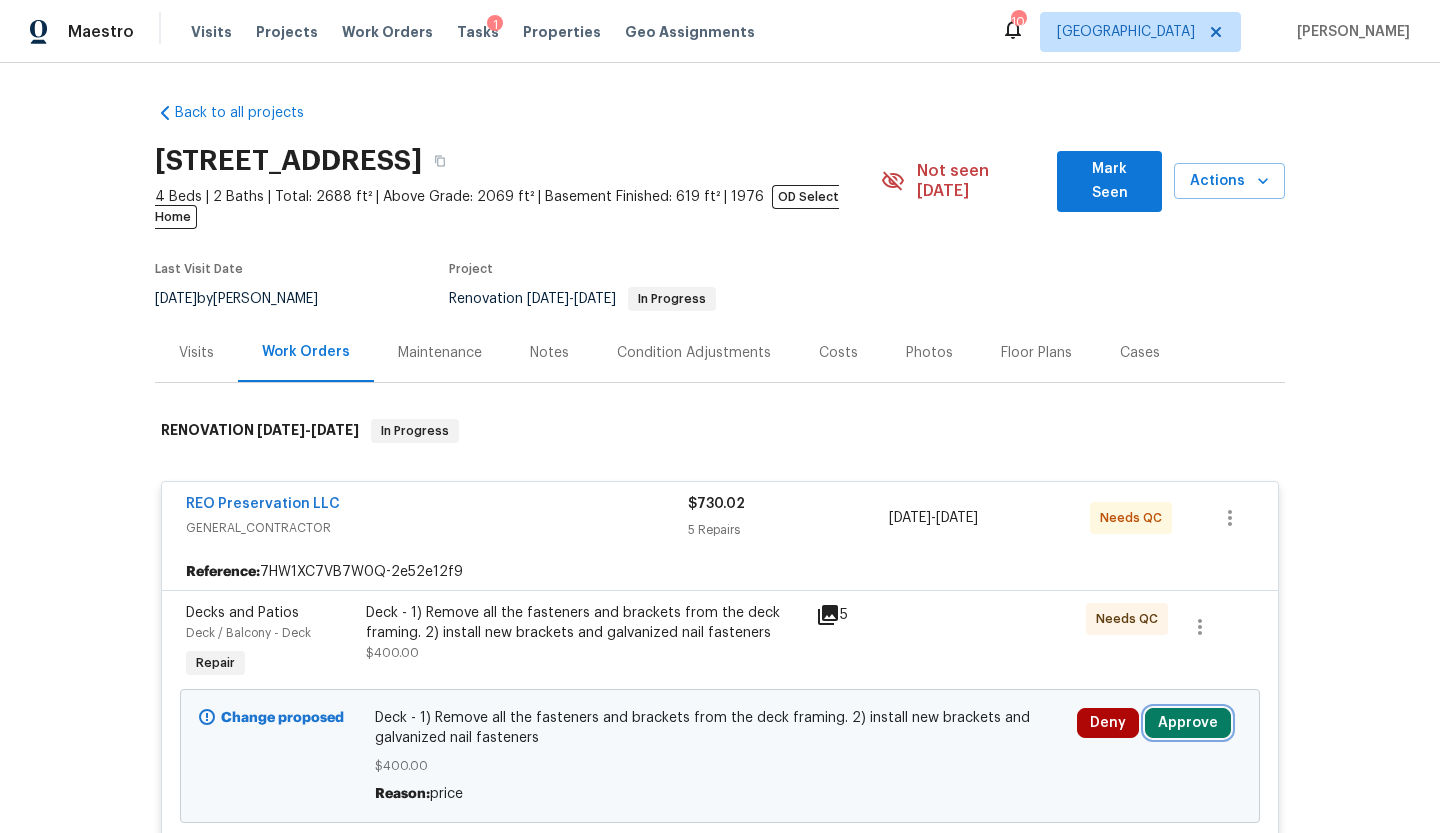 click on "Approve" at bounding box center (1188, 723) 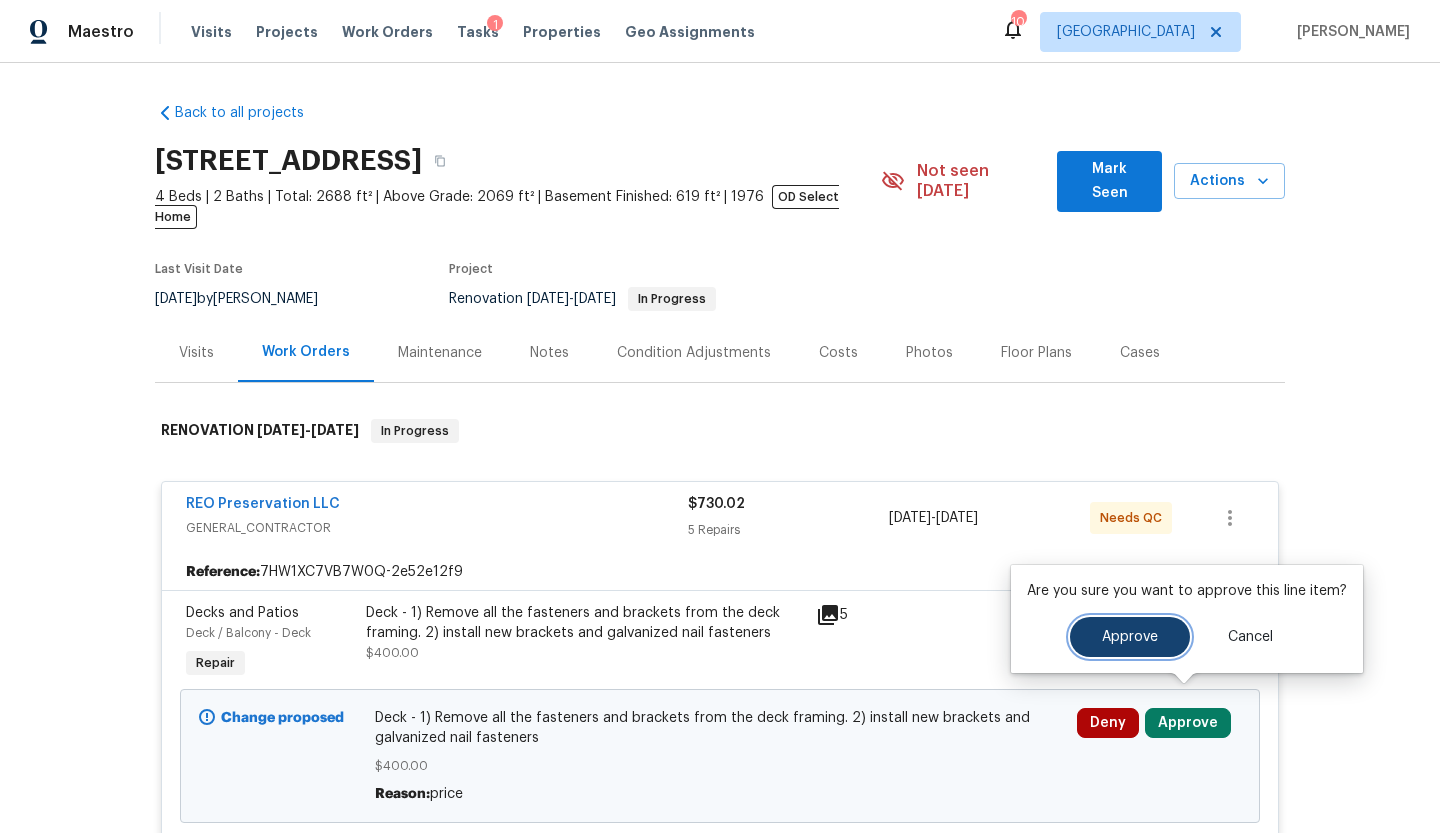 click on "Approve" at bounding box center (1130, 637) 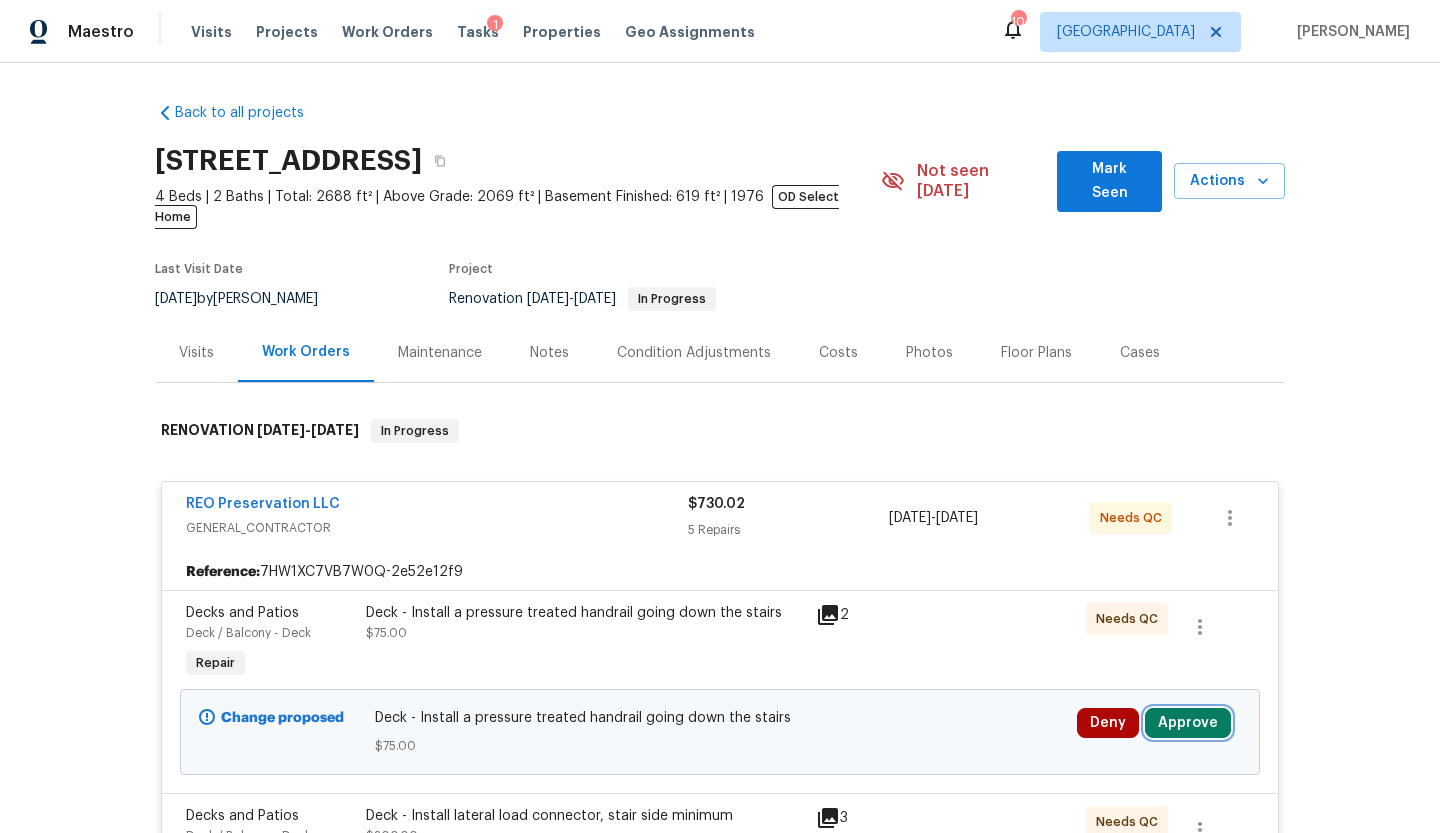 click on "Approve" at bounding box center (1188, 723) 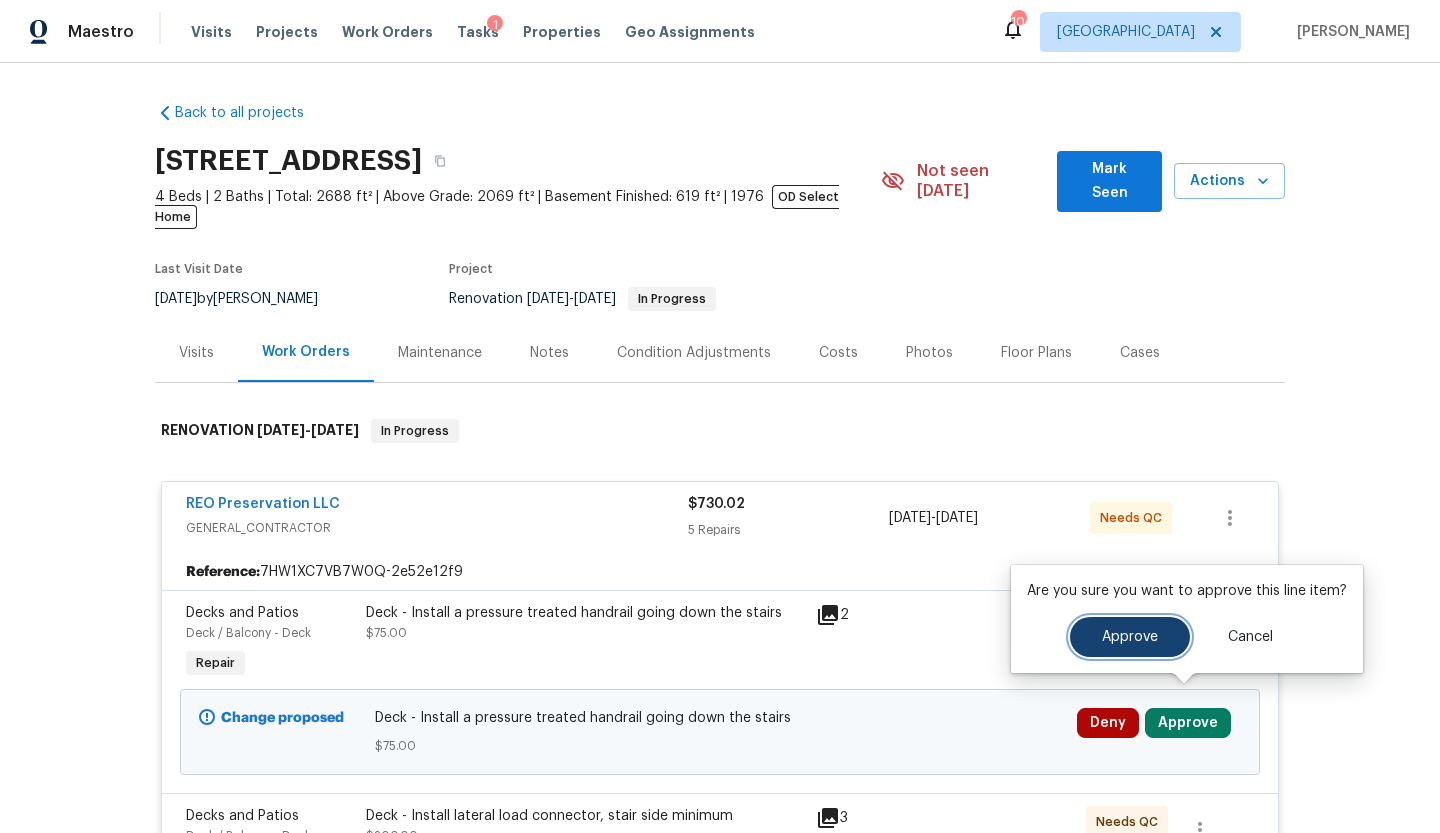 click on "Approve" at bounding box center [1130, 637] 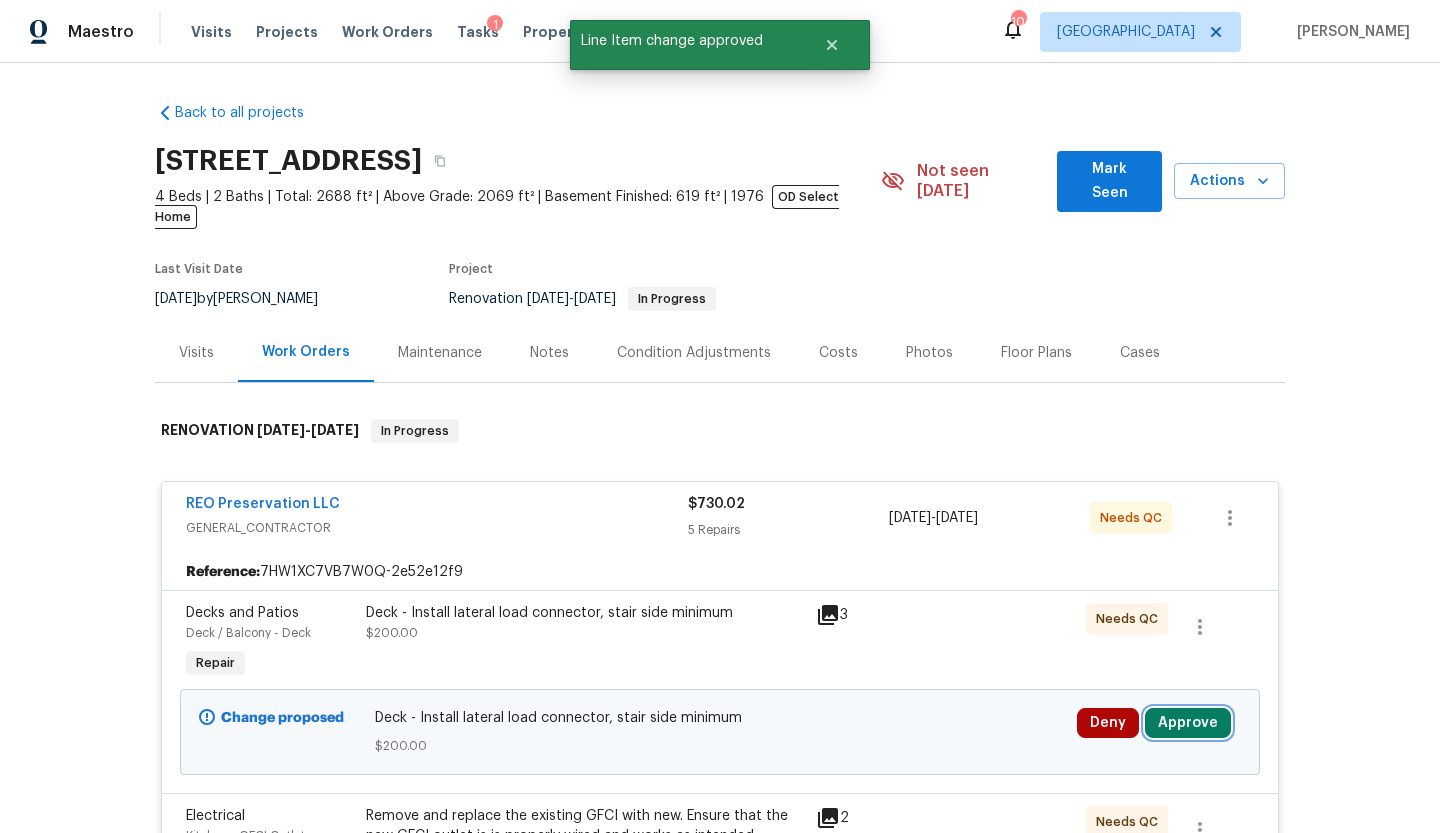 click on "Approve" at bounding box center [1188, 723] 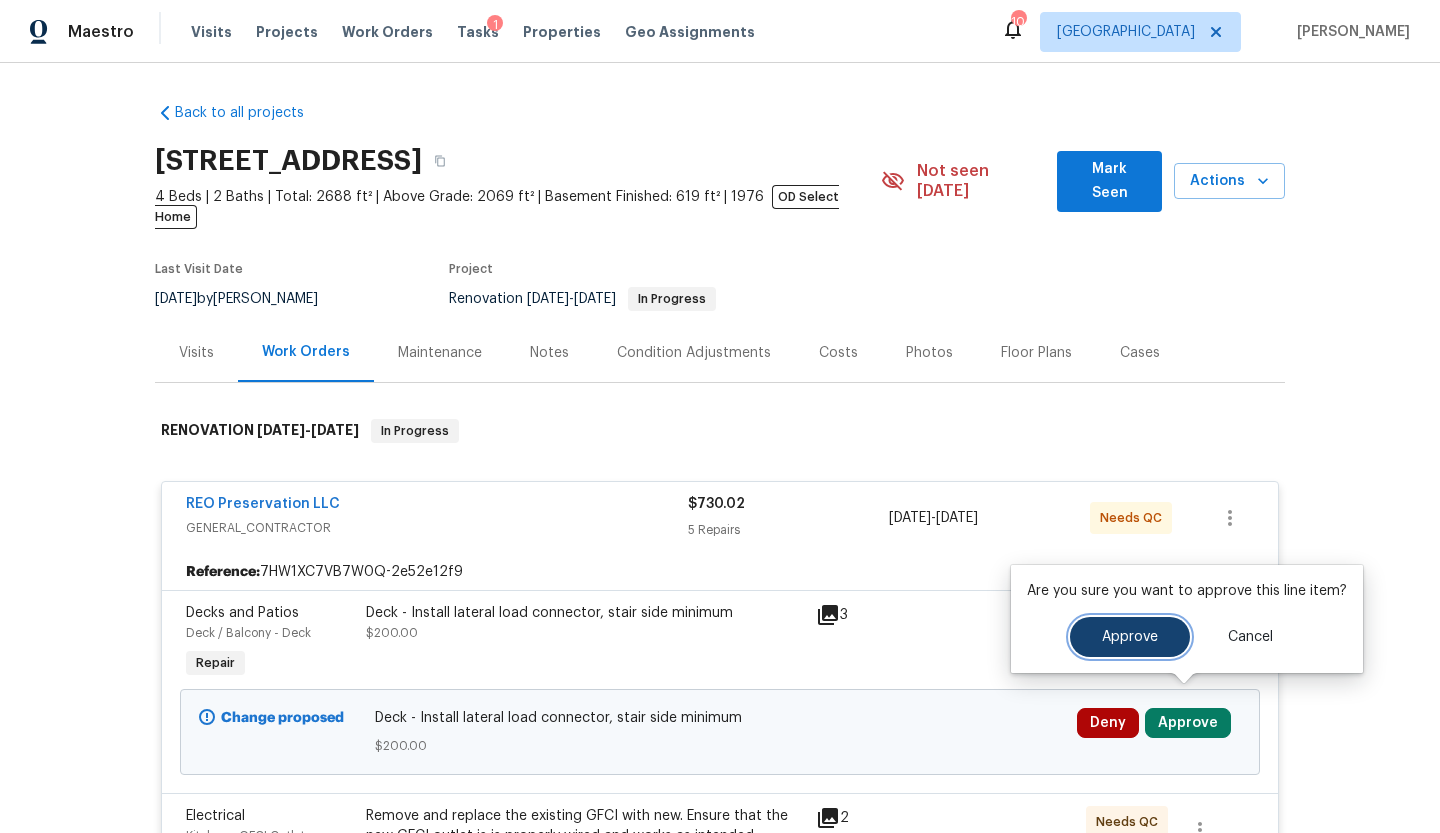 click on "Approve" at bounding box center (1130, 637) 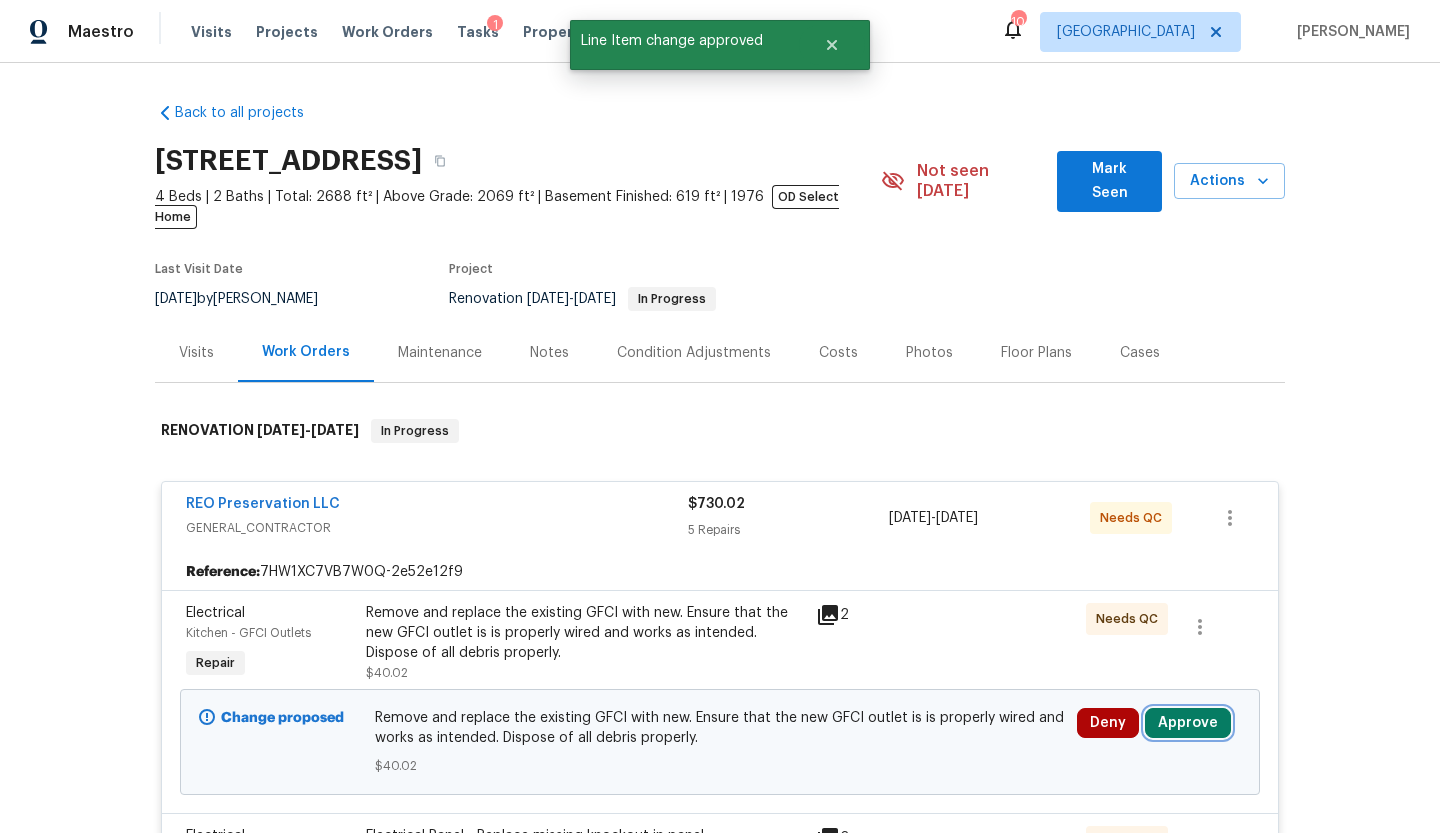 click on "Approve" at bounding box center (1188, 723) 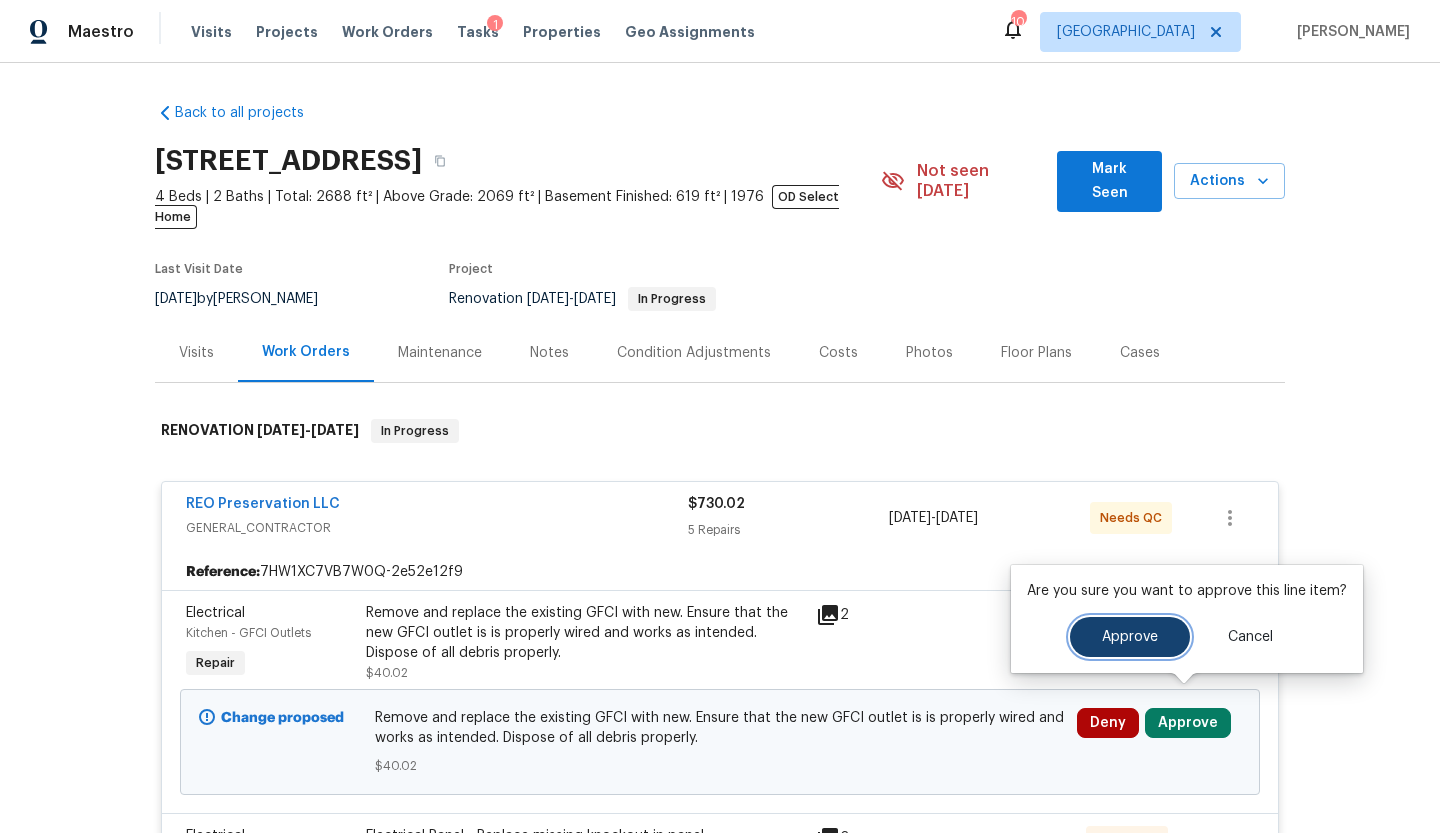 click on "Approve" at bounding box center [1130, 637] 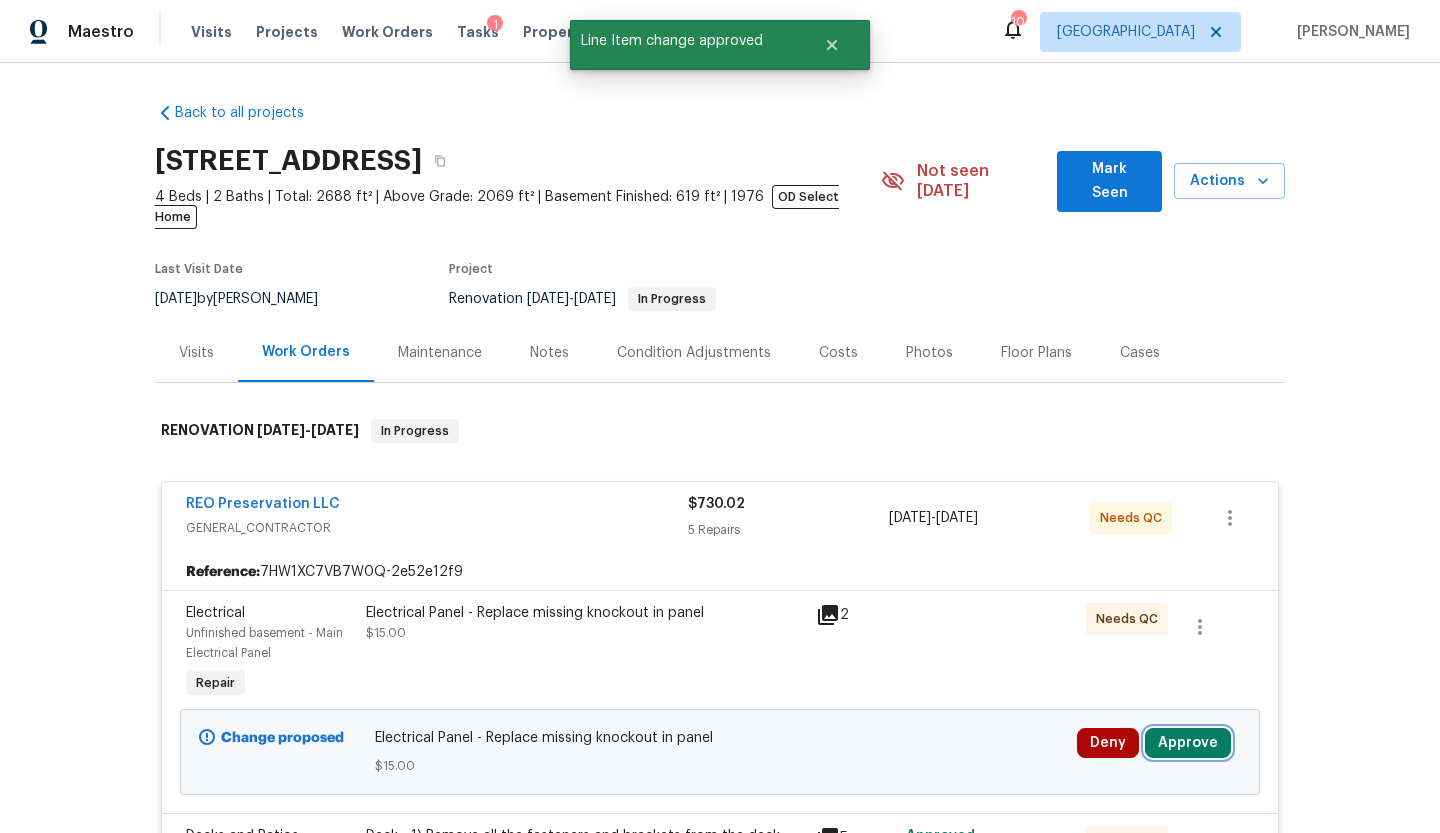 click on "Approve" at bounding box center [1188, 743] 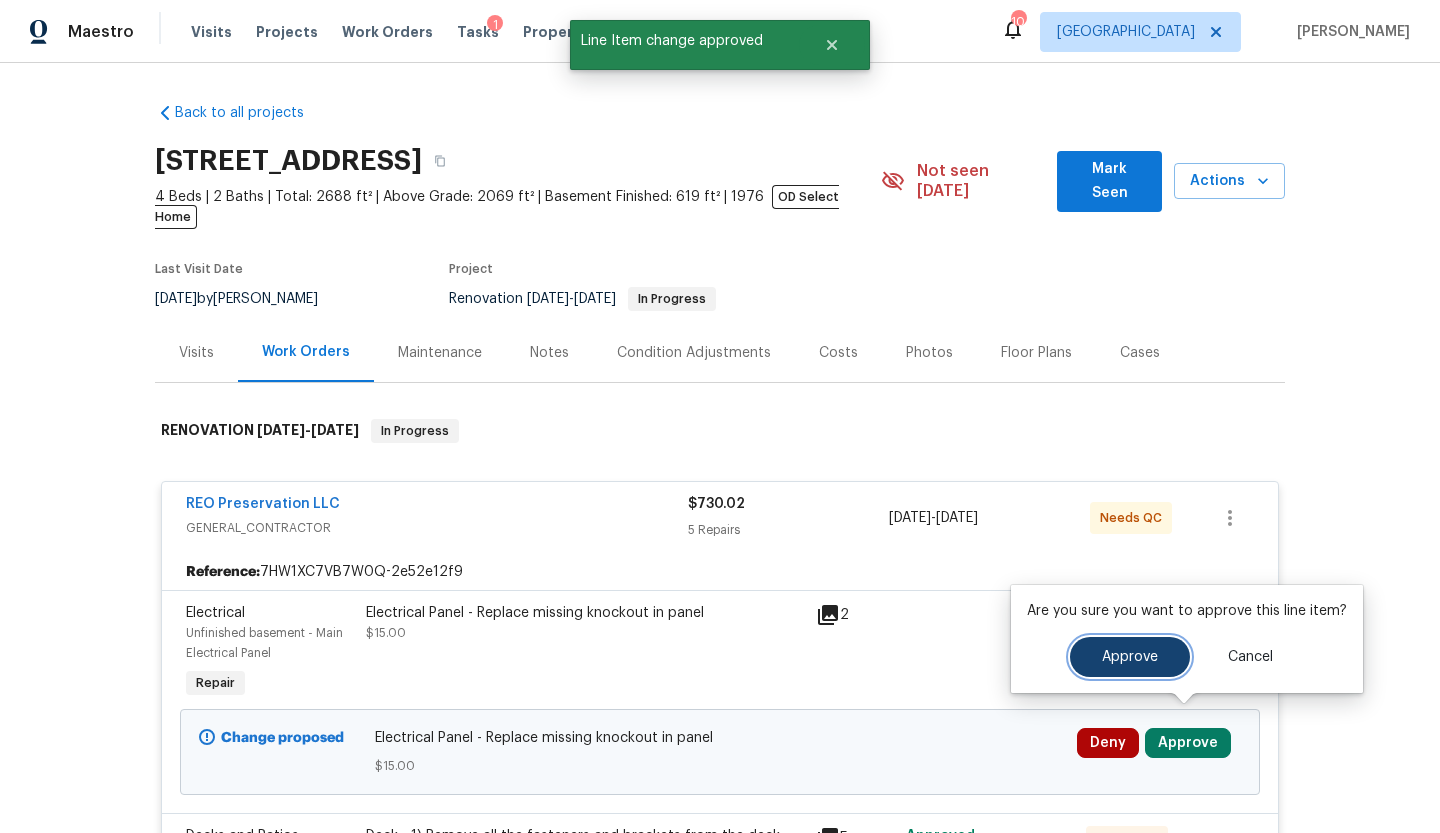 click on "Approve" at bounding box center [1130, 657] 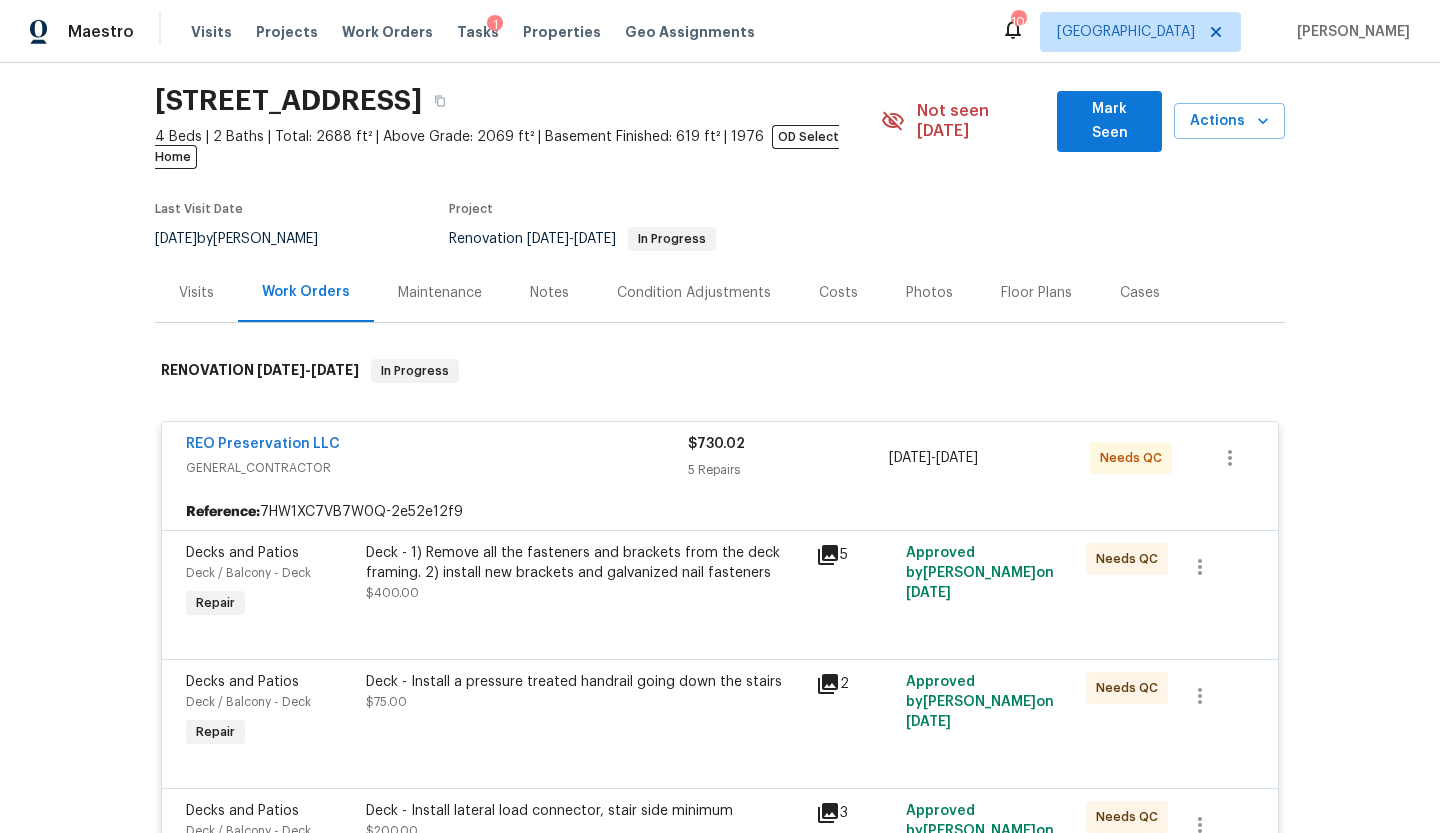 scroll, scrollTop: 0, scrollLeft: 0, axis: both 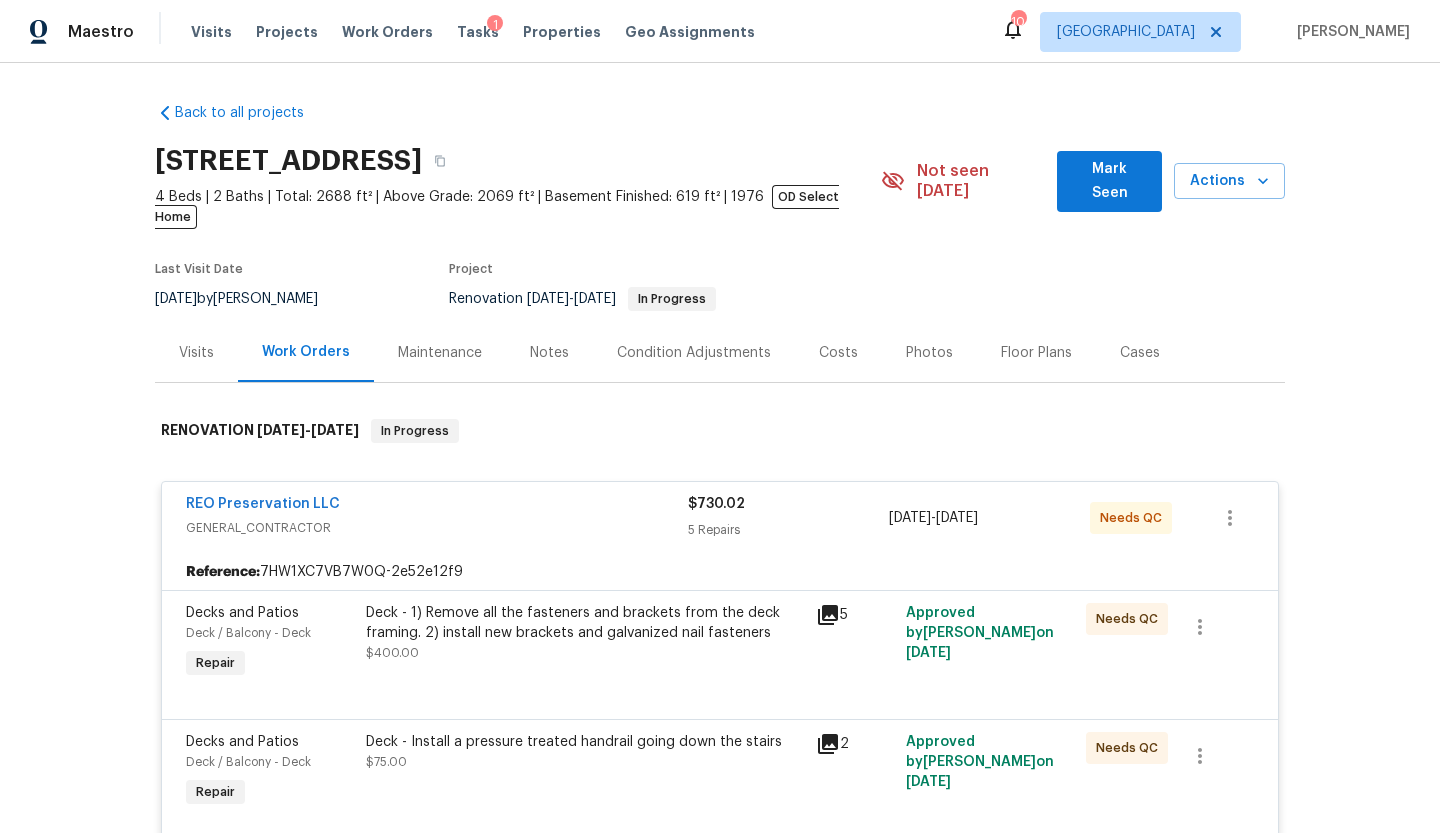 click on "Visits" at bounding box center (196, 353) 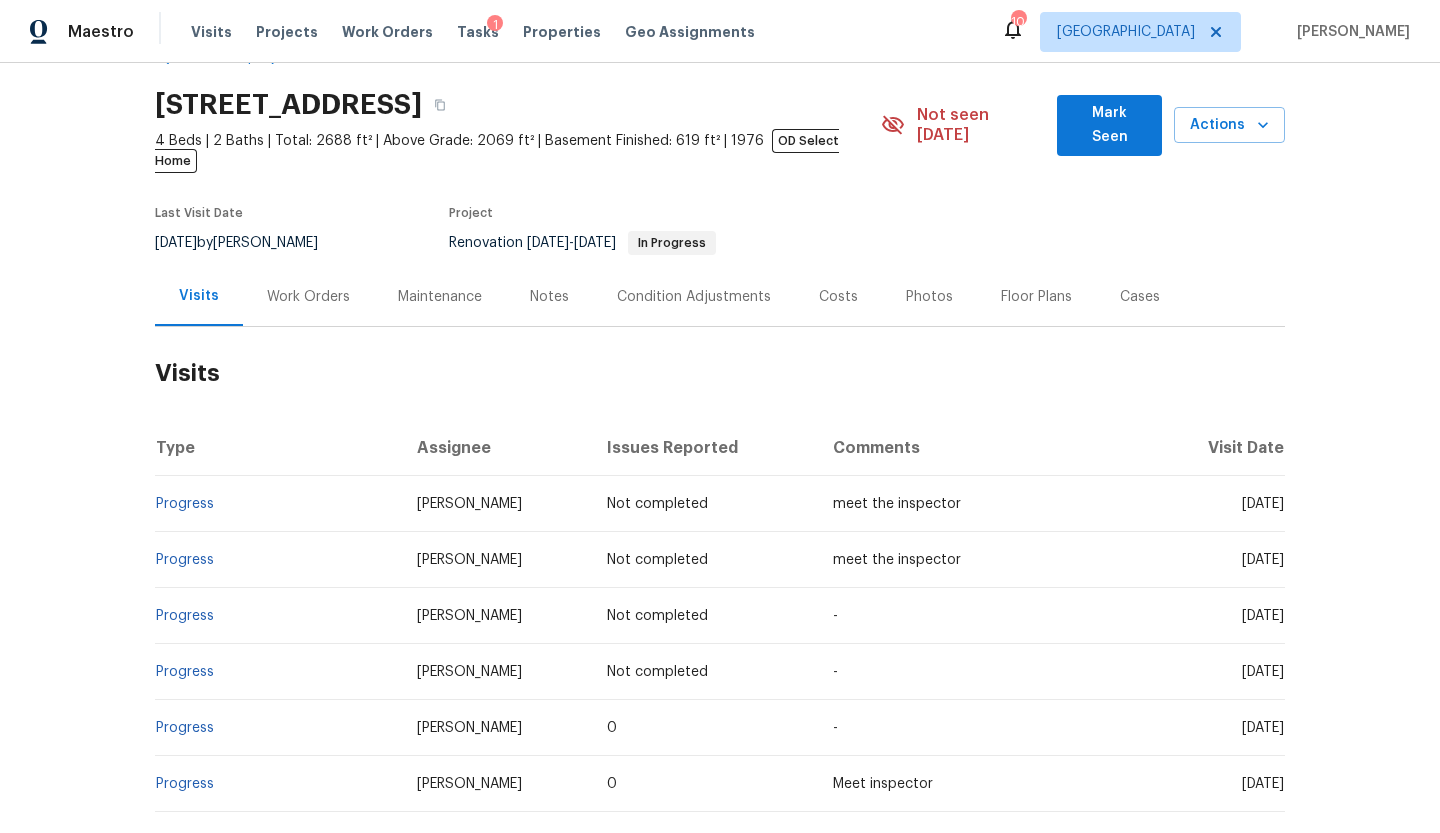 scroll, scrollTop: 0, scrollLeft: 0, axis: both 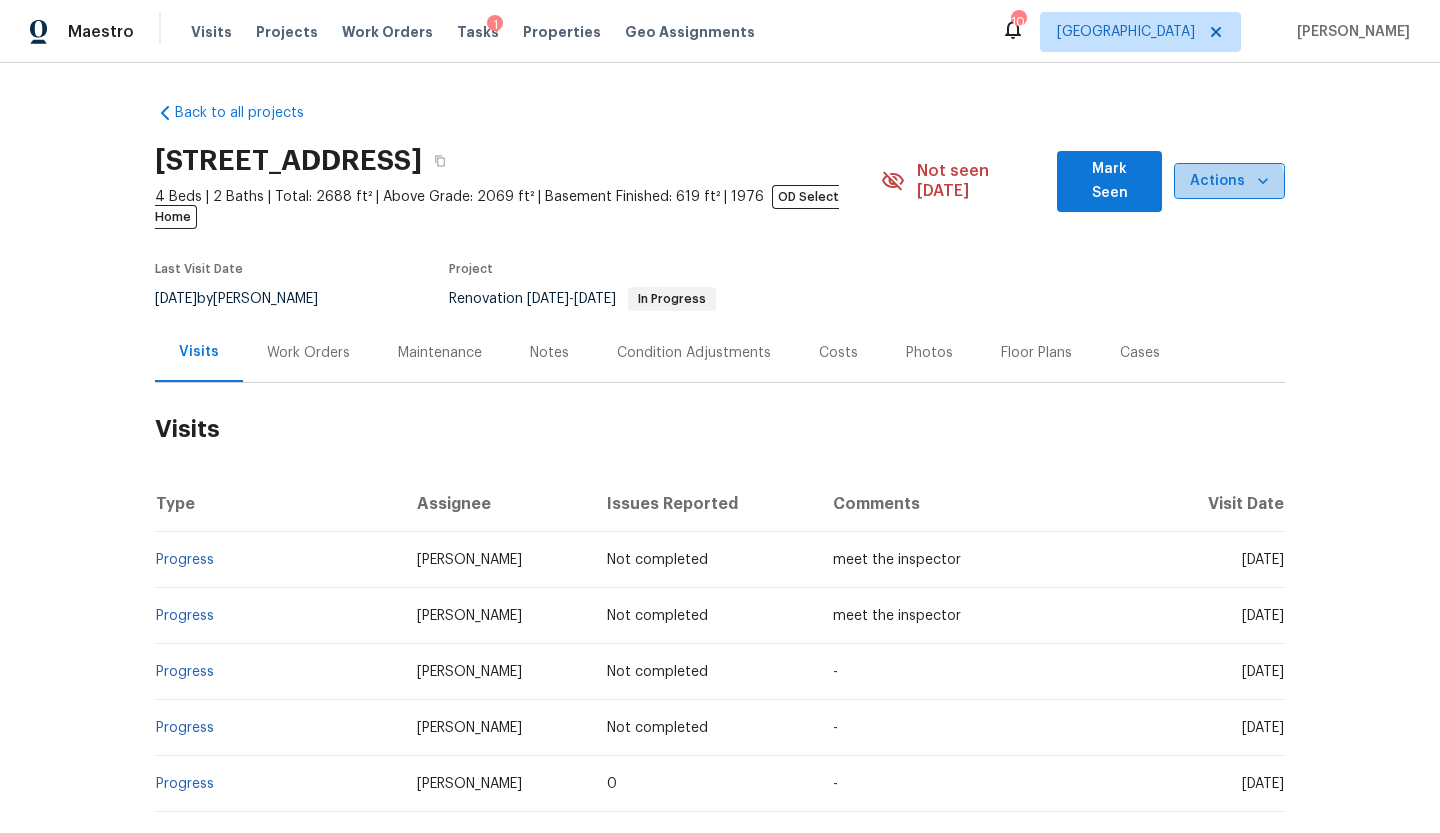 click on "Actions" at bounding box center (1229, 181) 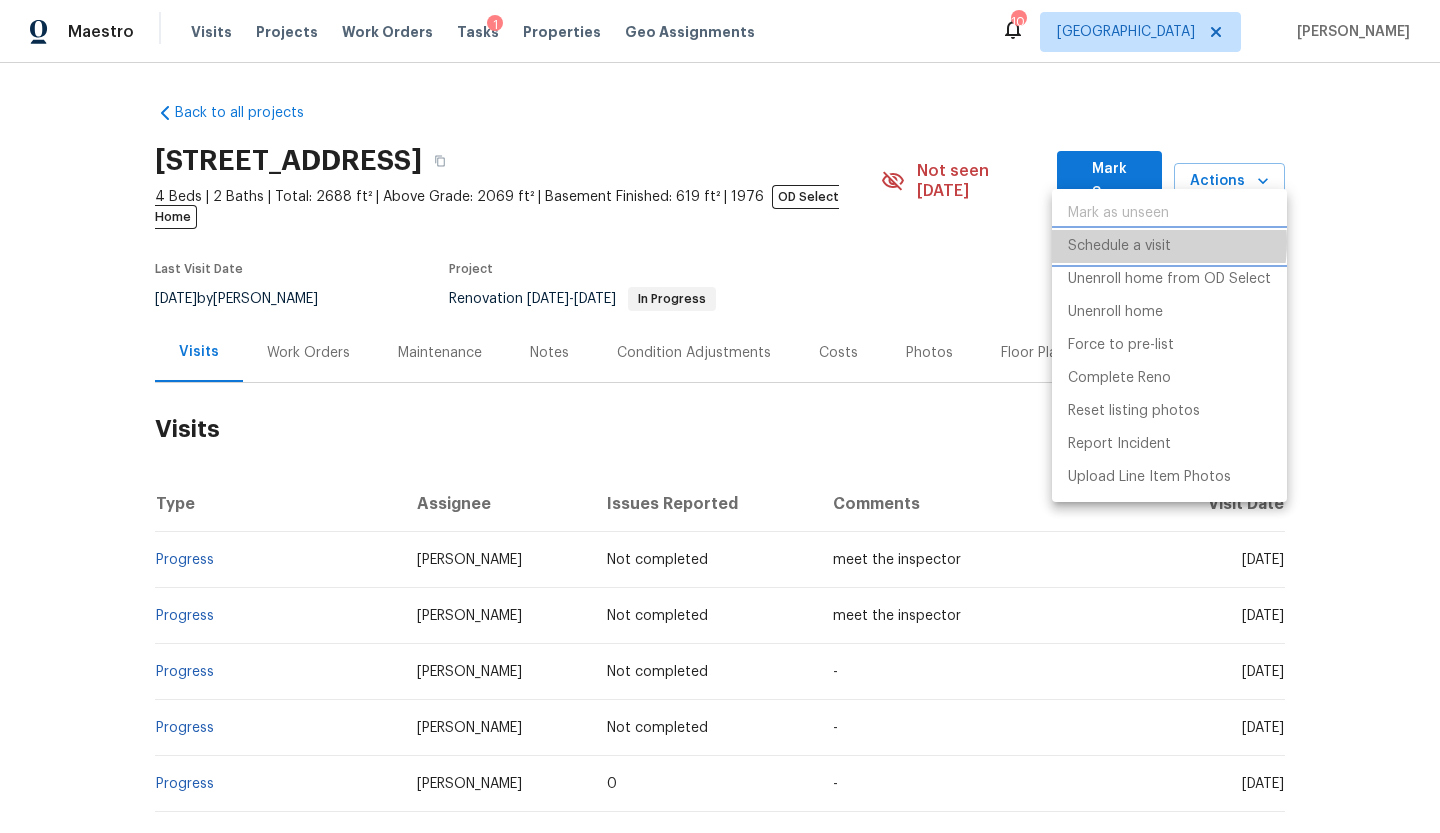 click on "Schedule a visit" at bounding box center [1119, 246] 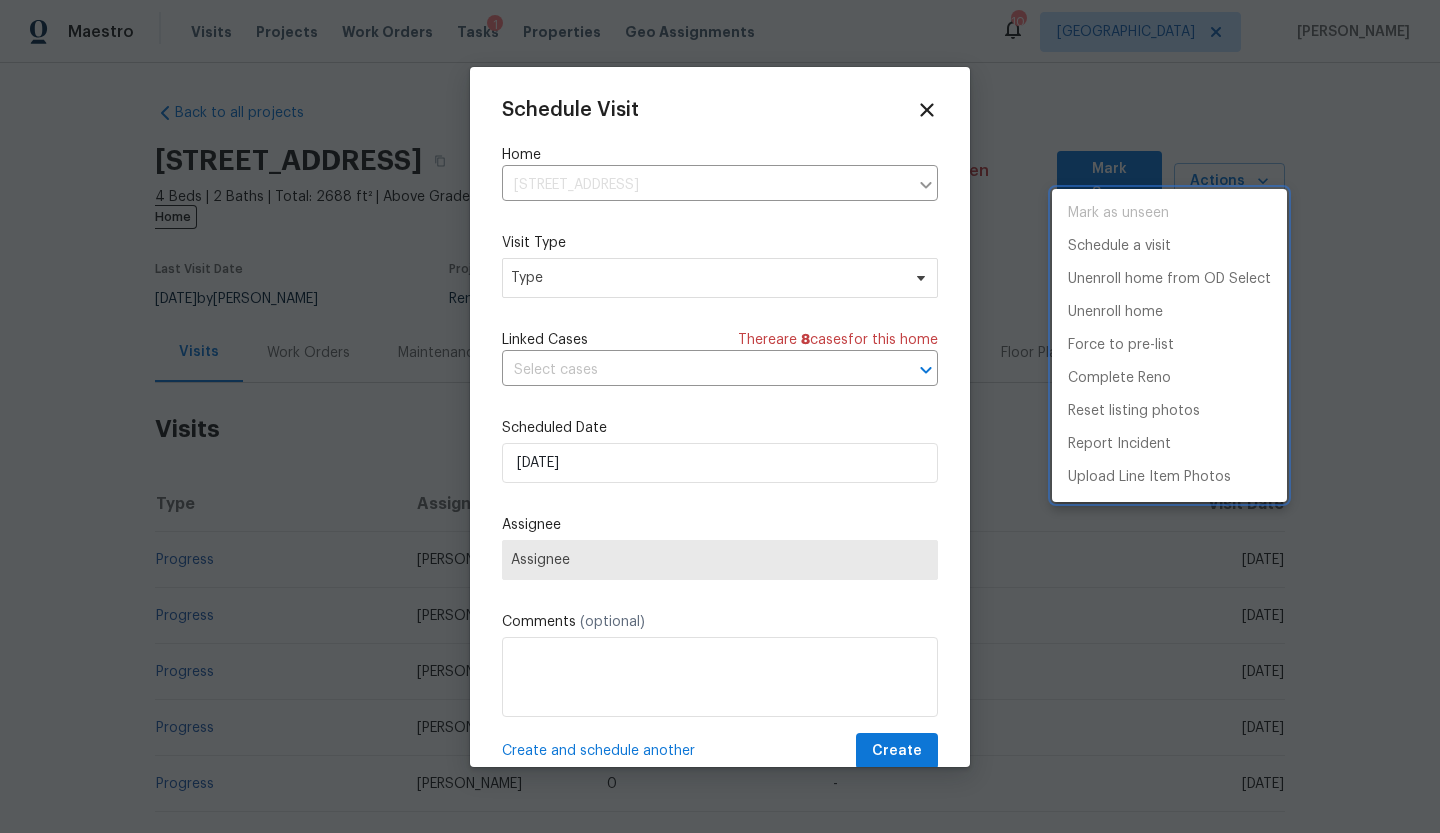 click at bounding box center [720, 416] 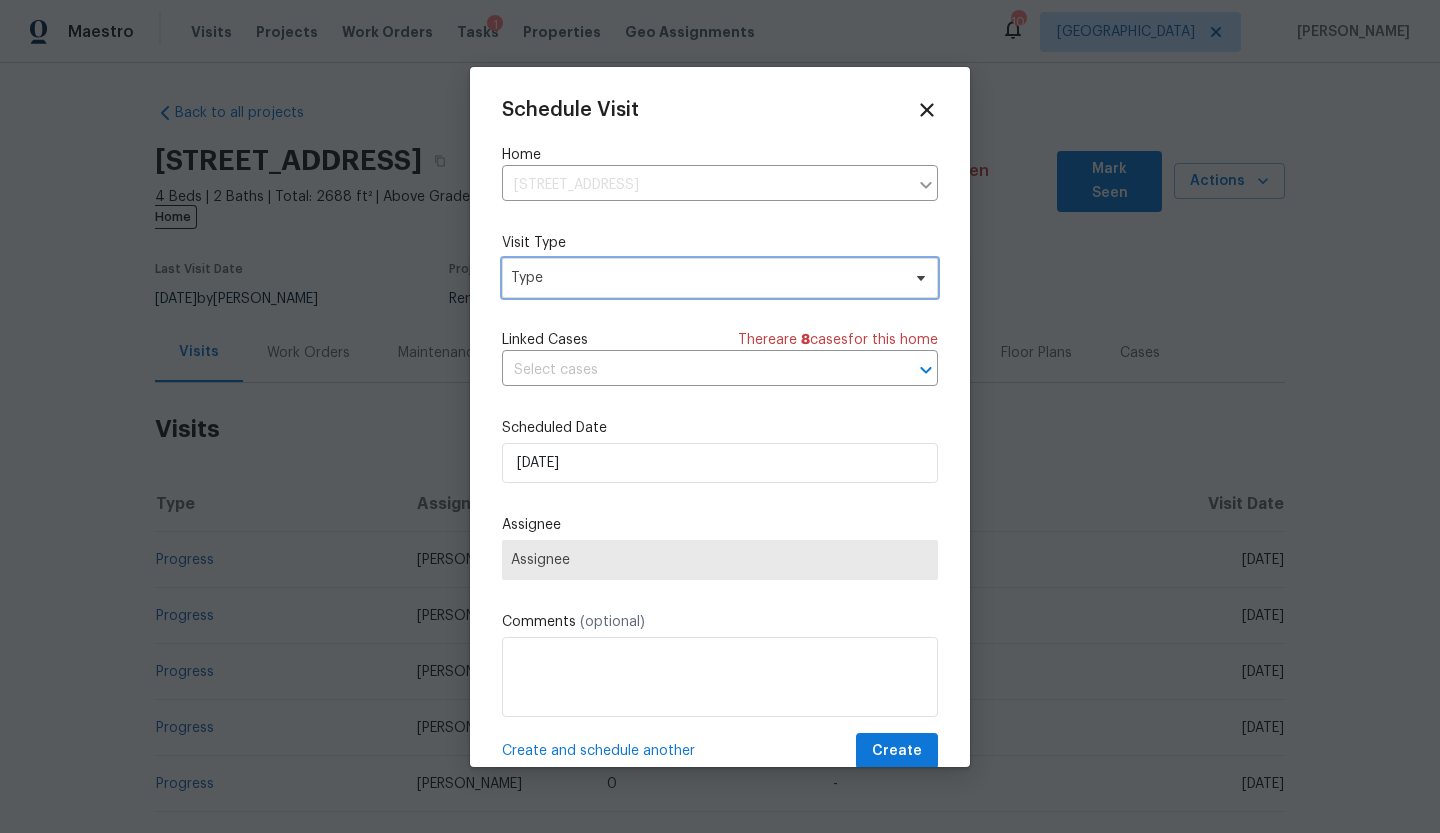 click on "Type" at bounding box center (720, 278) 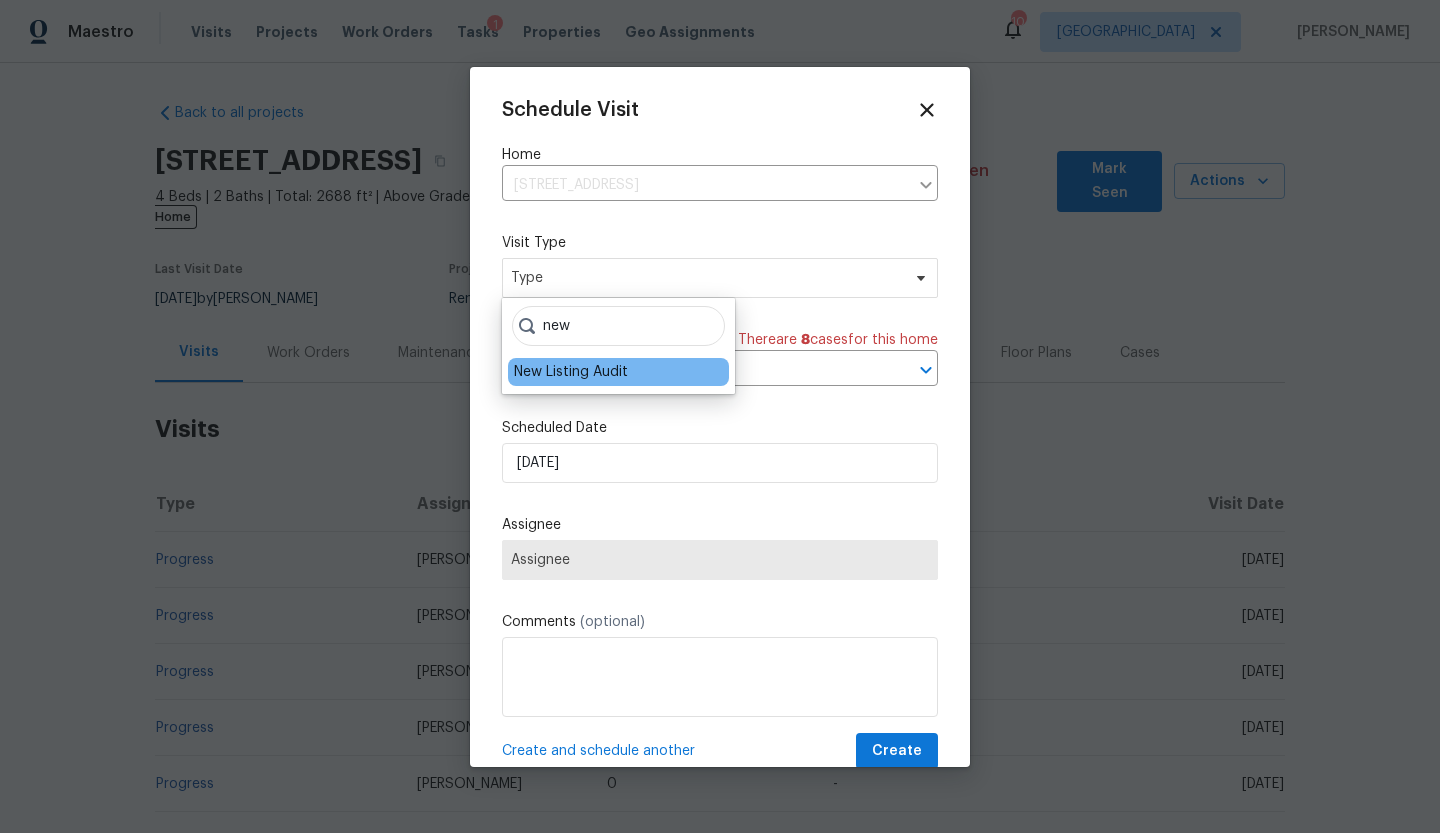 type on "new" 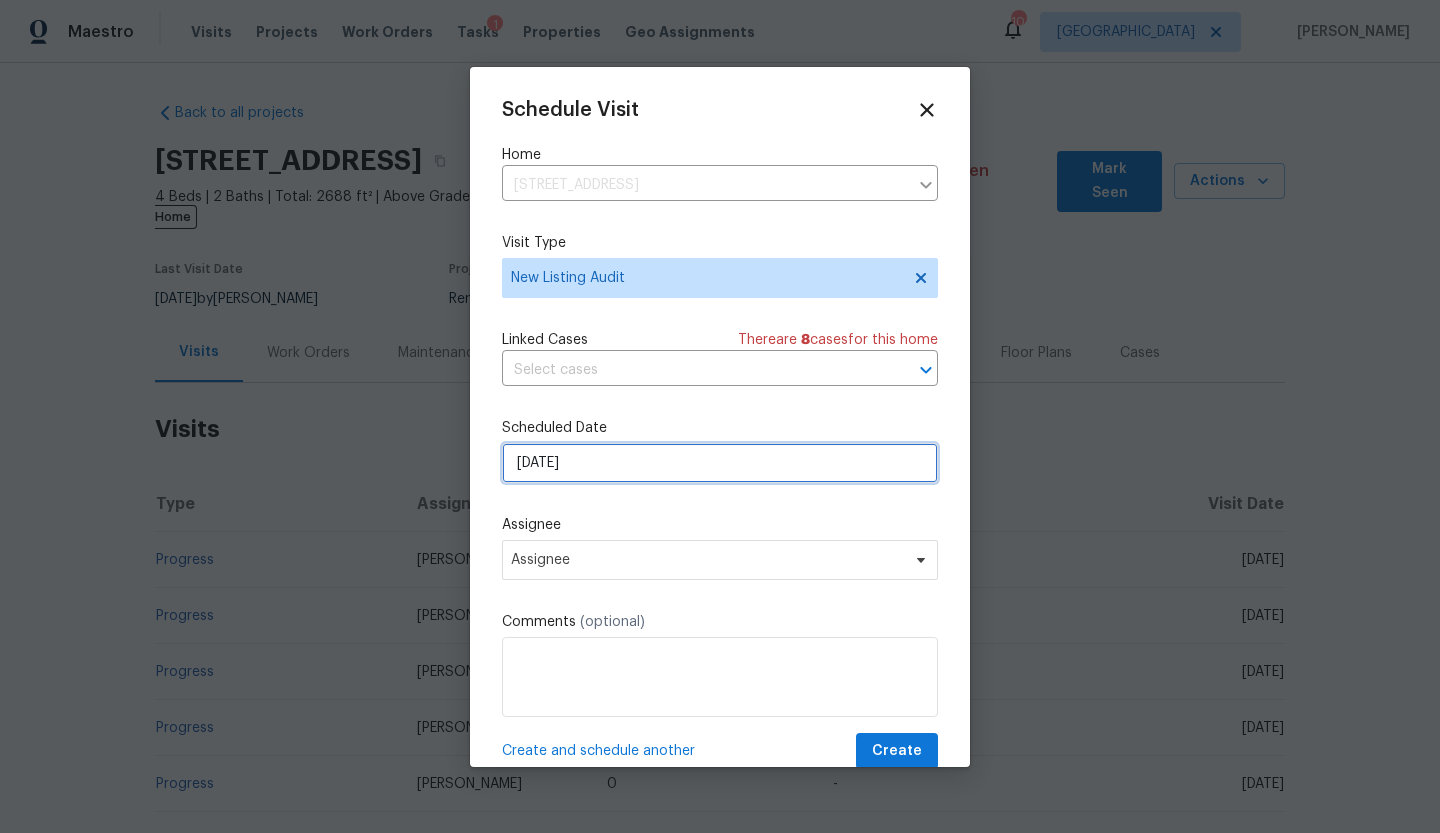 click on "7/21/2025" at bounding box center (720, 463) 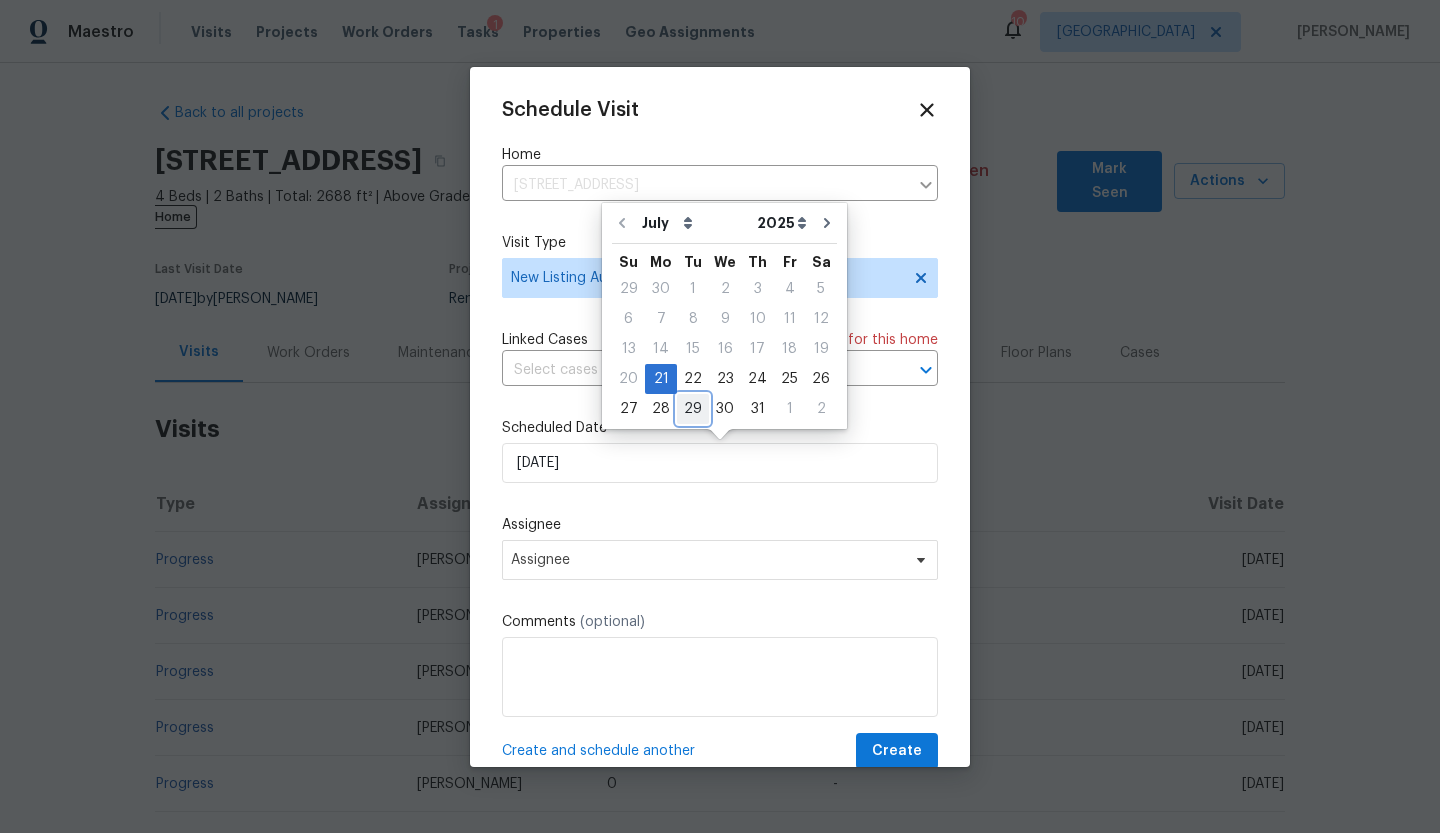 click on "29" at bounding box center [693, 409] 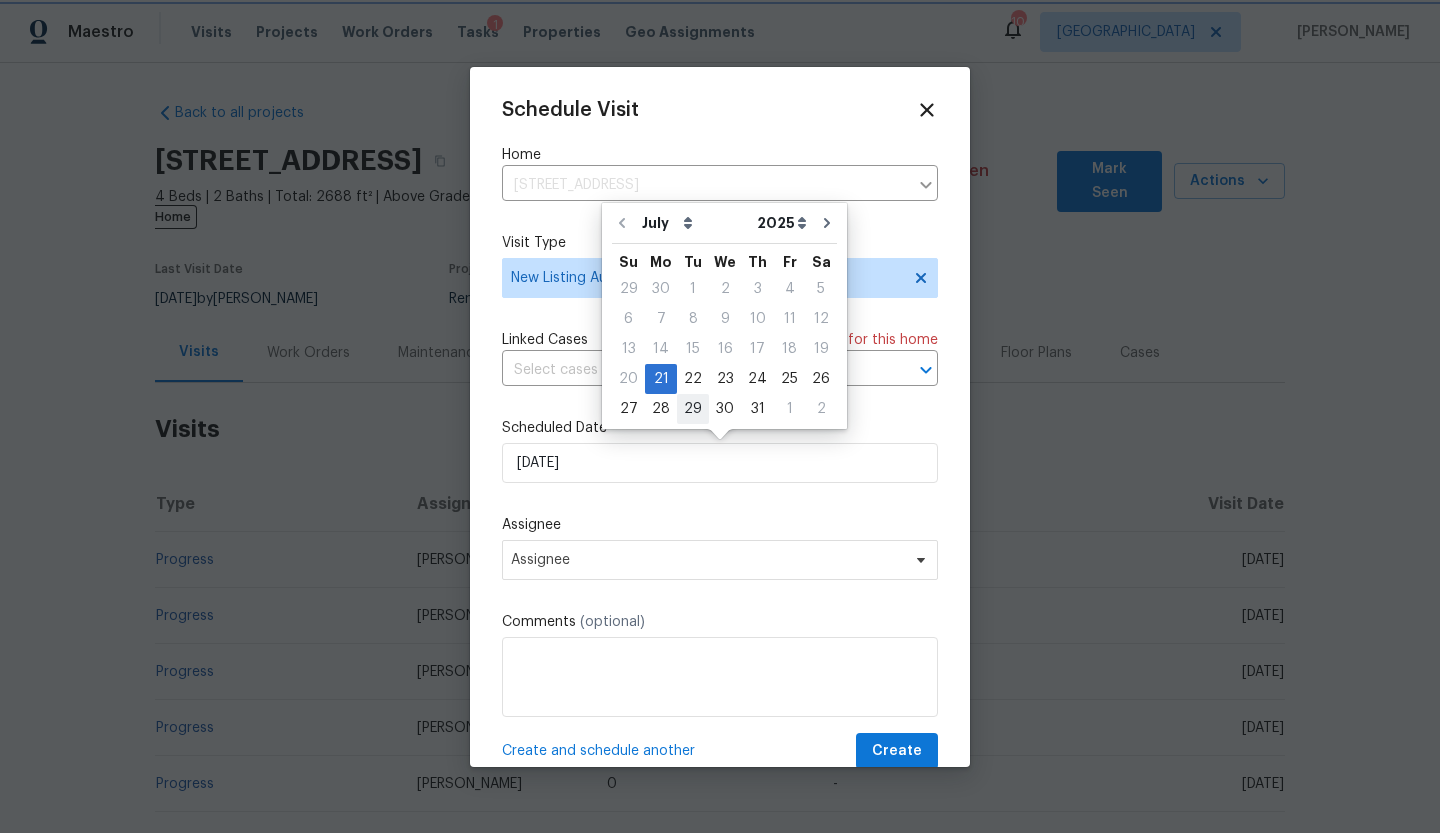 type on "7/29/2025" 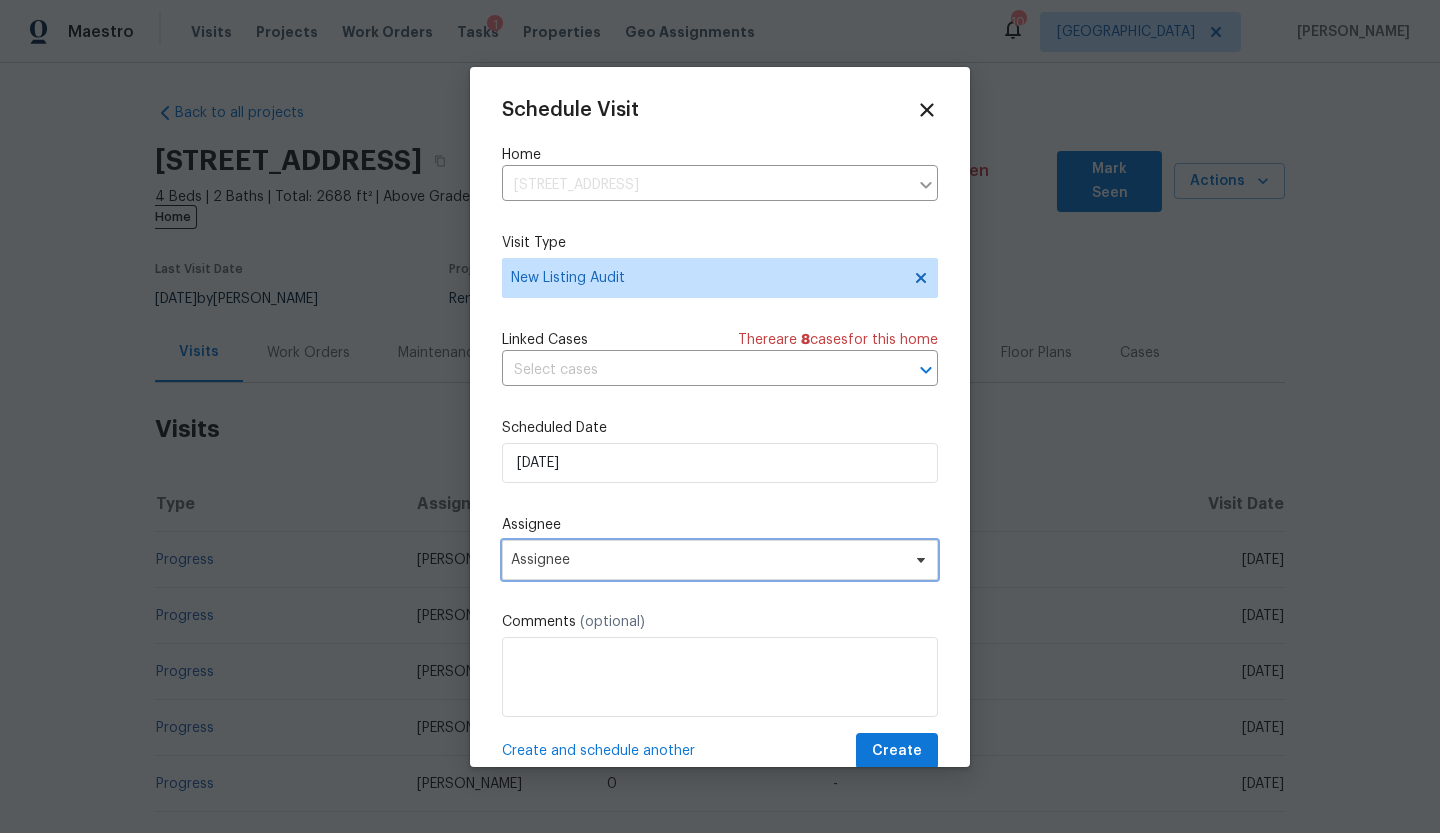 click on "Assignee" at bounding box center [720, 560] 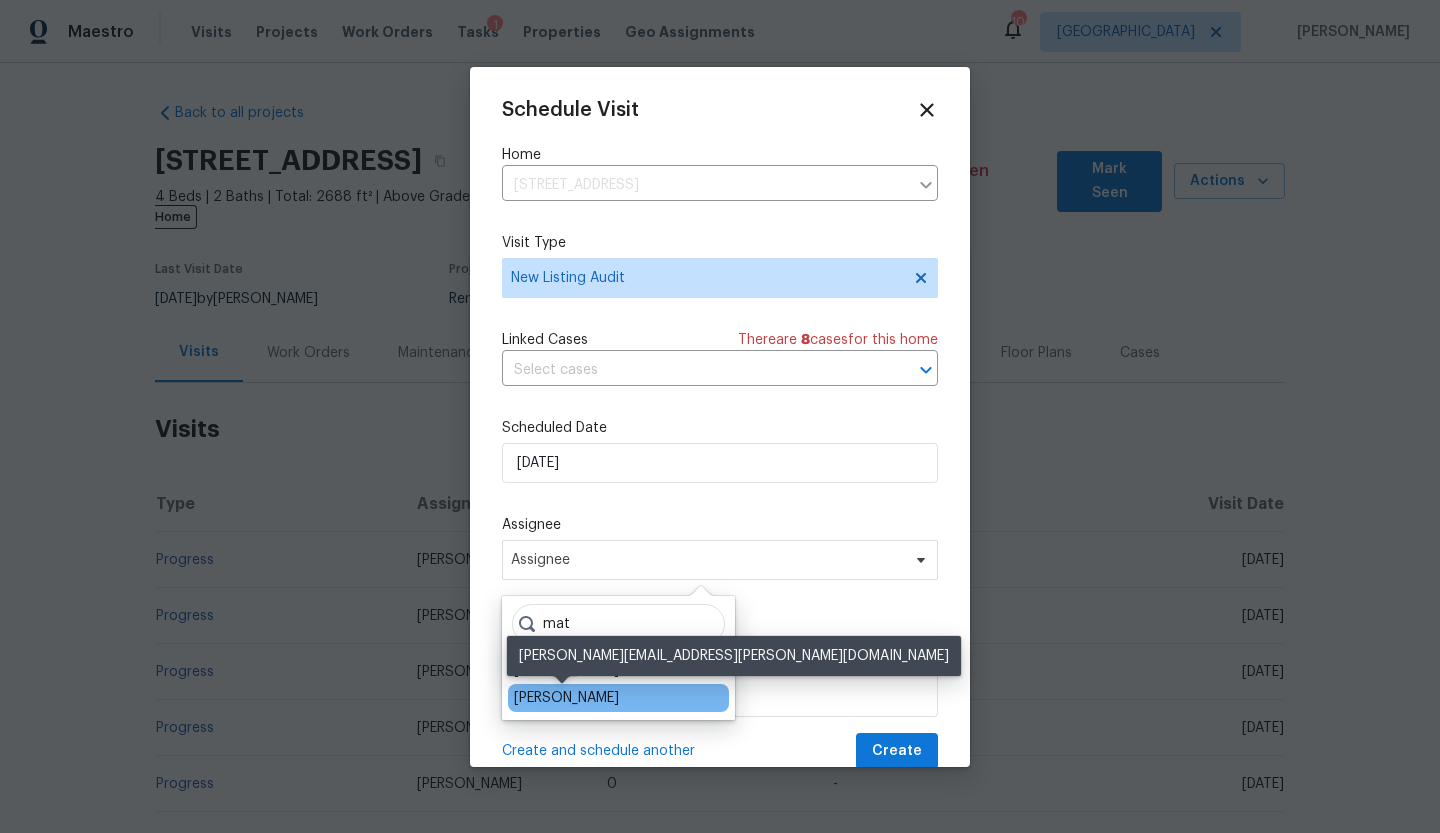 type on "mat" 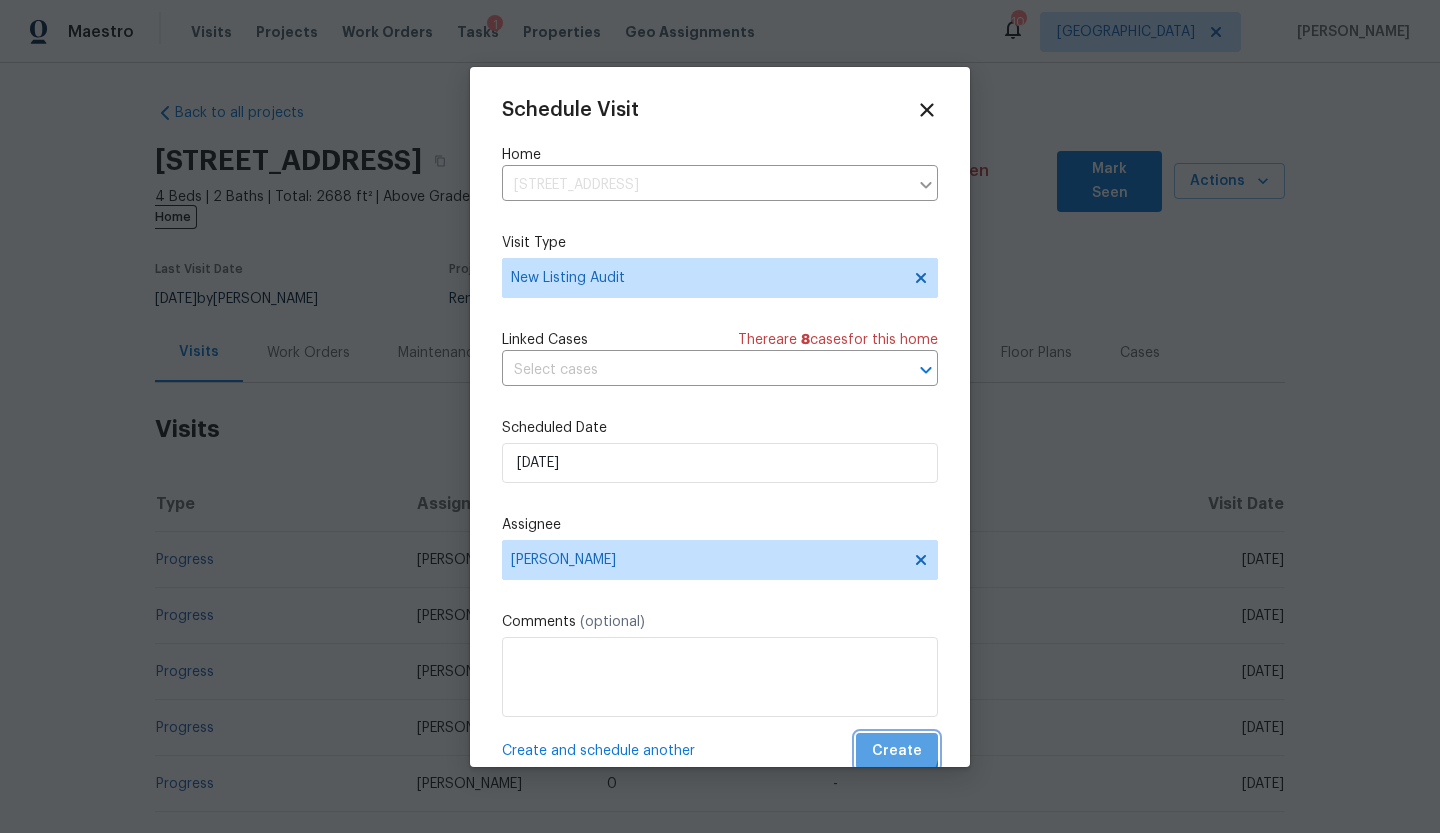click on "Create" at bounding box center [897, 751] 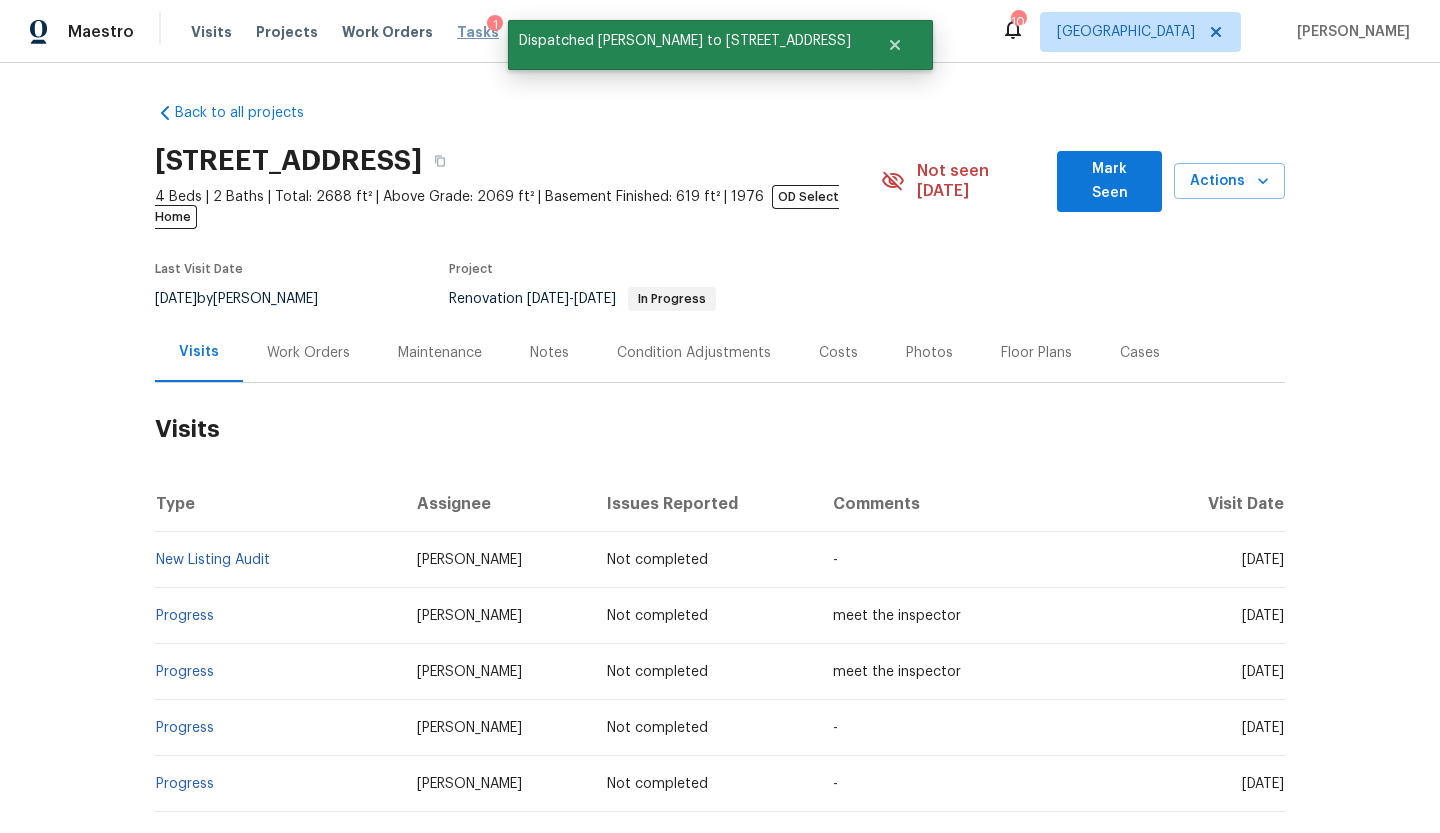 click on "Tasks" at bounding box center [478, 32] 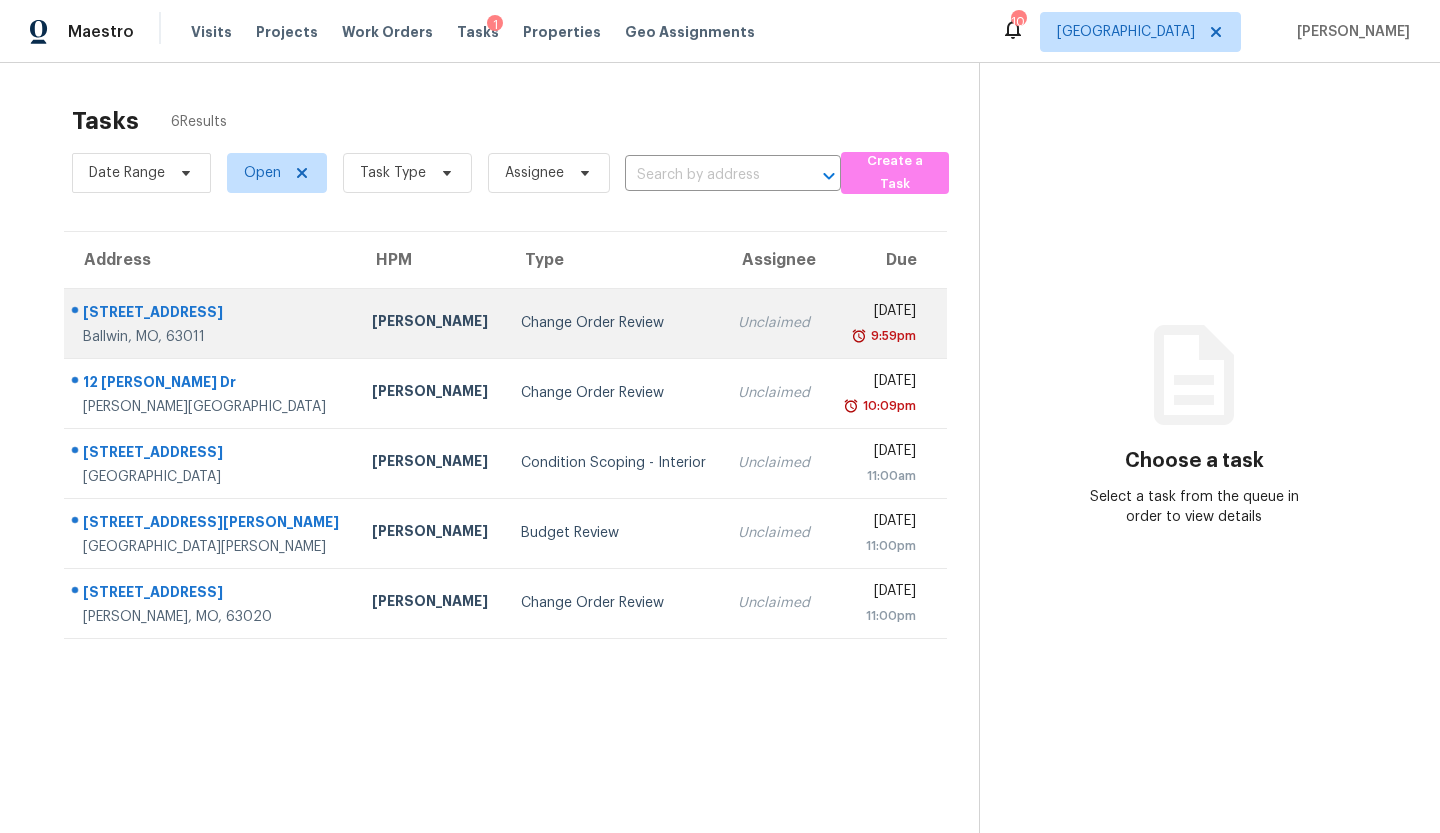 click on "Change Order Review" at bounding box center [614, 323] 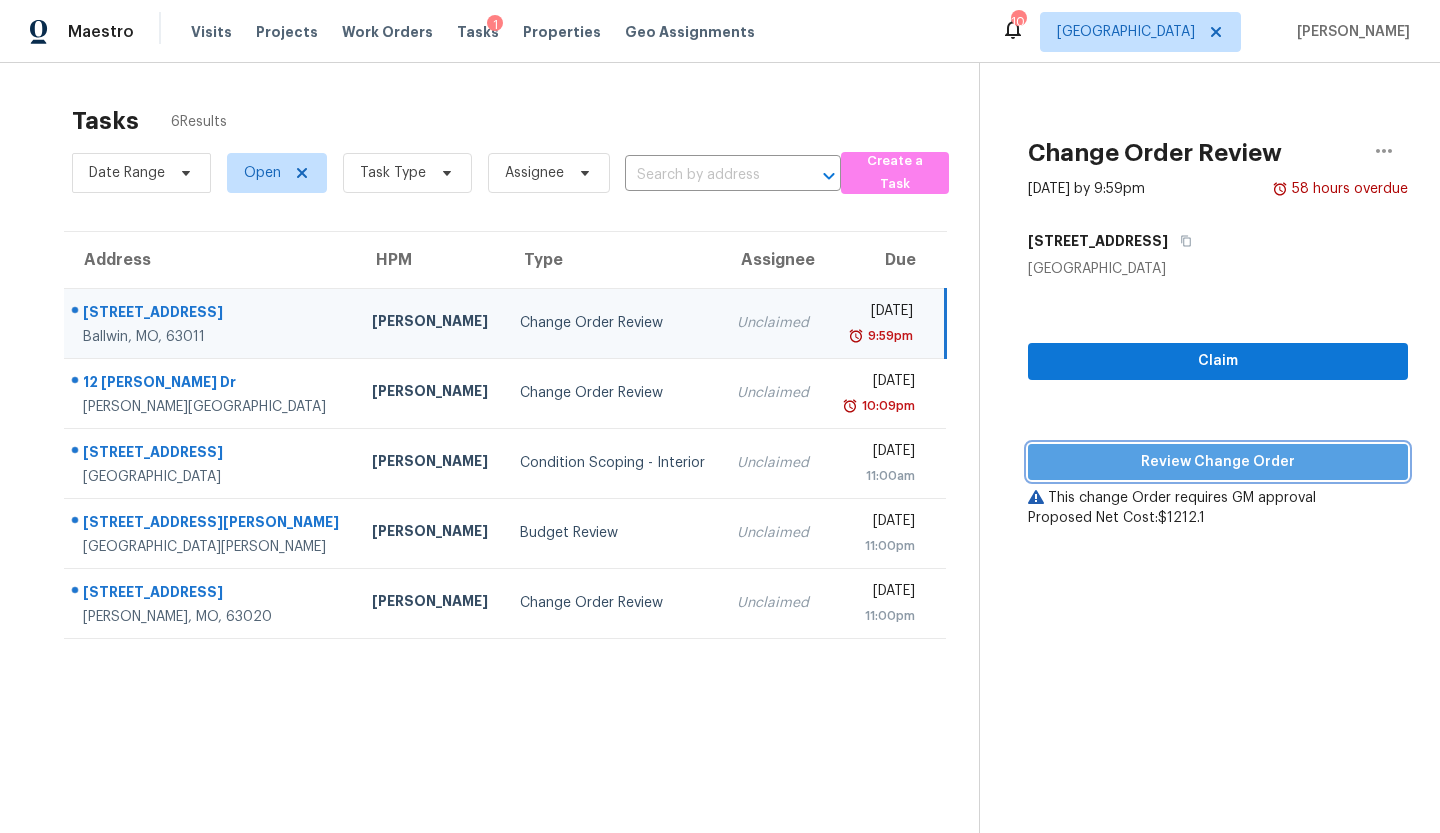 click on "Review Change Order" at bounding box center [1218, 462] 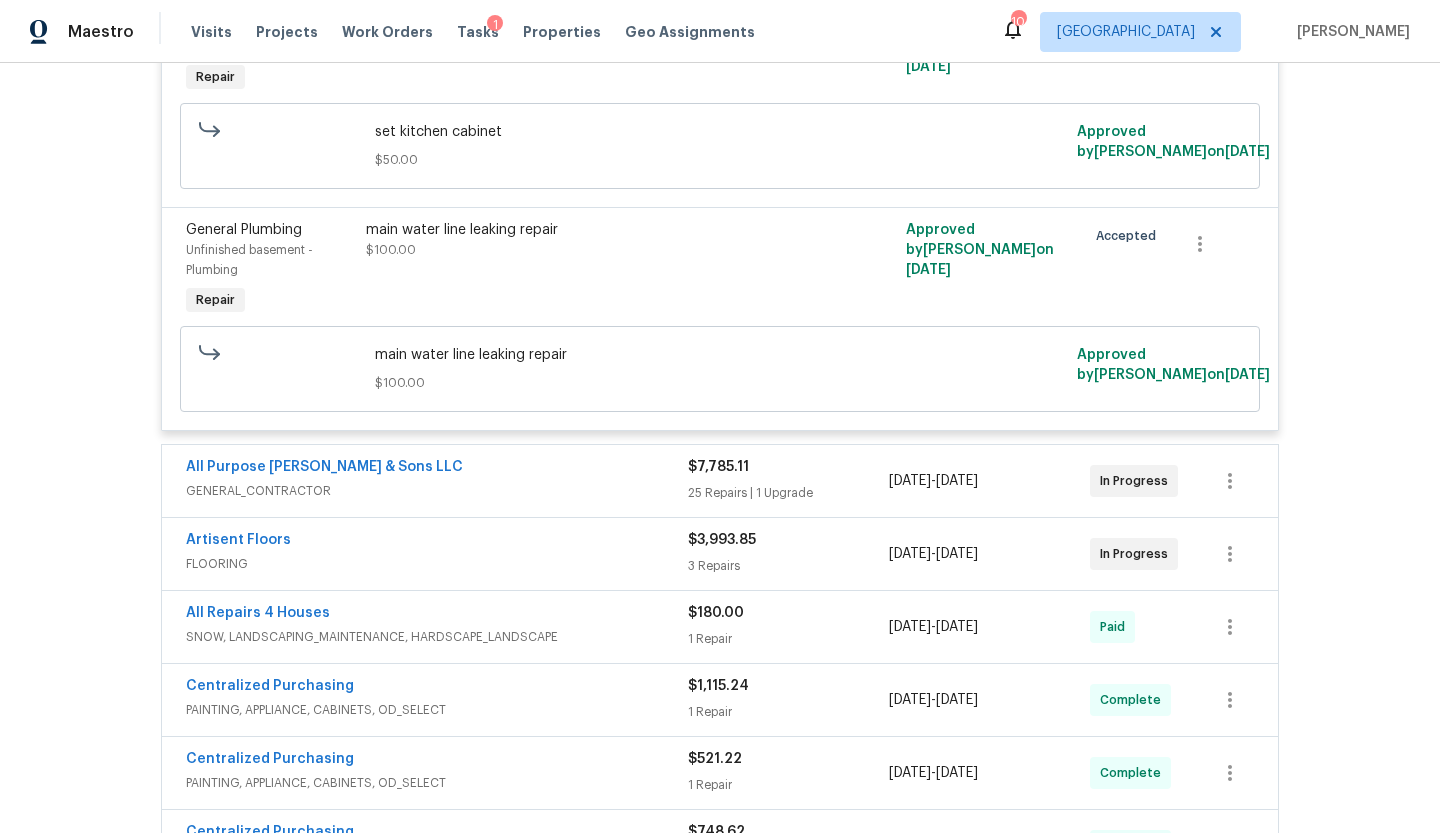 scroll, scrollTop: 1343, scrollLeft: 0, axis: vertical 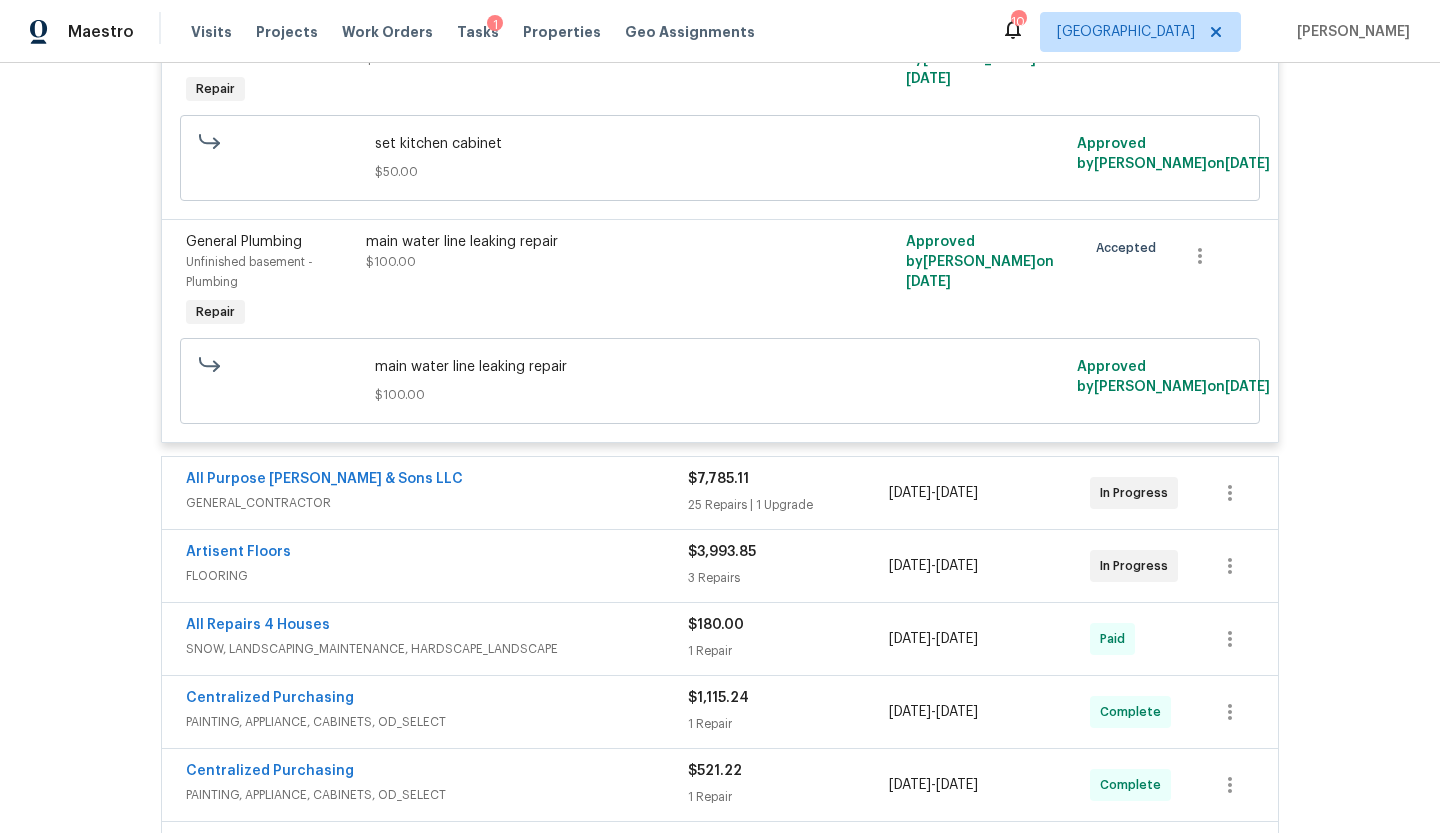 click on "GENERAL_CONTRACTOR" at bounding box center (437, 503) 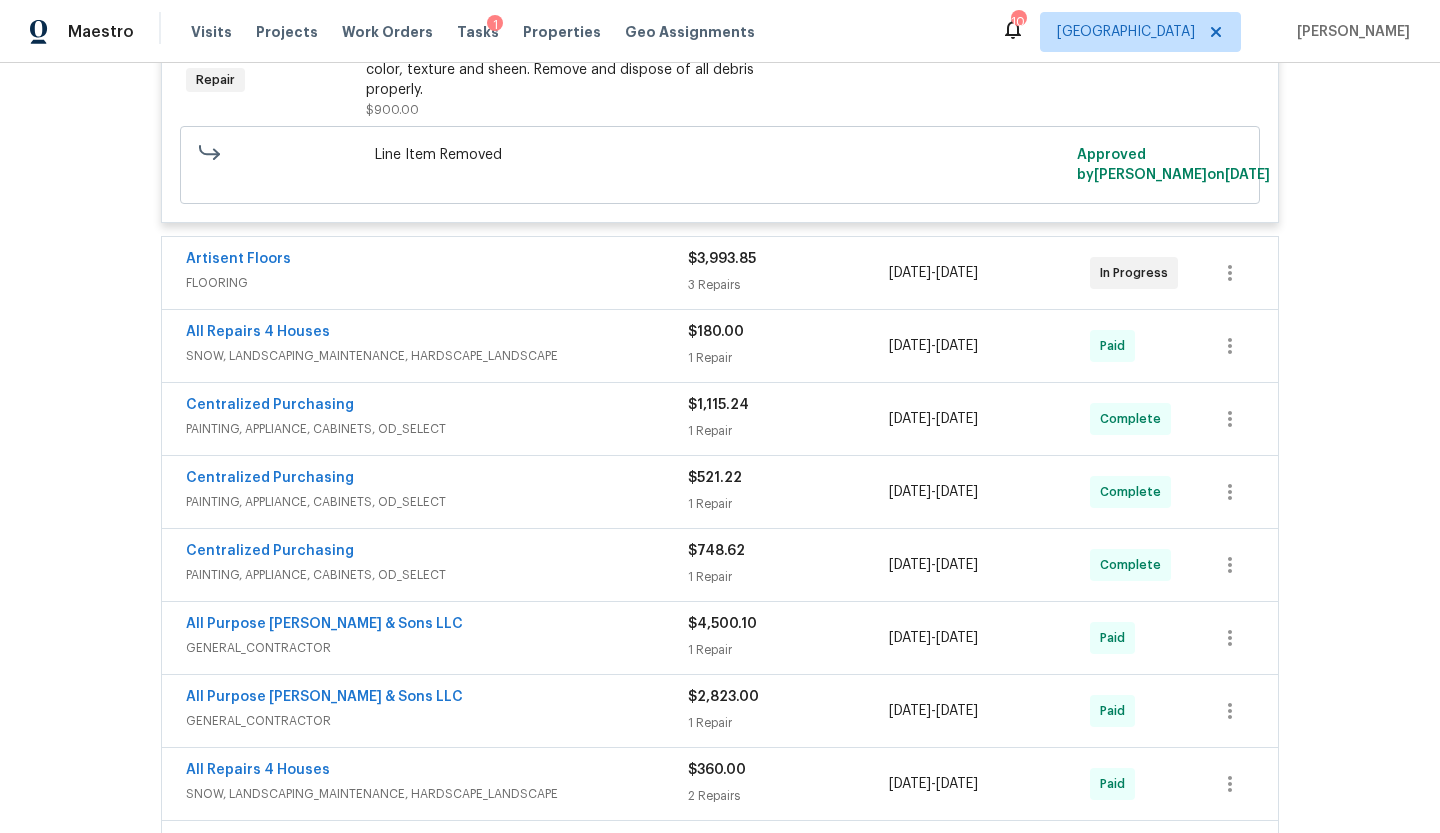 scroll, scrollTop: 7447, scrollLeft: 0, axis: vertical 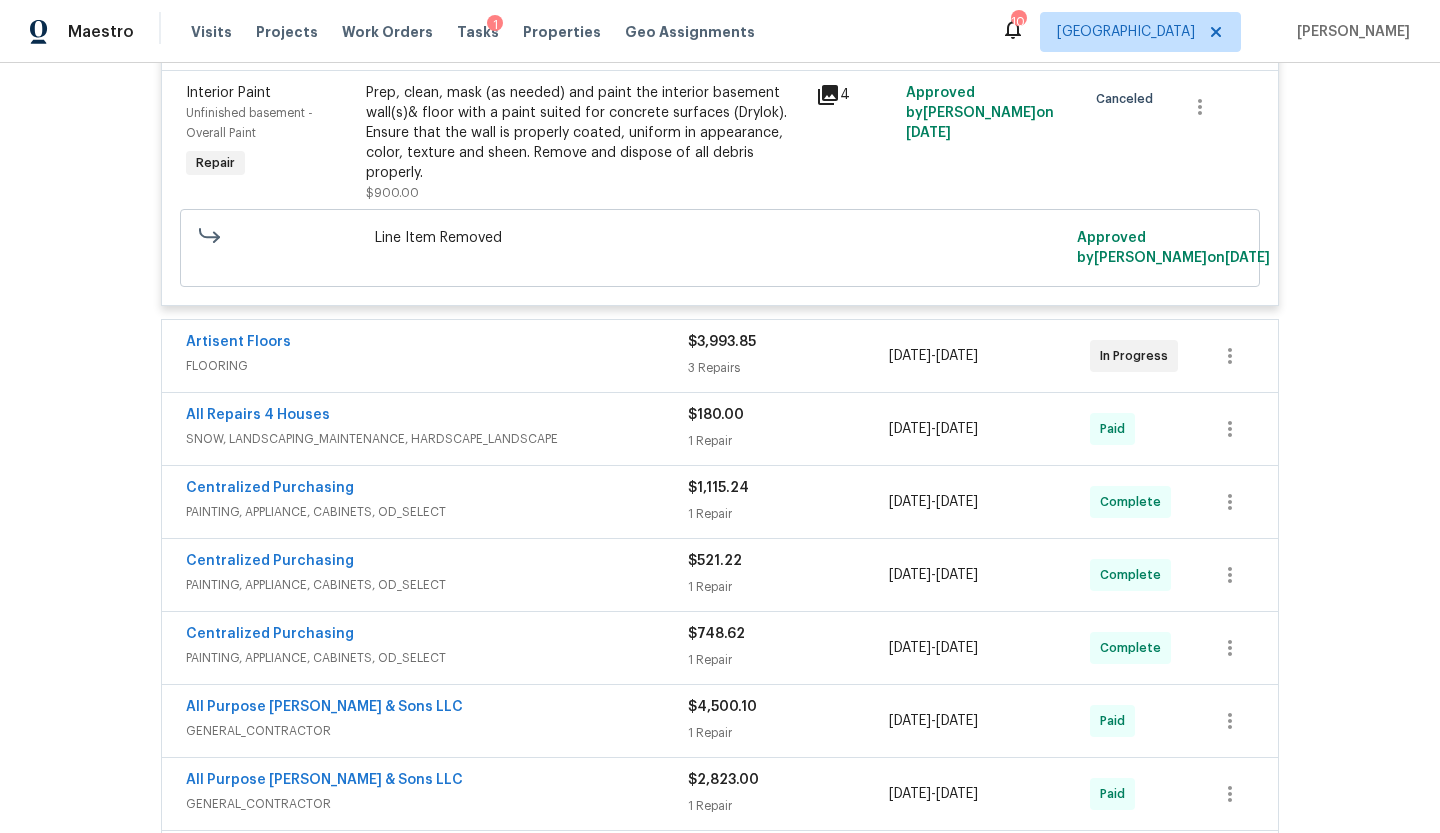 click on "FLOORING" at bounding box center (437, 366) 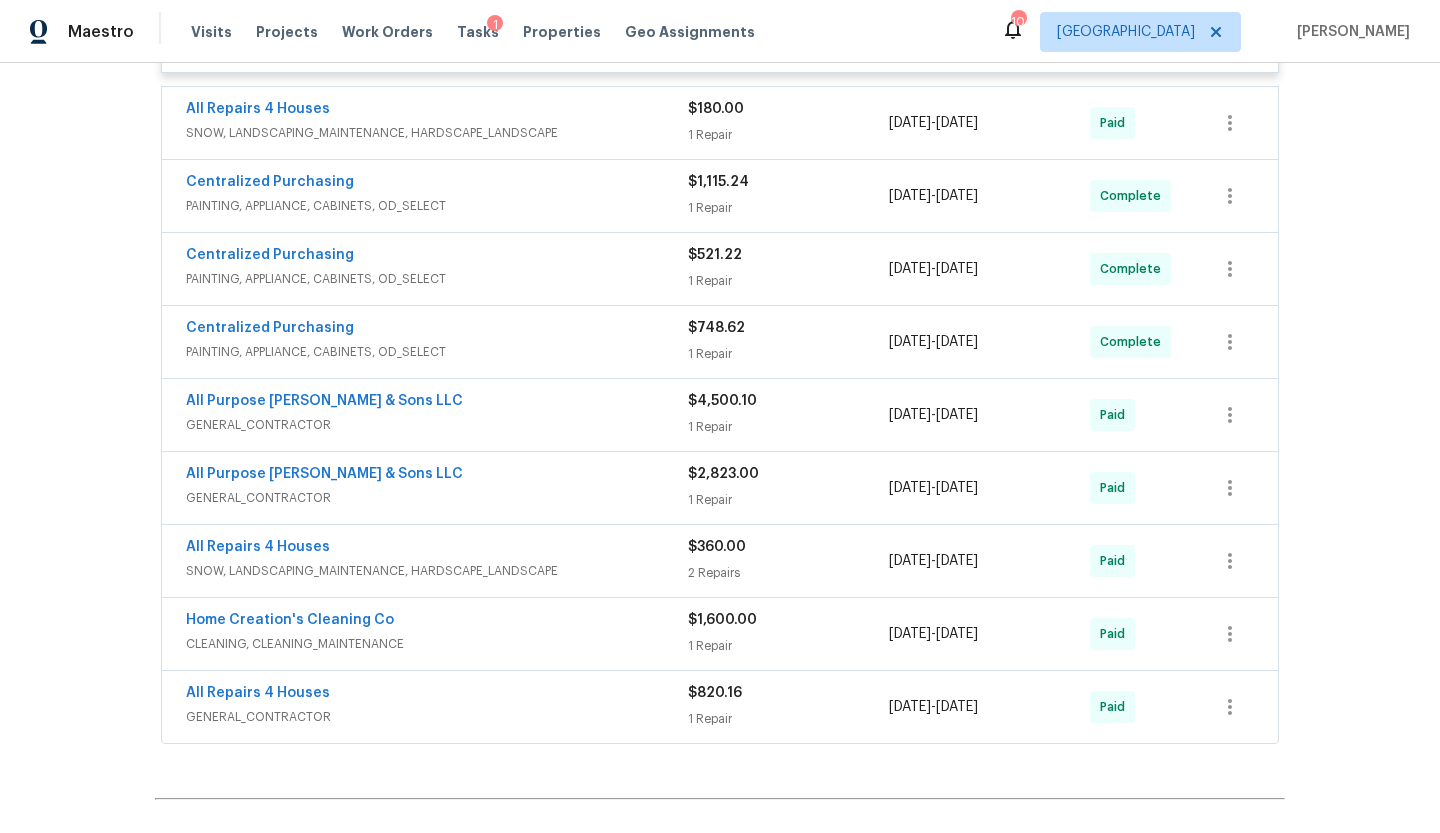scroll, scrollTop: 8436, scrollLeft: 0, axis: vertical 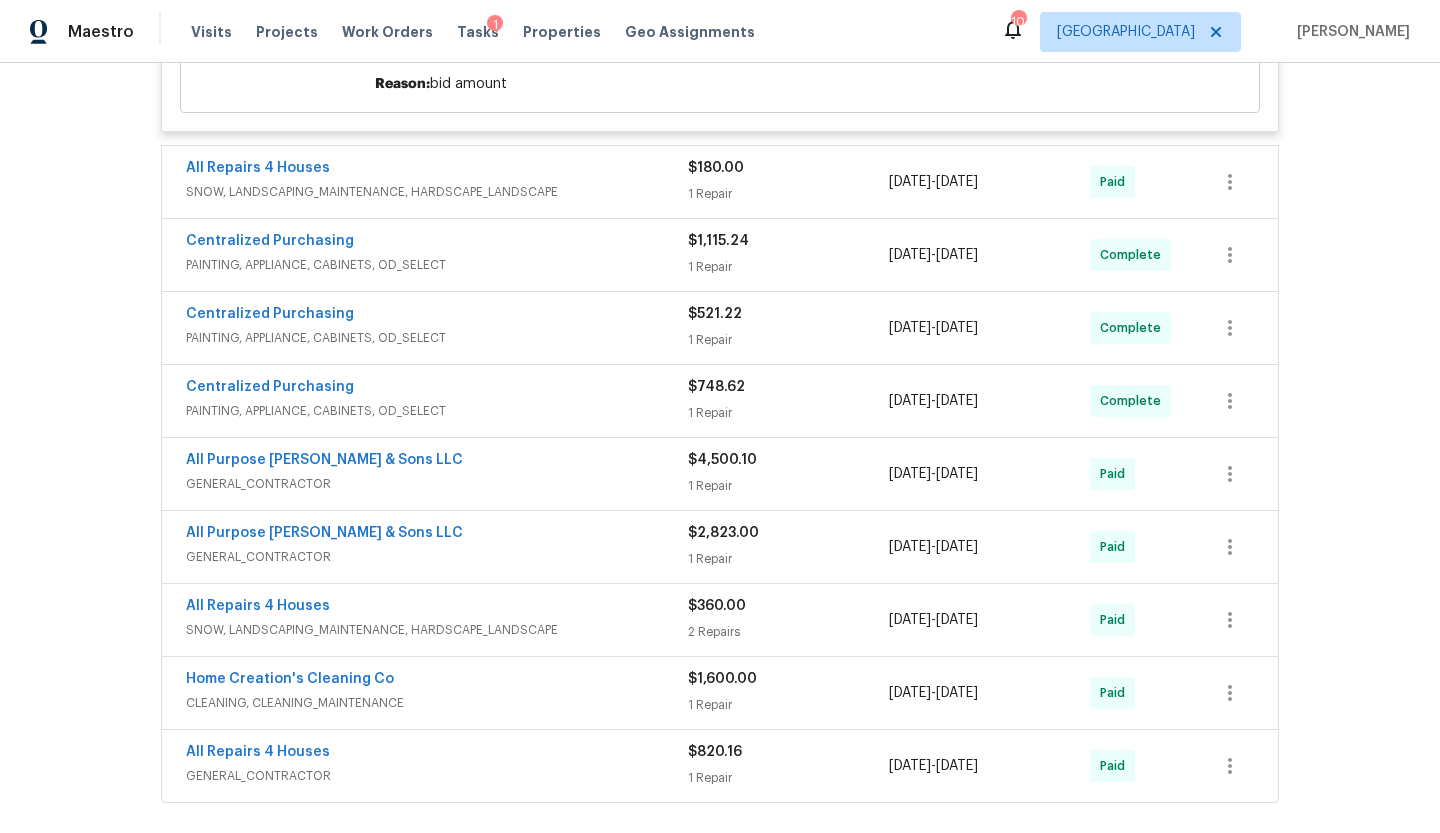 click on "PAINTING, APPLIANCE, CABINETS, OD_SELECT" at bounding box center (437, 265) 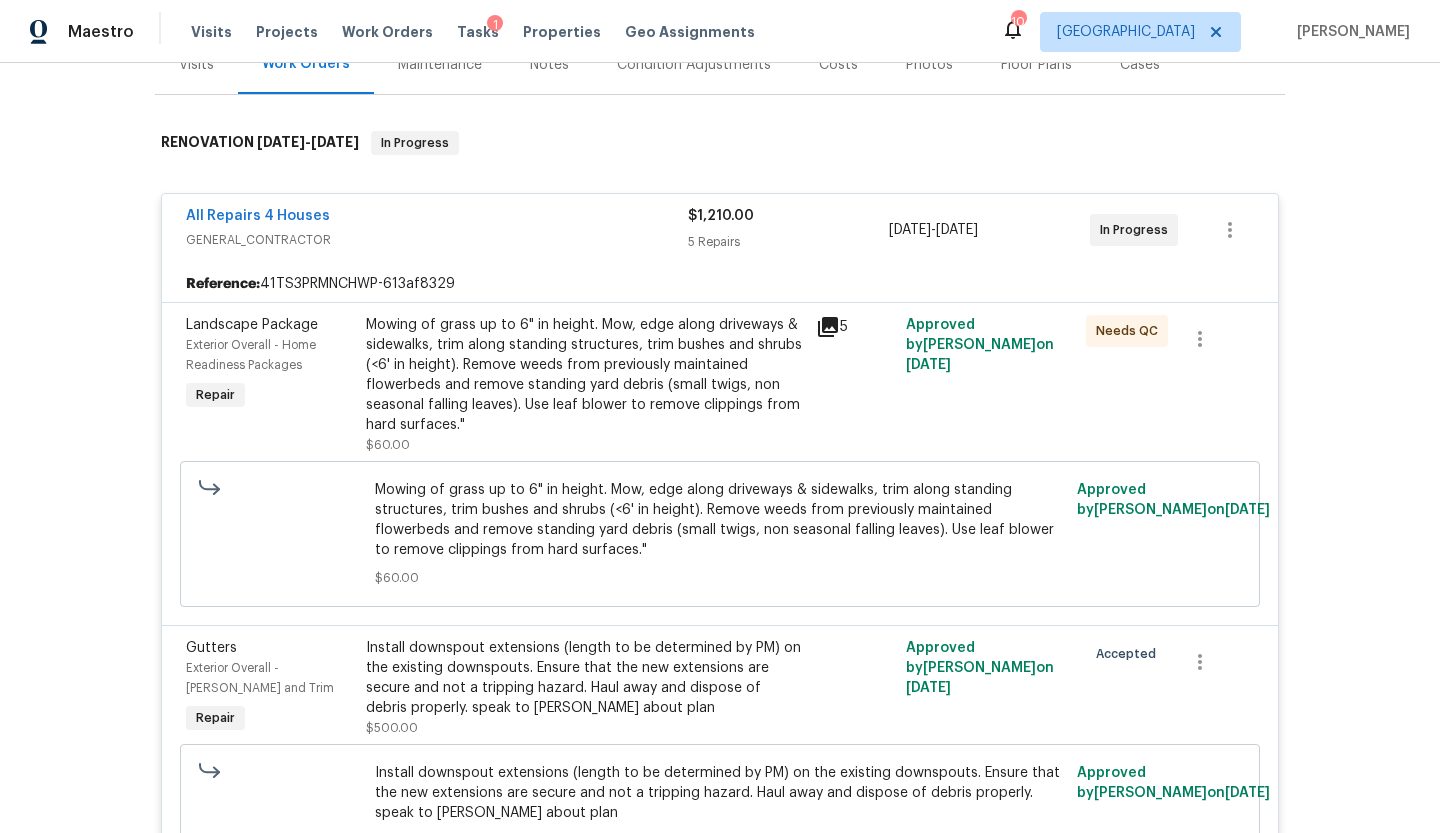 scroll, scrollTop: 0, scrollLeft: 0, axis: both 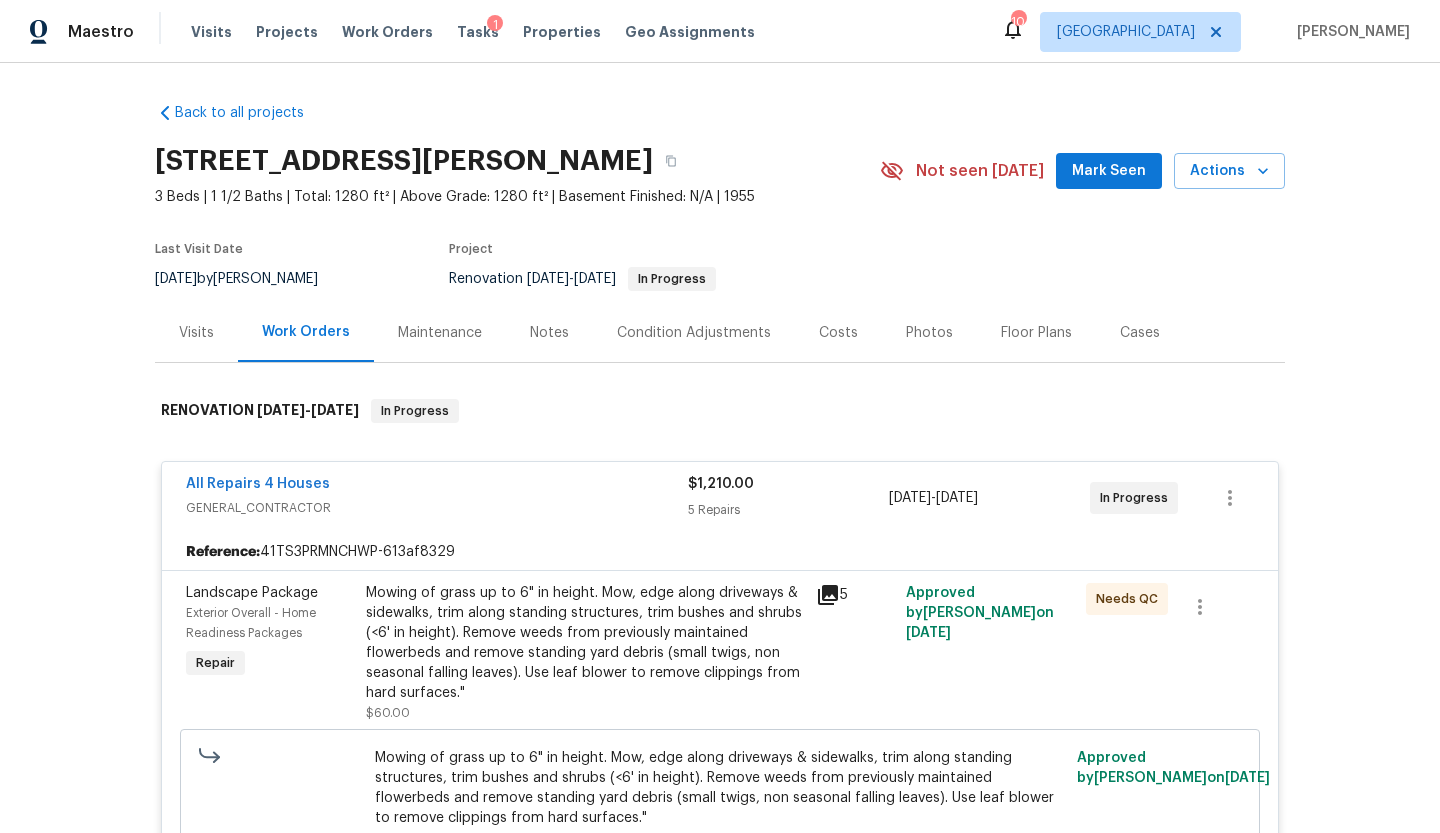 click on "Notes" at bounding box center [549, 333] 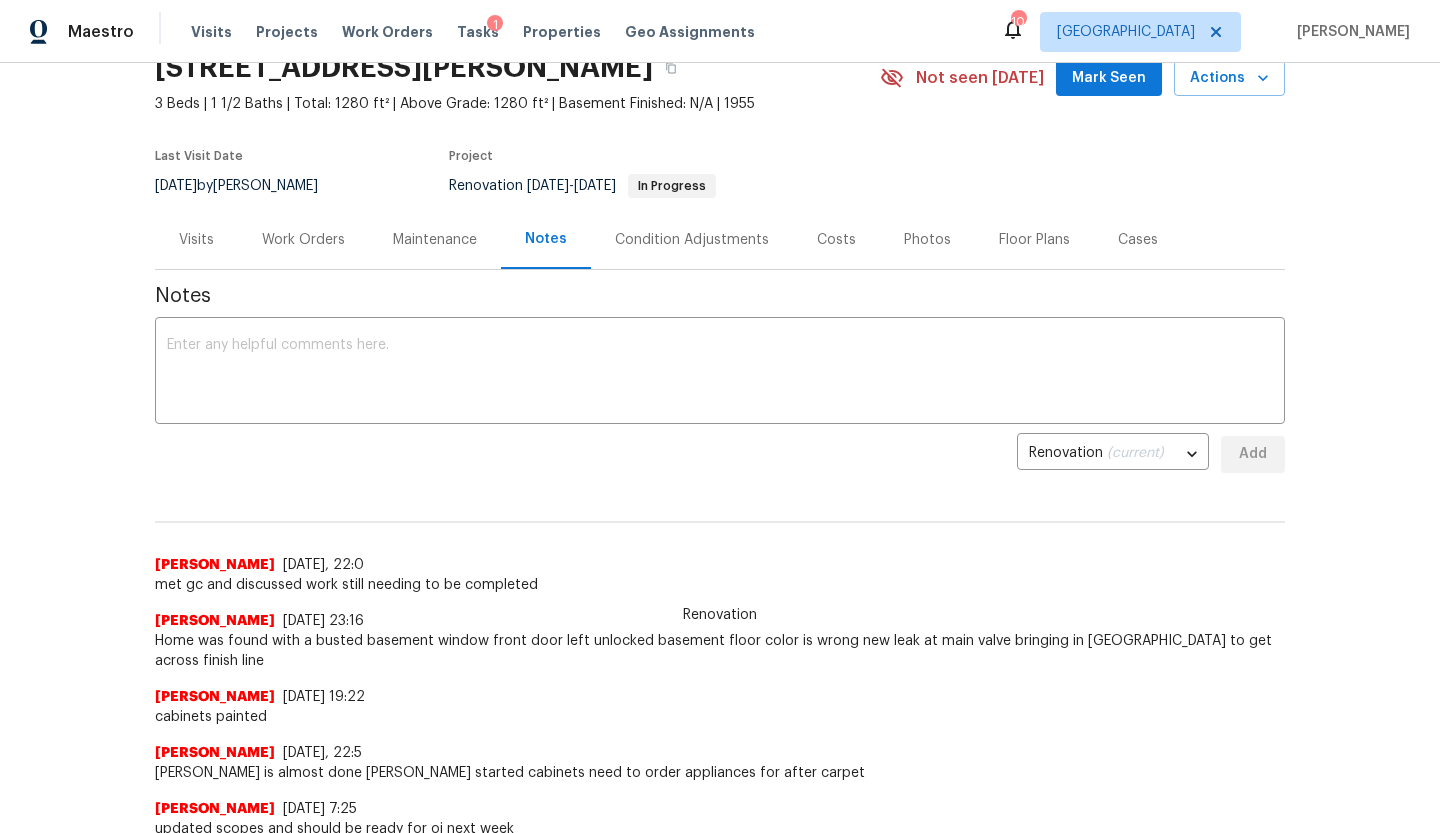 scroll, scrollTop: 0, scrollLeft: 0, axis: both 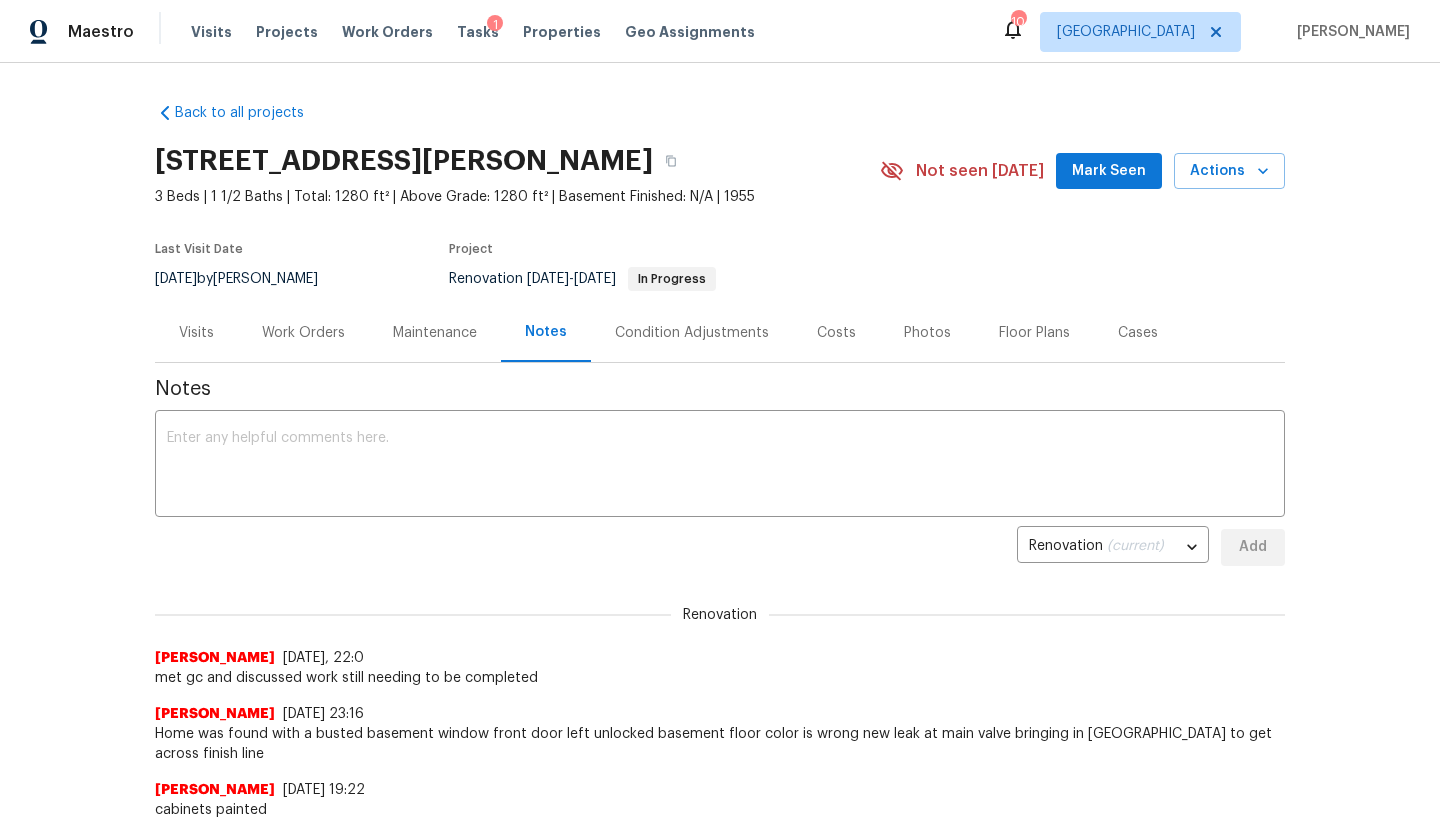 click on "Visits" at bounding box center [196, 333] 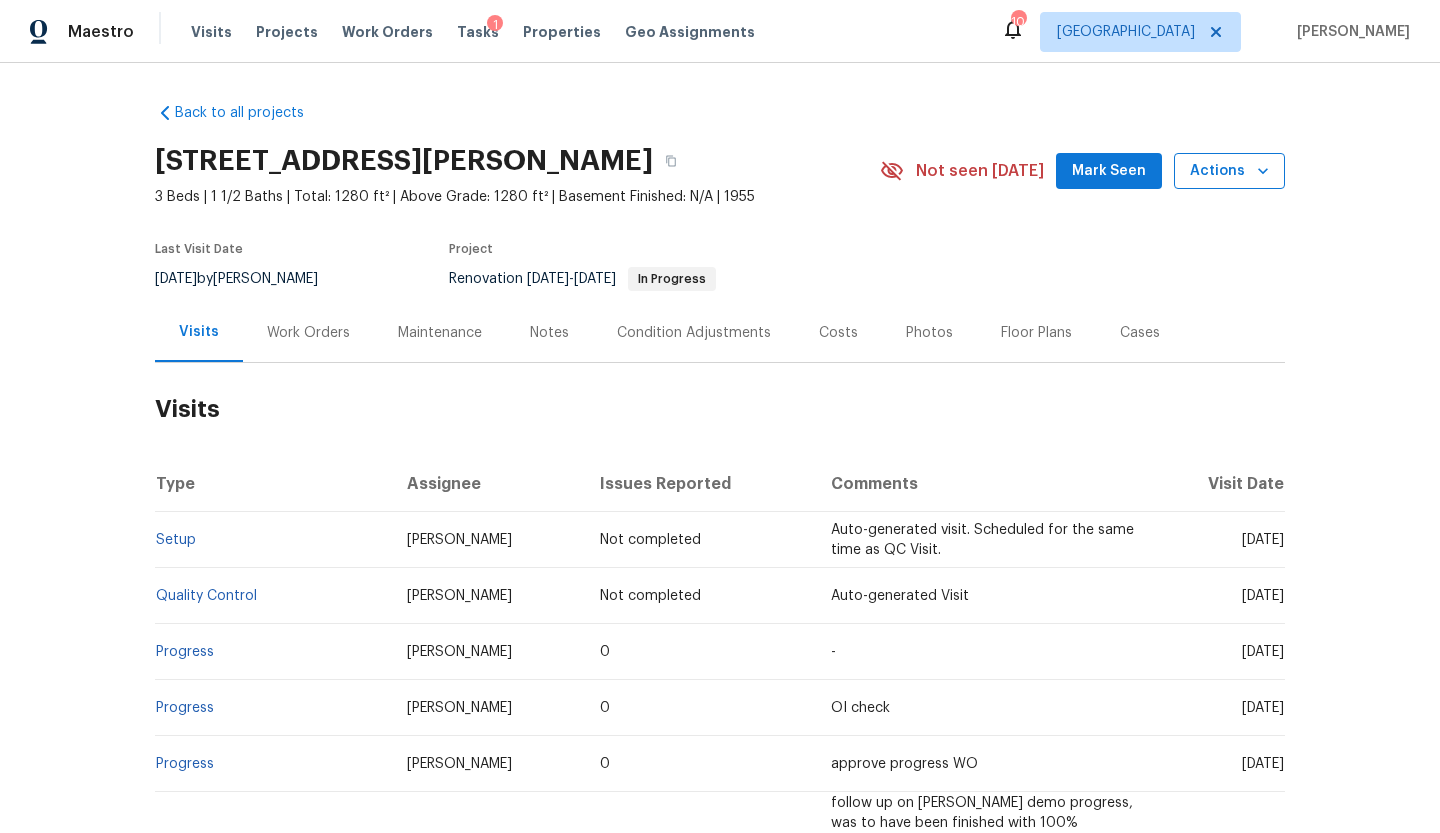 click on "Actions" at bounding box center [1229, 171] 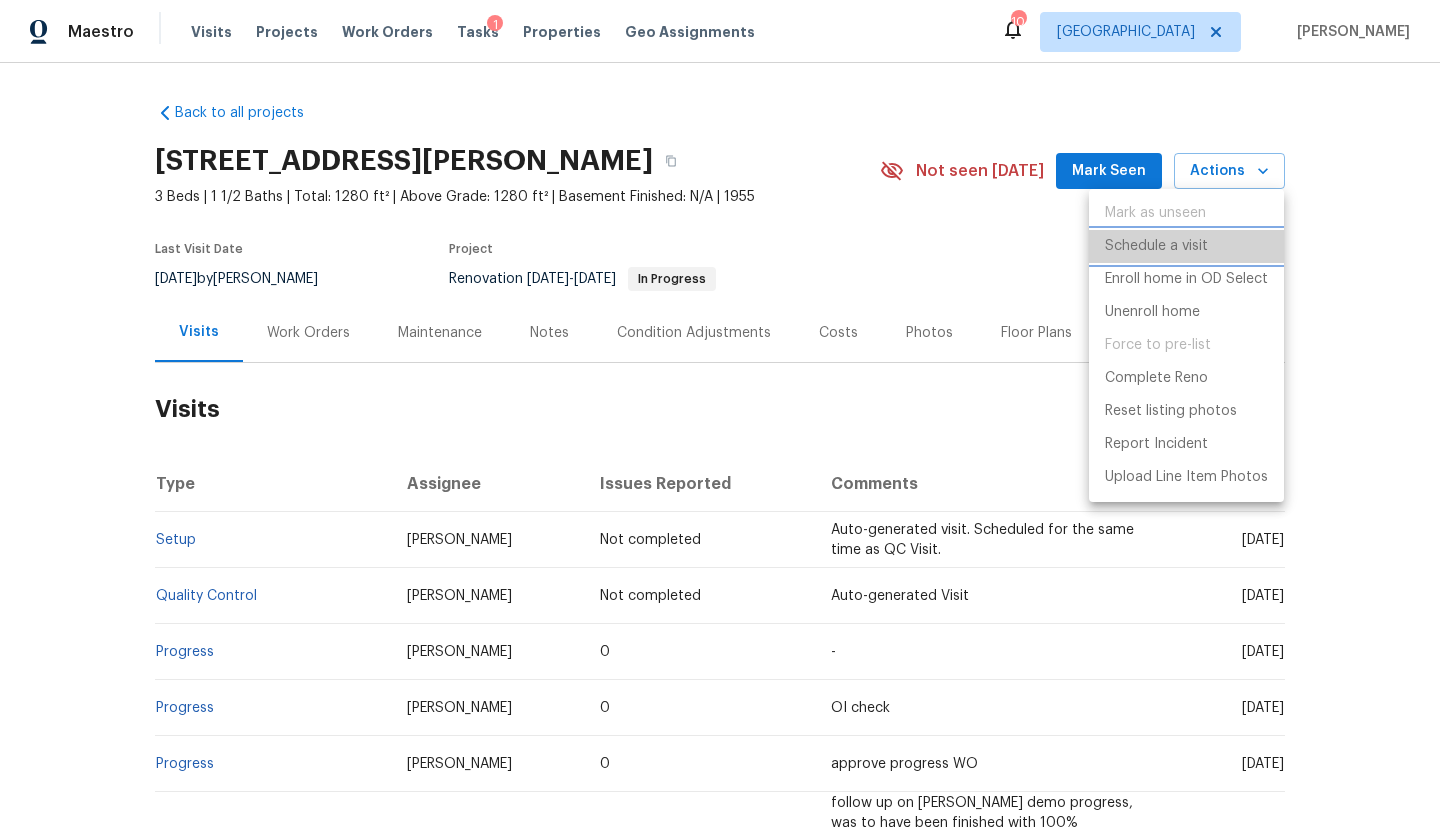 click on "Schedule a visit" at bounding box center [1156, 246] 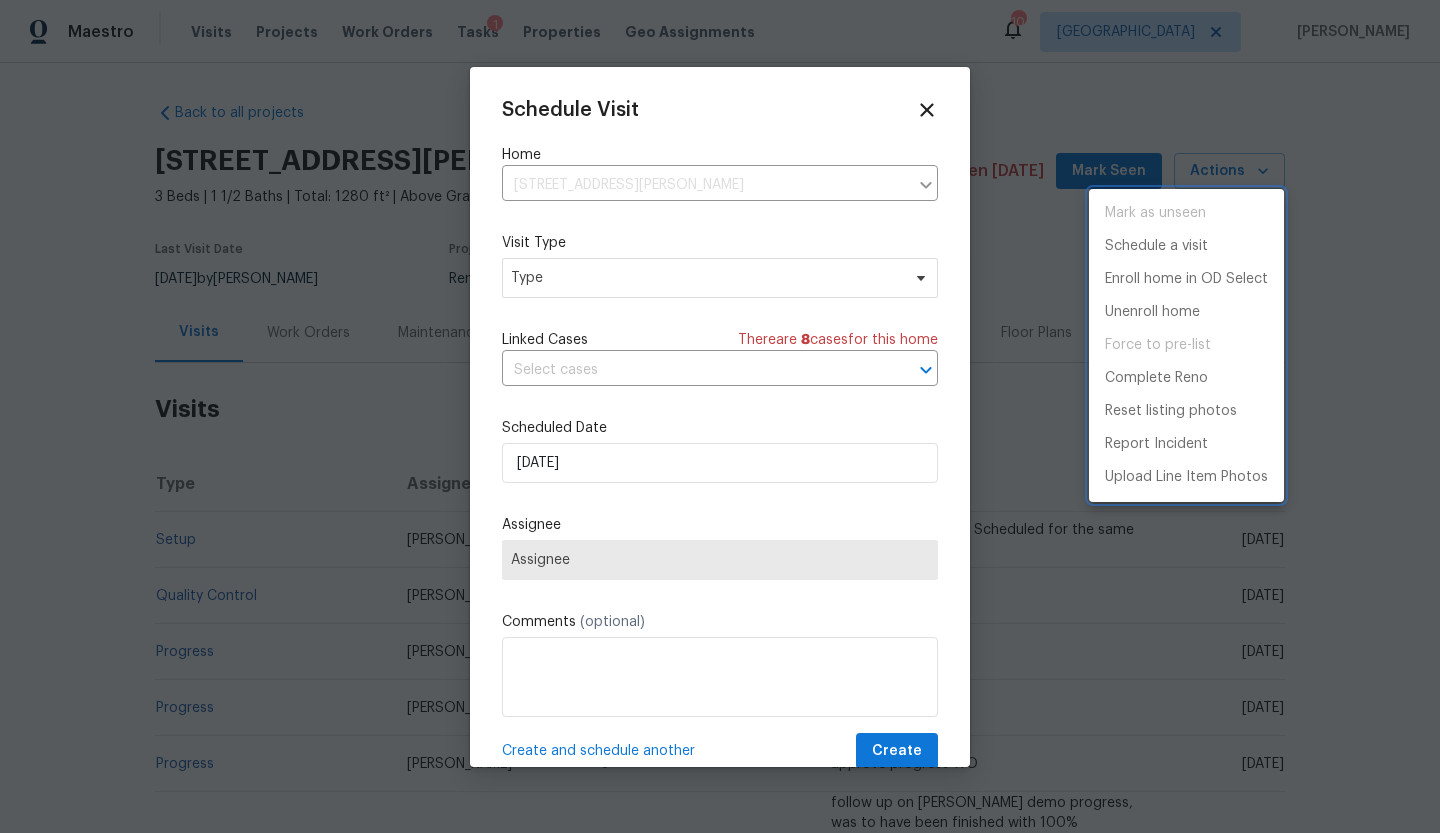 click at bounding box center [720, 416] 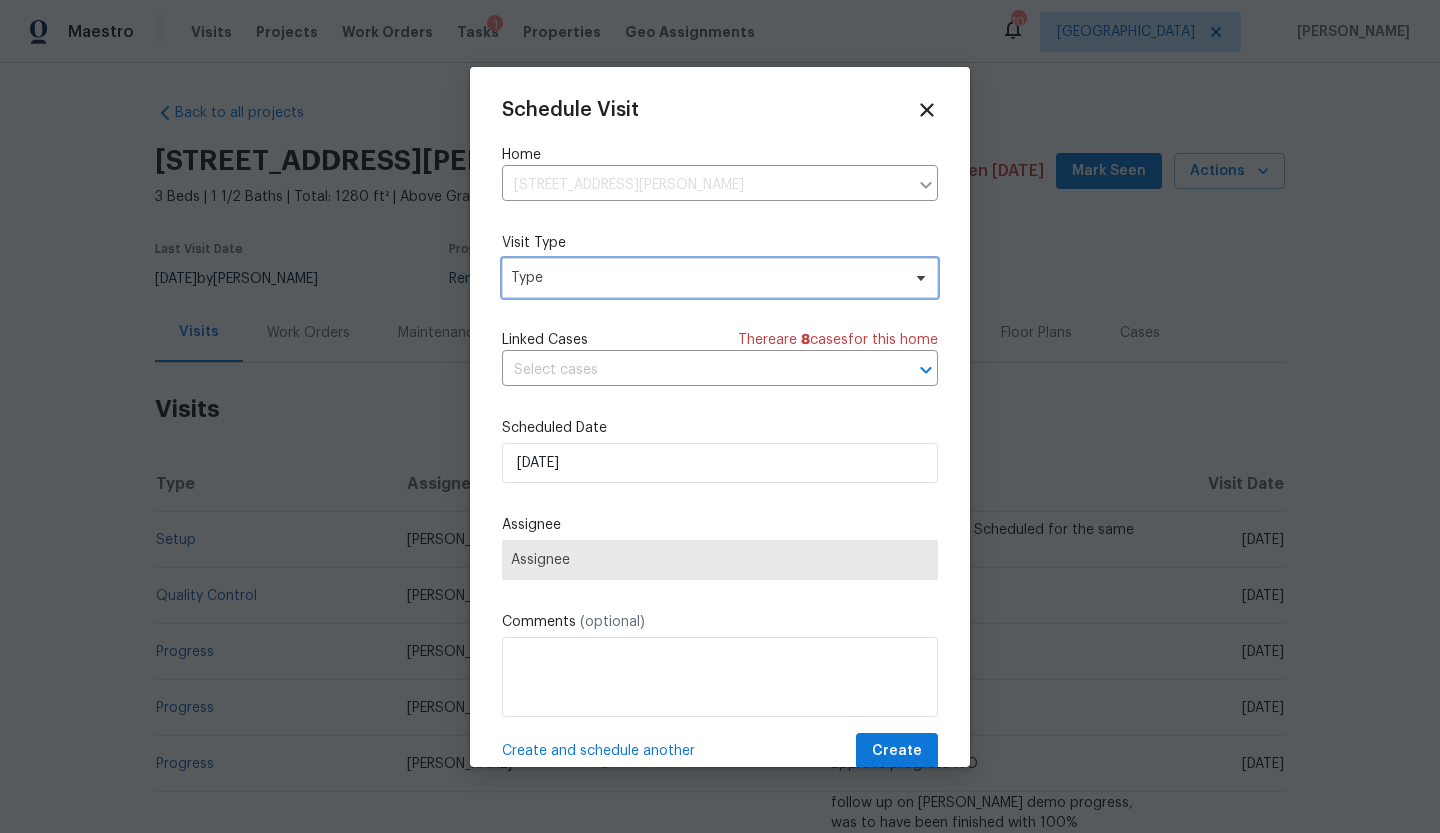 click on "Type" at bounding box center [705, 278] 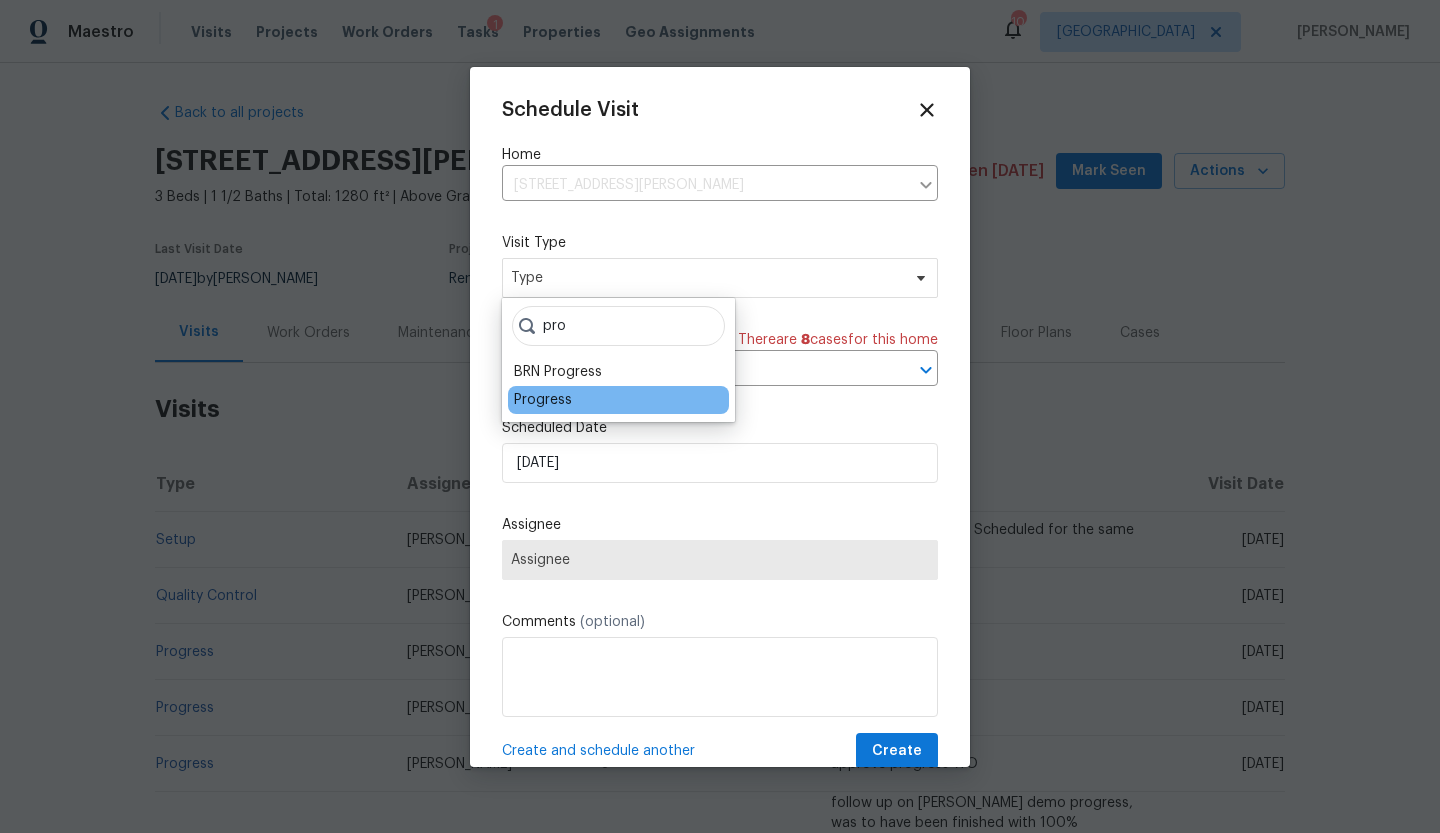 type on "pro" 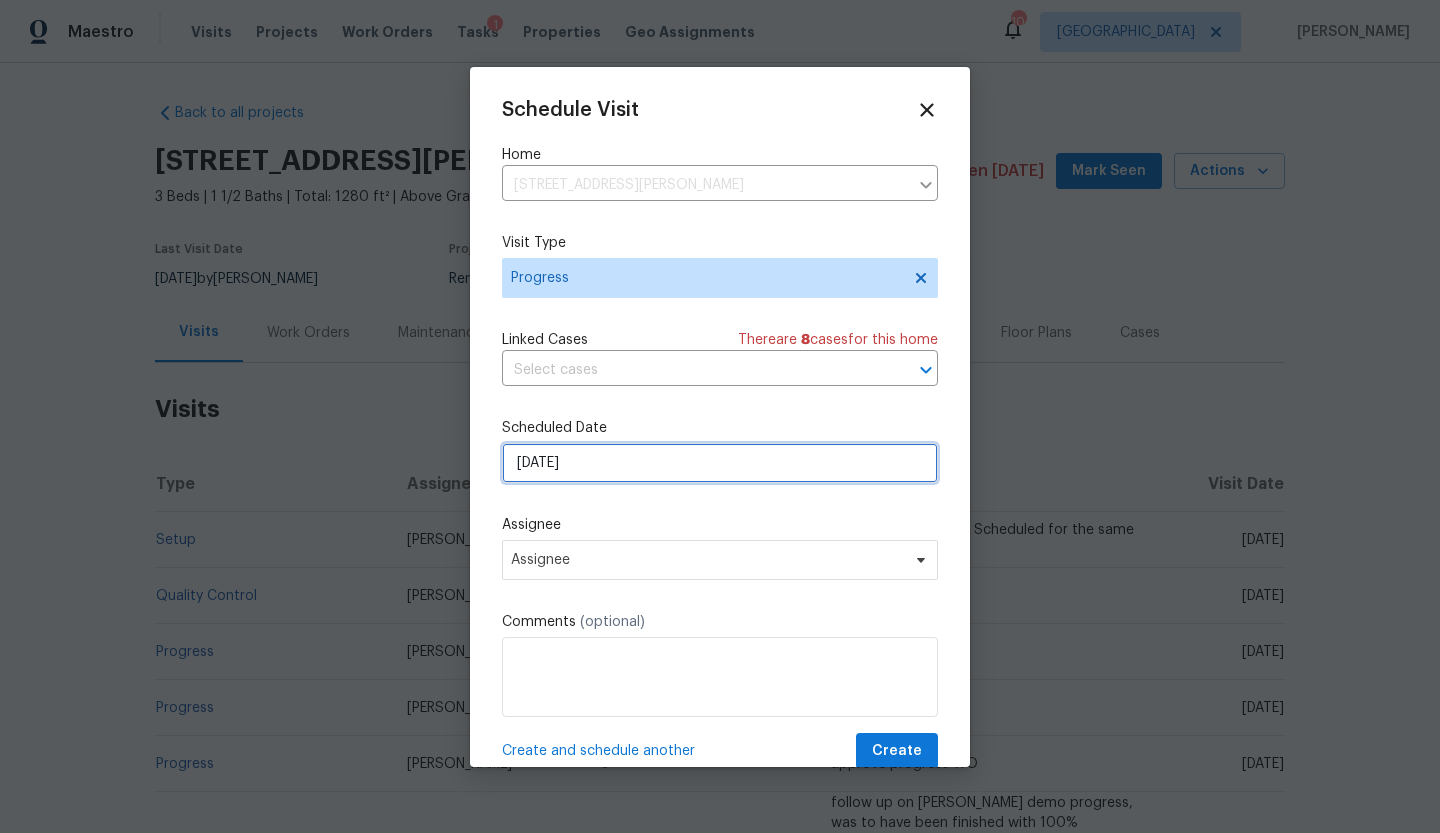 click on "7/21/2025" at bounding box center (720, 463) 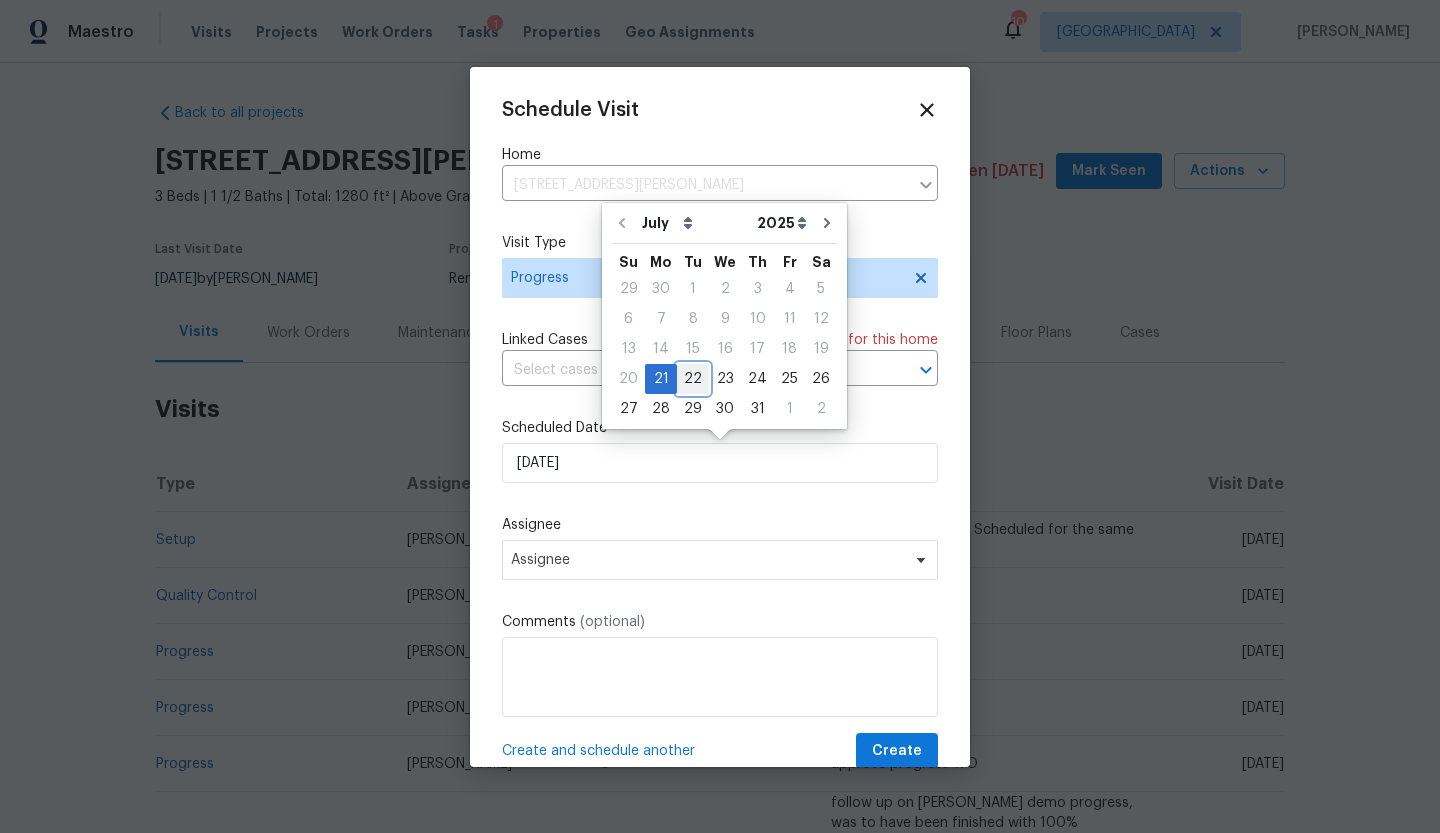 click on "22" at bounding box center [693, 379] 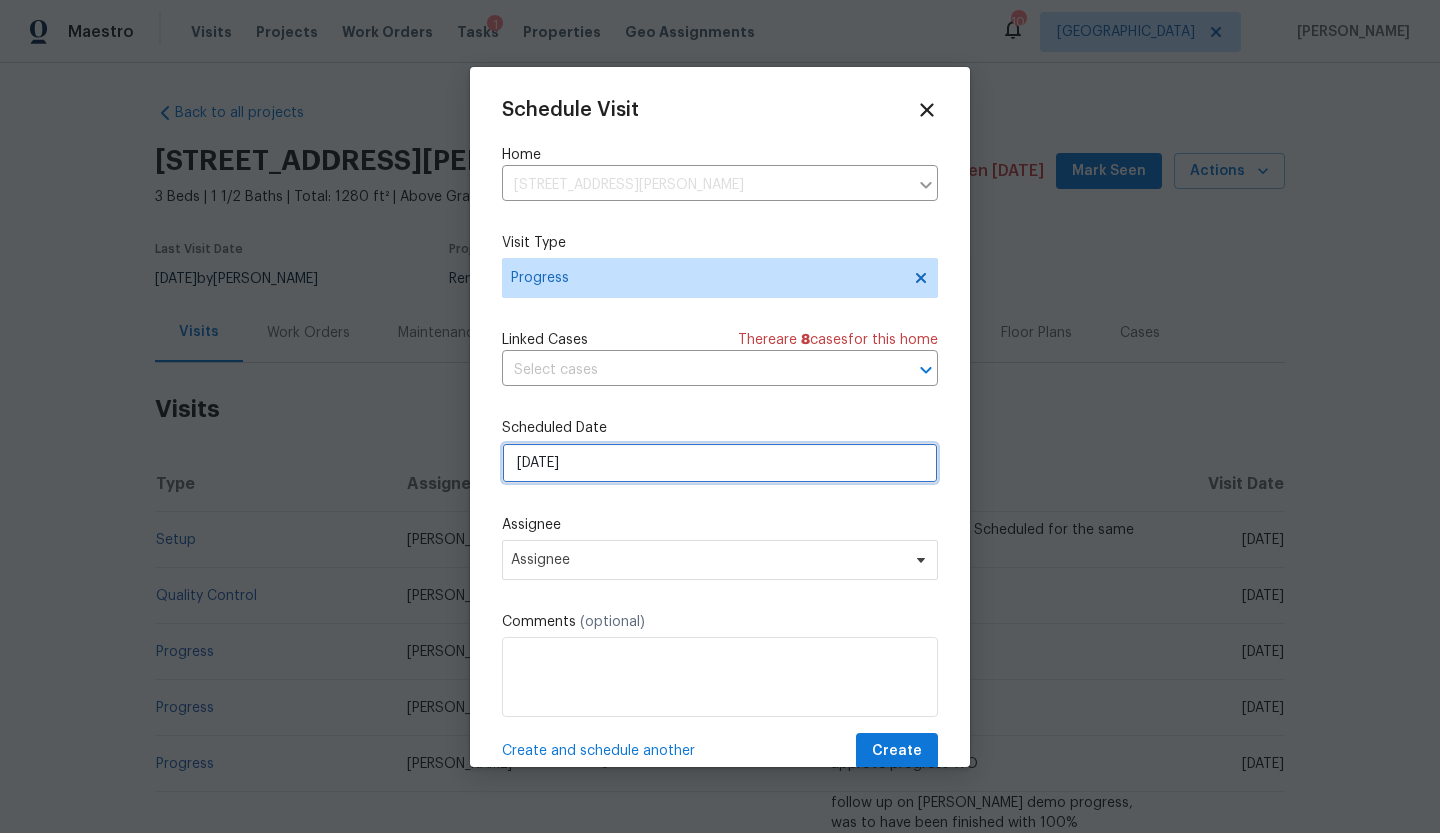 click on "7/22/2025" at bounding box center [720, 463] 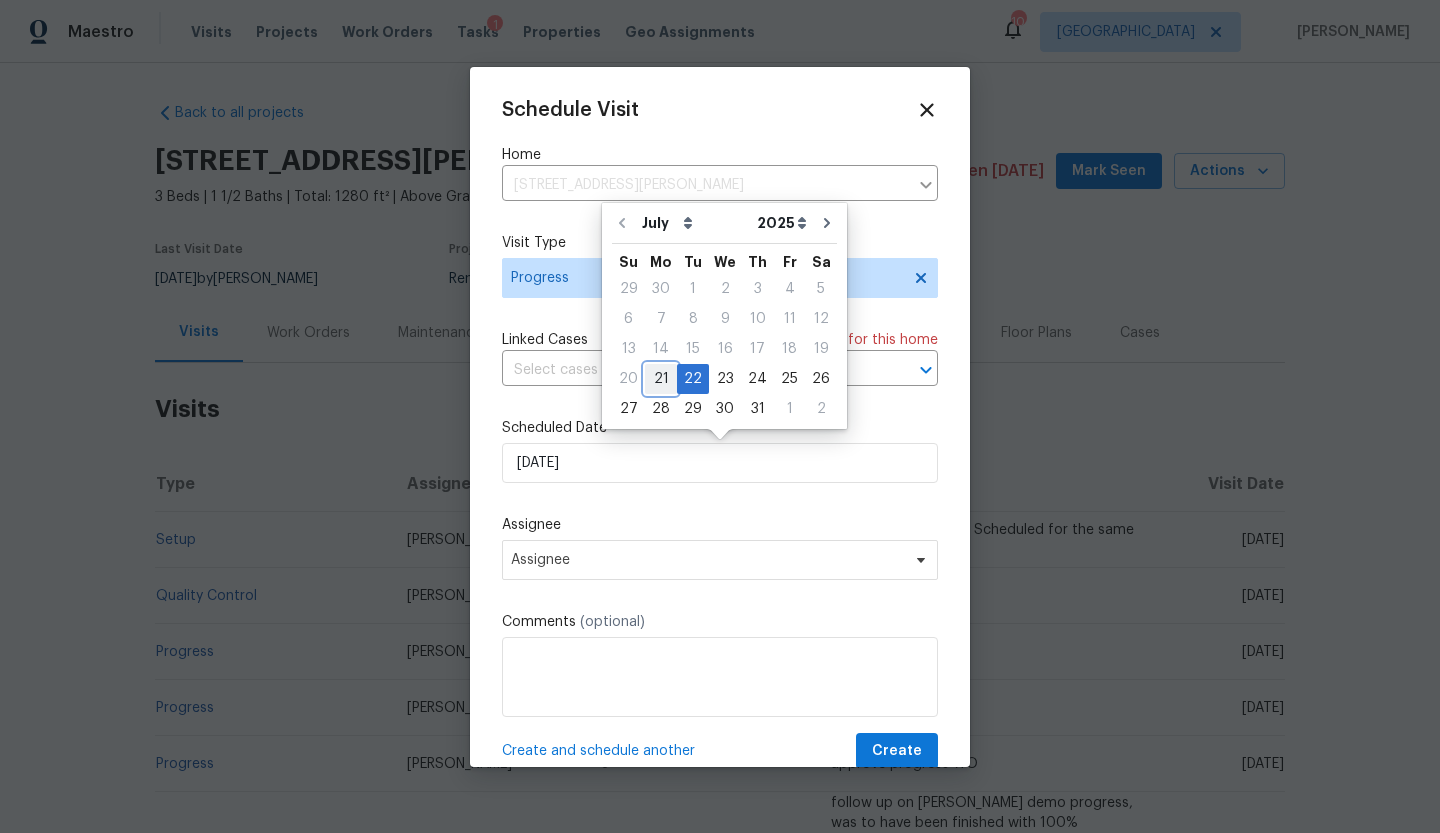 click on "21" at bounding box center [661, 379] 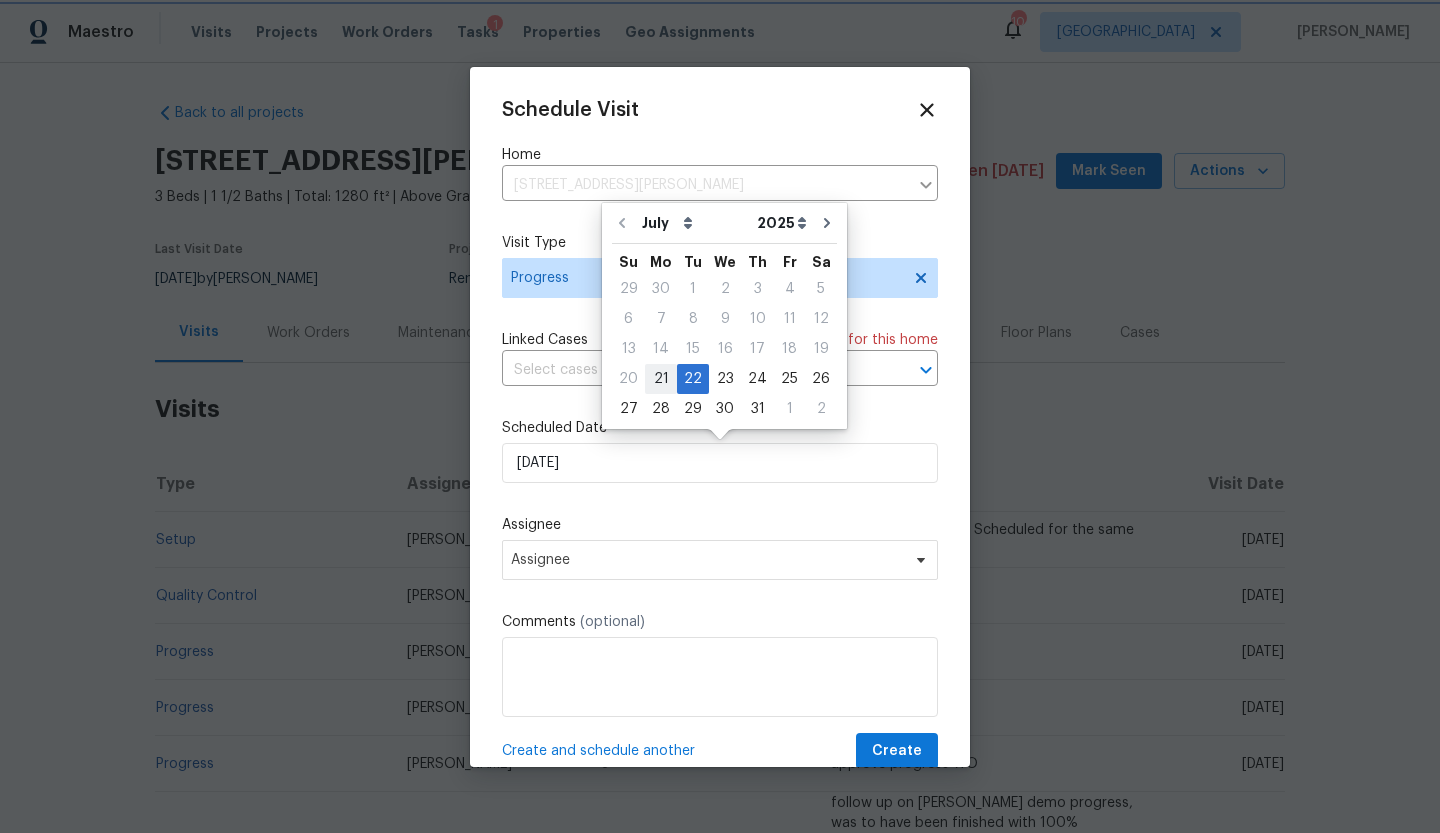 type on "7/21/2025" 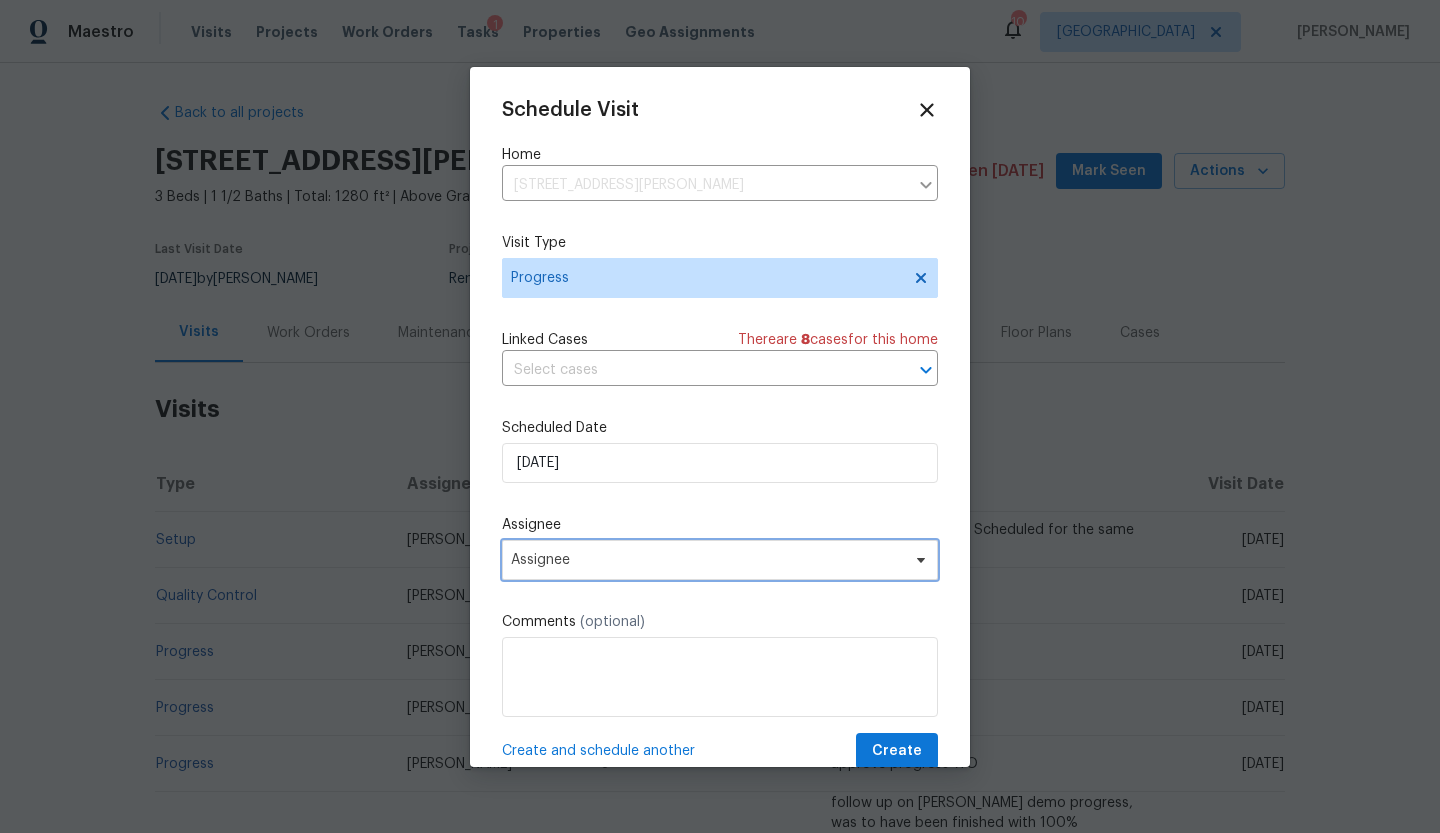 click on "Assignee" at bounding box center (707, 560) 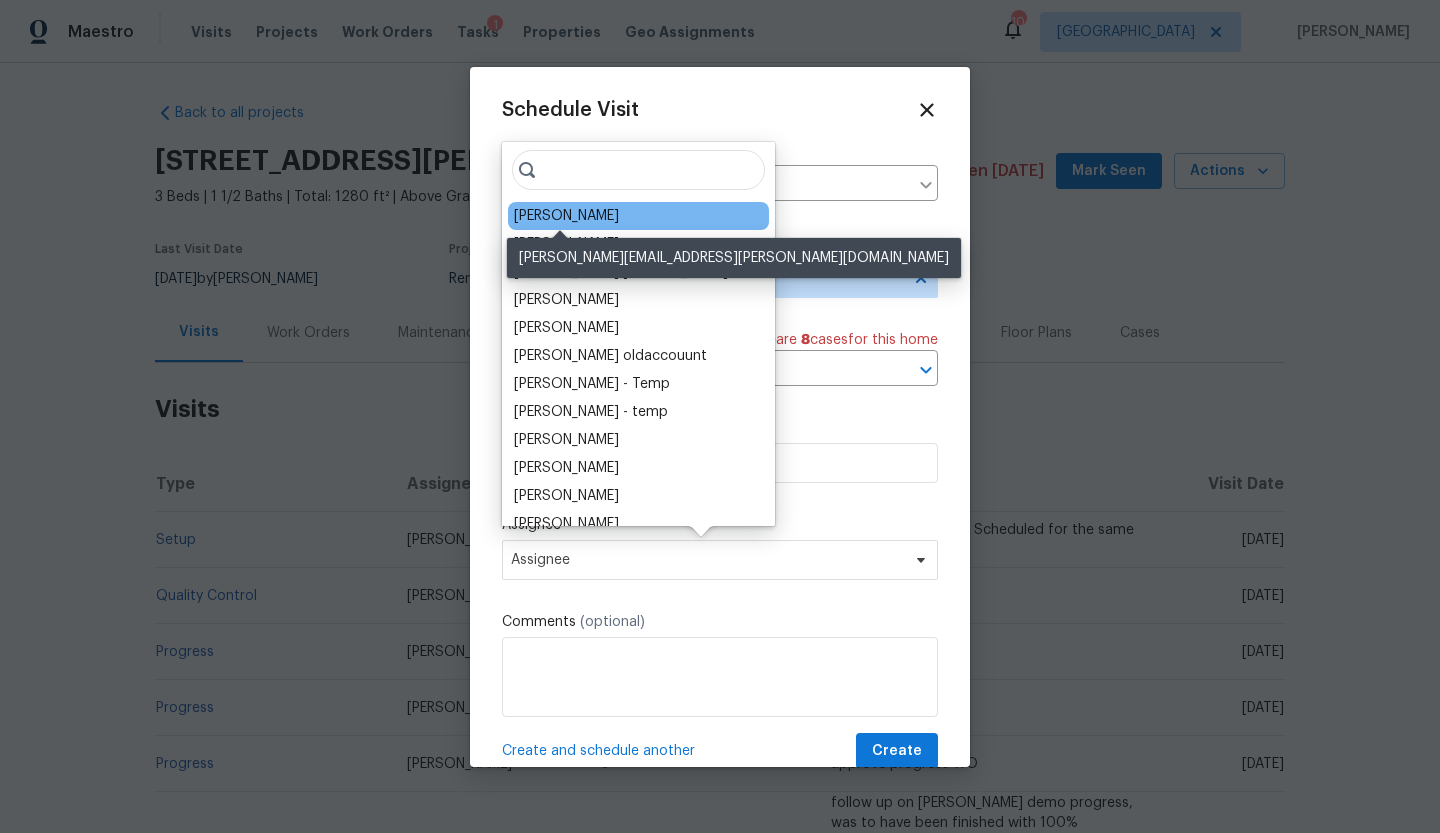 click on "[PERSON_NAME]" at bounding box center (566, 216) 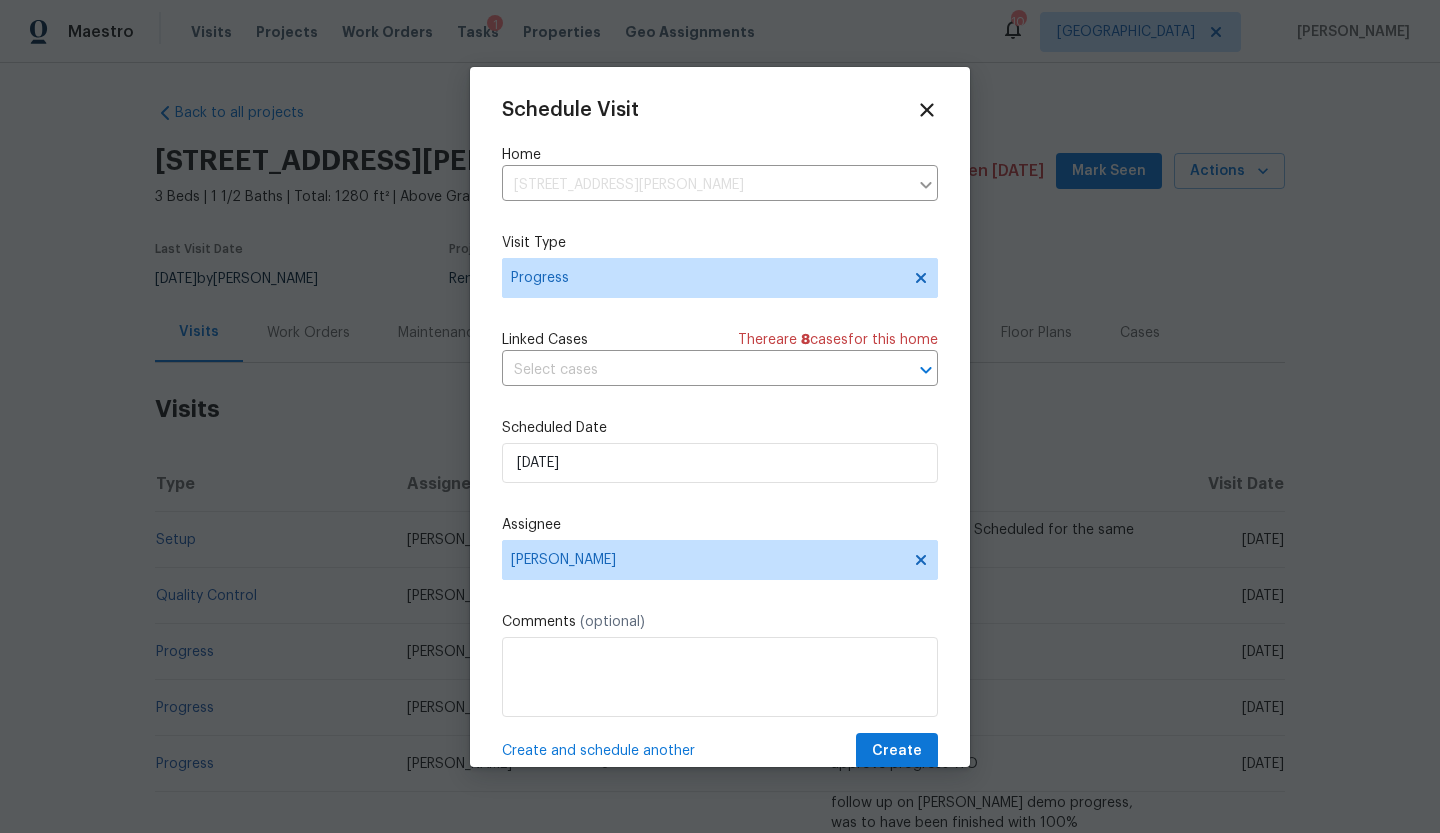 click on "Create and schedule another" at bounding box center [598, 751] 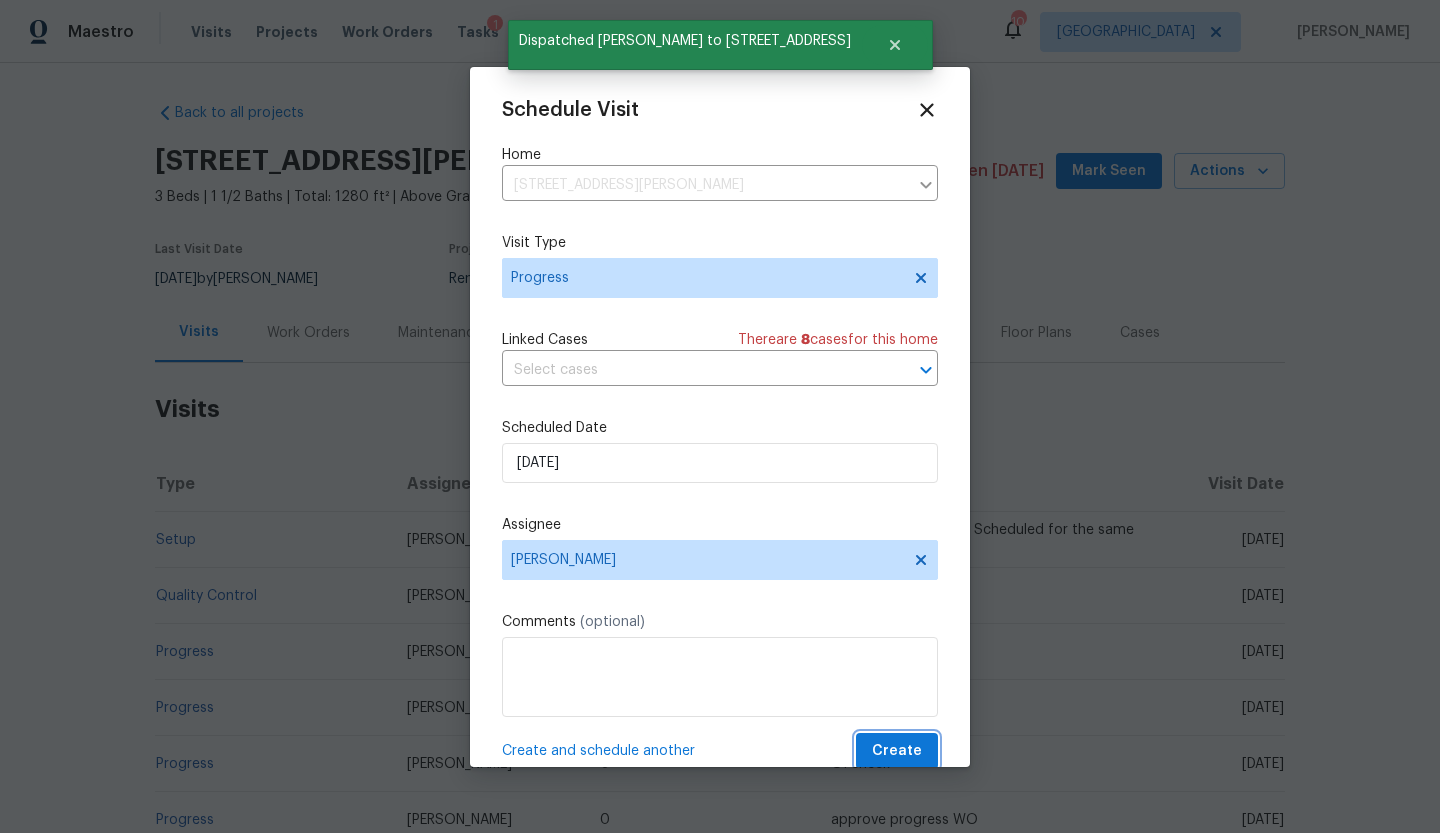 click on "Create" at bounding box center [897, 751] 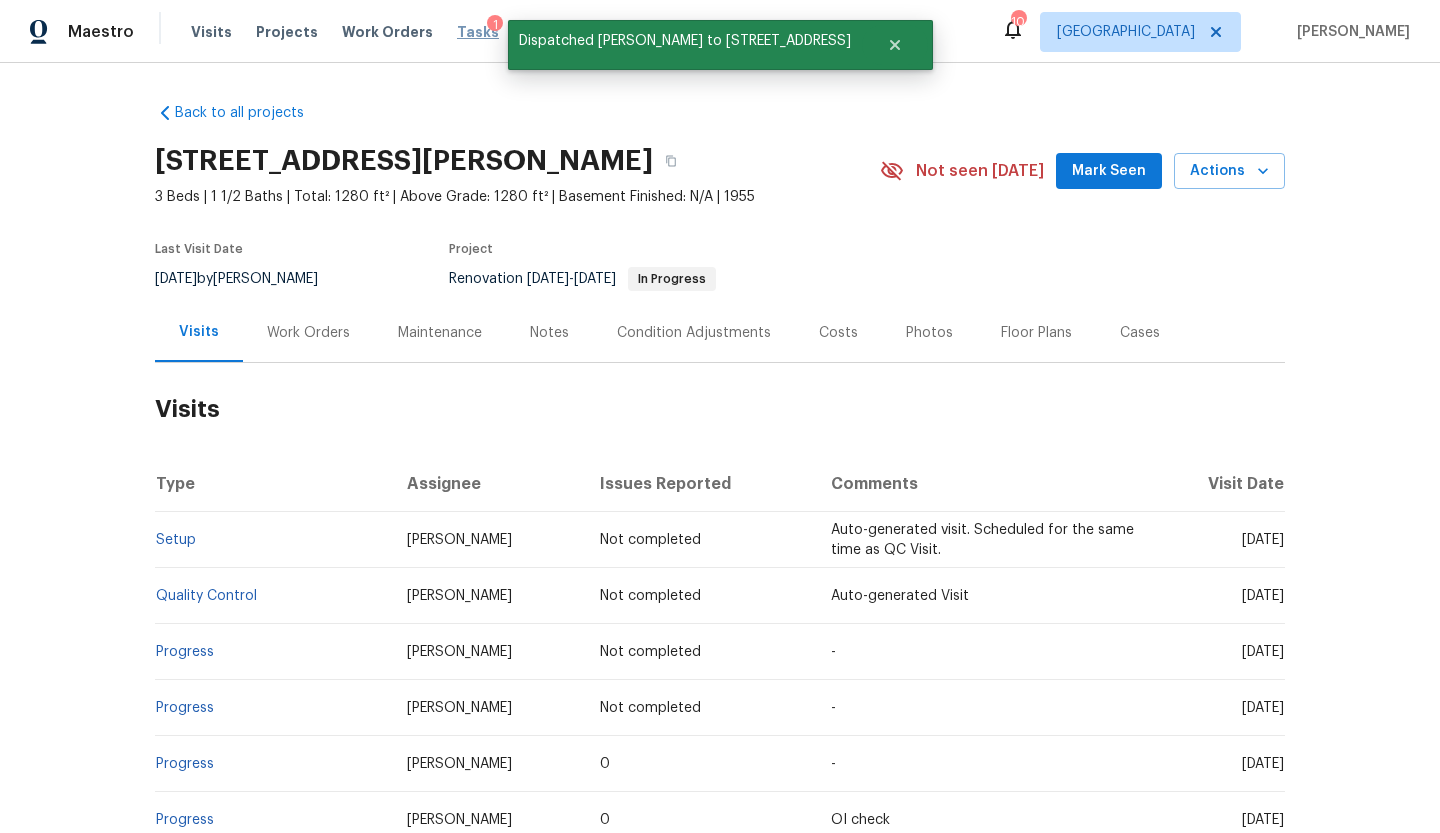 click on "Tasks" at bounding box center (478, 32) 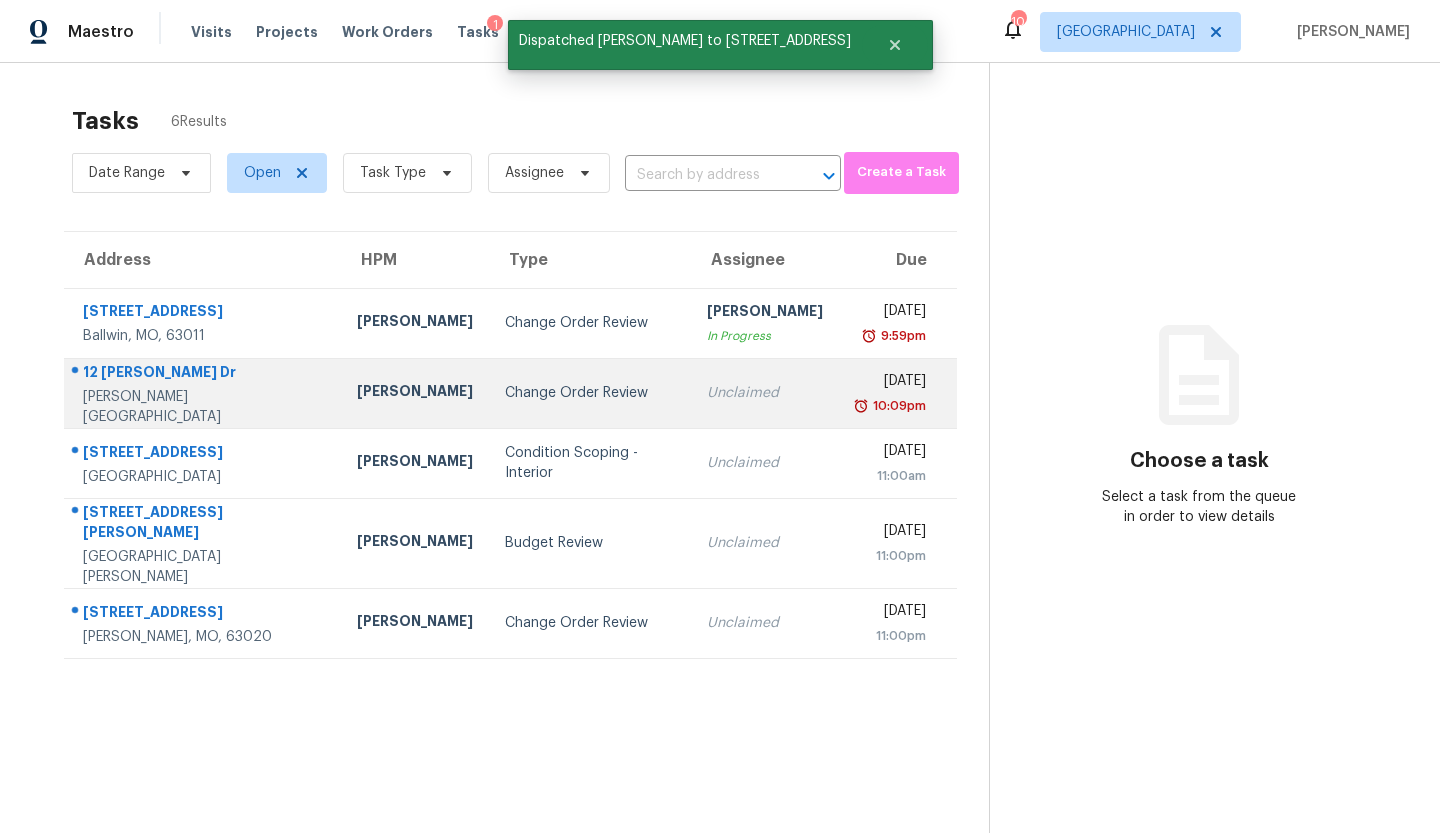 click on "Change Order Review" at bounding box center [590, 393] 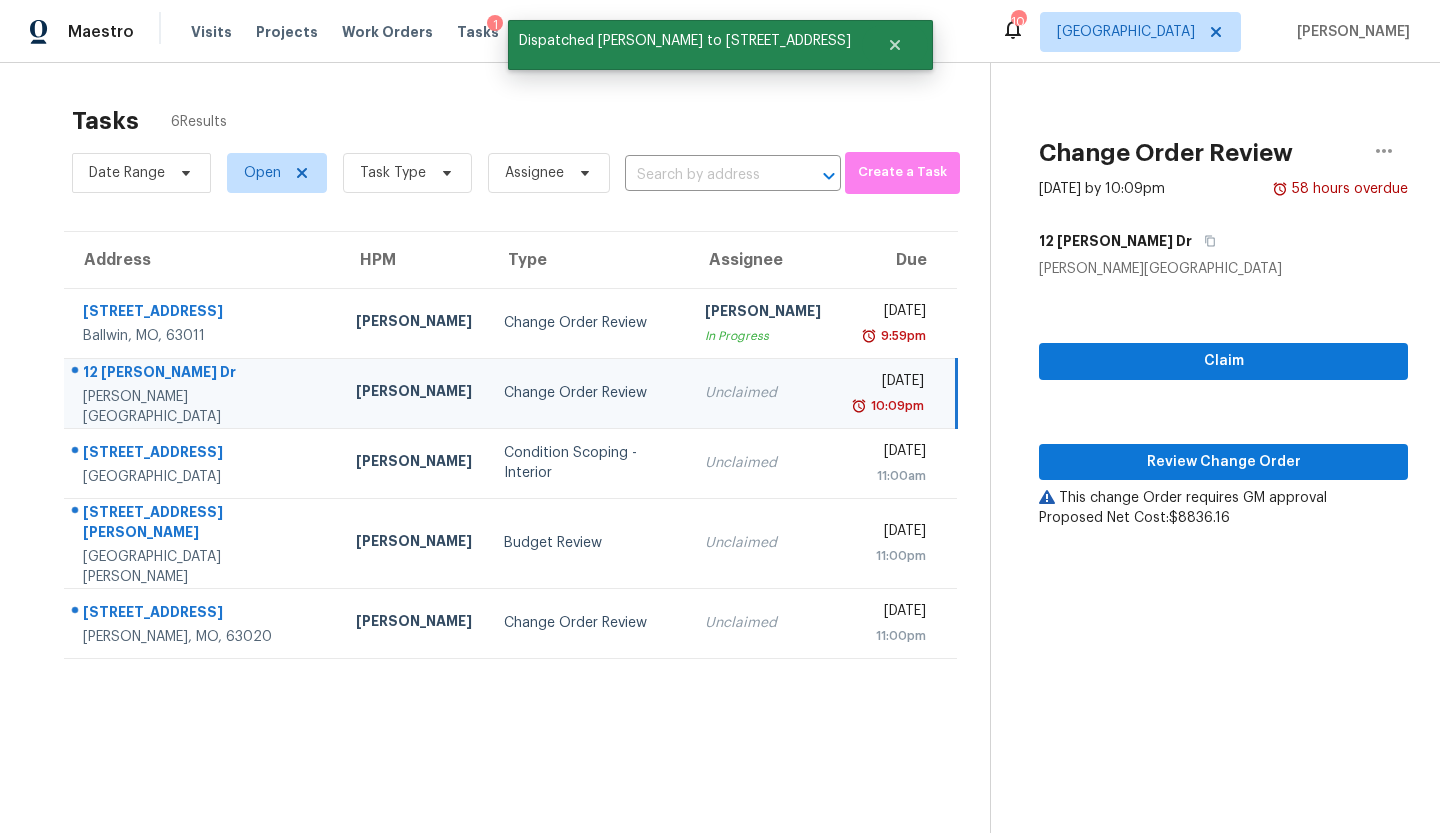click on "Claim Review Change Order This change Order requires GM approval Proposed Net Cost:  $8836.16" at bounding box center [1223, 403] 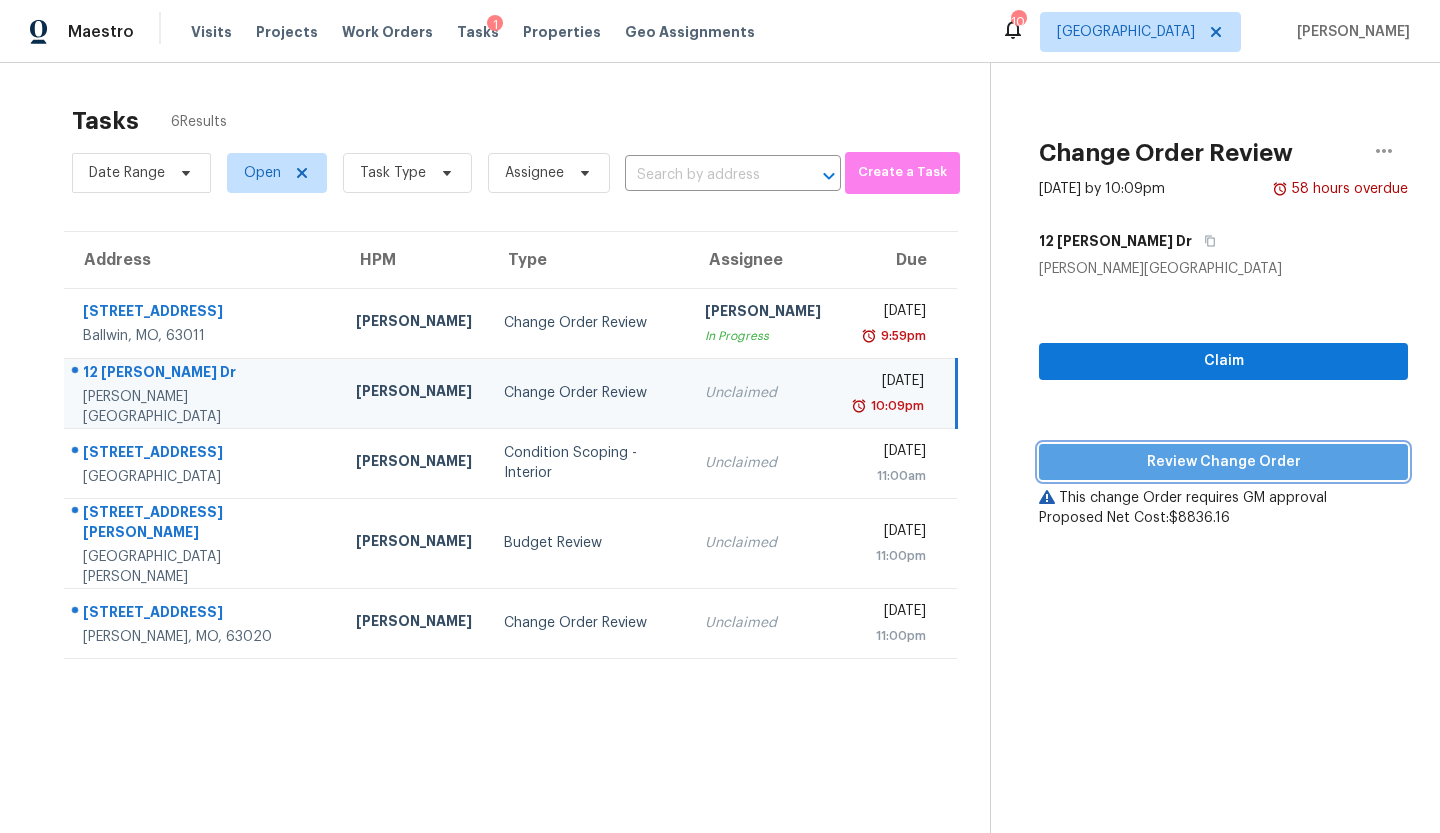 click on "Review Change Order" at bounding box center [1223, 462] 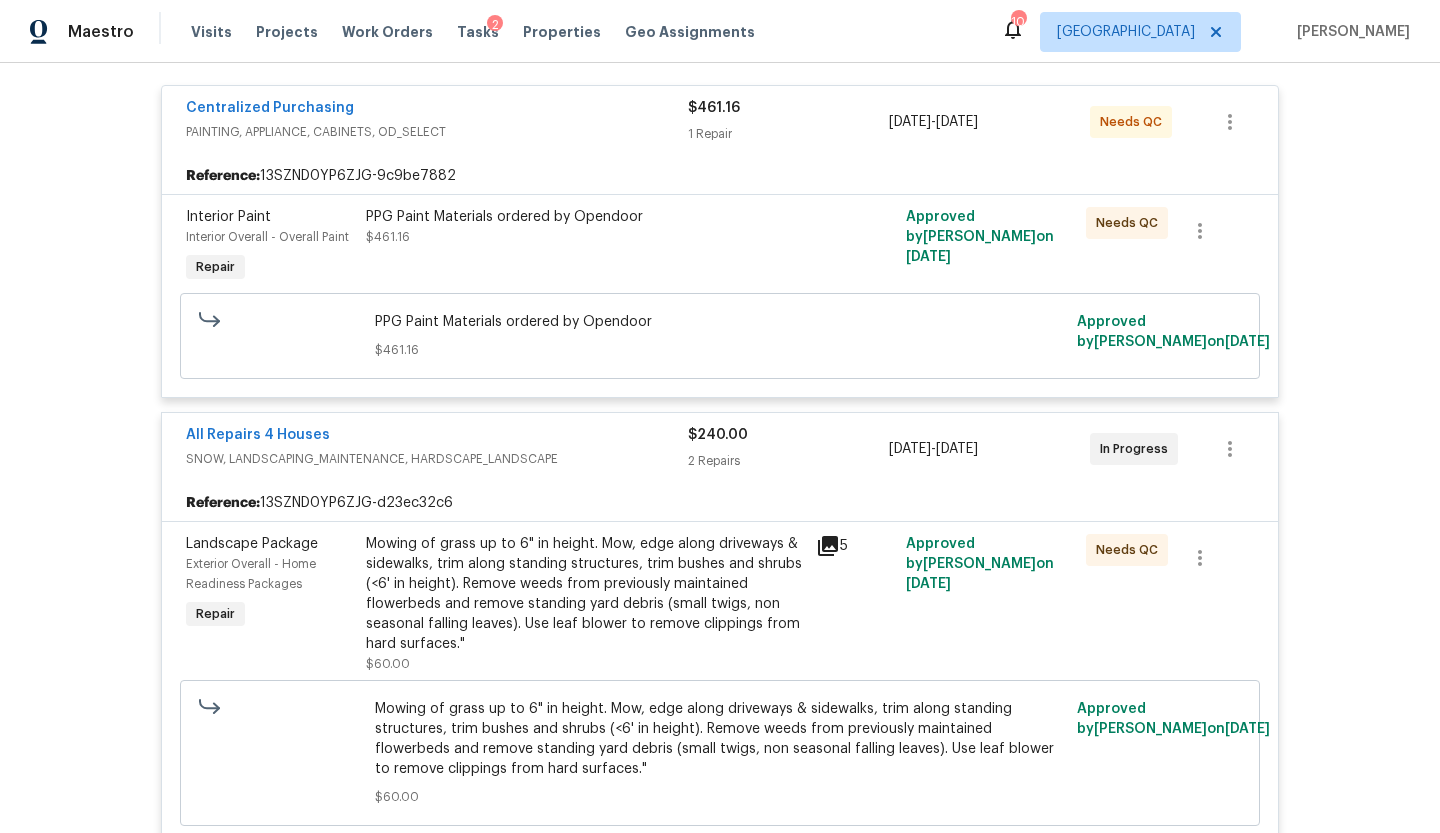 scroll, scrollTop: 0, scrollLeft: 0, axis: both 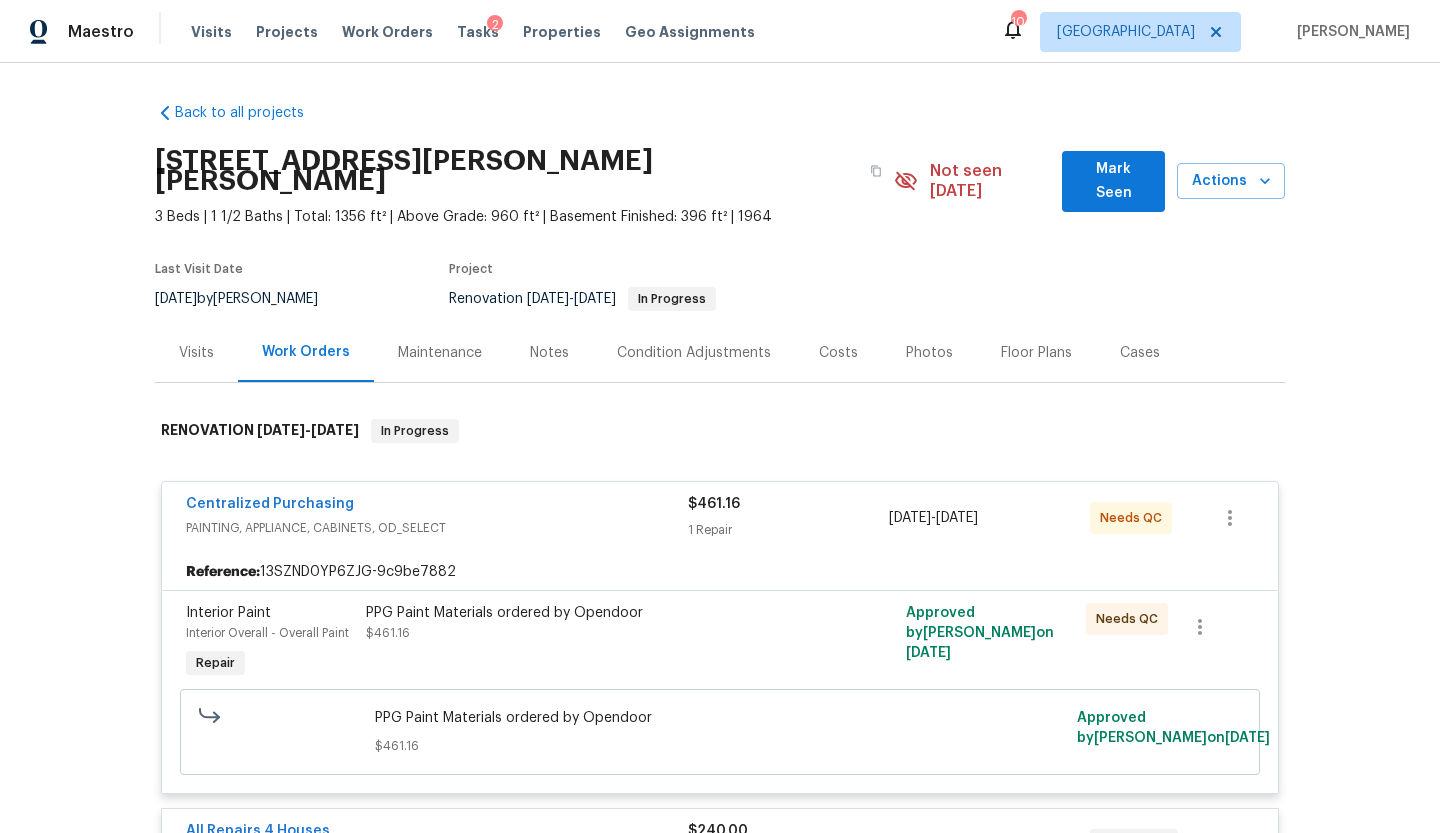 click on "Visits" at bounding box center [196, 353] 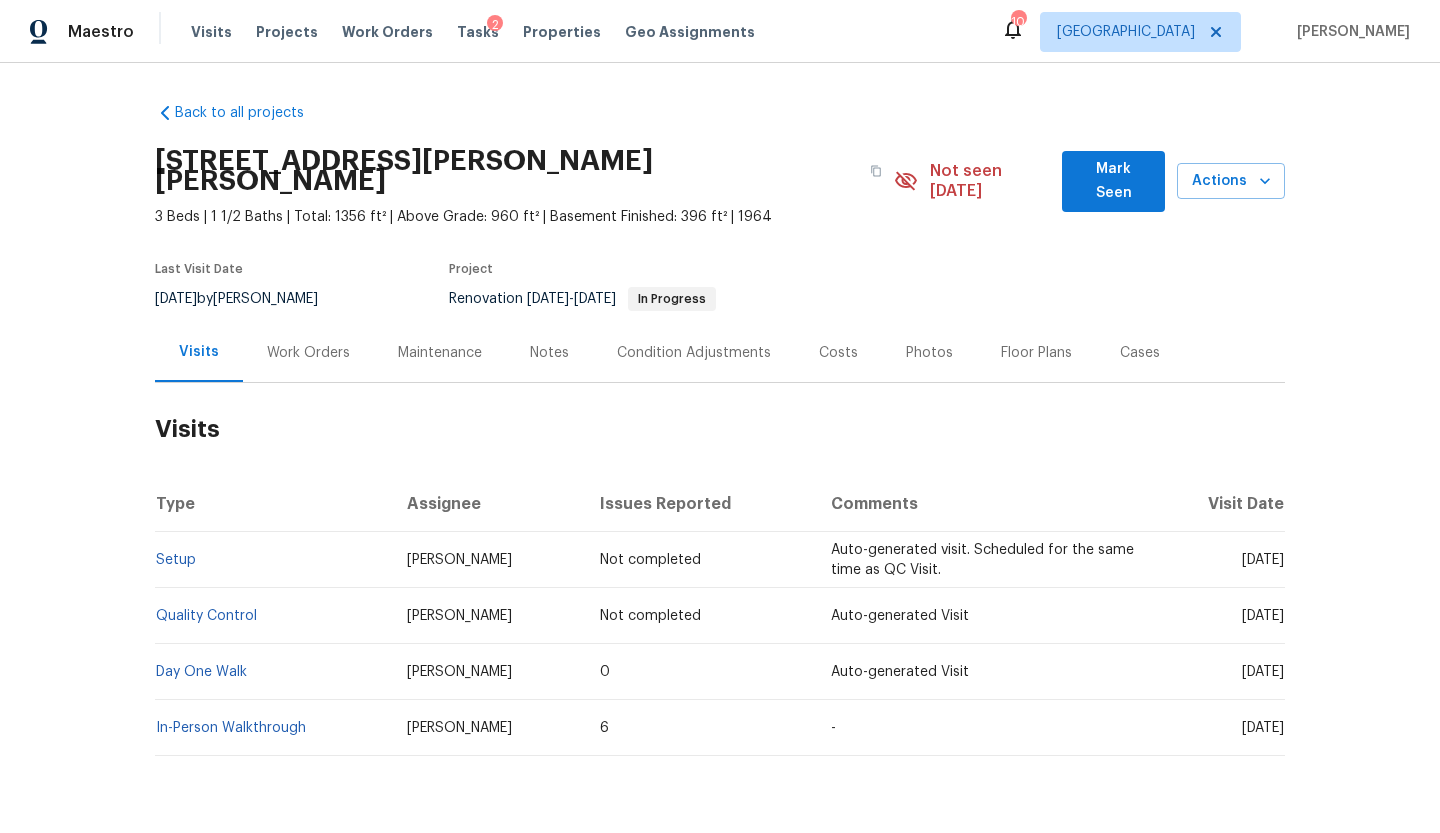 click on "Notes" at bounding box center (549, 353) 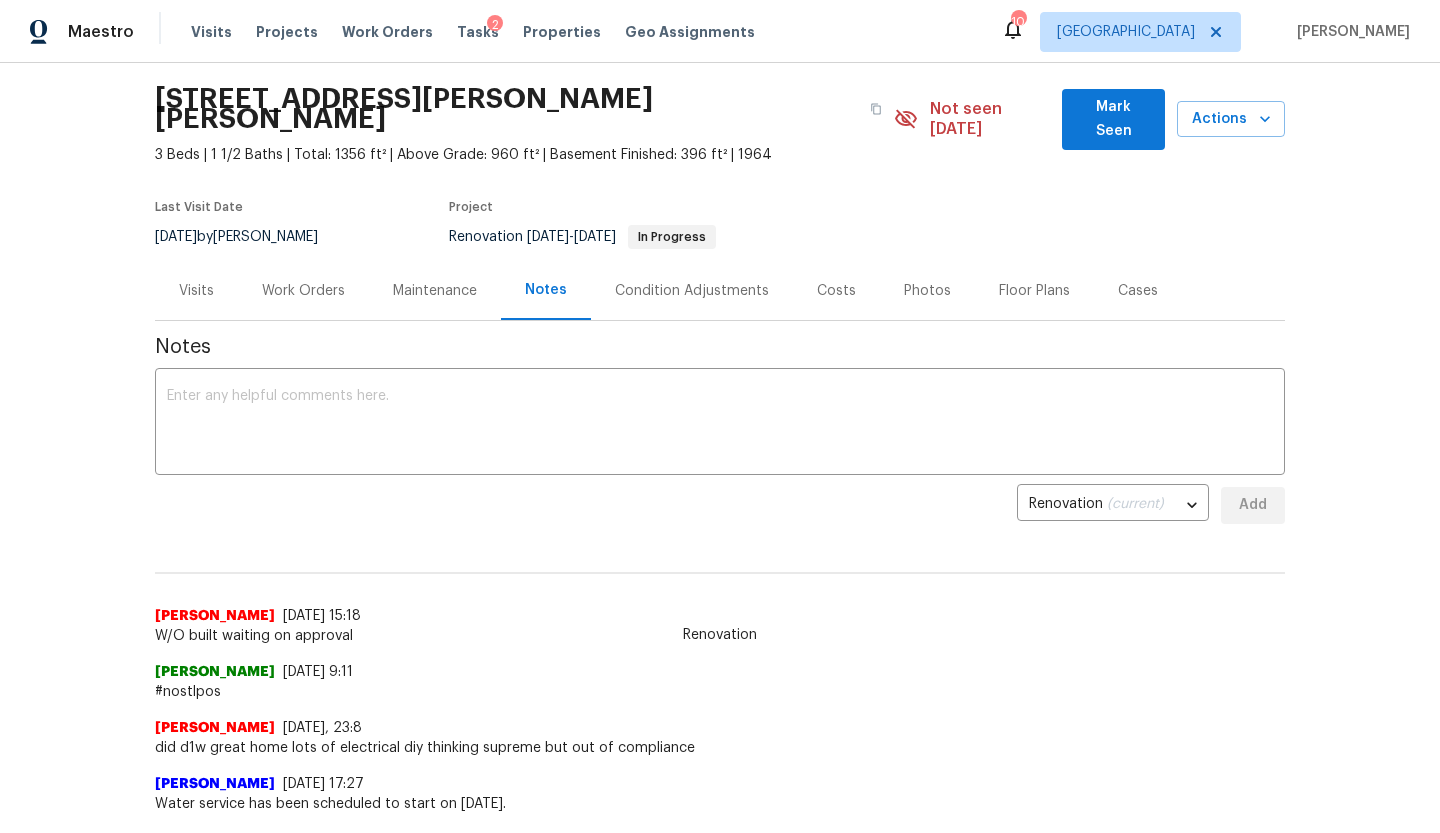 scroll, scrollTop: 65, scrollLeft: 0, axis: vertical 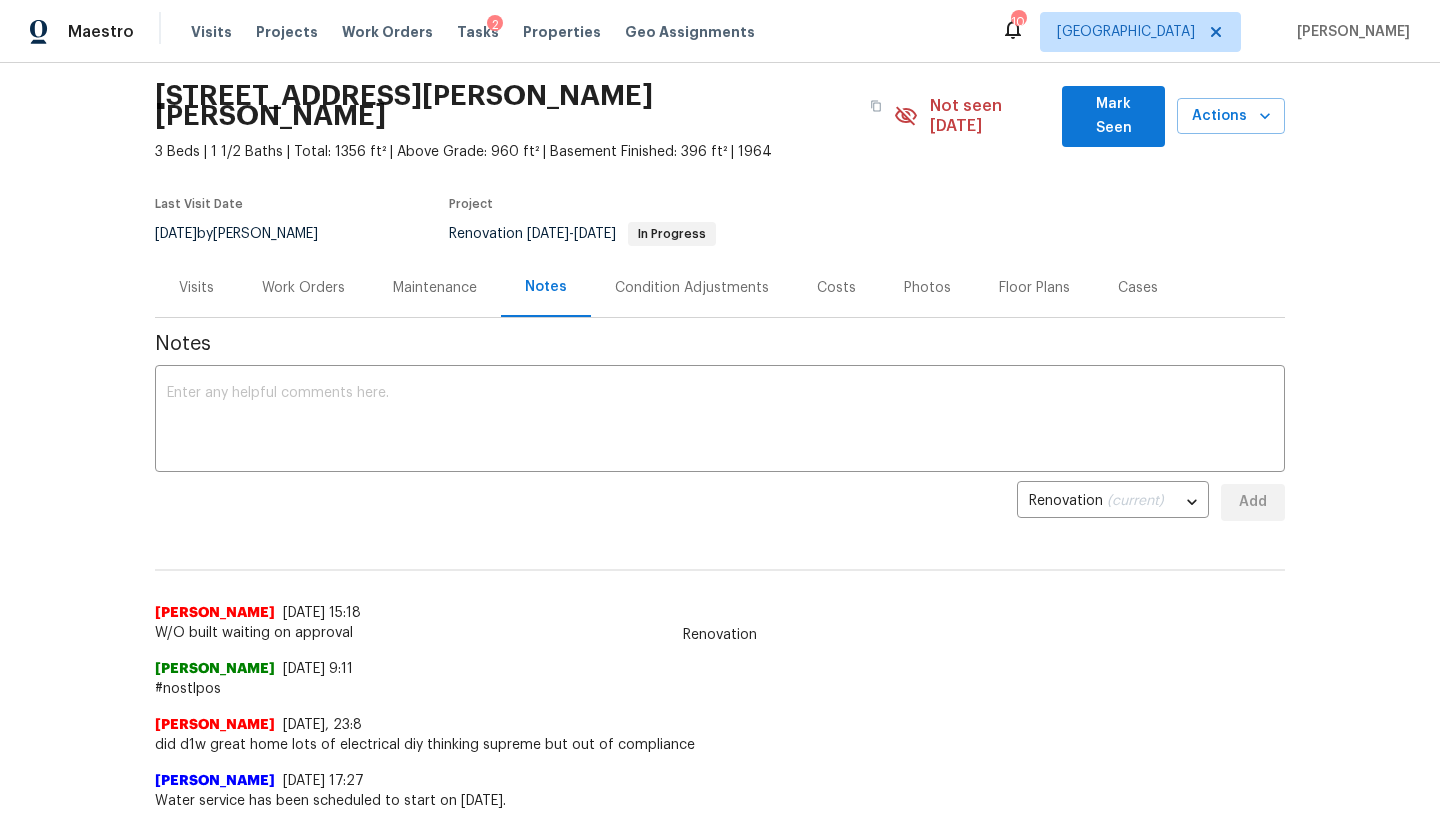 click on "Visits" at bounding box center (196, 288) 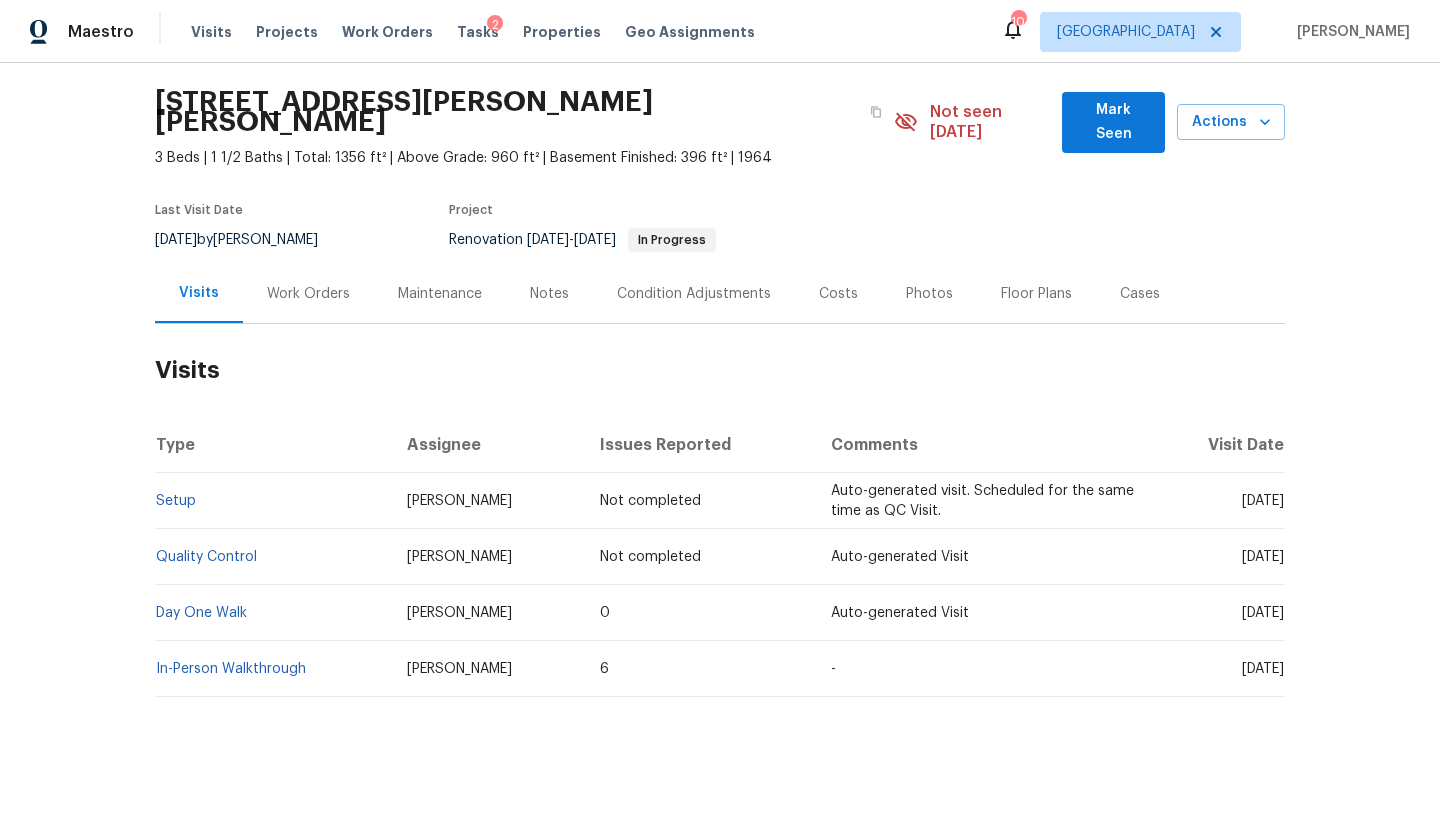 scroll, scrollTop: 39, scrollLeft: 0, axis: vertical 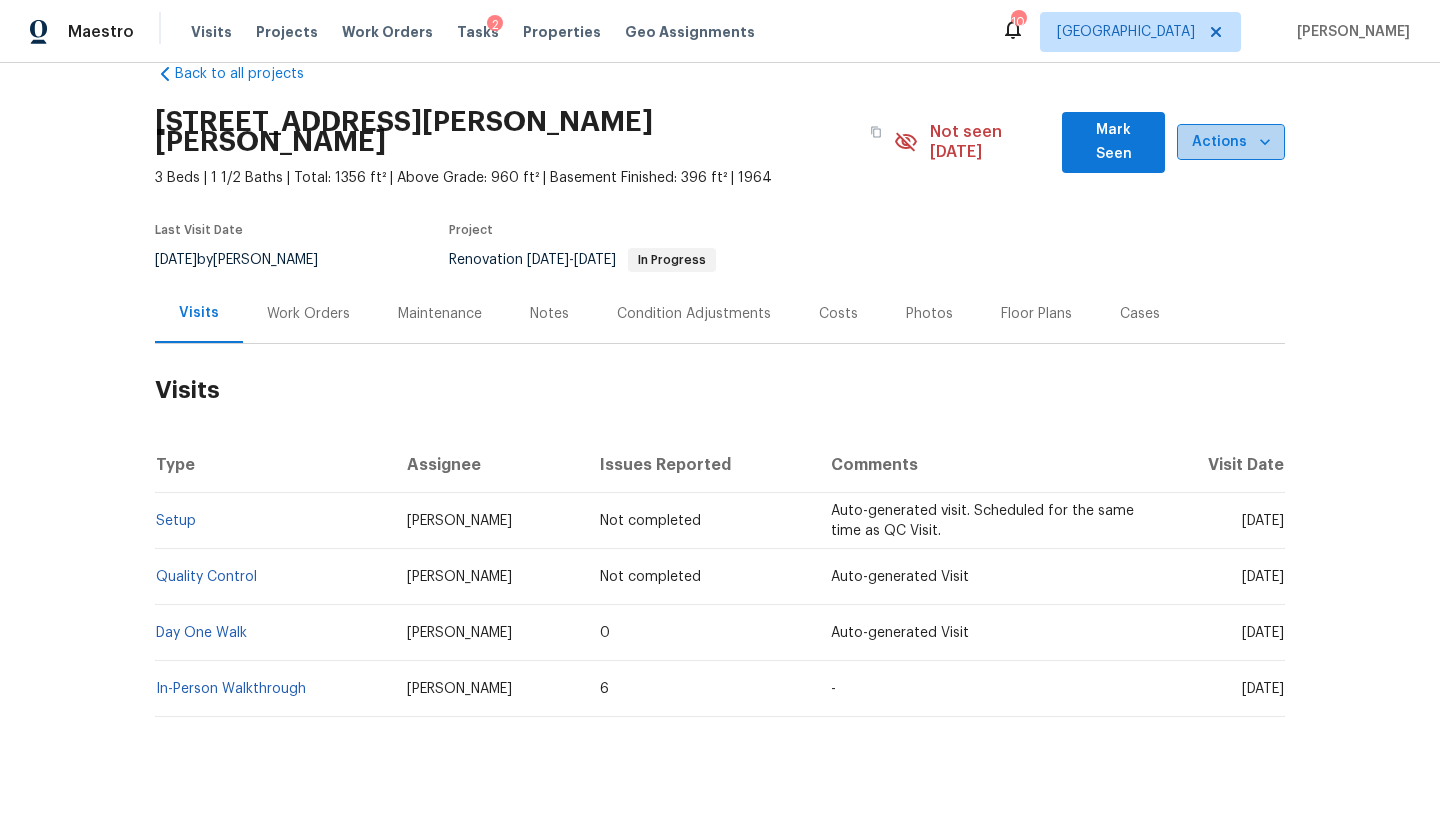 click on "Actions" at bounding box center (1231, 142) 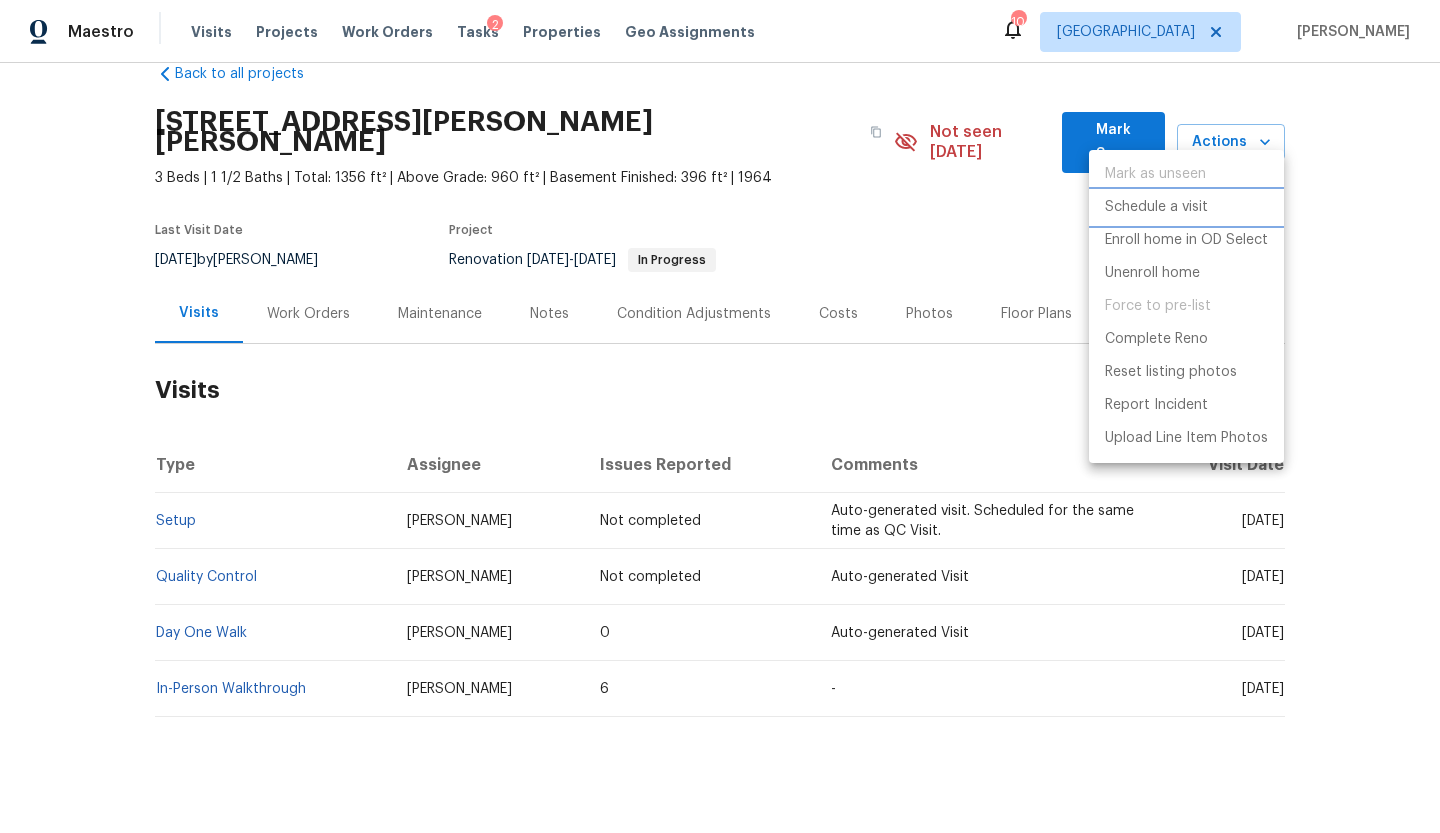 click on "Schedule a visit" at bounding box center (1156, 207) 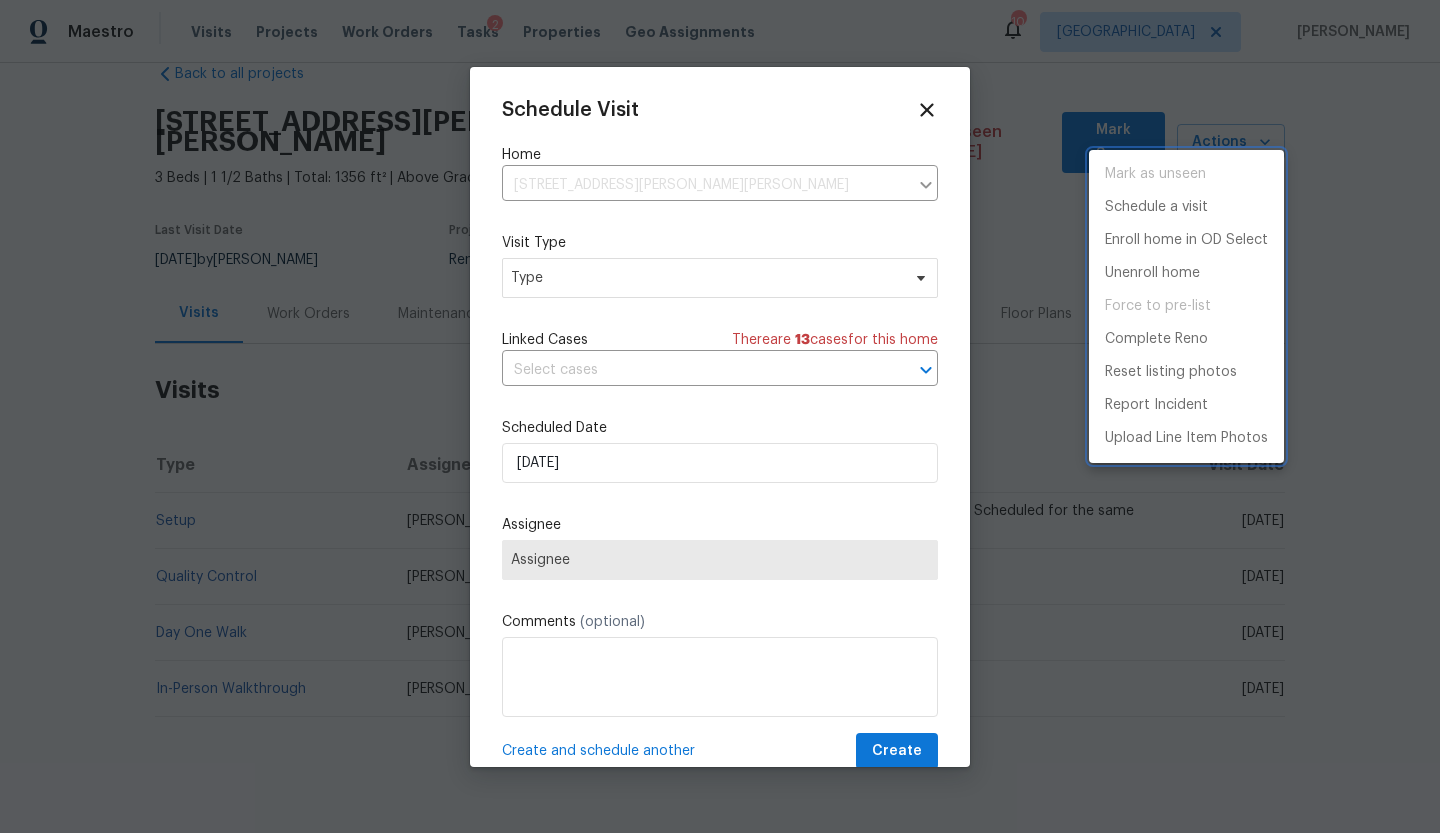click at bounding box center [720, 416] 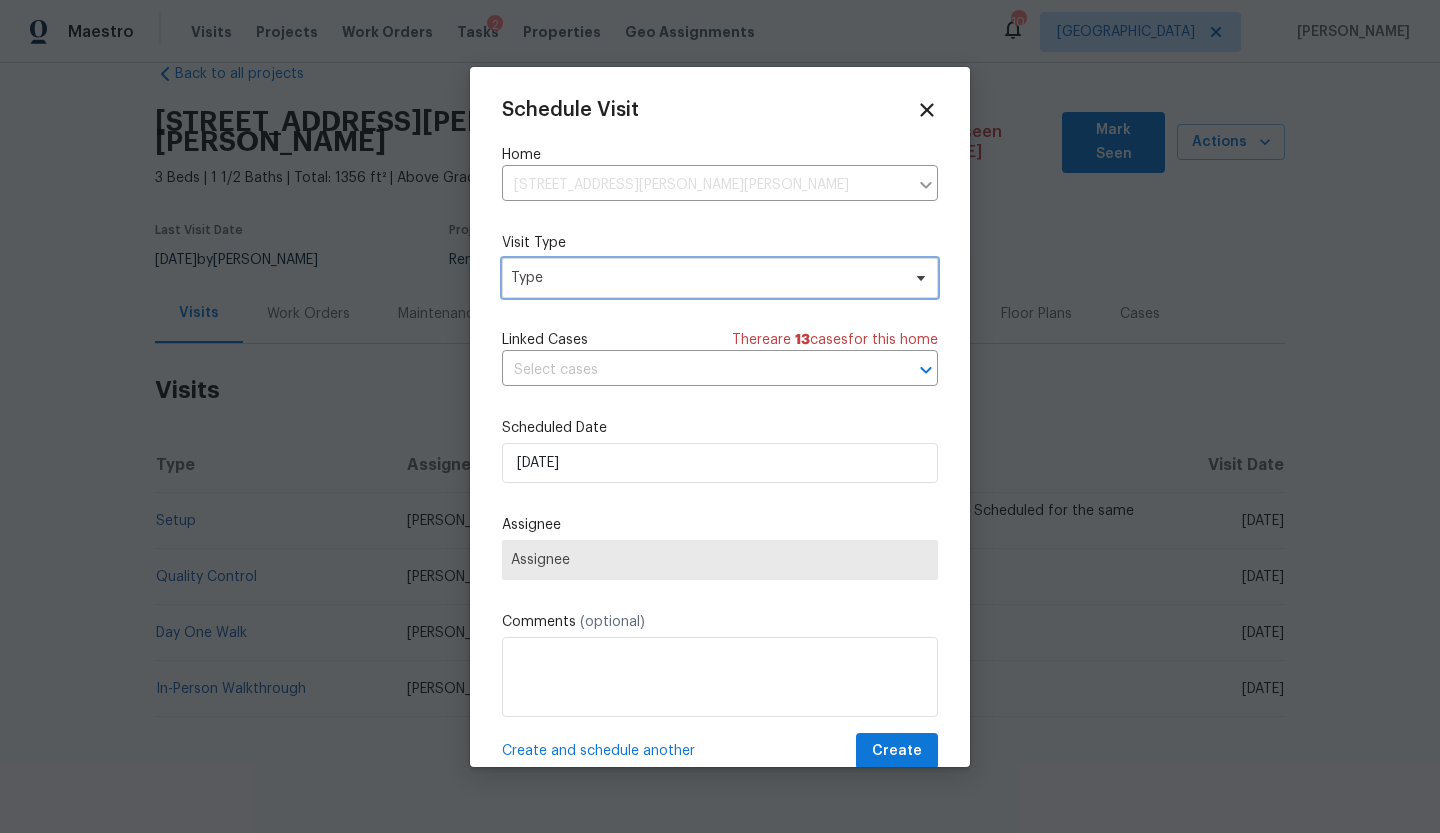 click on "Type" at bounding box center (705, 278) 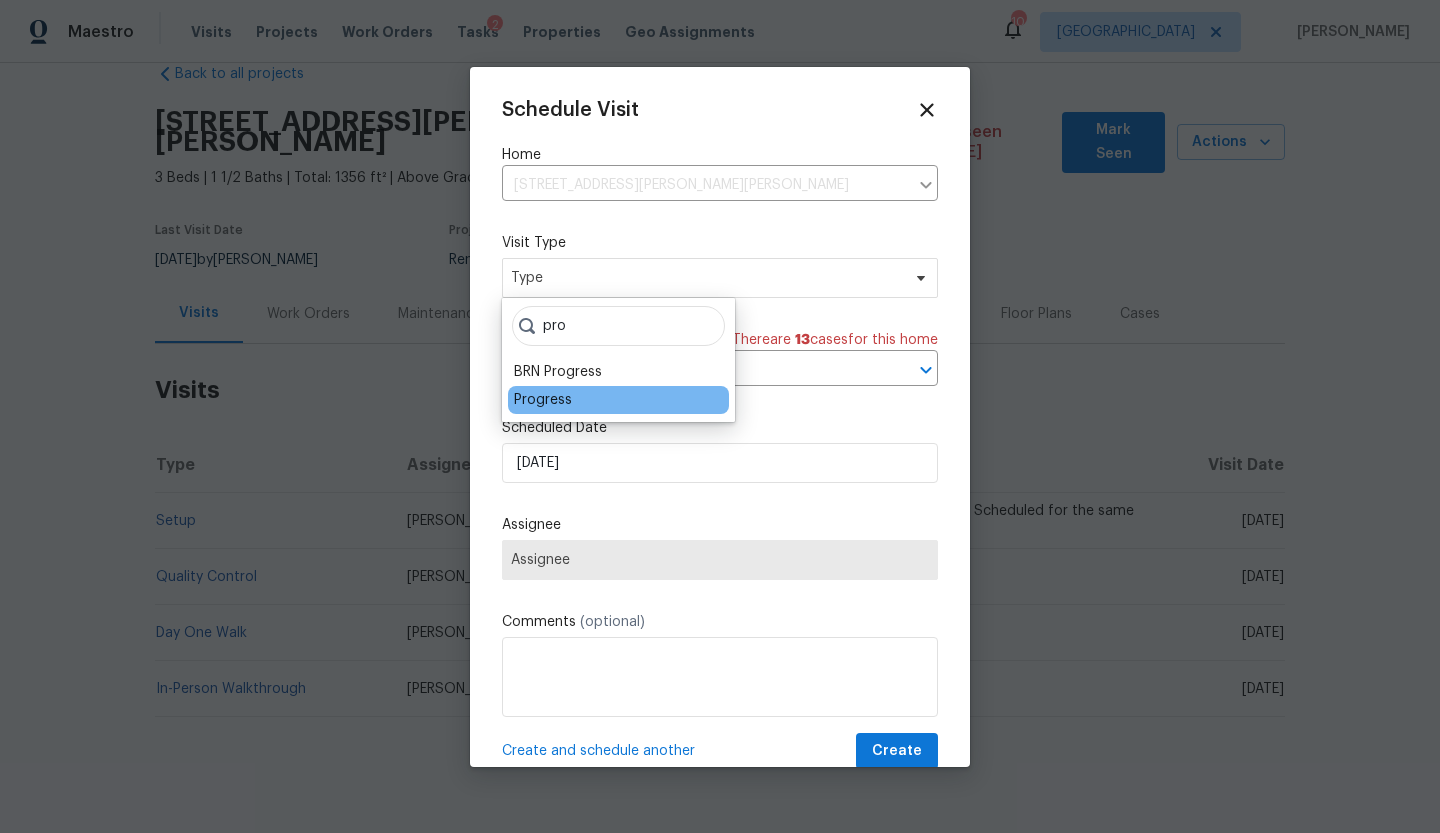 type on "pro" 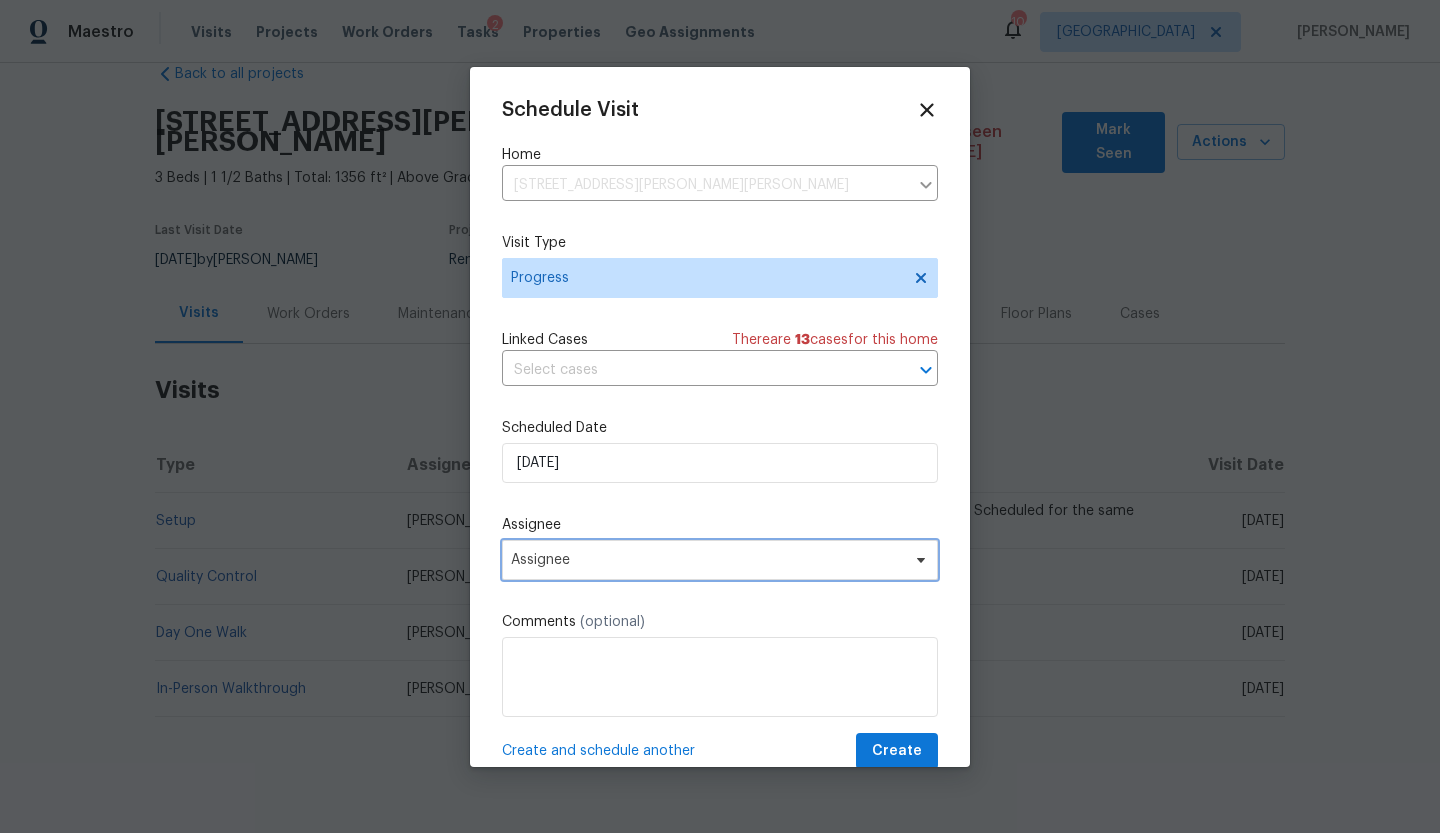 click on "Assignee" at bounding box center (707, 560) 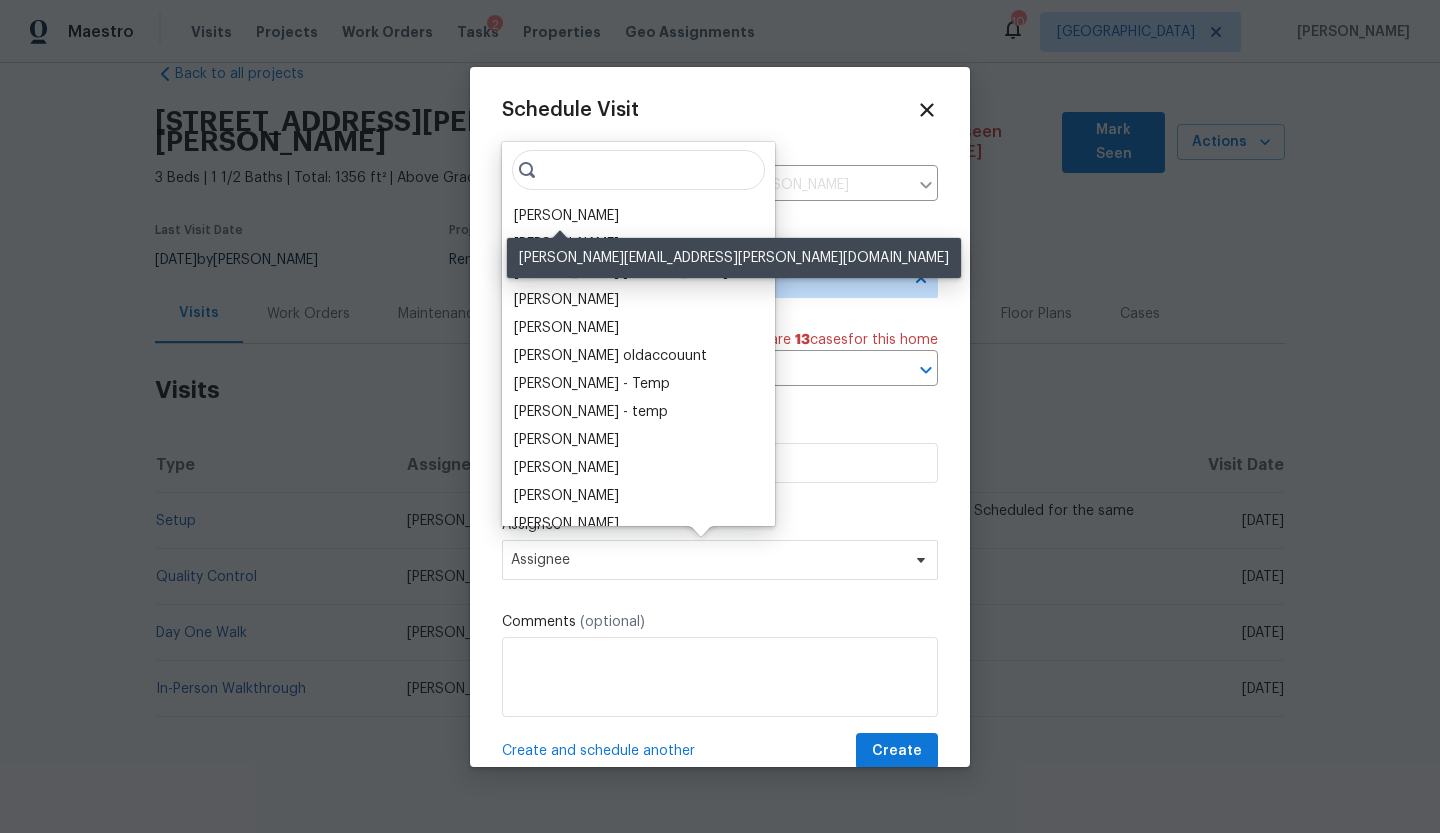 click on "[PERSON_NAME]" at bounding box center (566, 216) 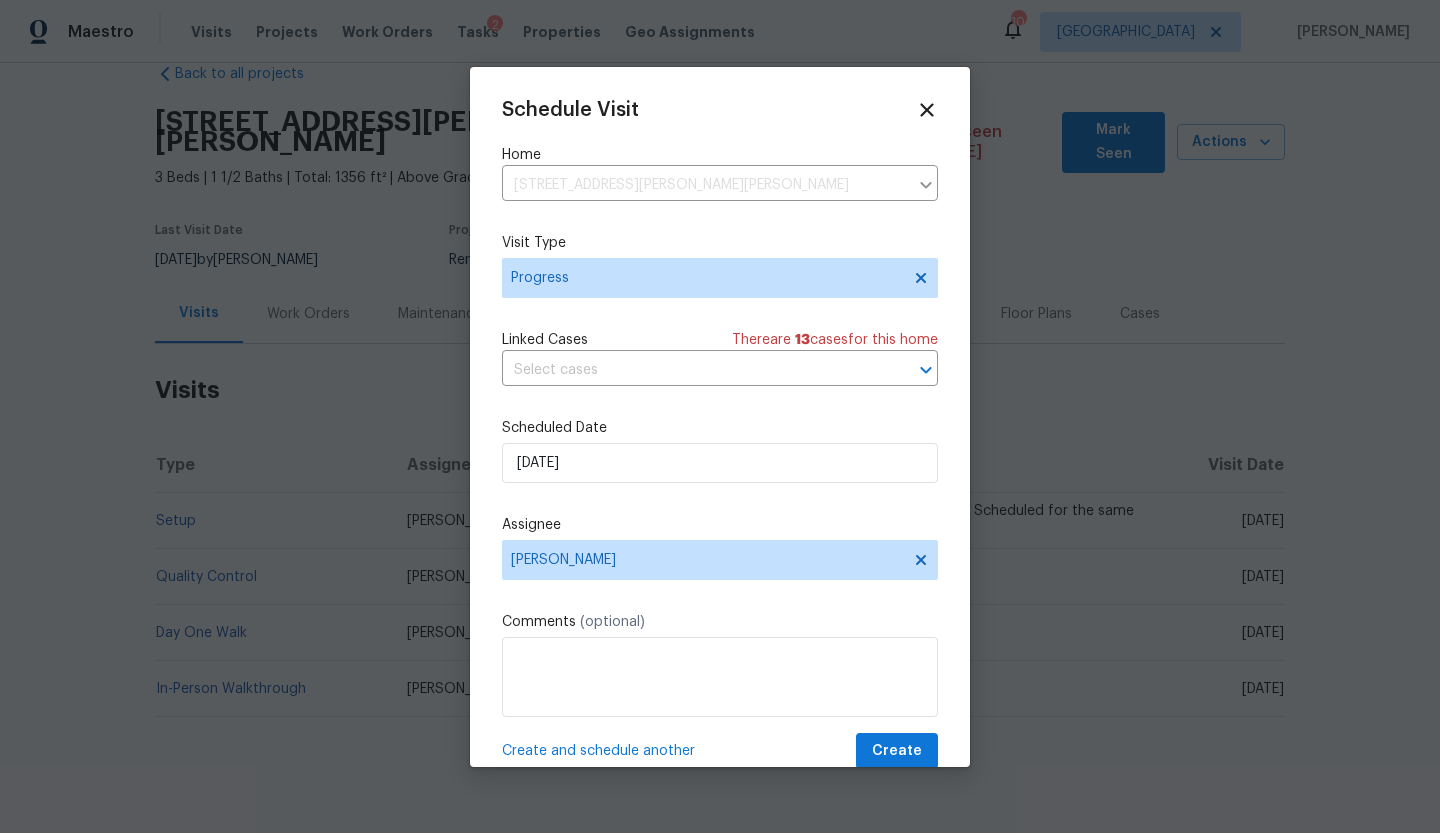 click on "Create and schedule another" at bounding box center [598, 751] 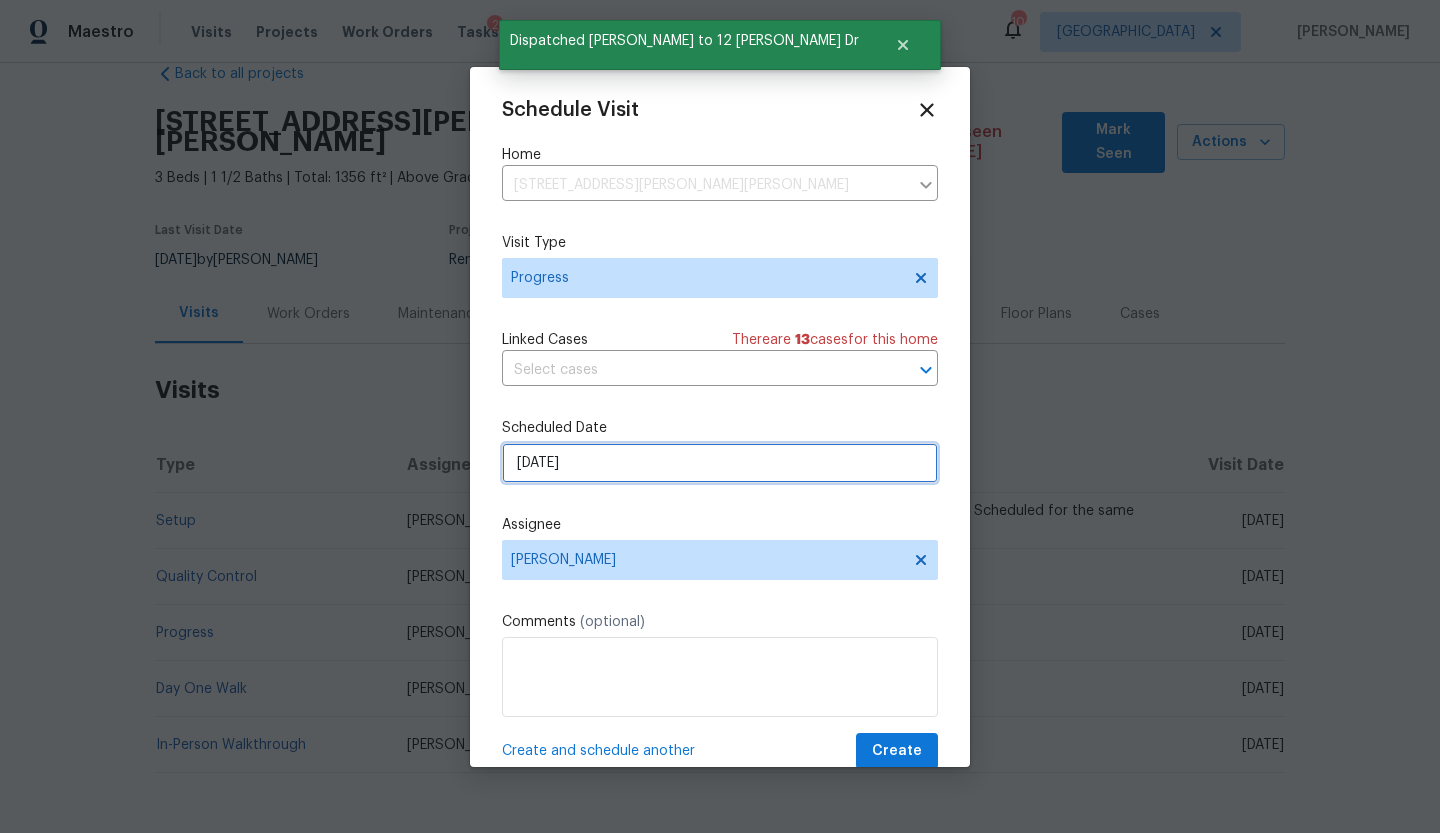 click on "7/21/2025" at bounding box center (720, 463) 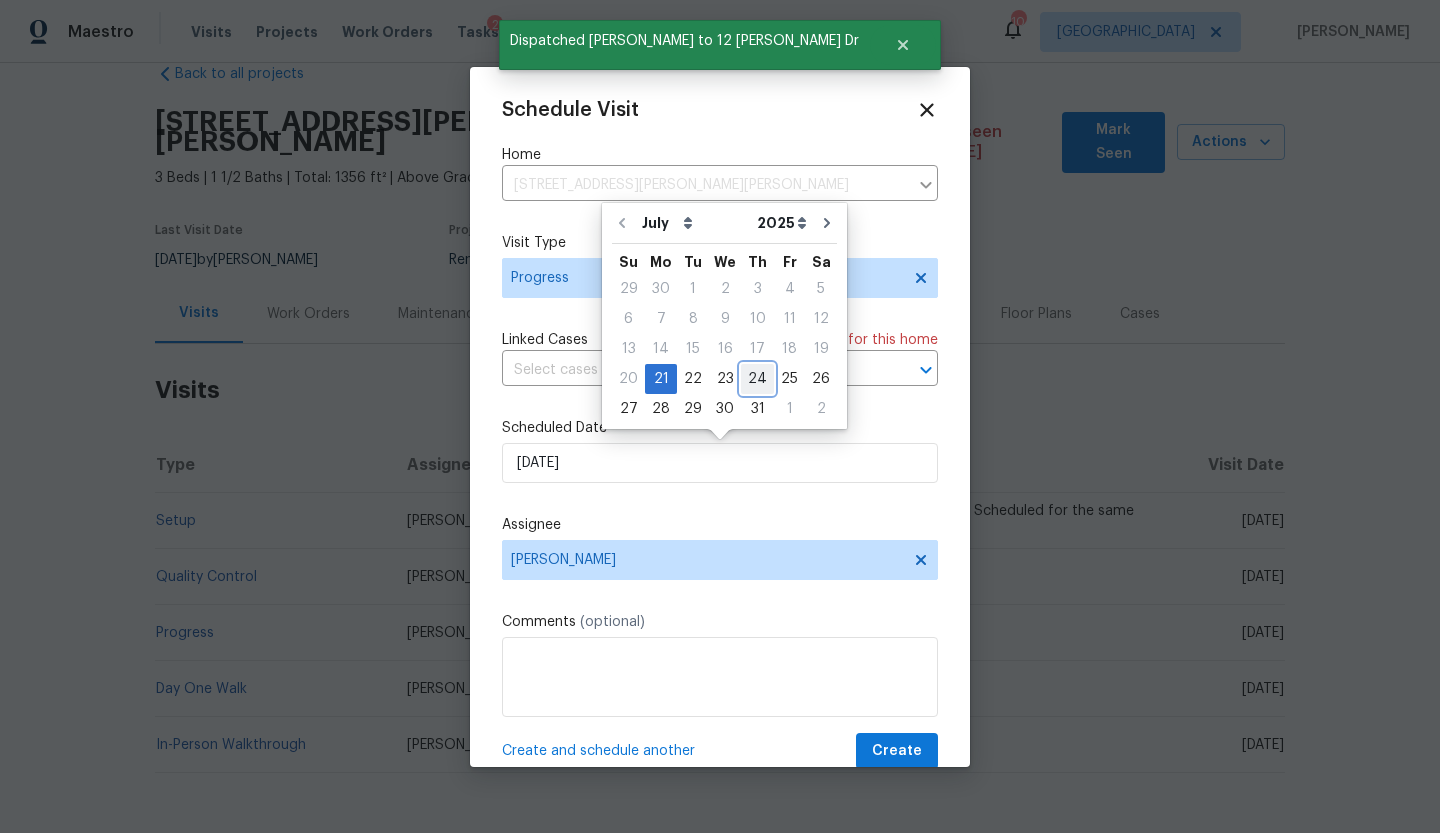 click on "24" at bounding box center [757, 379] 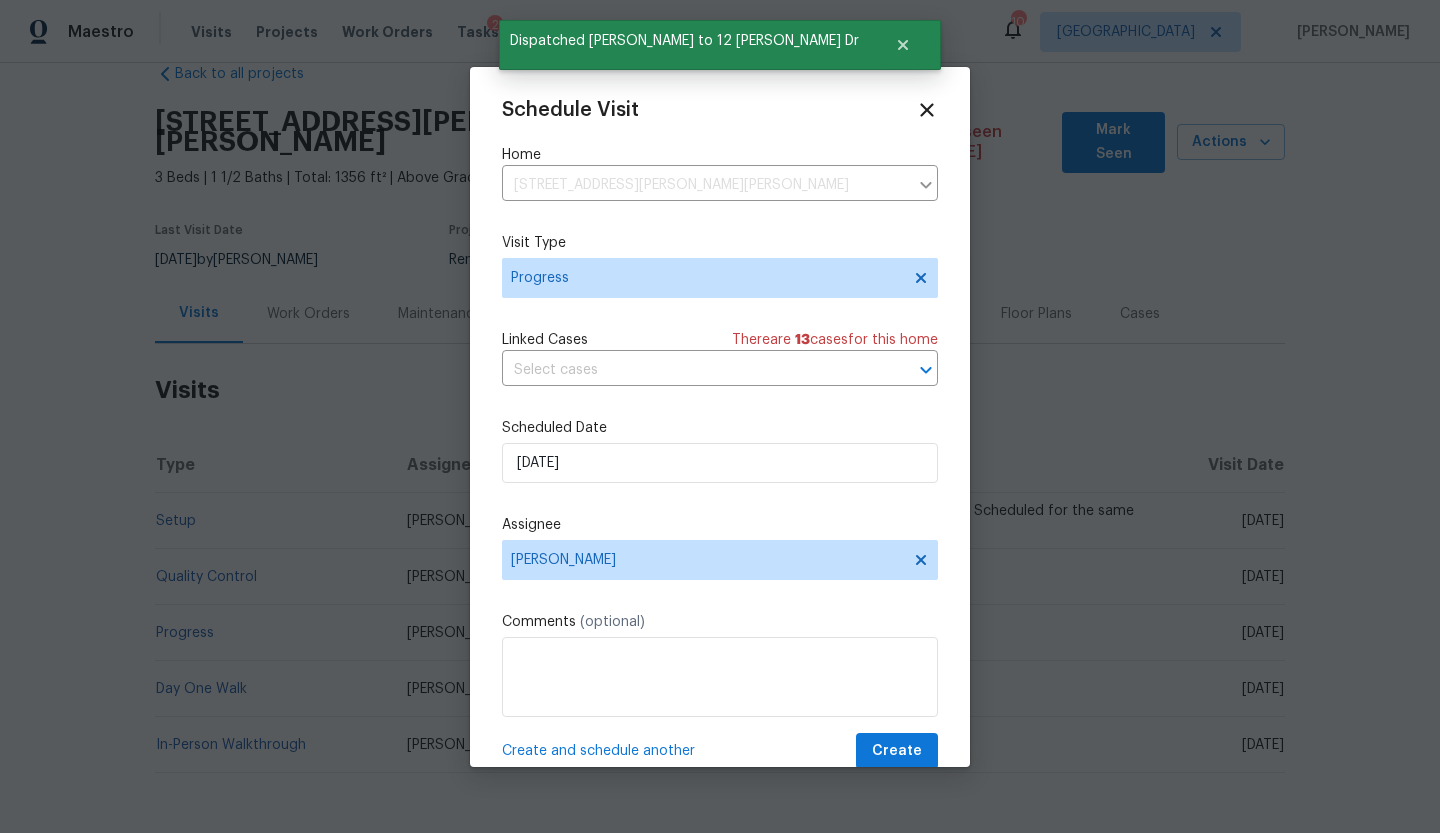 click on "Create and schedule another" at bounding box center (598, 751) 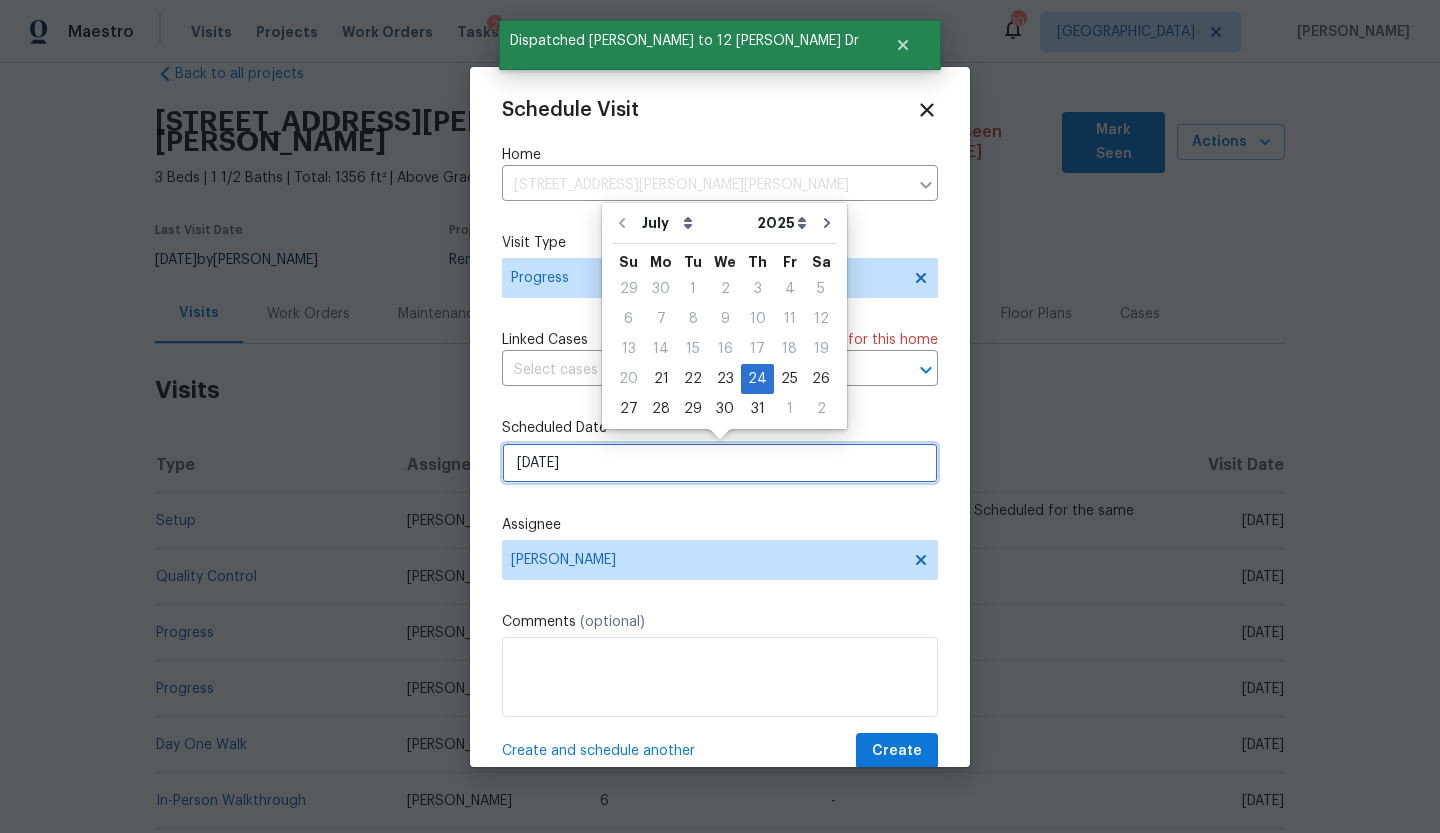 click on "7/24/2025" at bounding box center (720, 463) 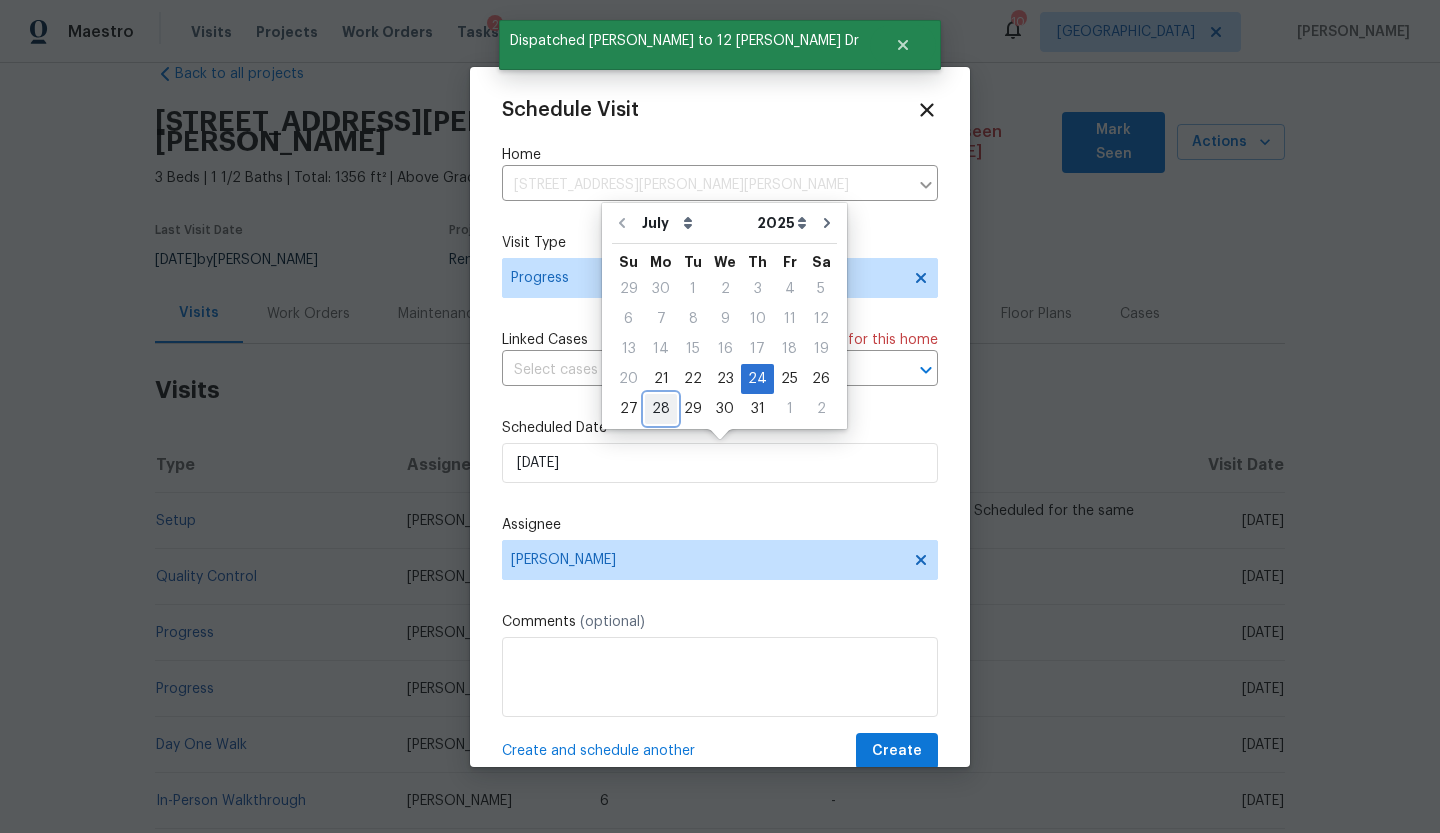 click on "28" at bounding box center (661, 409) 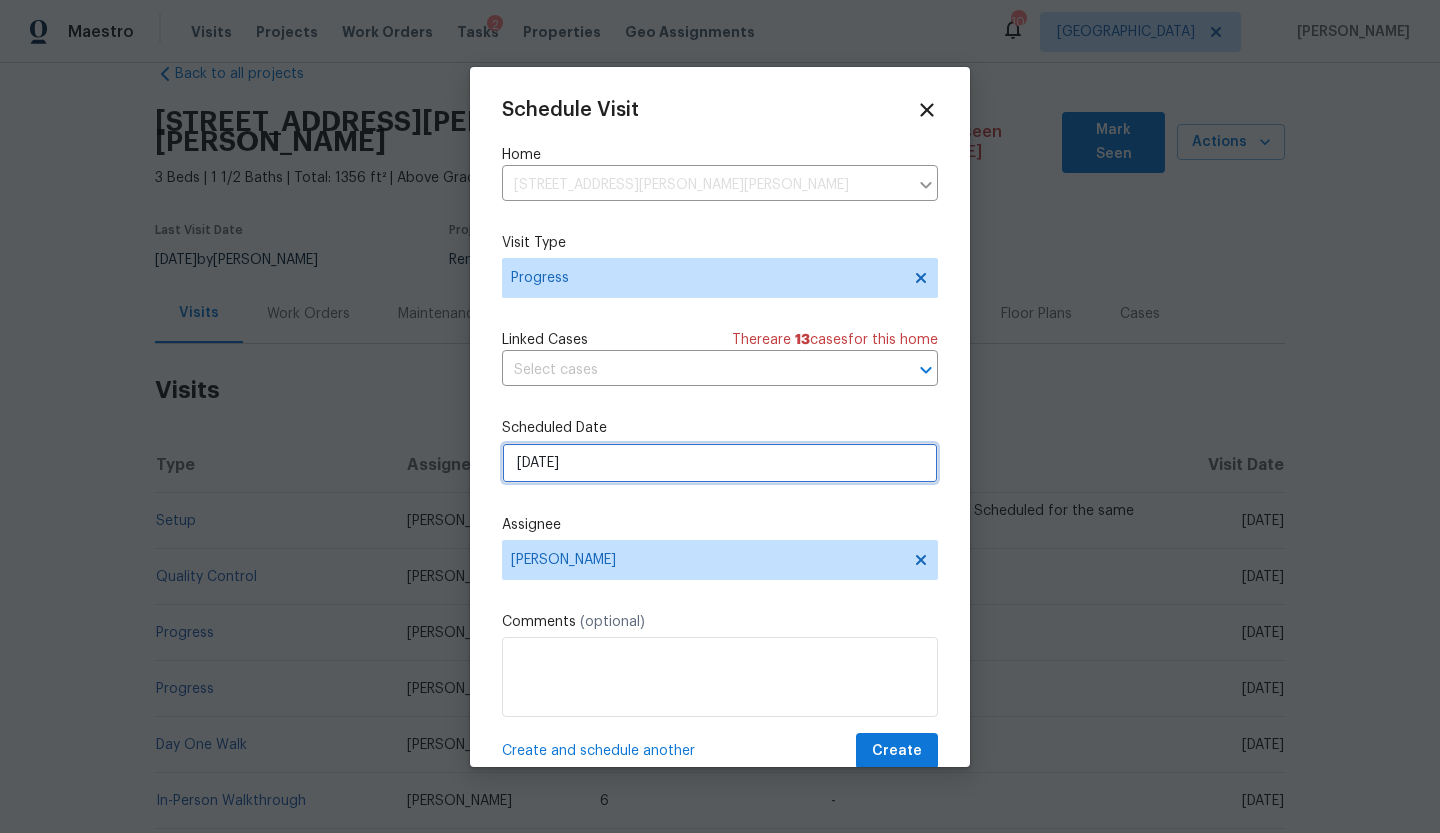 click on "7/28/2025" at bounding box center [720, 463] 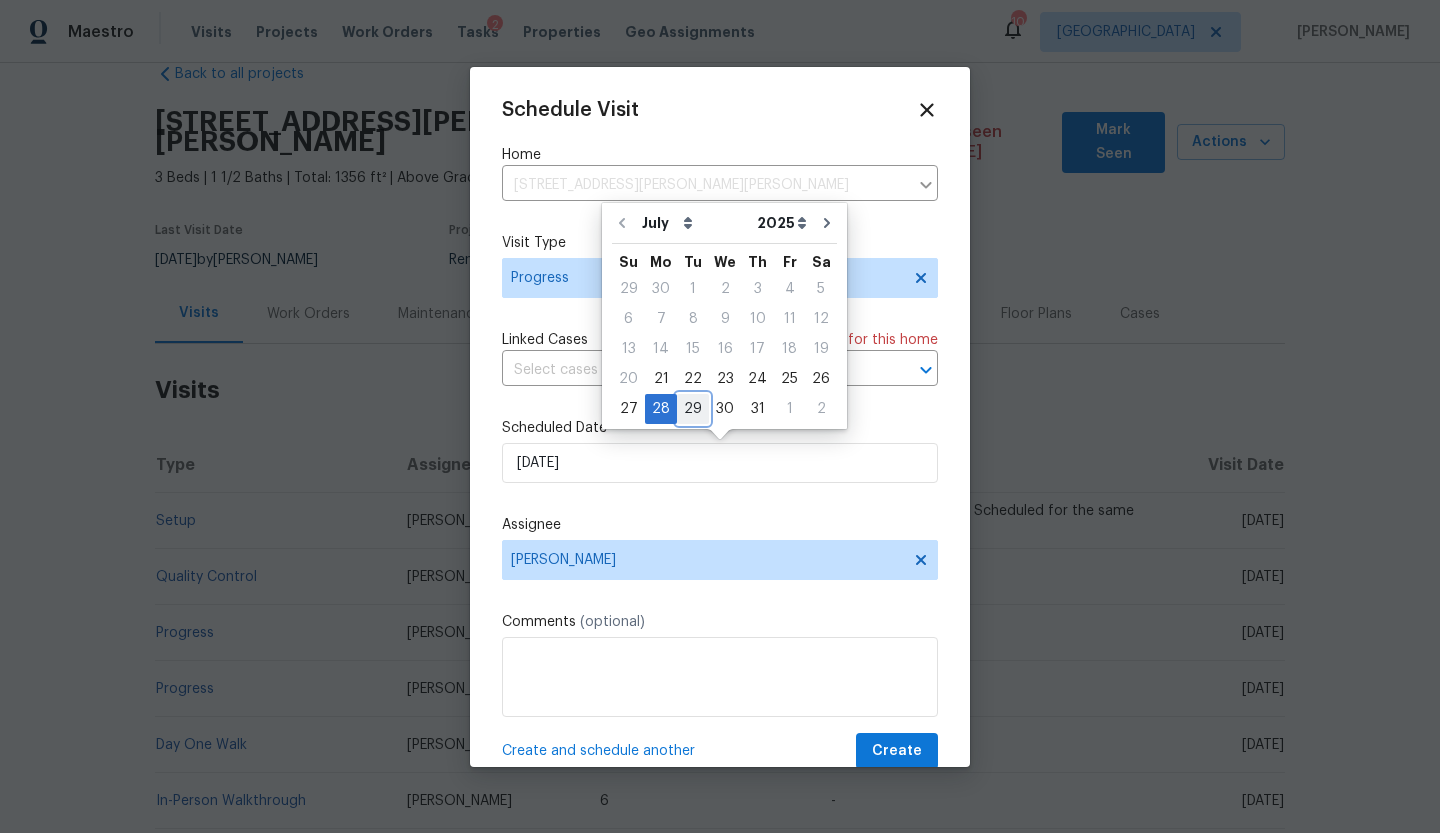 click on "29" at bounding box center [693, 409] 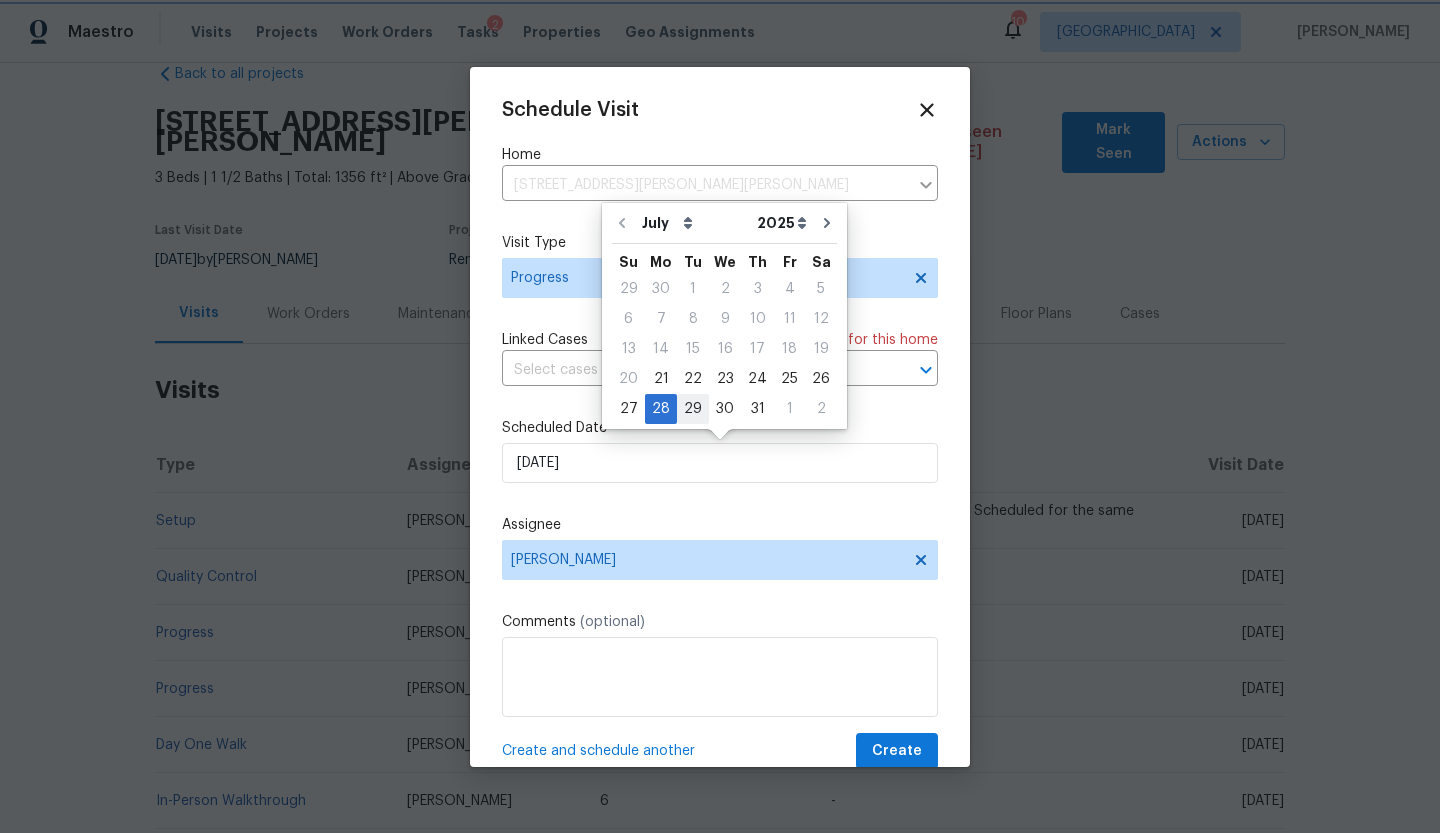 type on "7/29/2025" 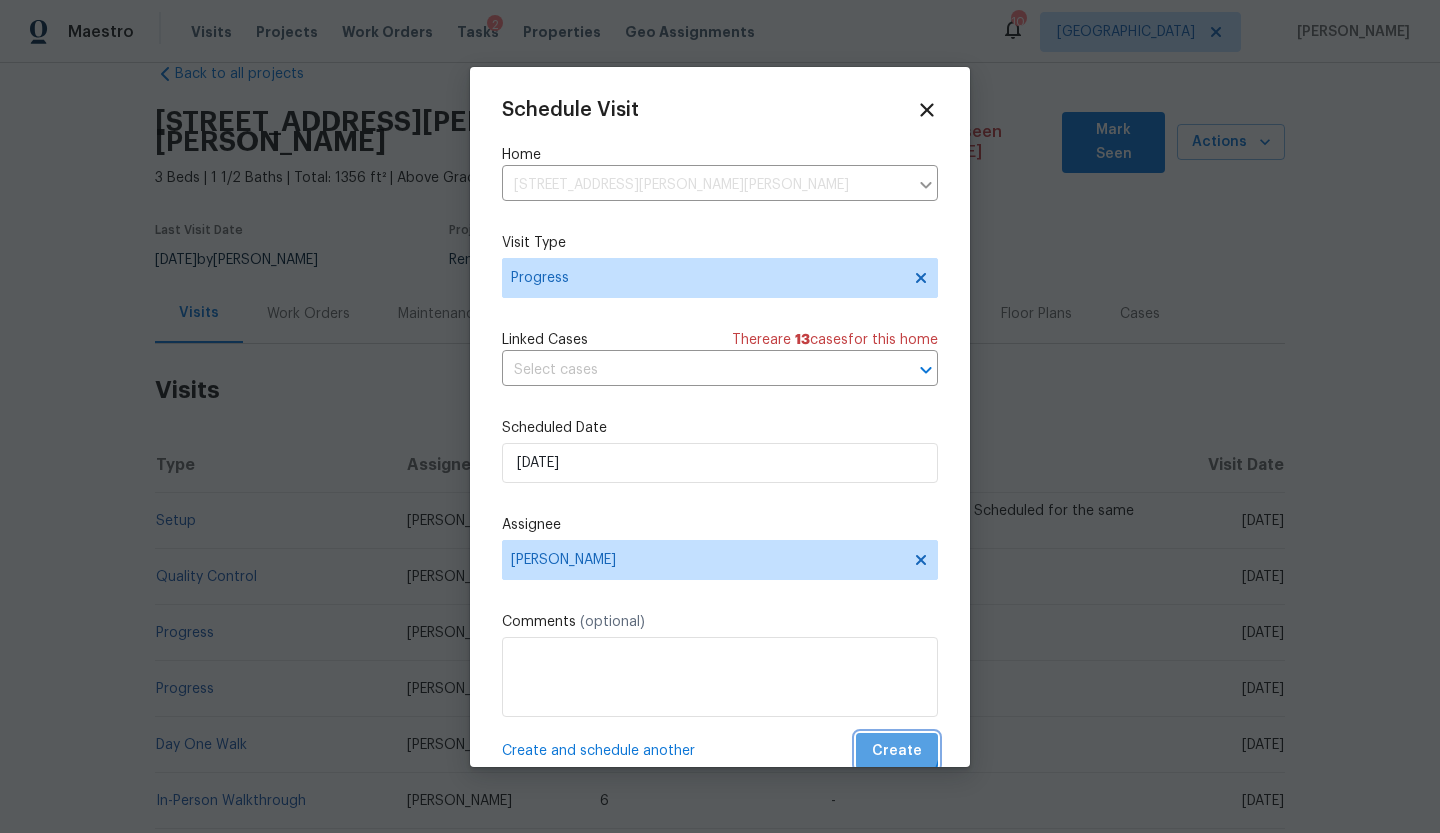 click on "Create" at bounding box center [897, 751] 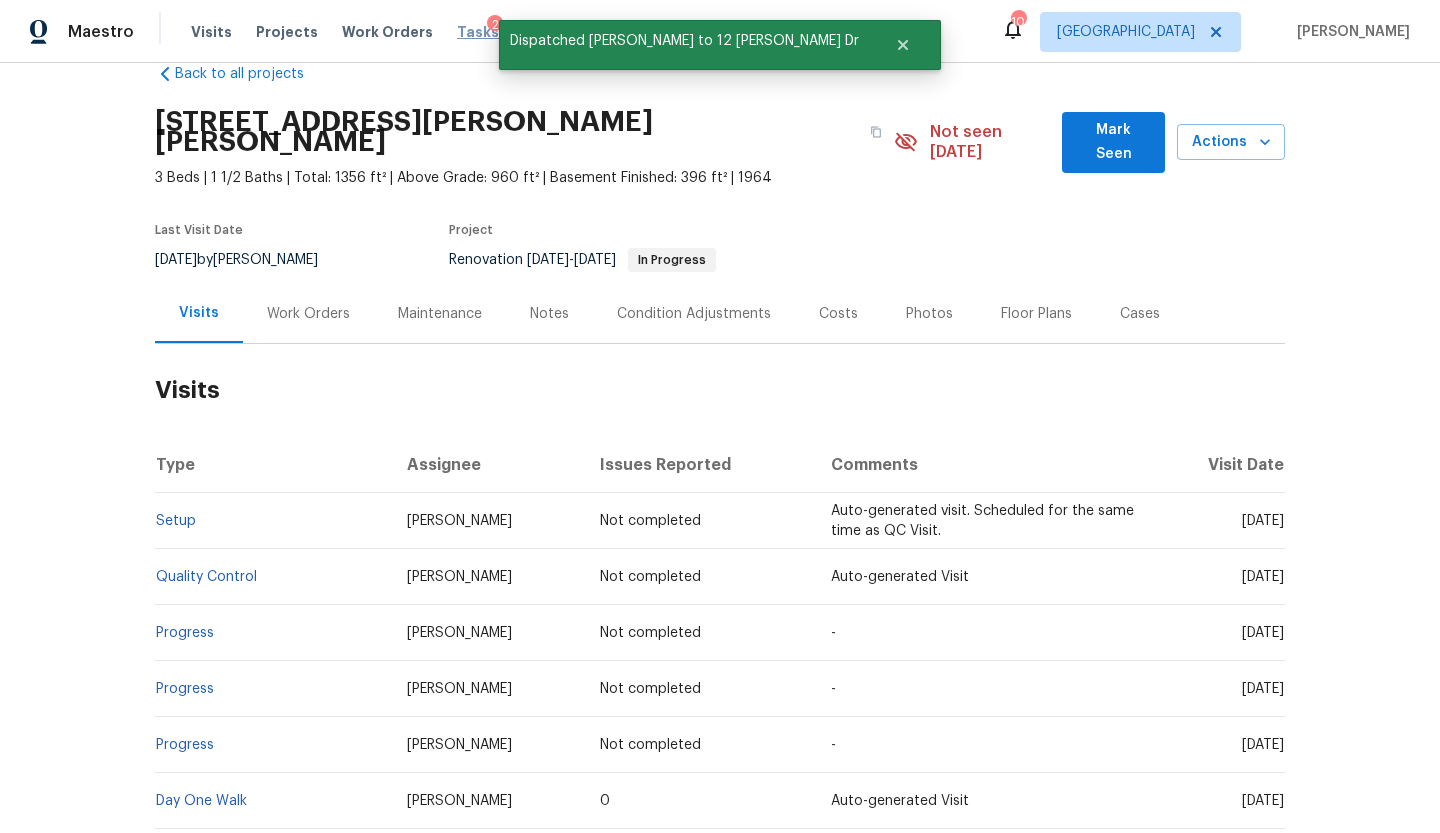 click on "Tasks" at bounding box center (478, 32) 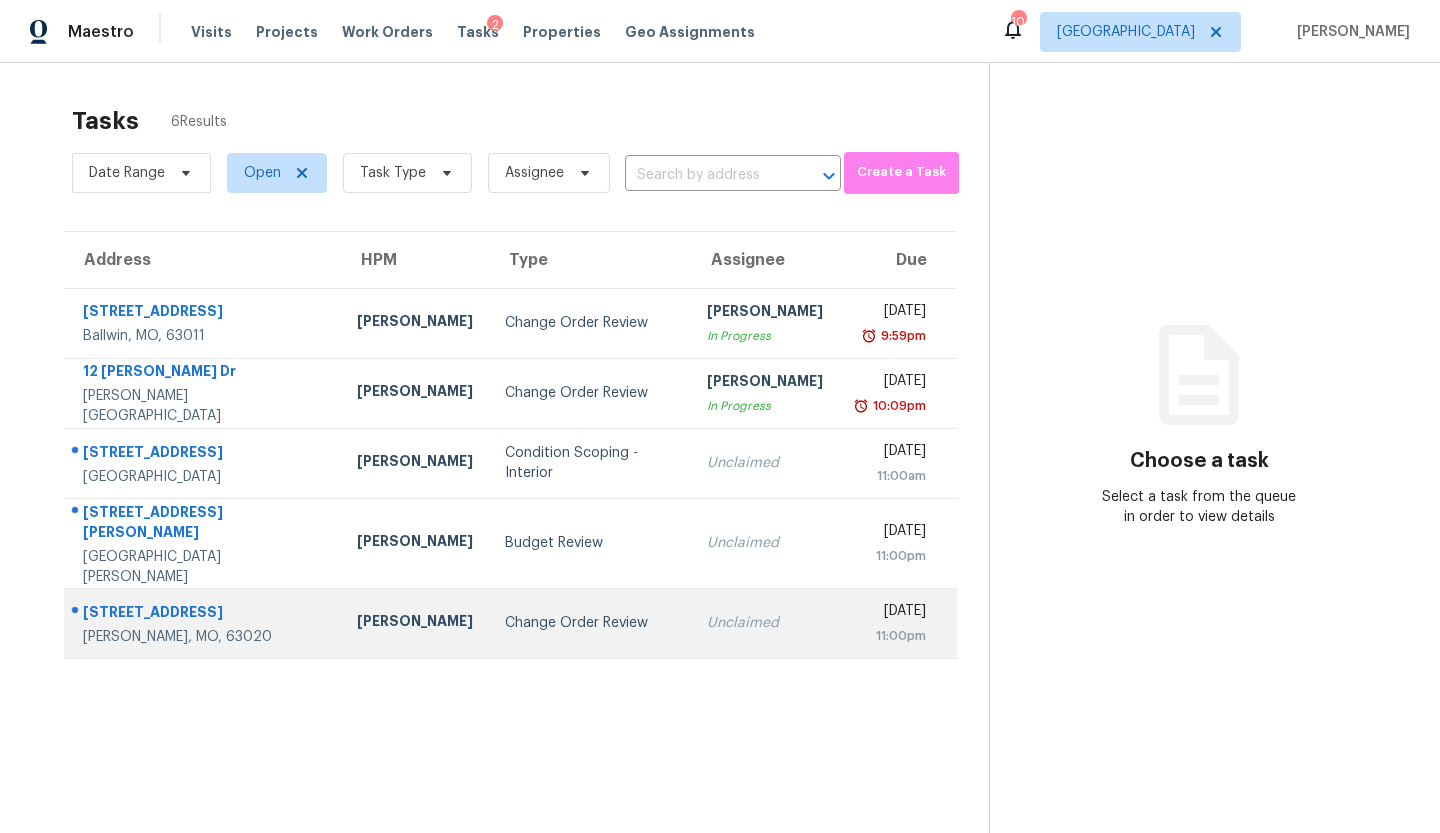 click on "Change Order Review" at bounding box center (590, 623) 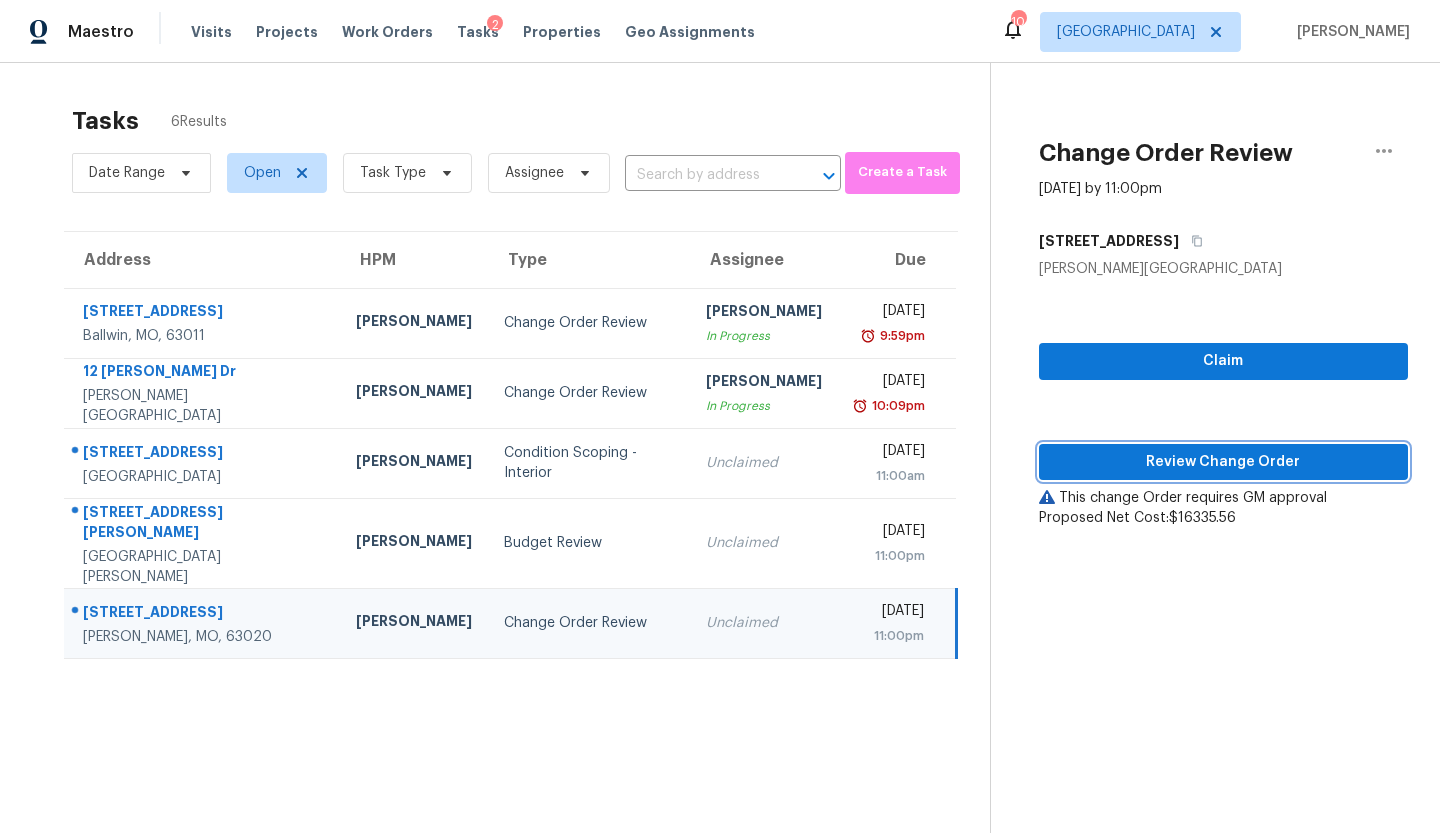 click on "Review Change Order" at bounding box center (1223, 462) 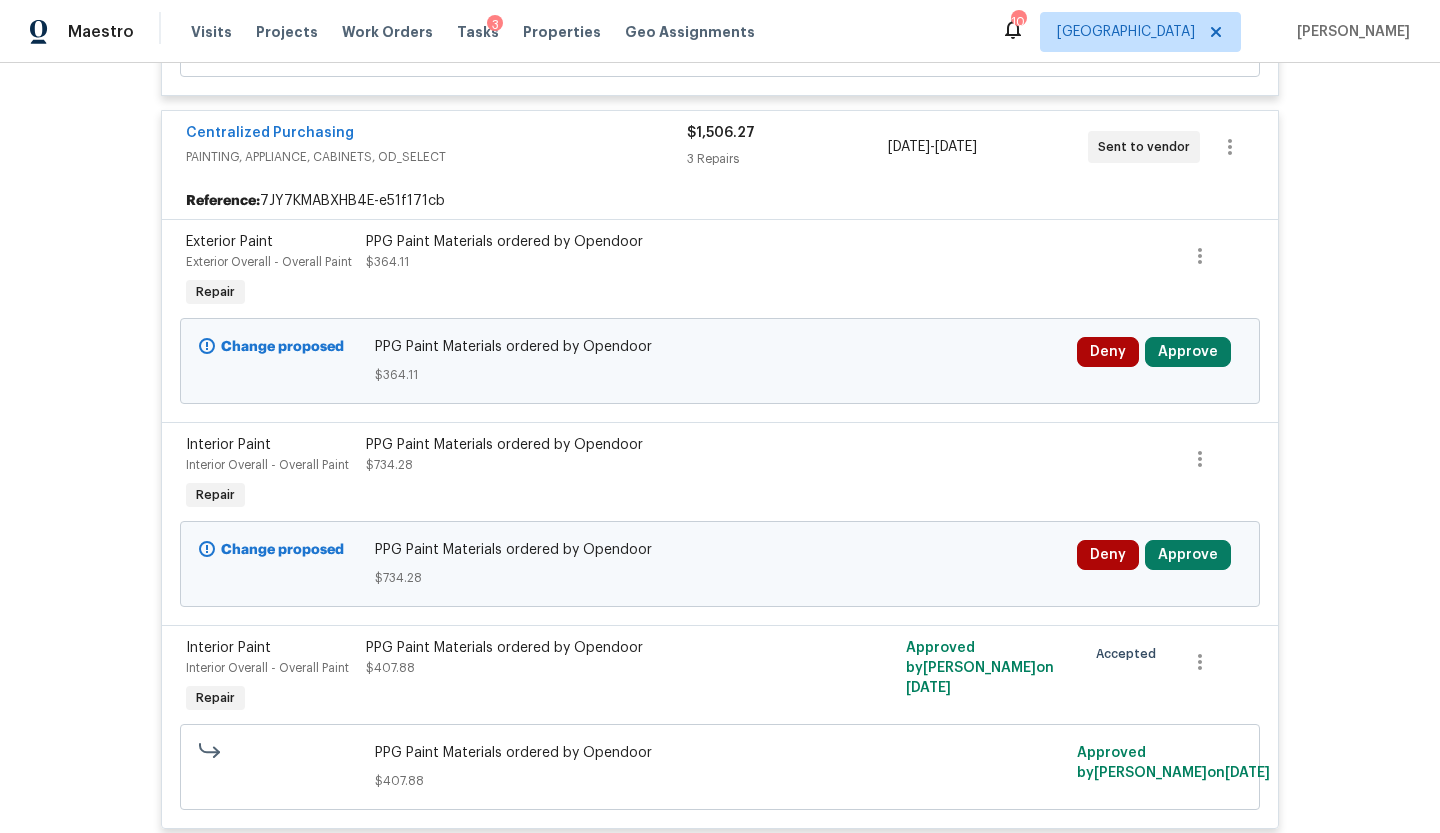 scroll, scrollTop: 10041, scrollLeft: 0, axis: vertical 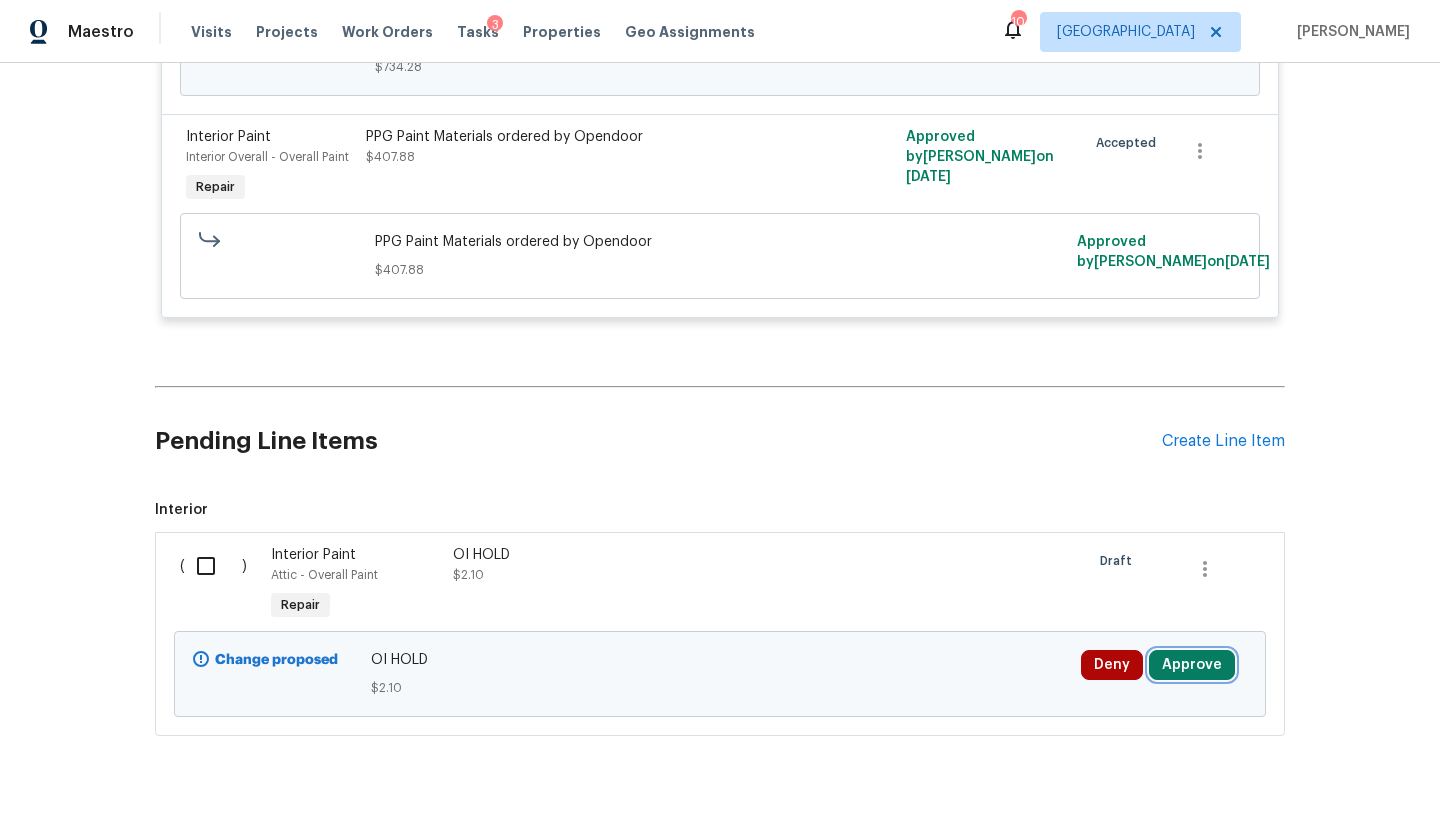 click on "Approve" at bounding box center [1192, 665] 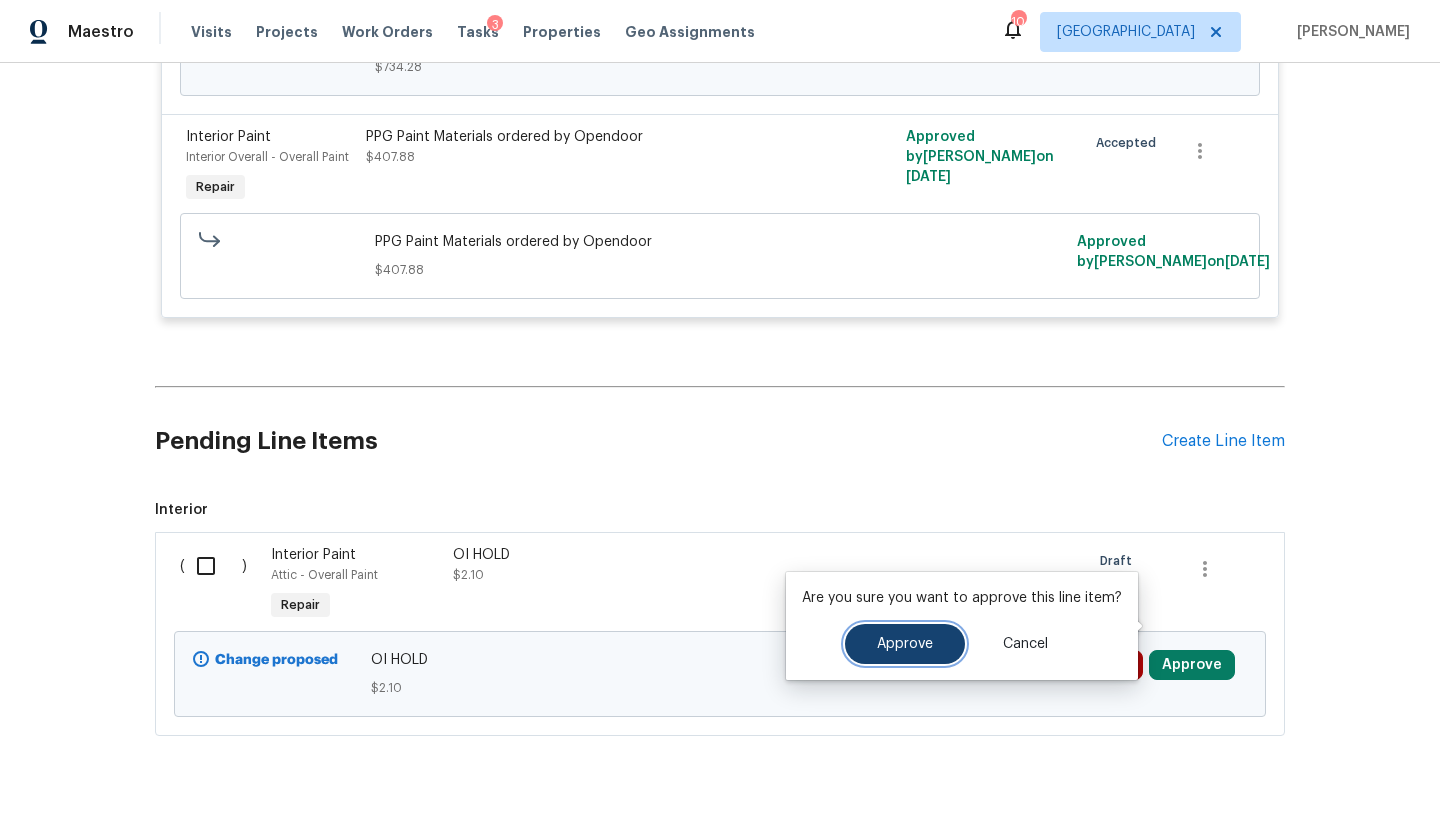 click on "Approve" at bounding box center (905, 644) 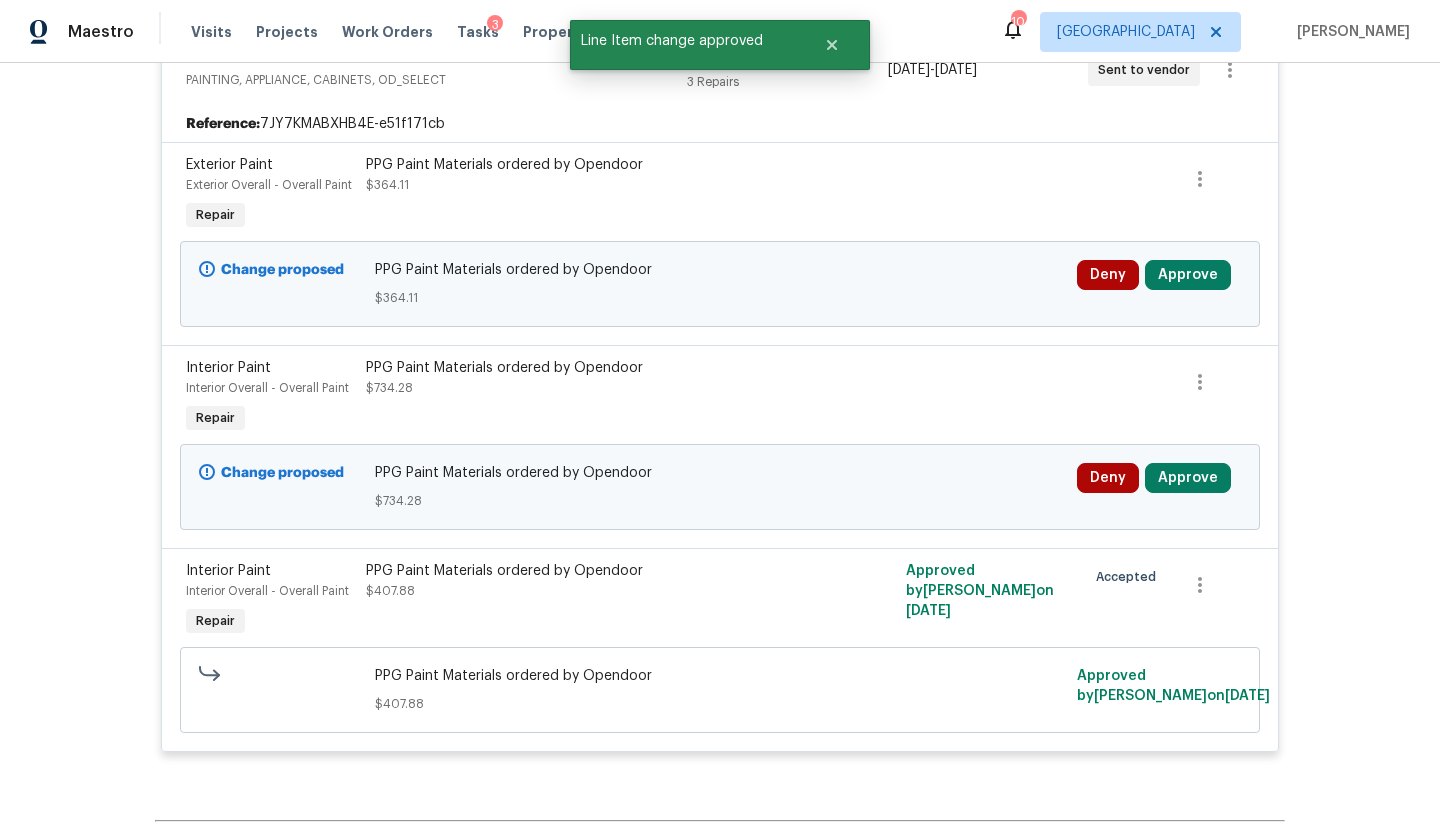 scroll, scrollTop: 9599, scrollLeft: 0, axis: vertical 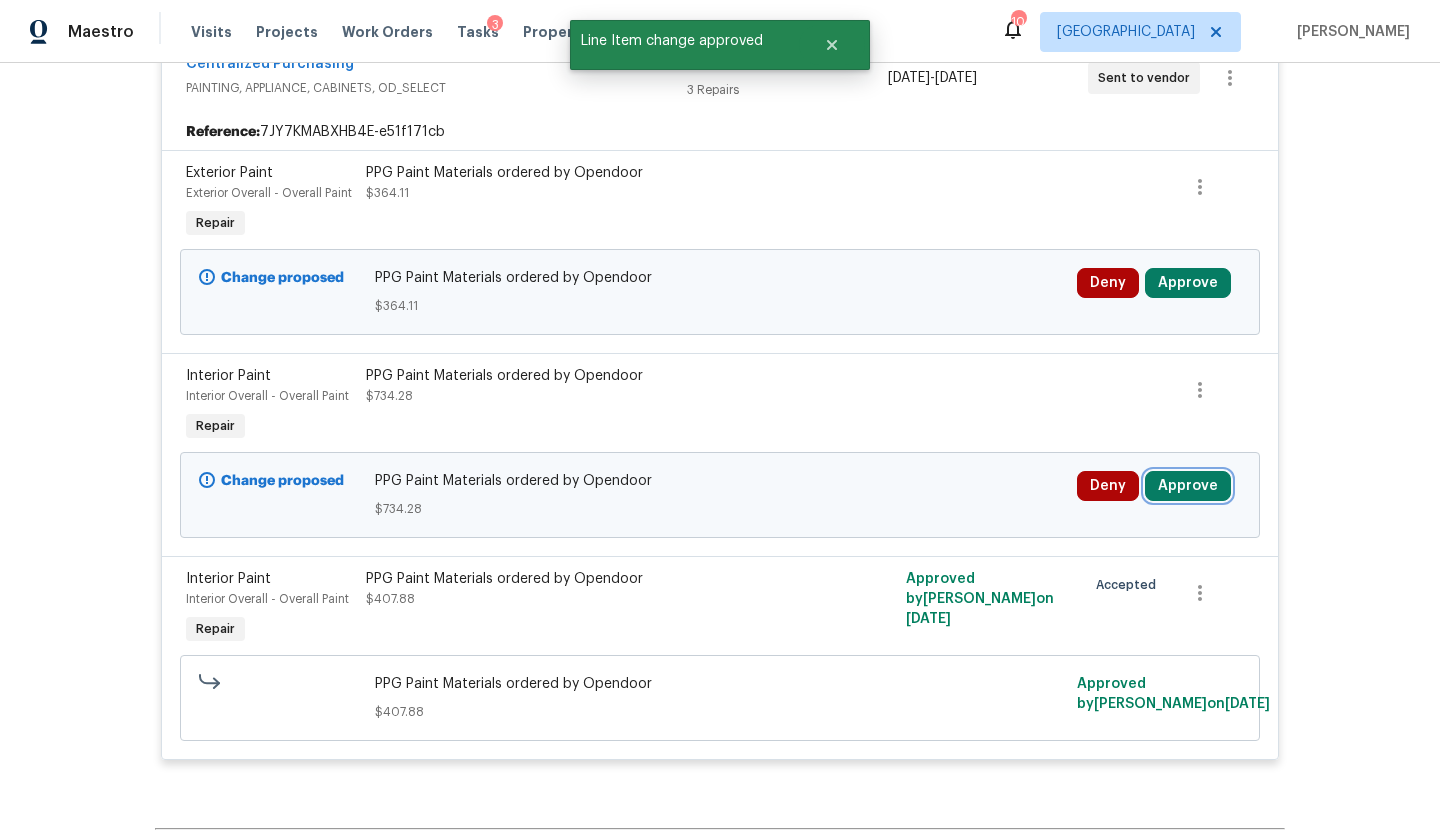 click on "Approve" at bounding box center (1188, 486) 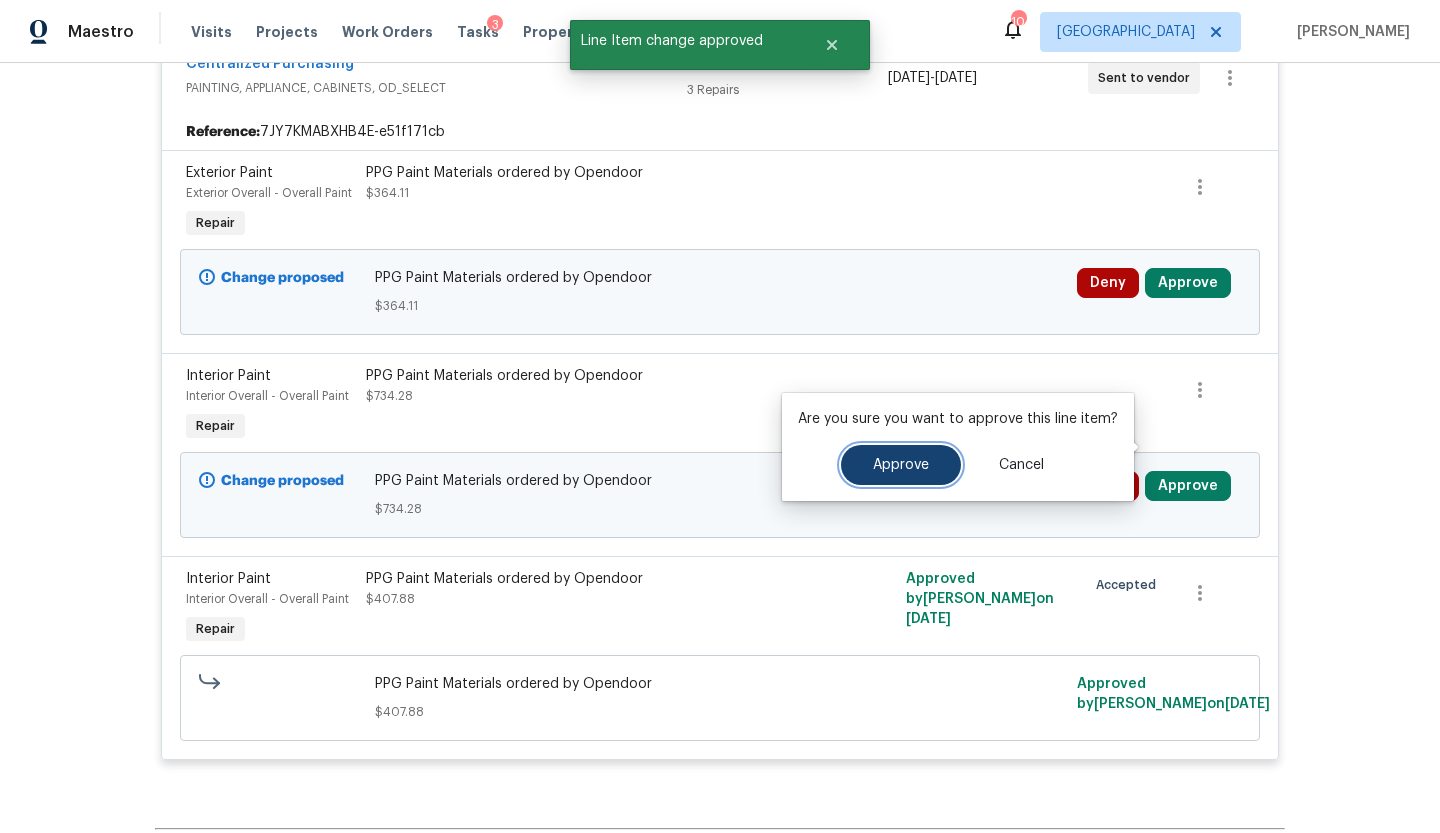 click on "Approve" at bounding box center [901, 465] 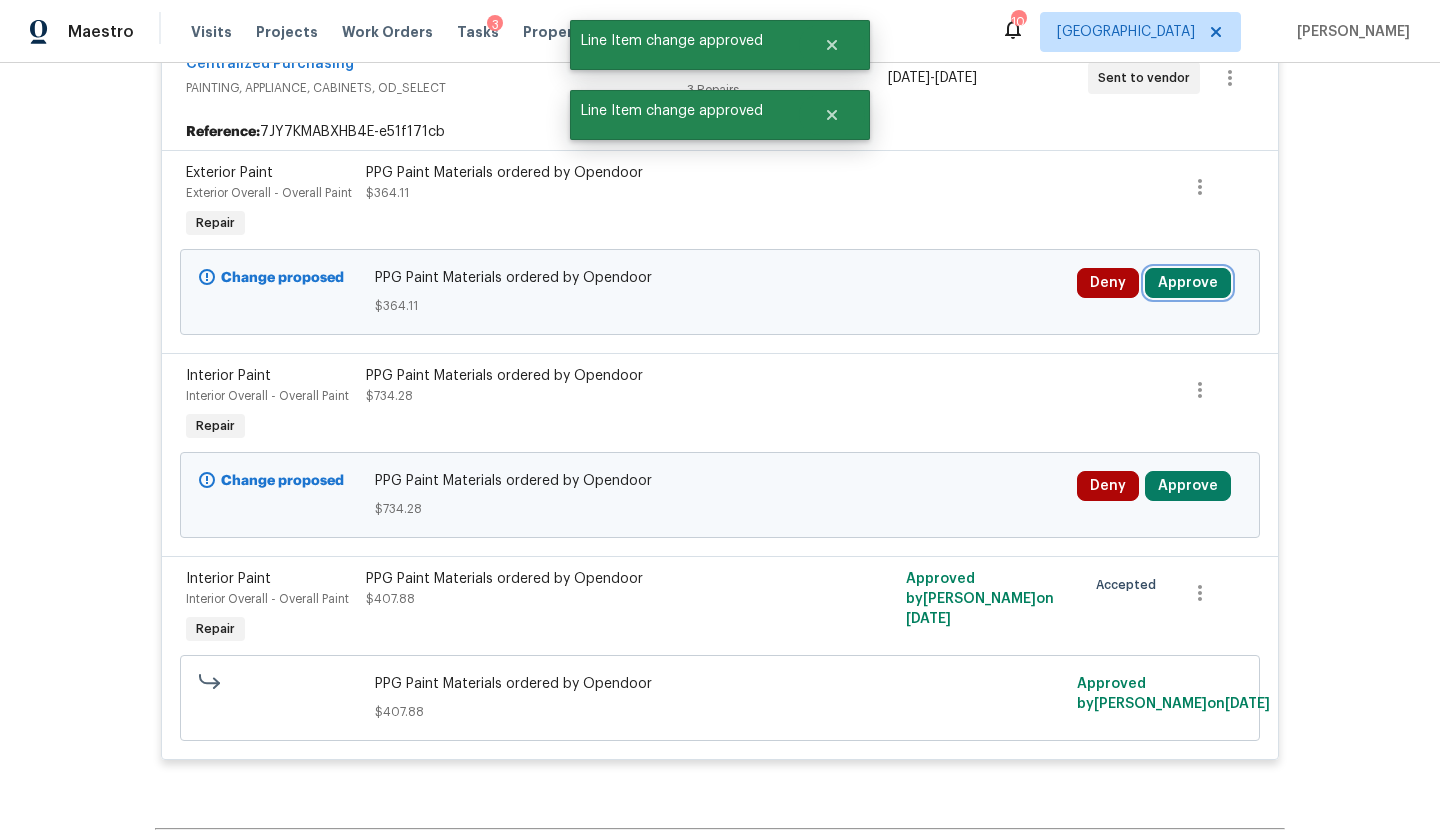 click on "Approve" at bounding box center [1188, 283] 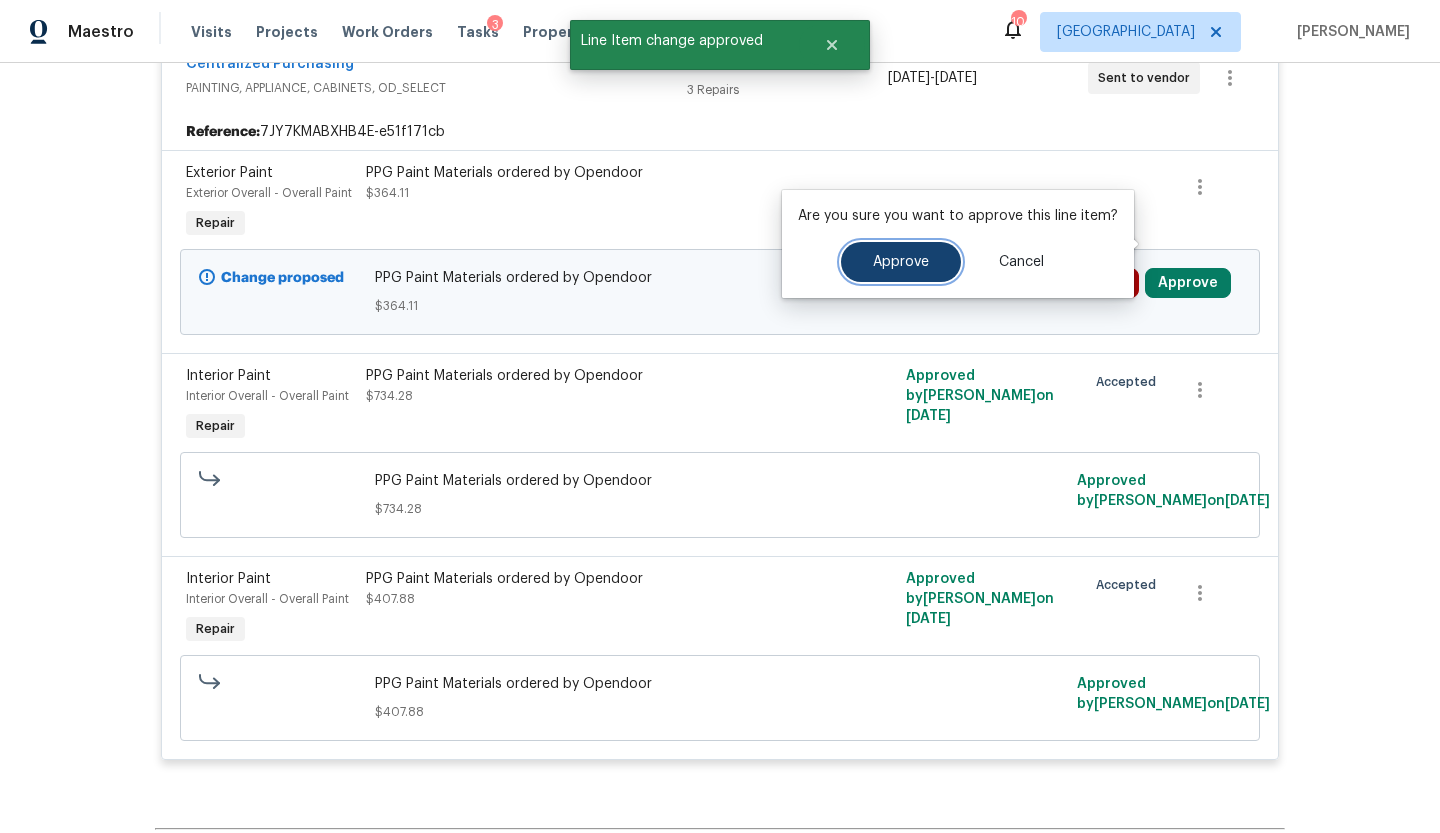 click on "Approve" at bounding box center [901, 262] 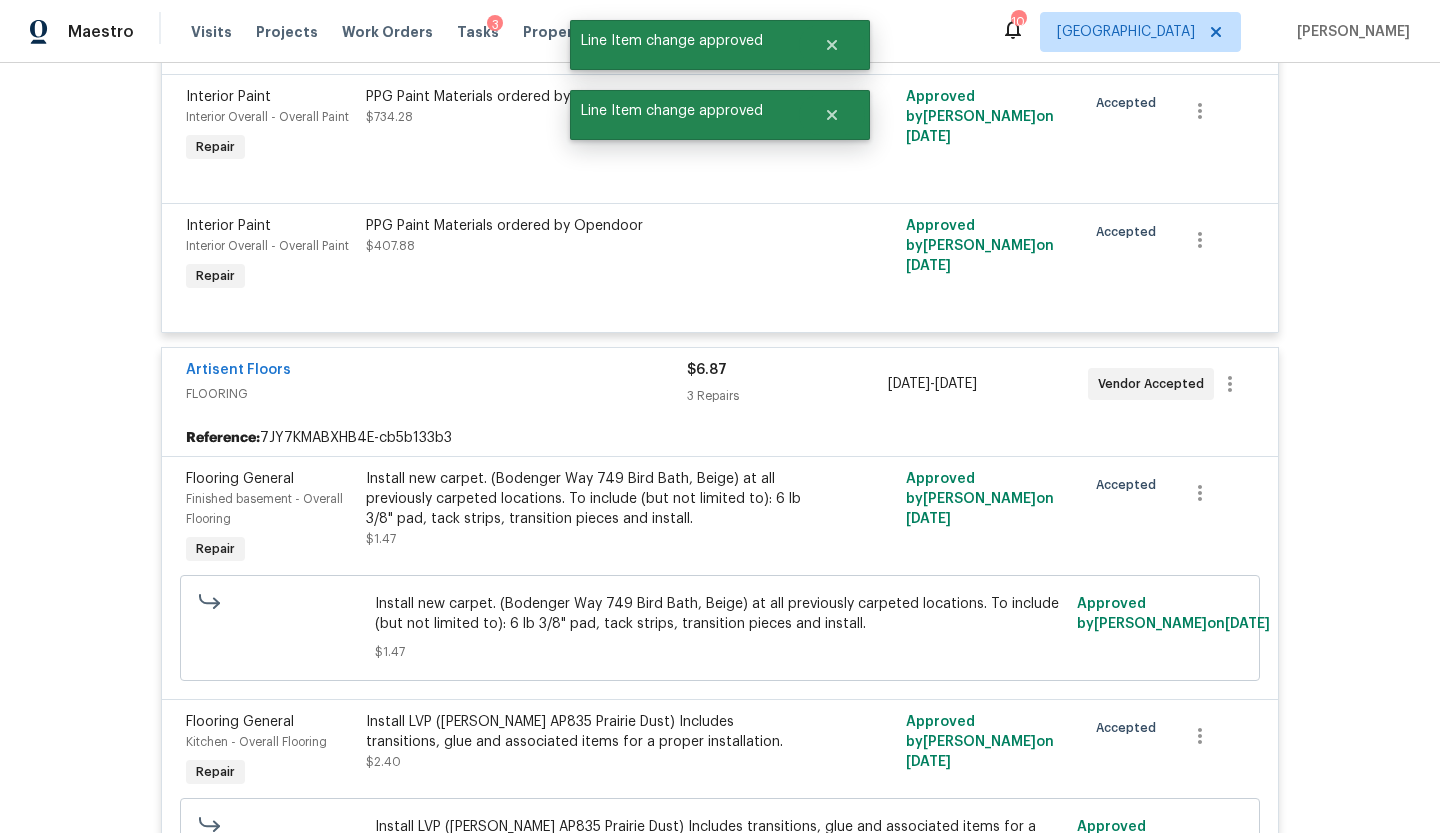 scroll, scrollTop: 0, scrollLeft: 0, axis: both 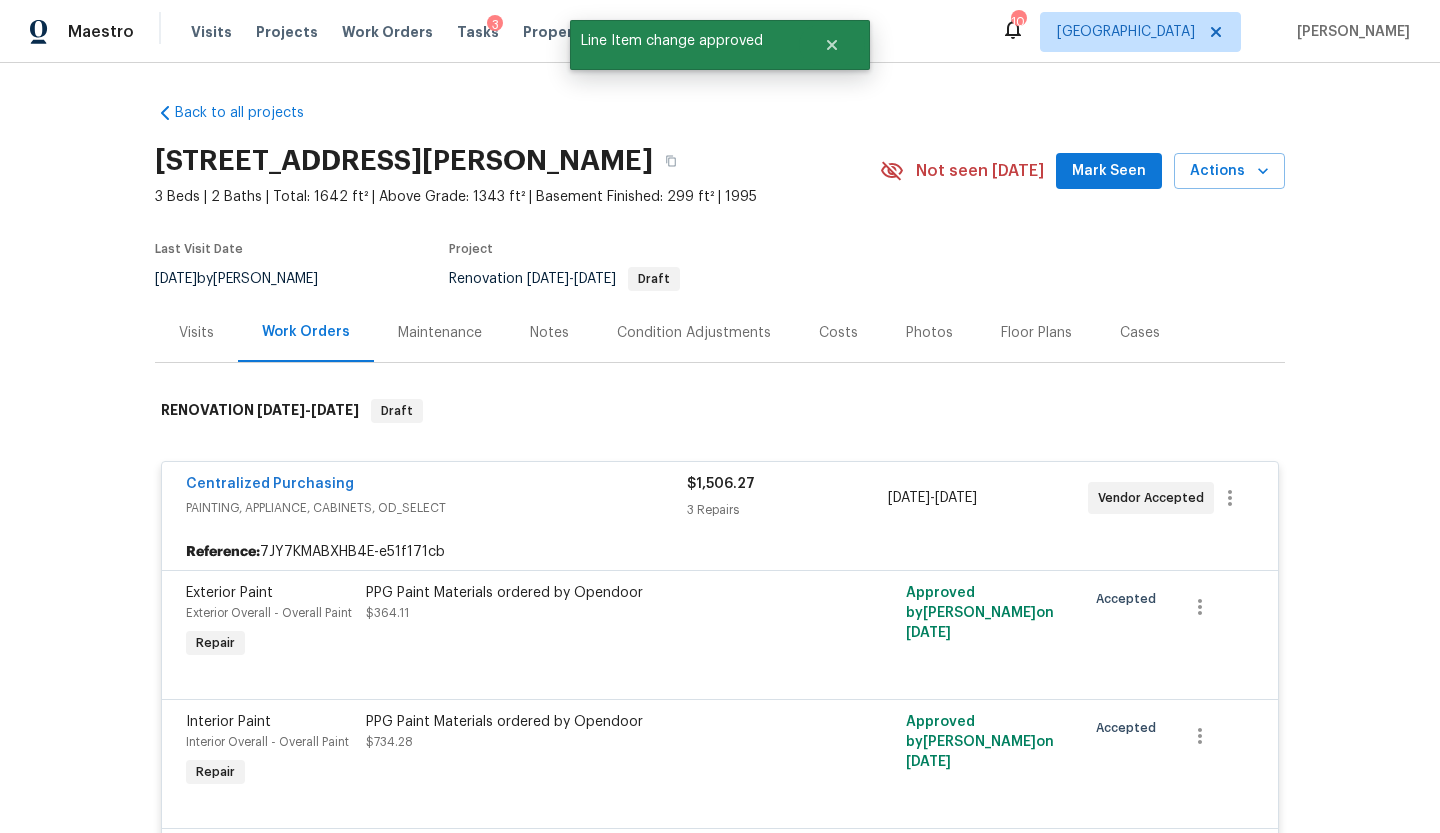 click on "Notes" at bounding box center [549, 333] 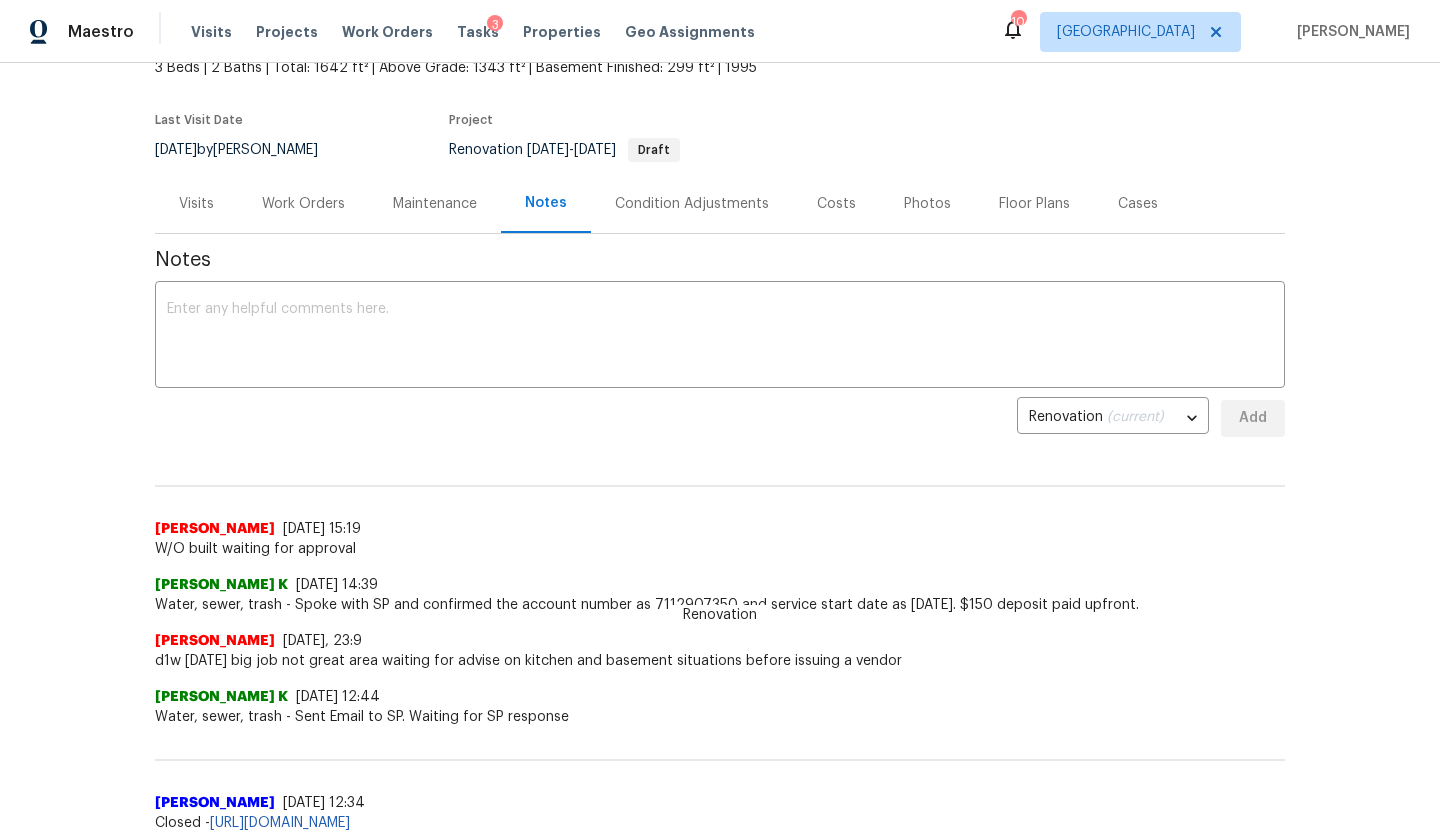 scroll, scrollTop: 0, scrollLeft: 0, axis: both 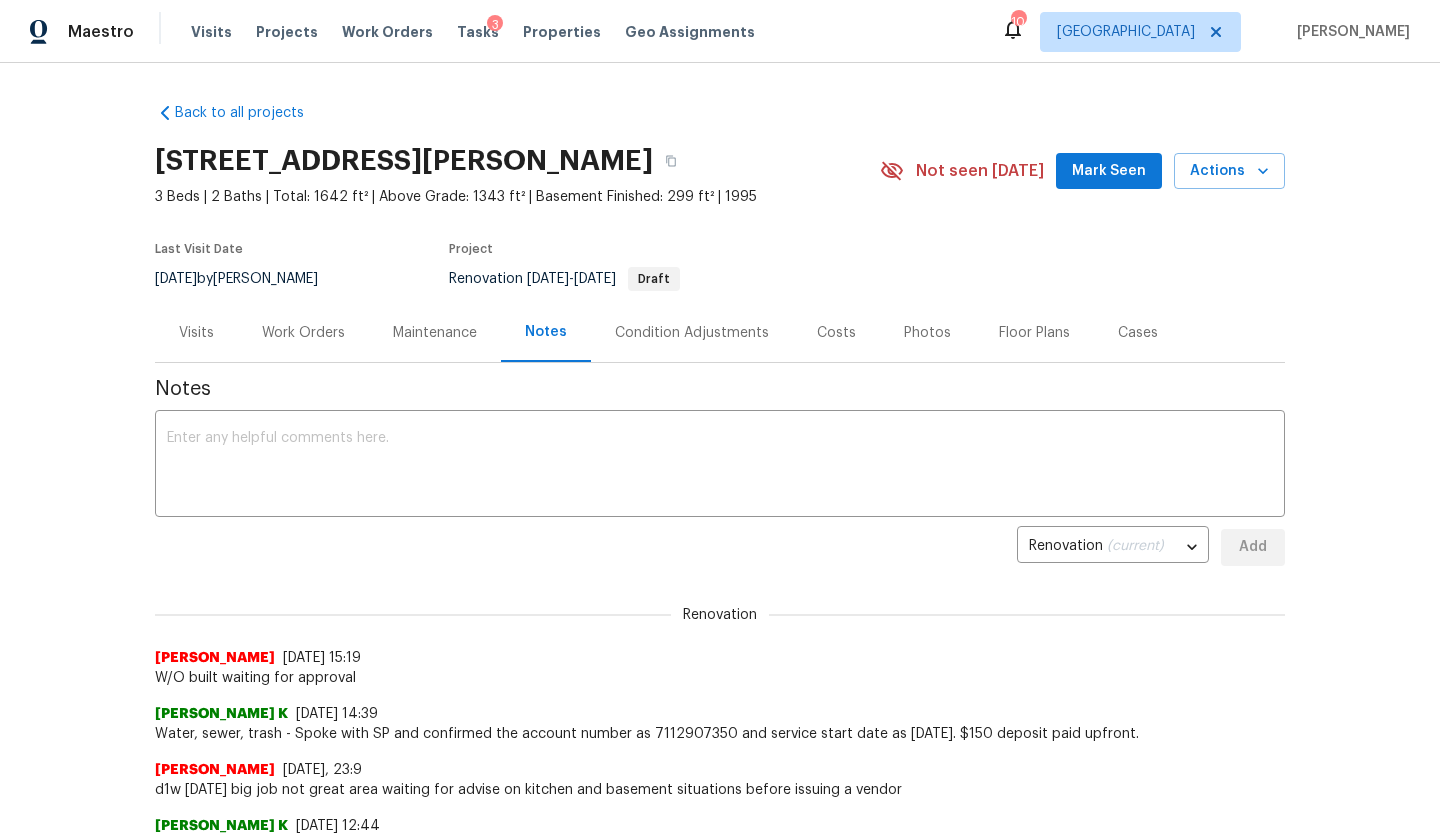 click on "Work Orders" at bounding box center [303, 333] 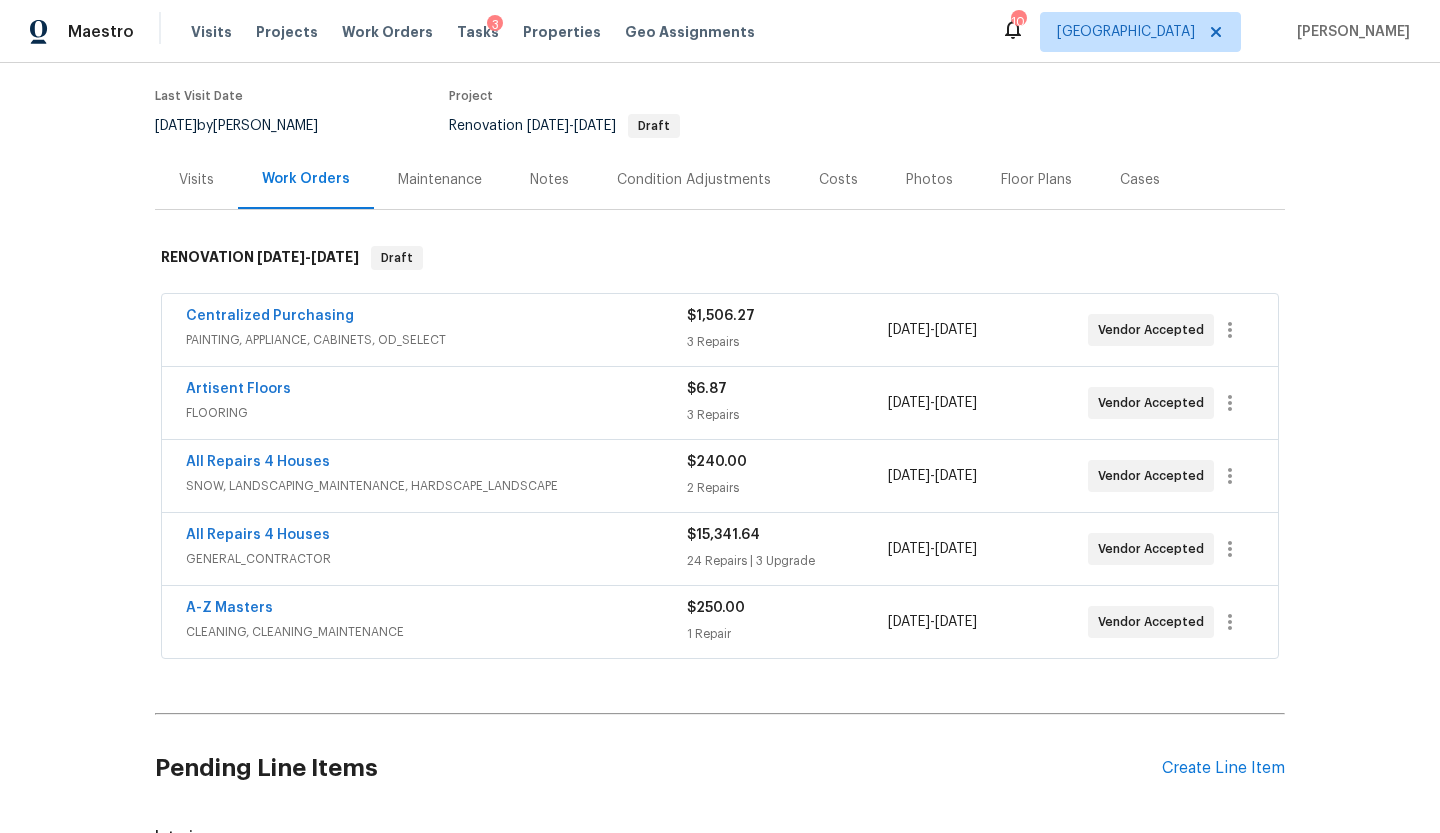 scroll, scrollTop: 151, scrollLeft: 0, axis: vertical 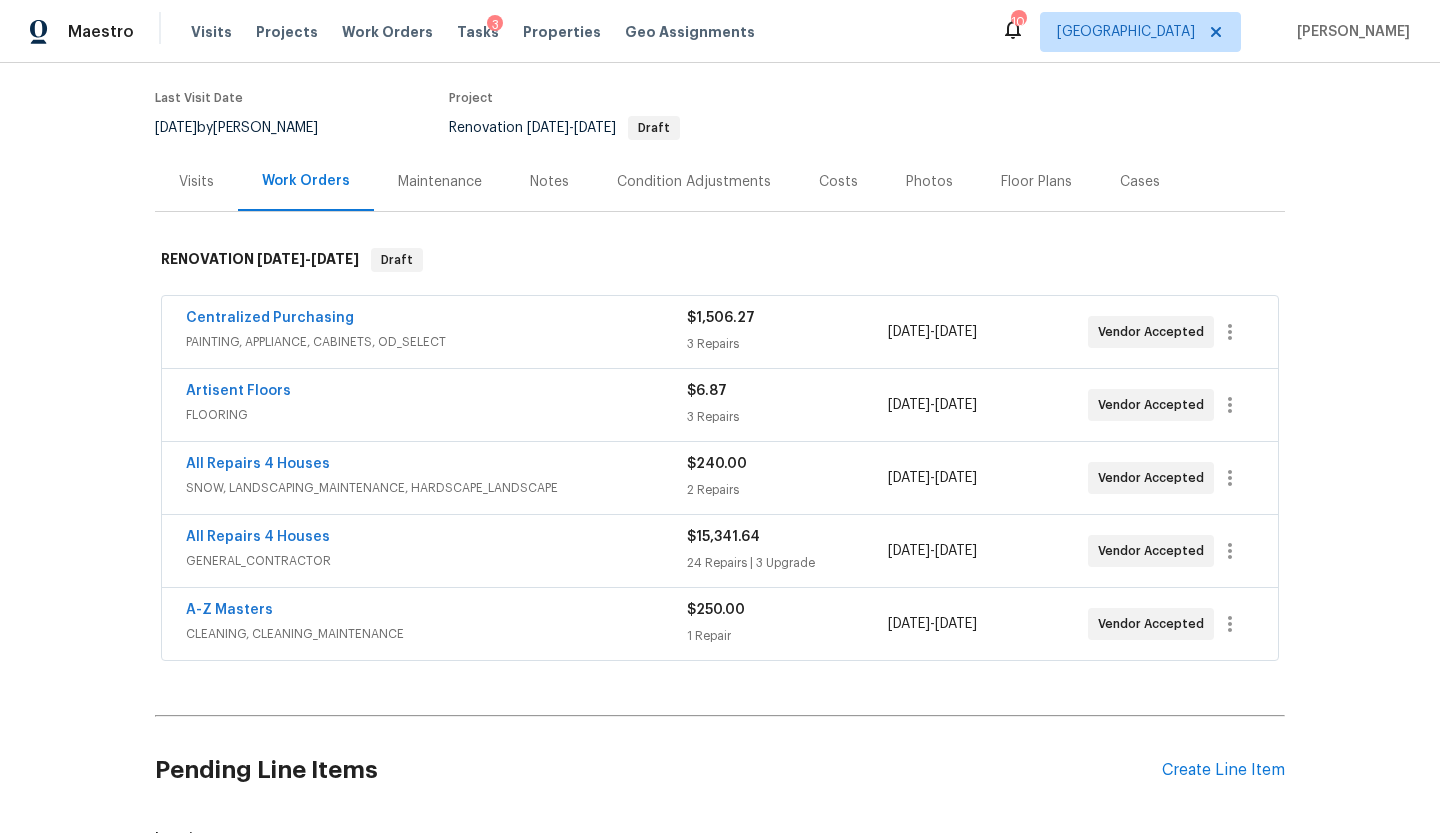 click on "GENERAL_CONTRACTOR" at bounding box center [436, 561] 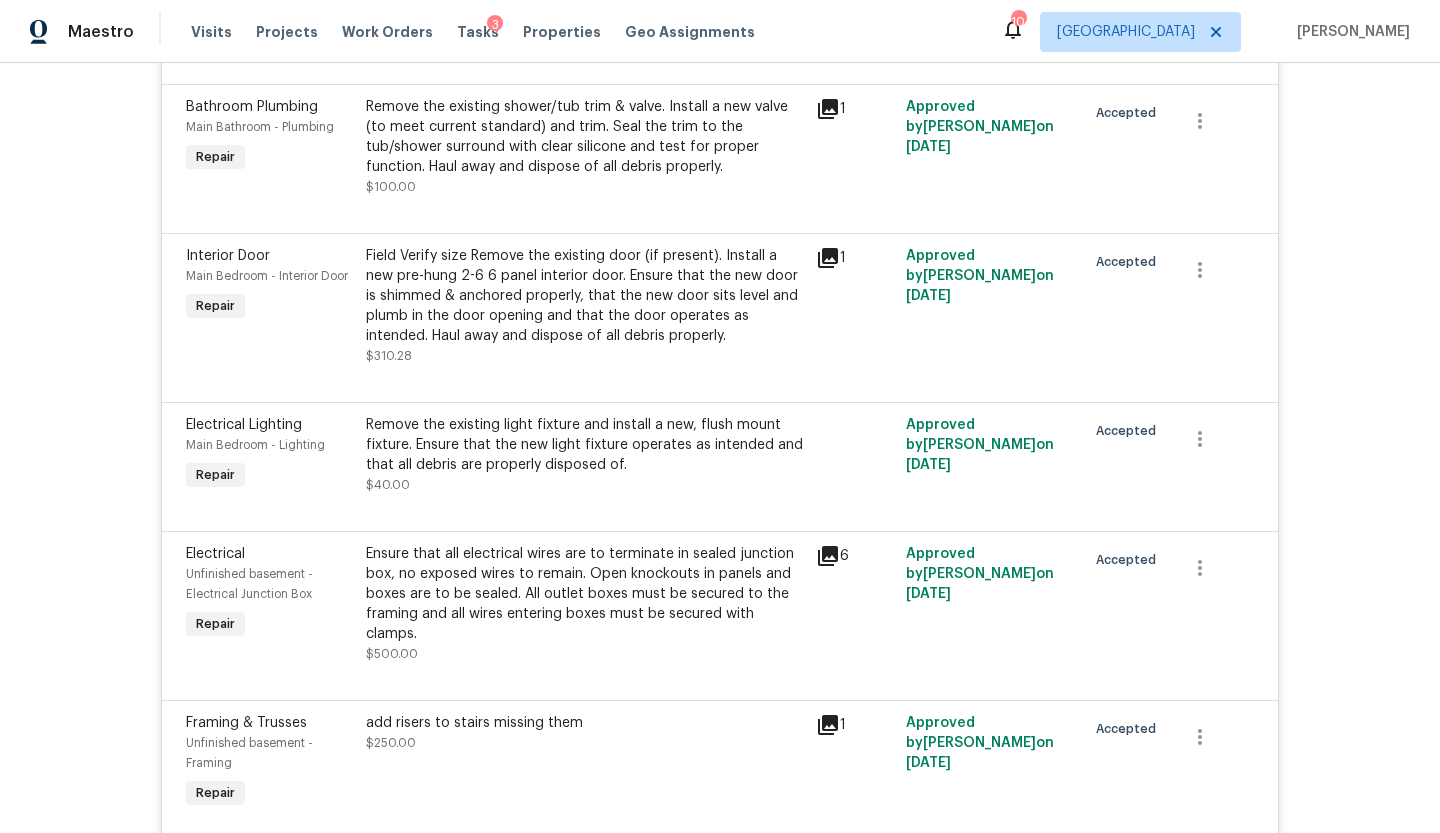 scroll, scrollTop: 3752, scrollLeft: 0, axis: vertical 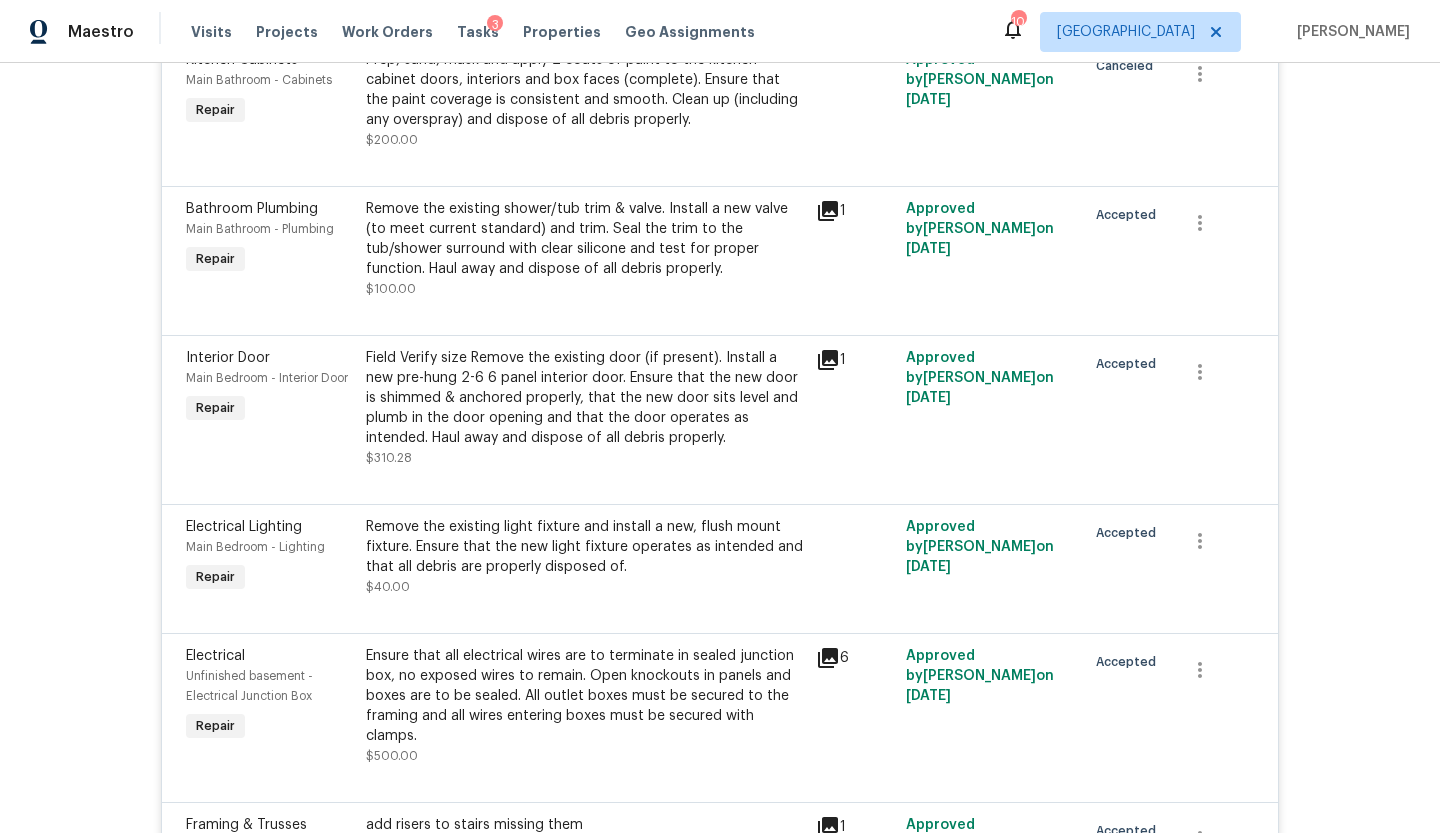click 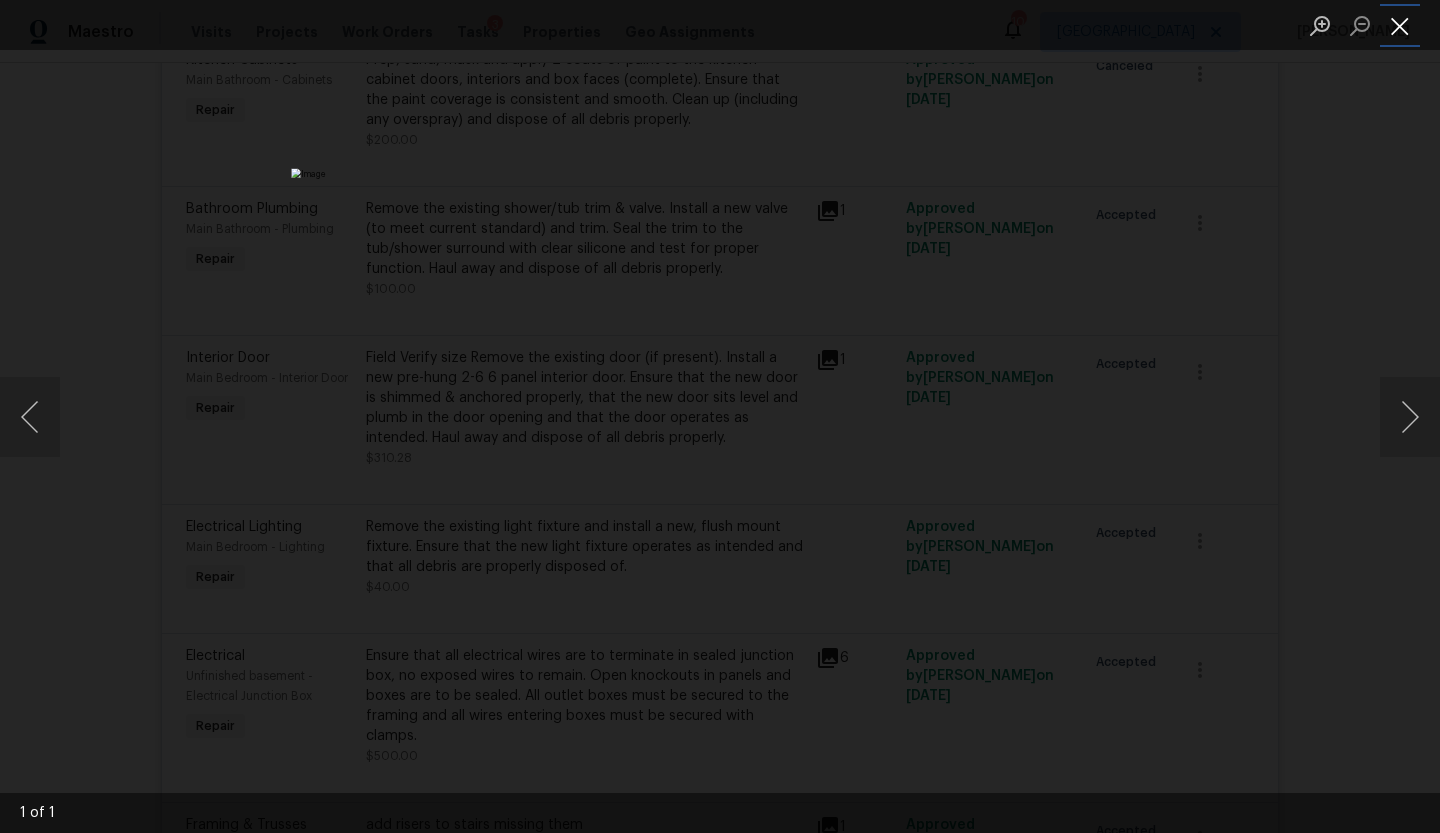 click at bounding box center [1400, 25] 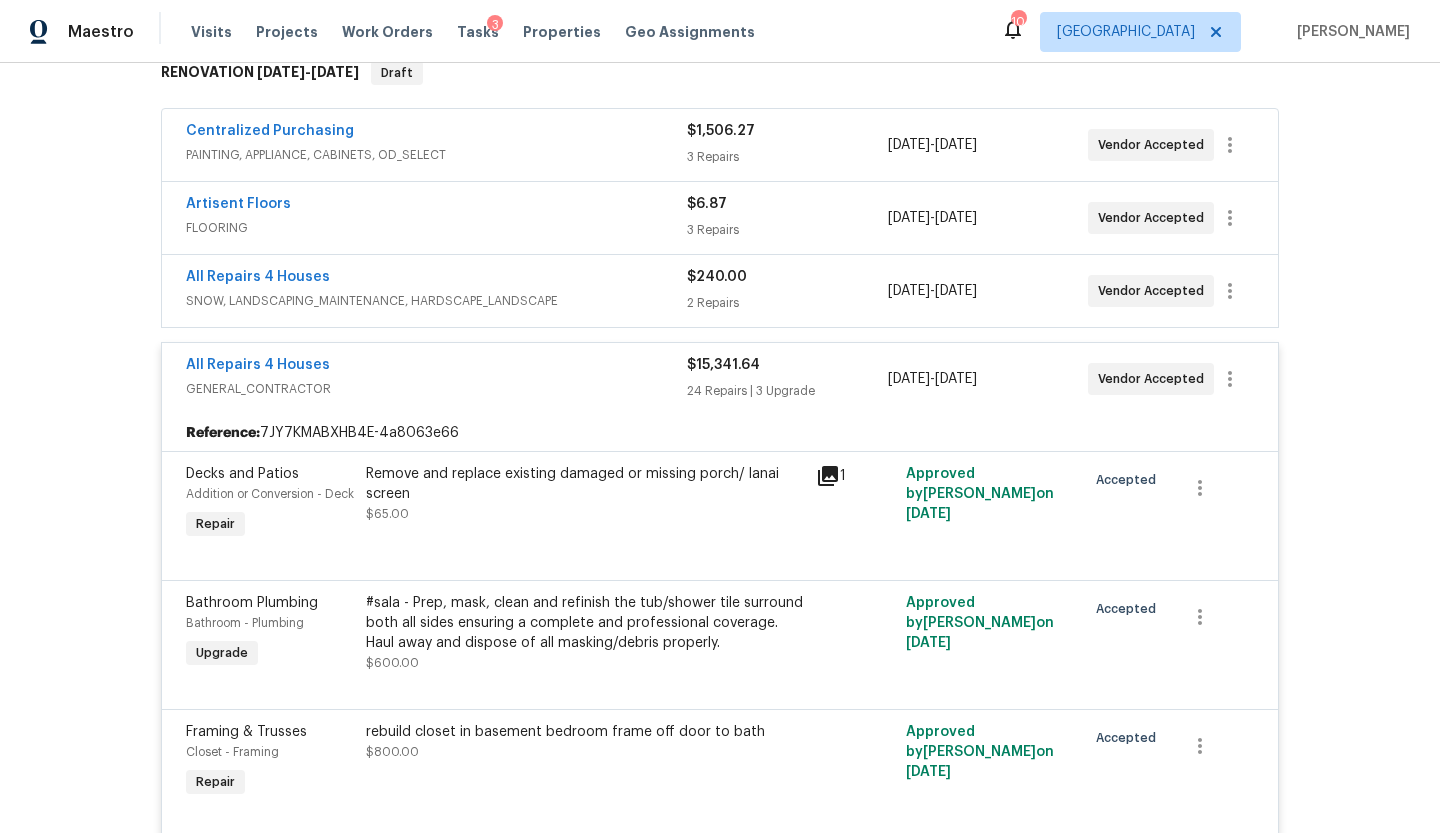 scroll, scrollTop: 0, scrollLeft: 0, axis: both 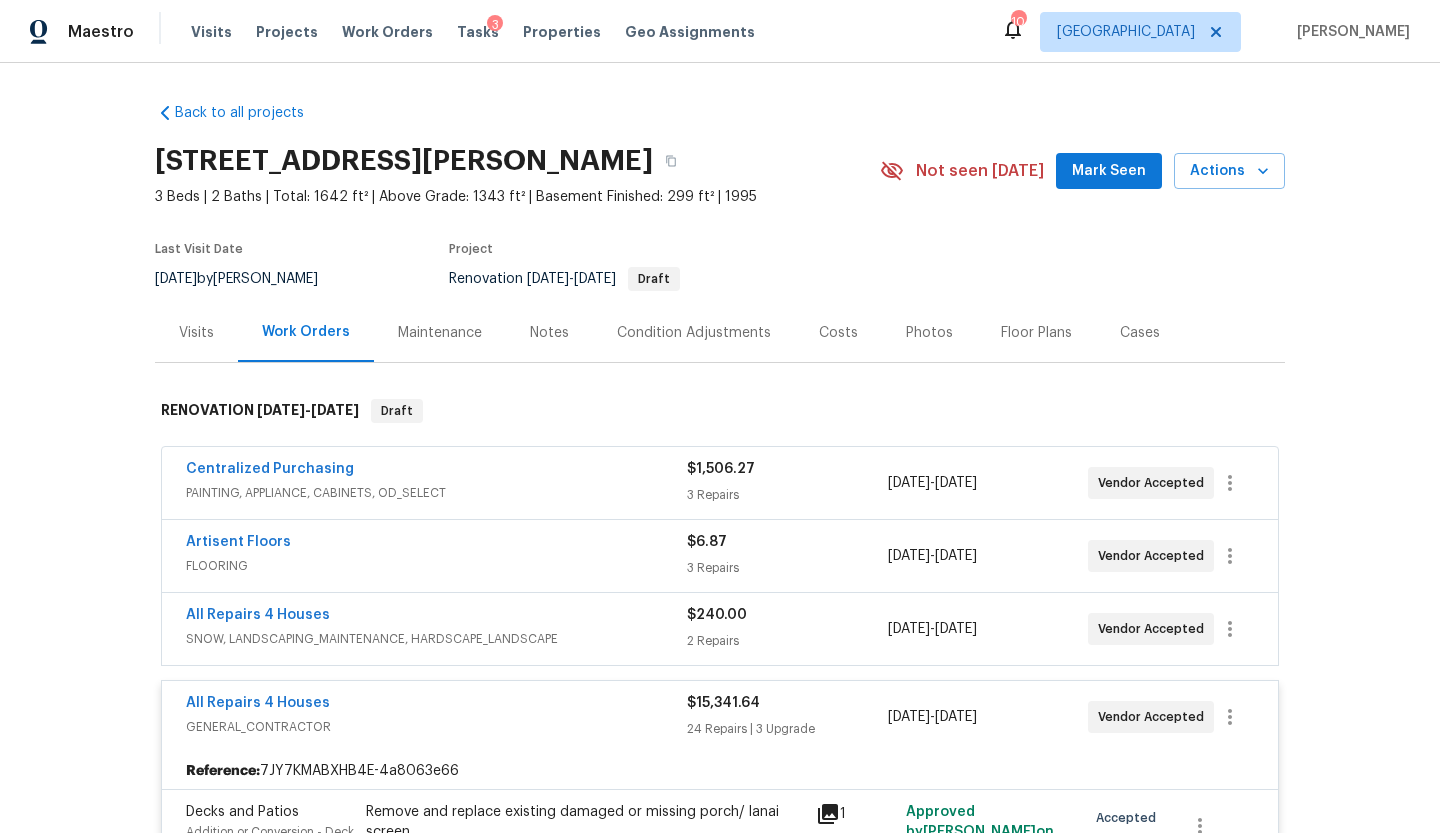 click on "Visits" at bounding box center (196, 333) 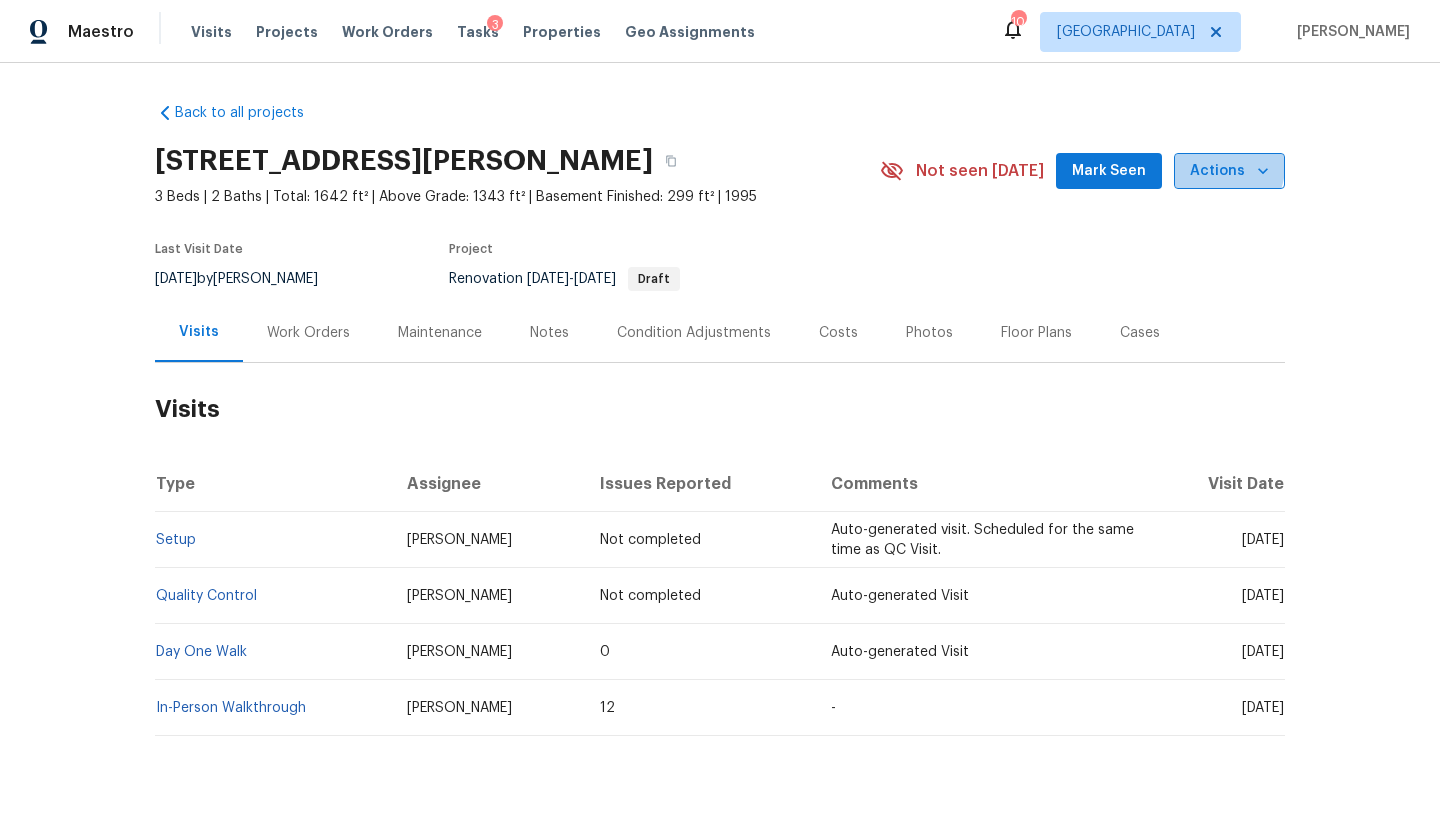 click on "Actions" at bounding box center [1229, 171] 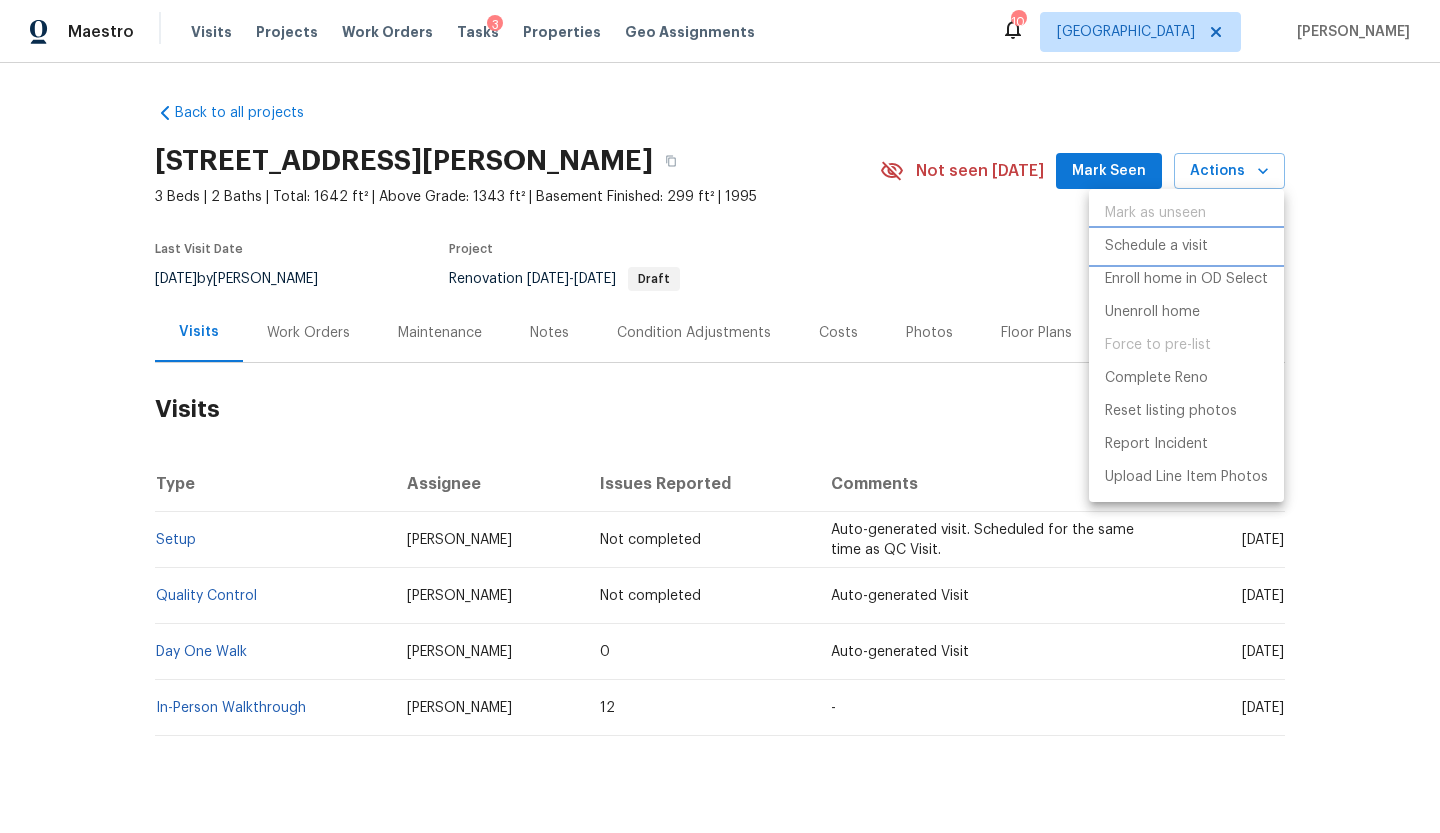 click on "Schedule a visit" at bounding box center [1156, 246] 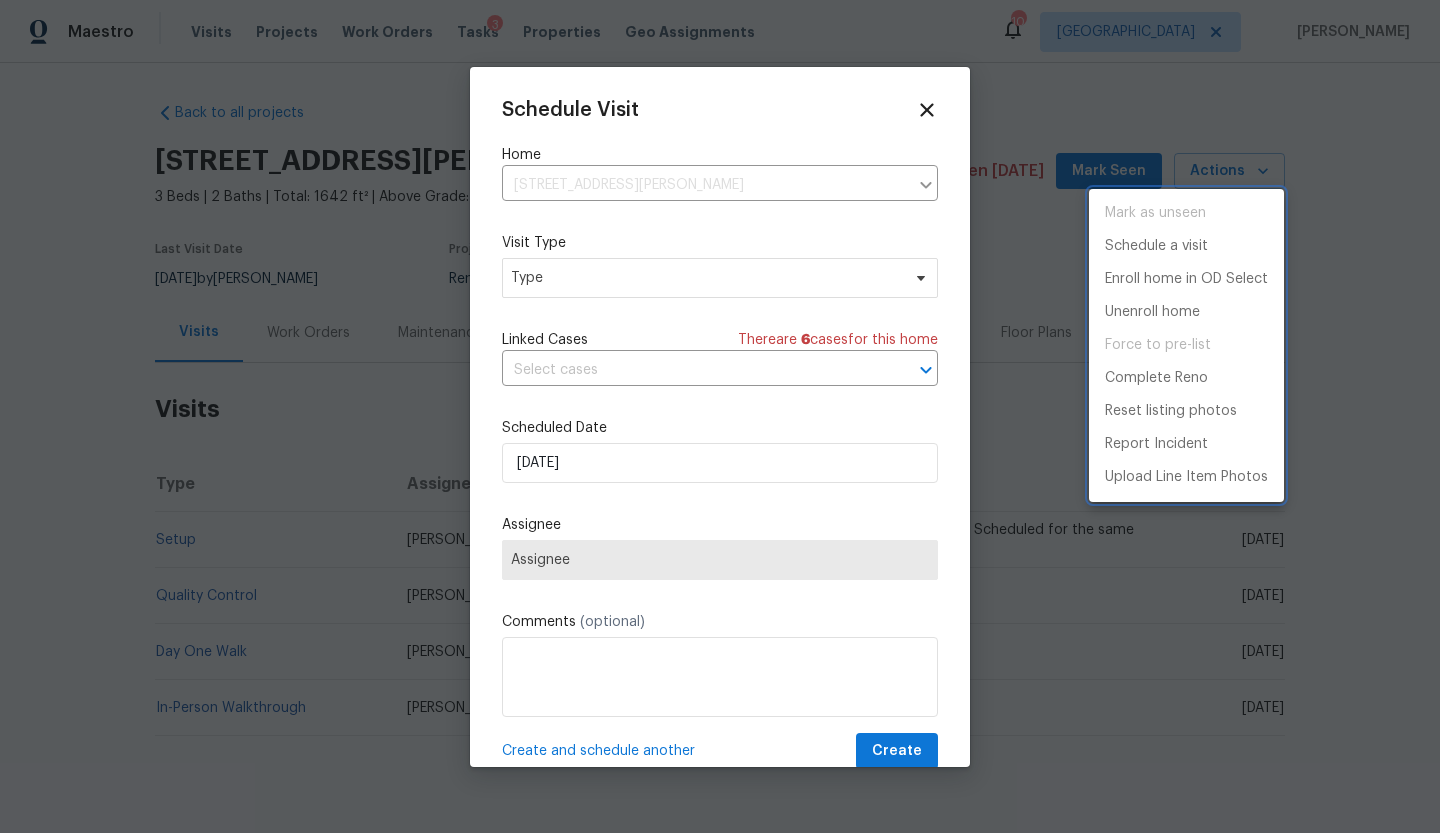 click at bounding box center (720, 416) 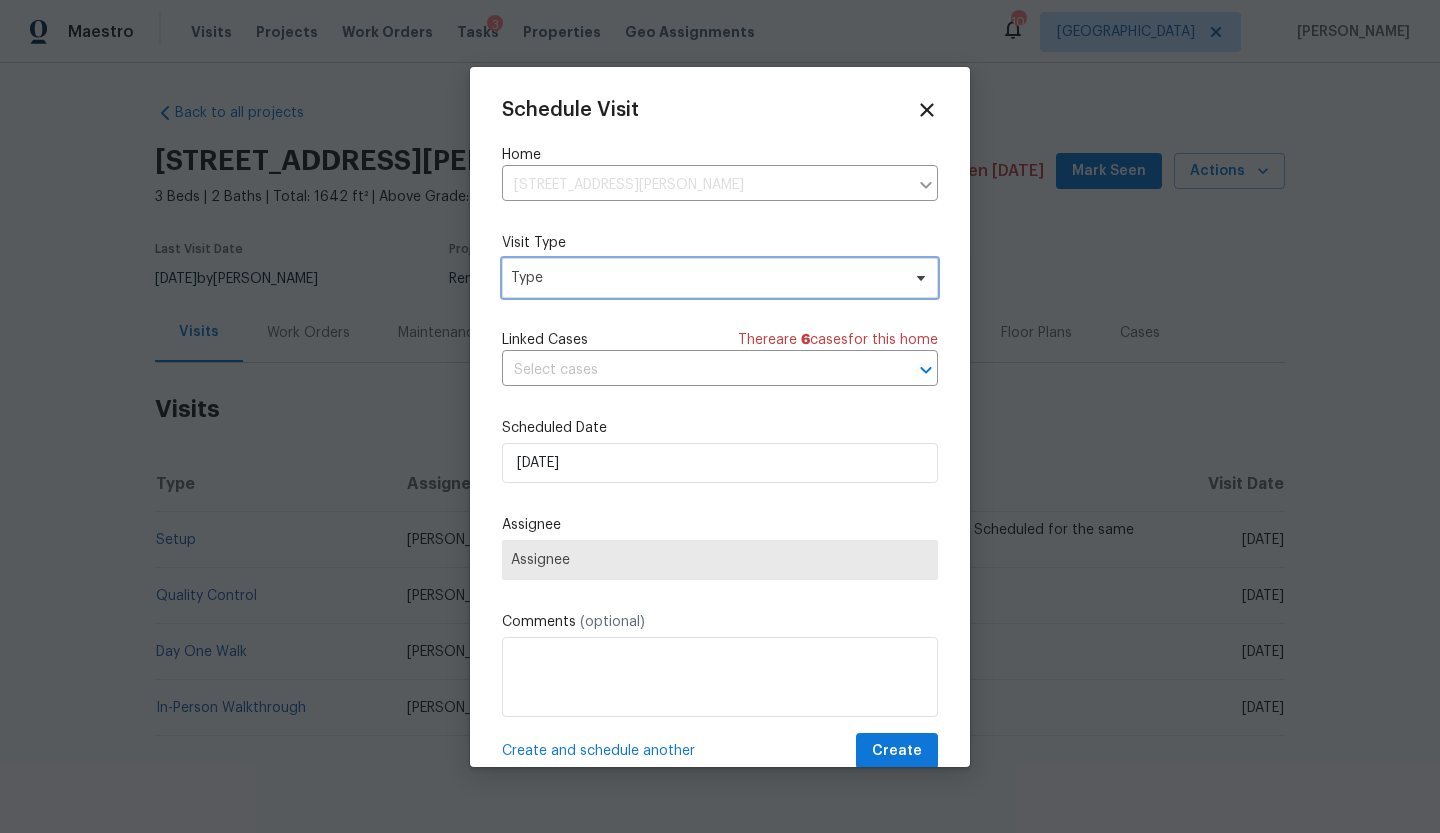 click on "Type" at bounding box center [705, 278] 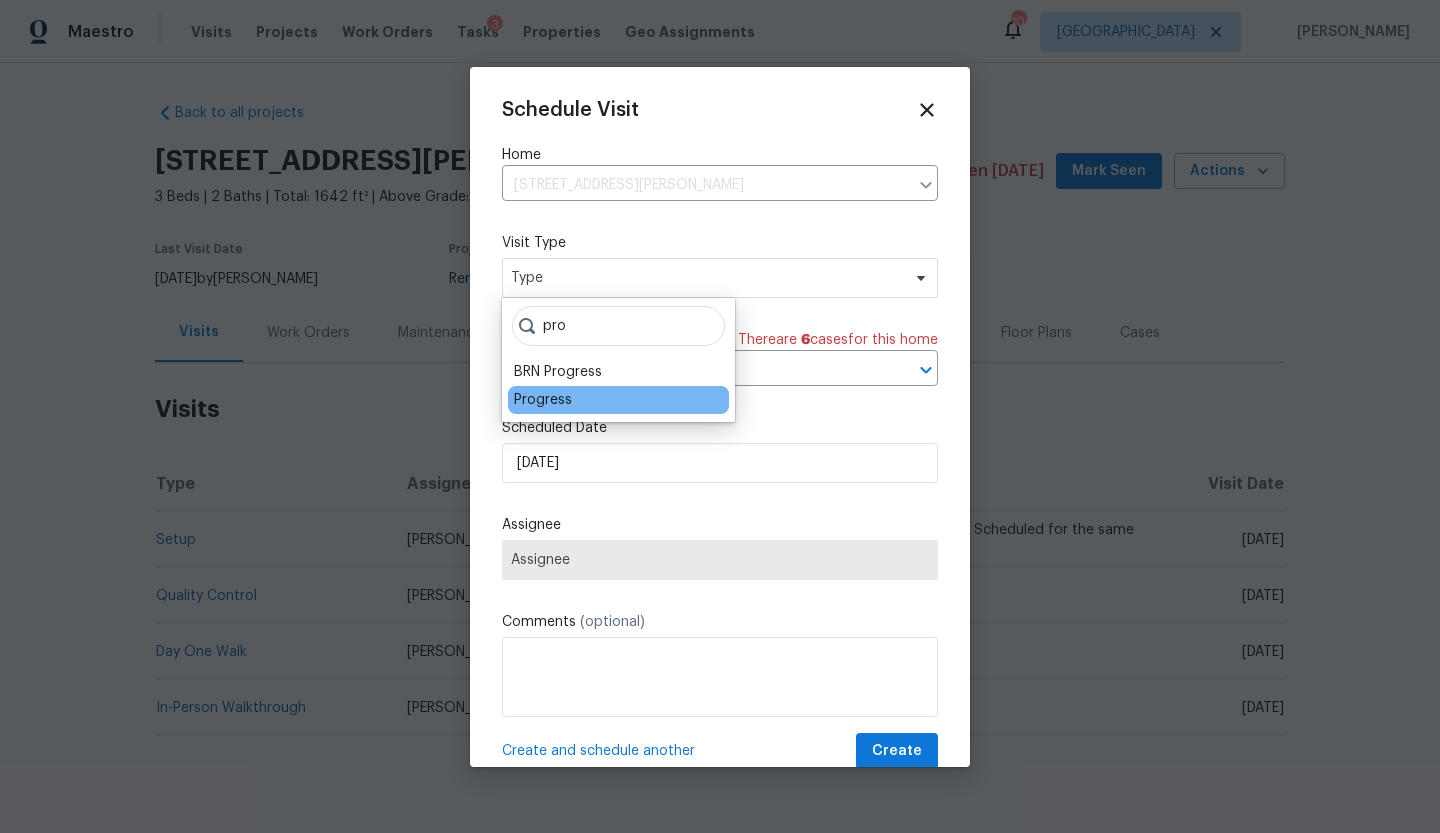 type on "pro" 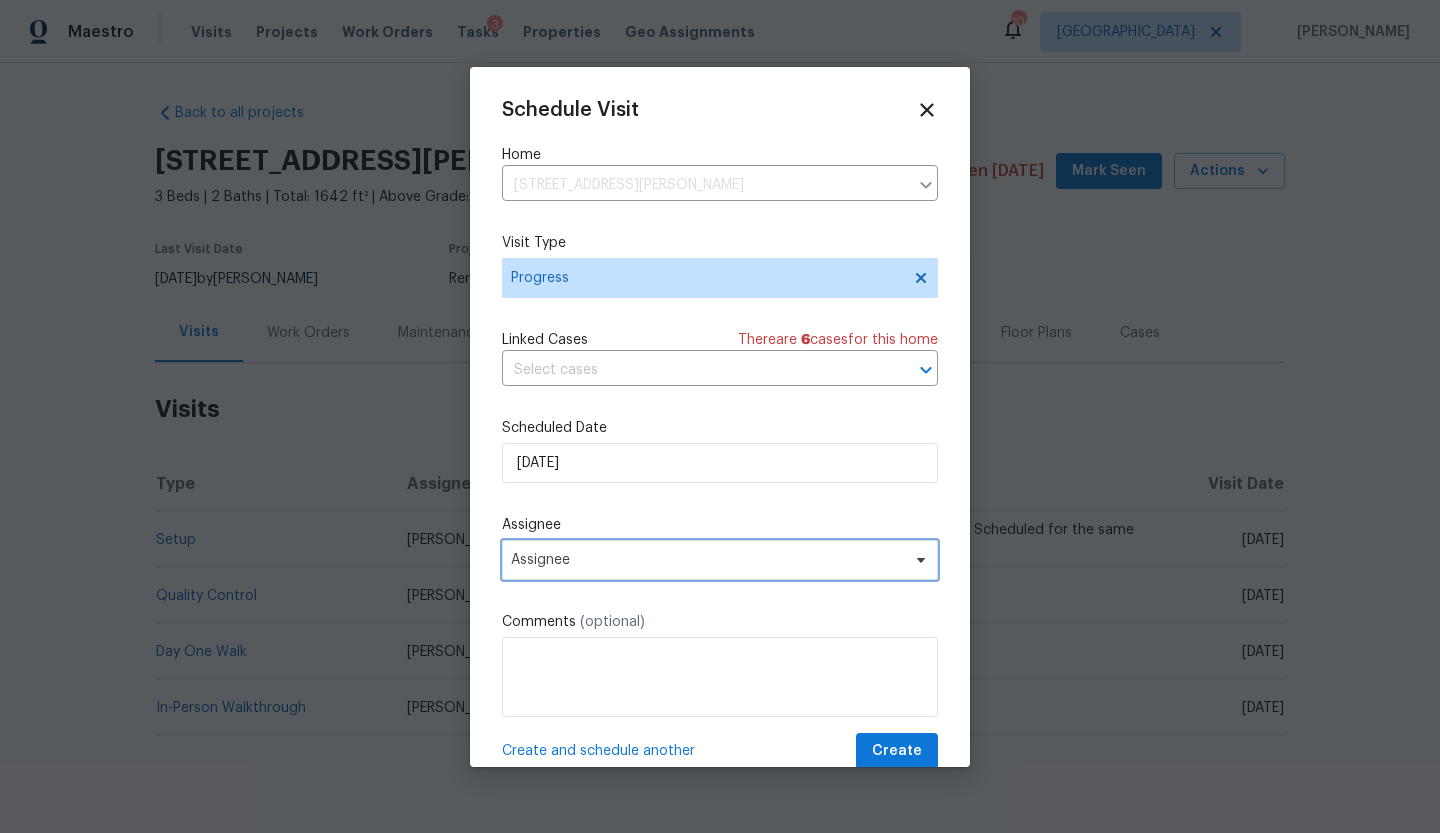 click on "Assignee" at bounding box center [707, 560] 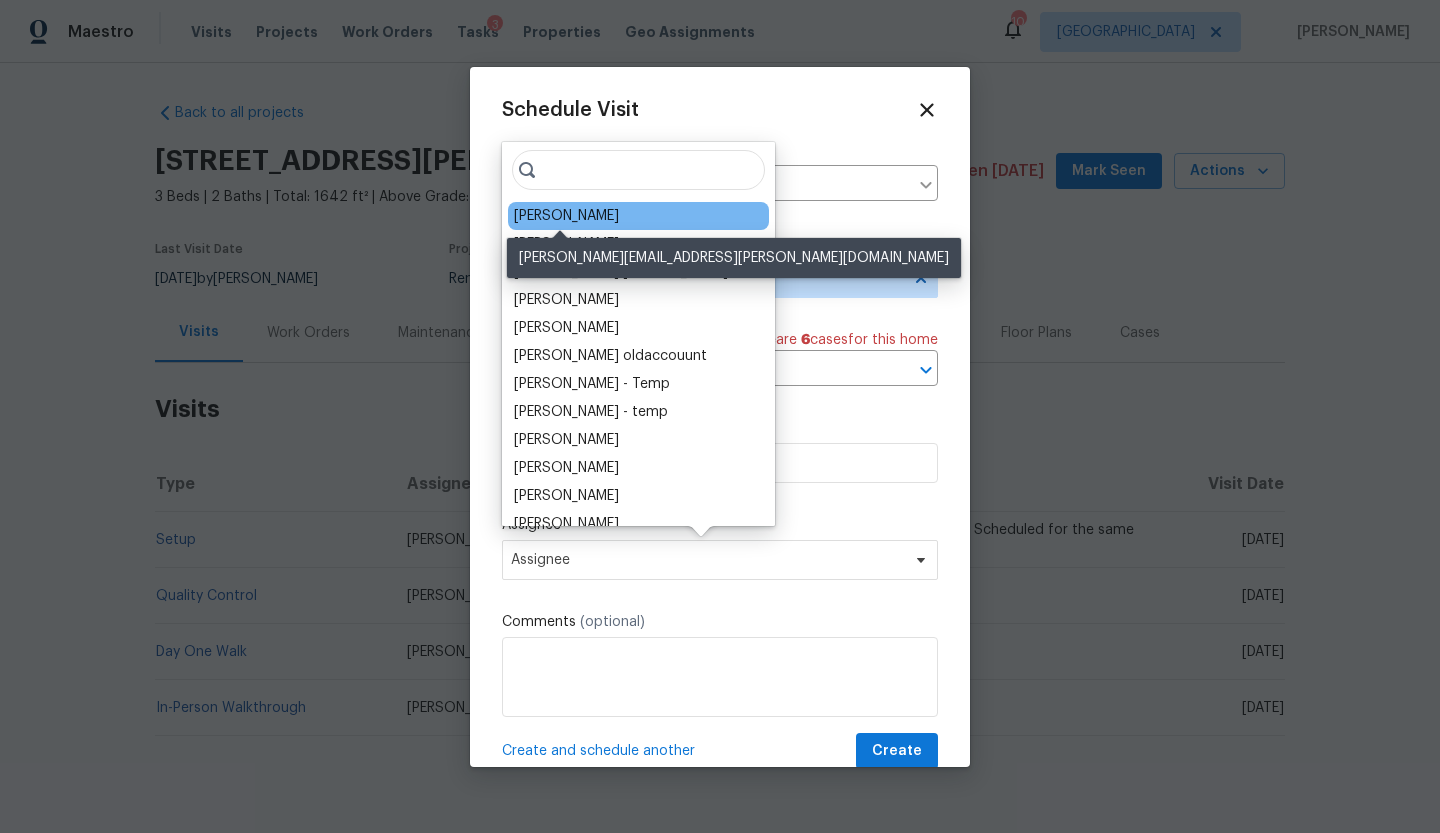 click on "[PERSON_NAME]" at bounding box center [566, 216] 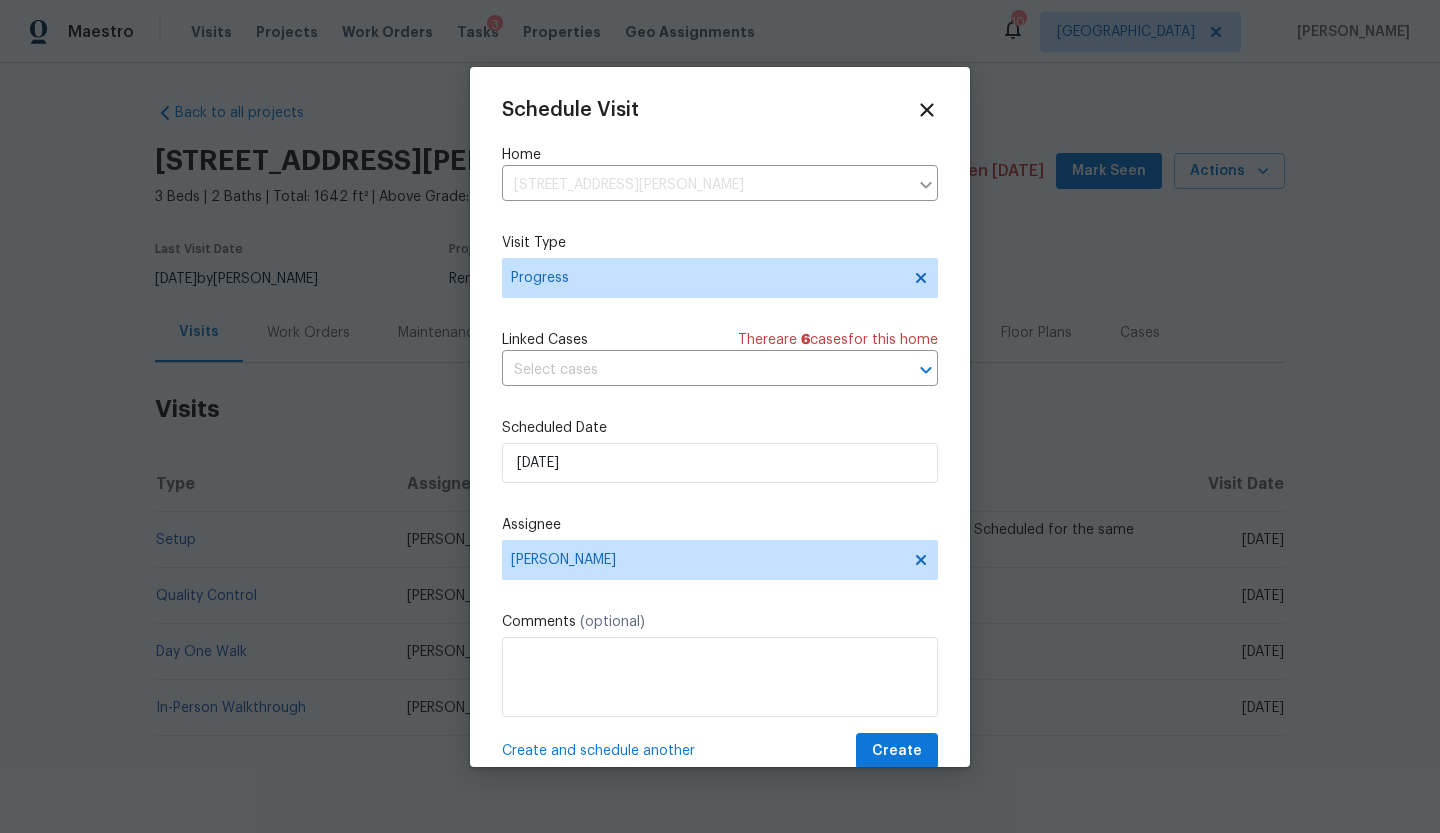 click on "Create and schedule another" at bounding box center [598, 751] 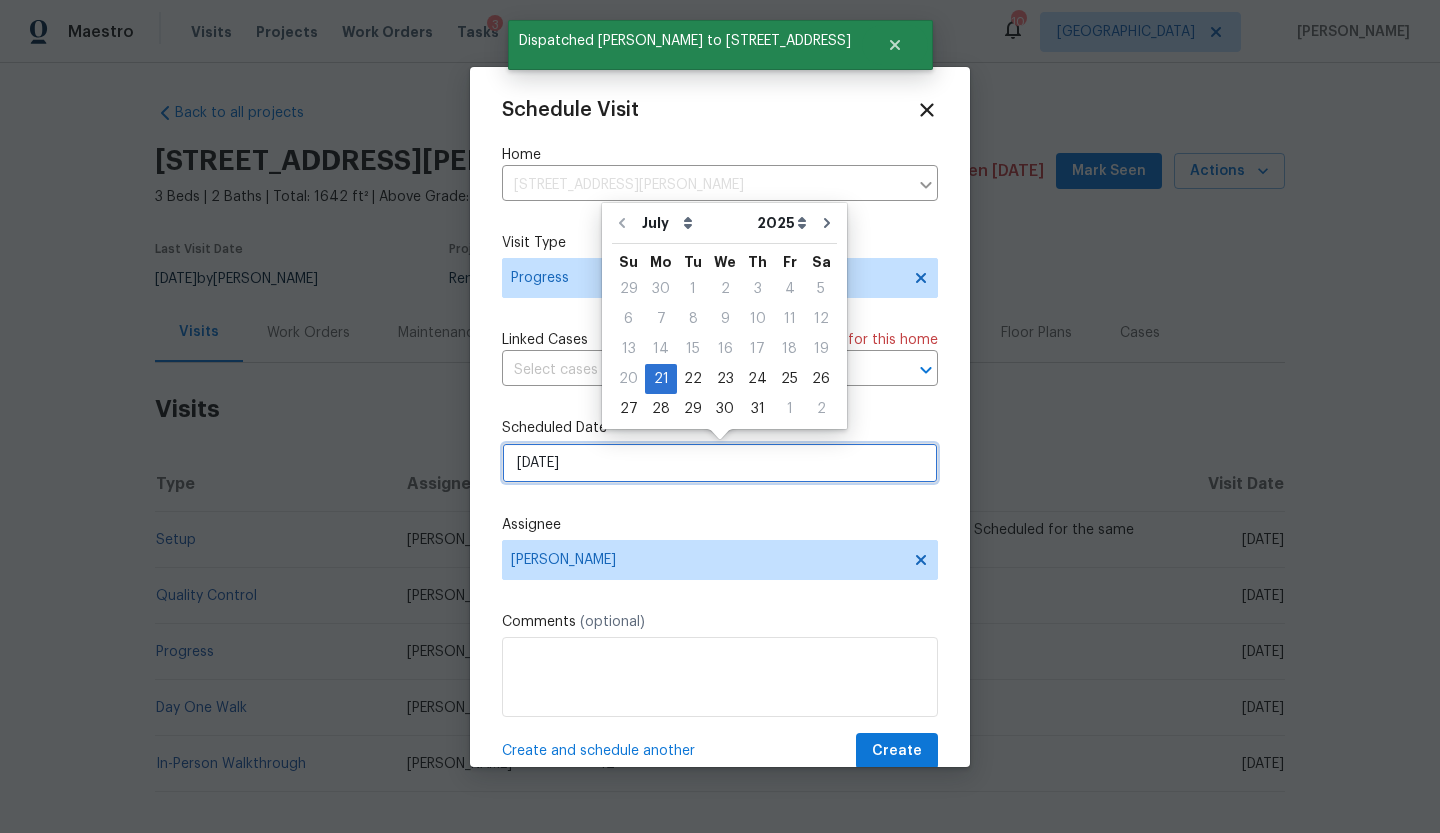 click on "7/21/2025" at bounding box center [720, 463] 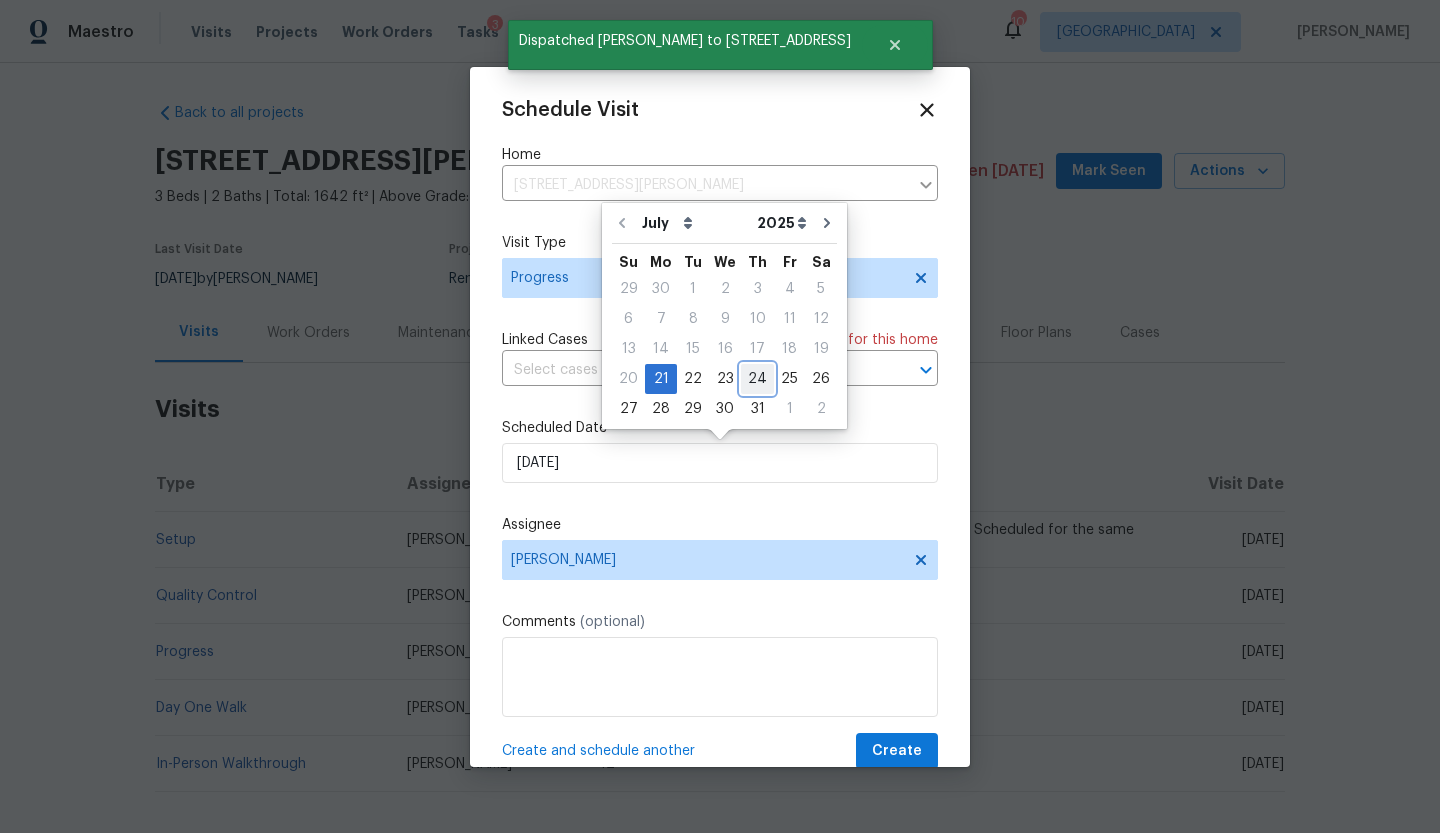 click on "24" at bounding box center (757, 379) 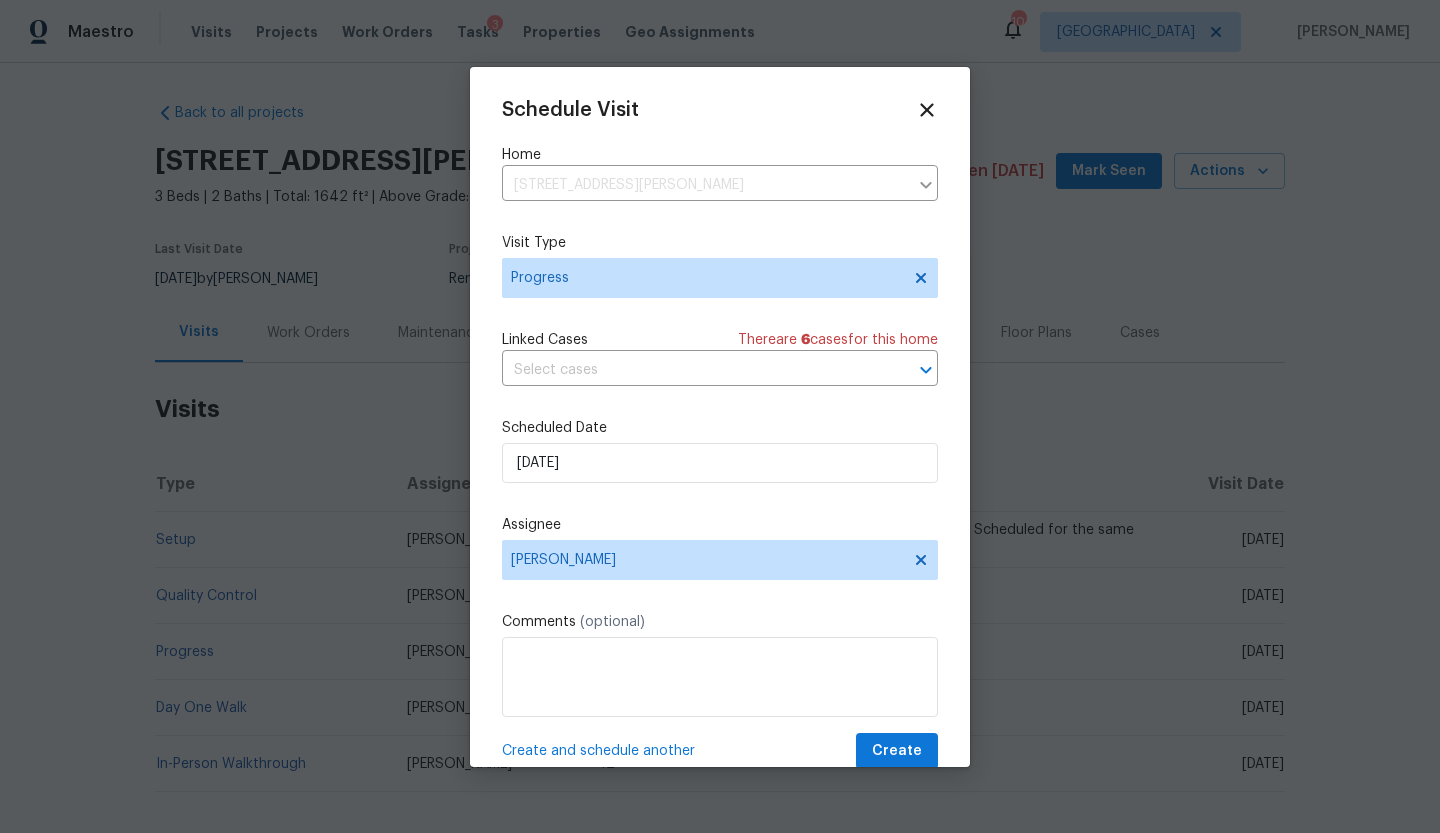 click on "Create and schedule another" at bounding box center [598, 751] 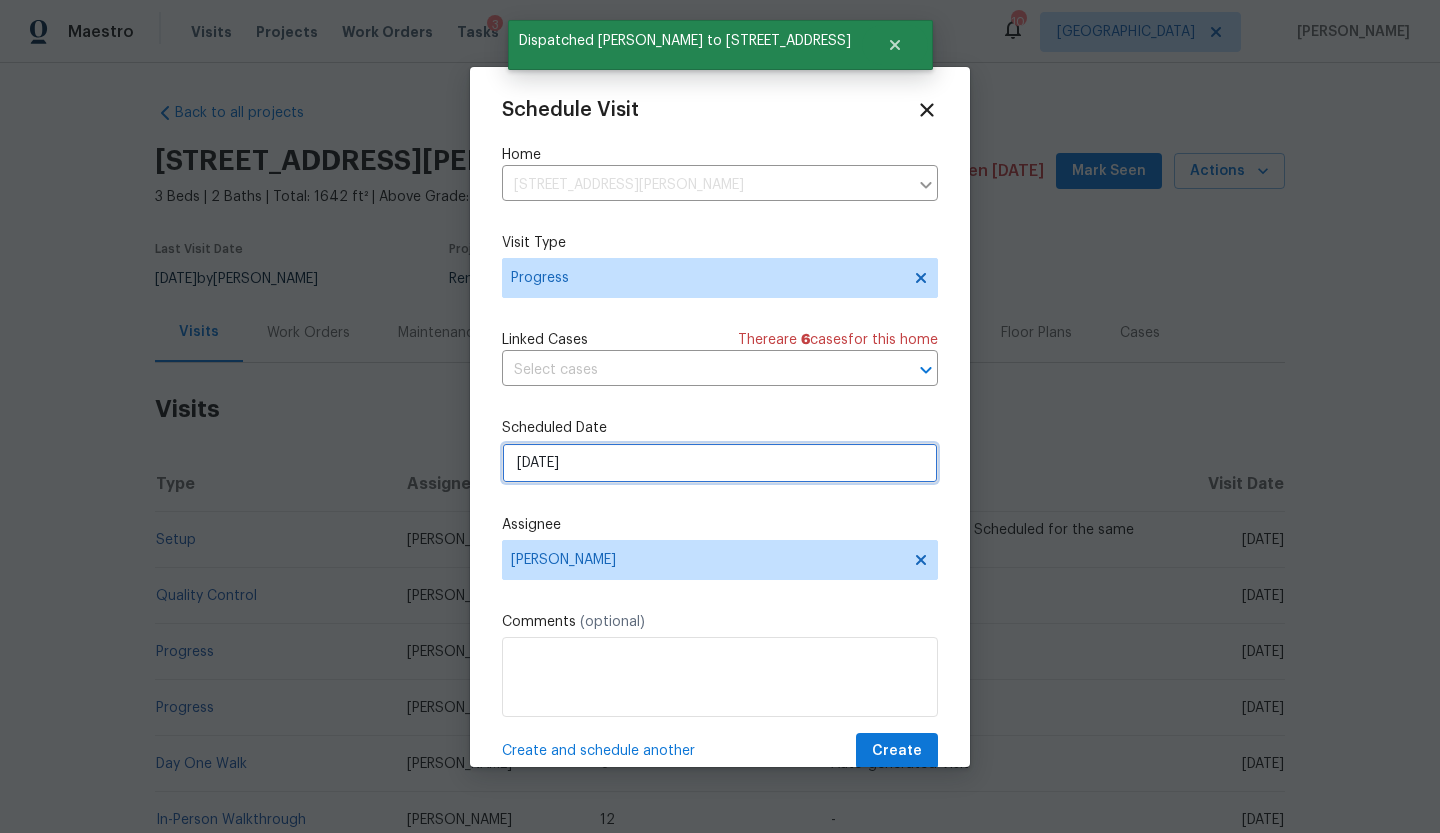 click on "7/24/2025" at bounding box center [720, 463] 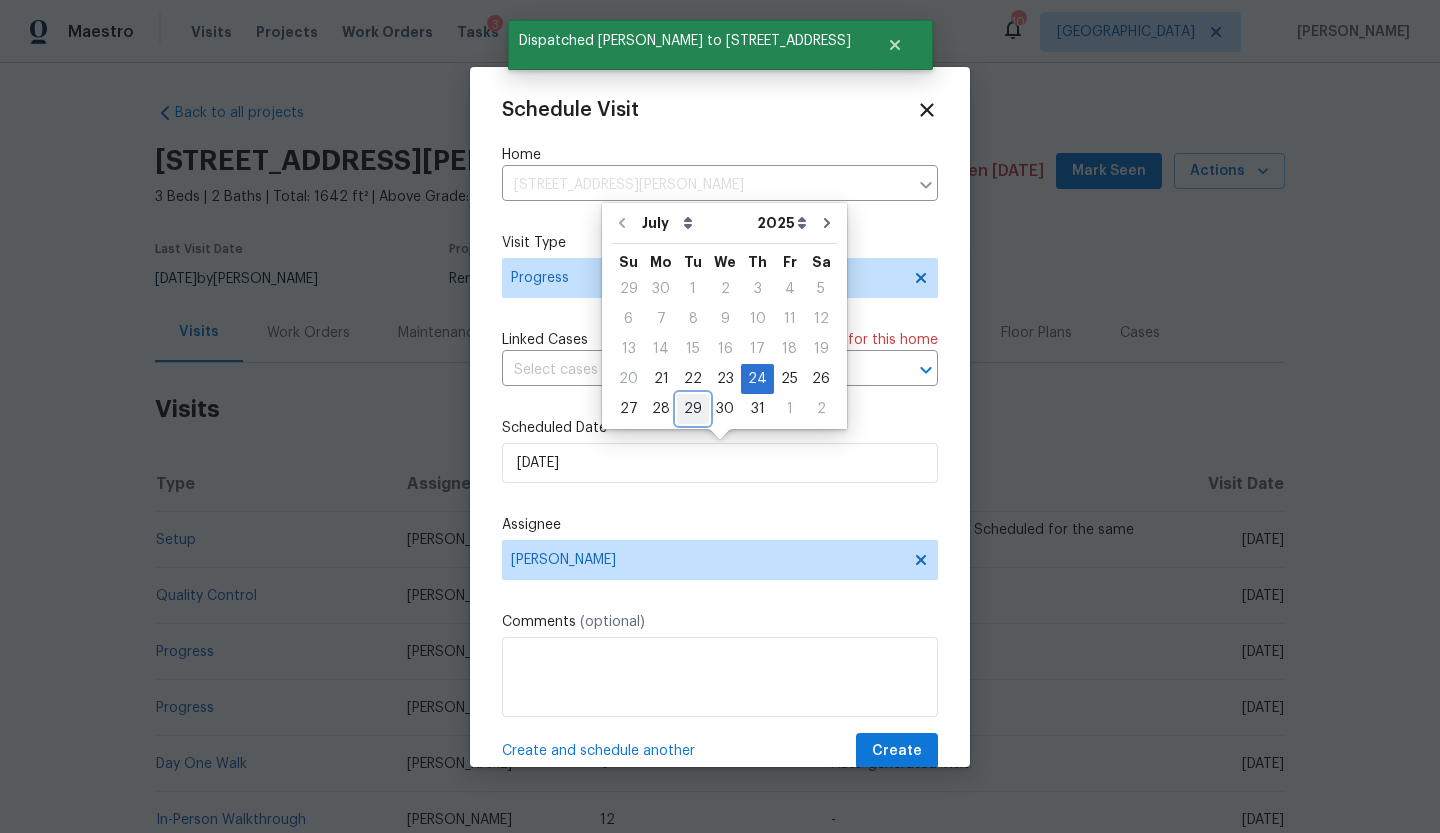 click on "29" at bounding box center [693, 409] 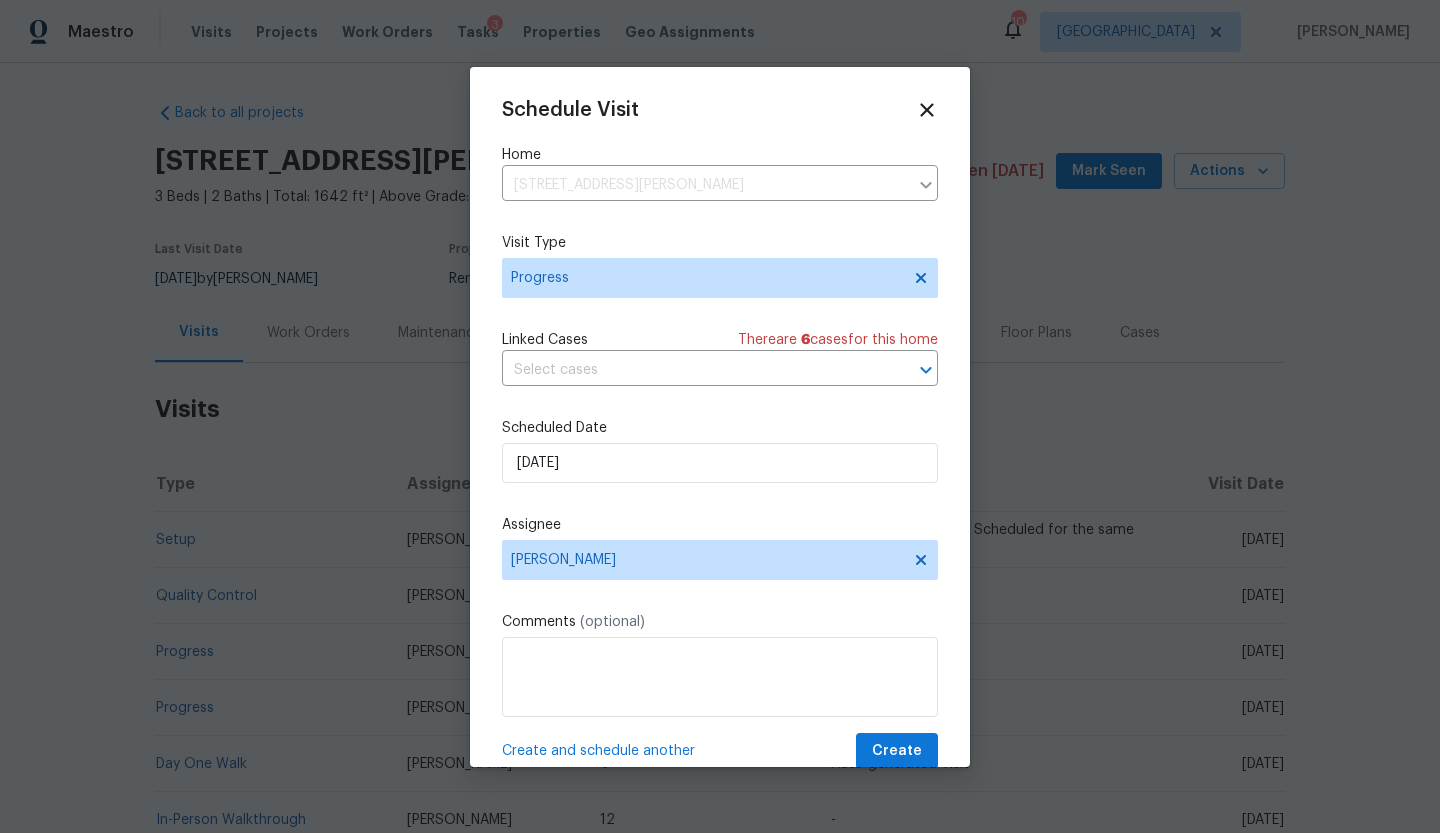 click on "Create and schedule another" at bounding box center [598, 751] 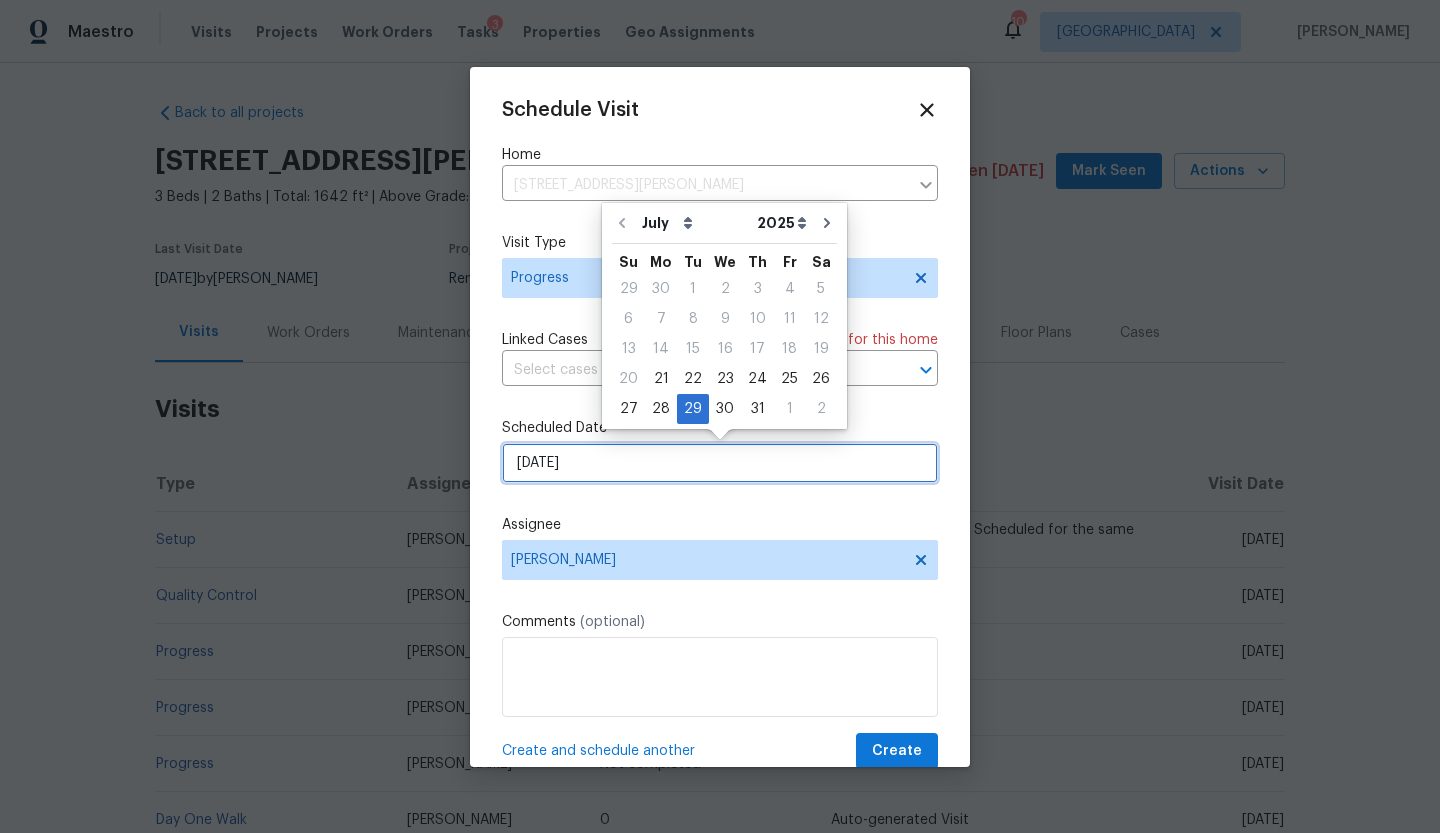 click on "7/29/2025" at bounding box center [720, 463] 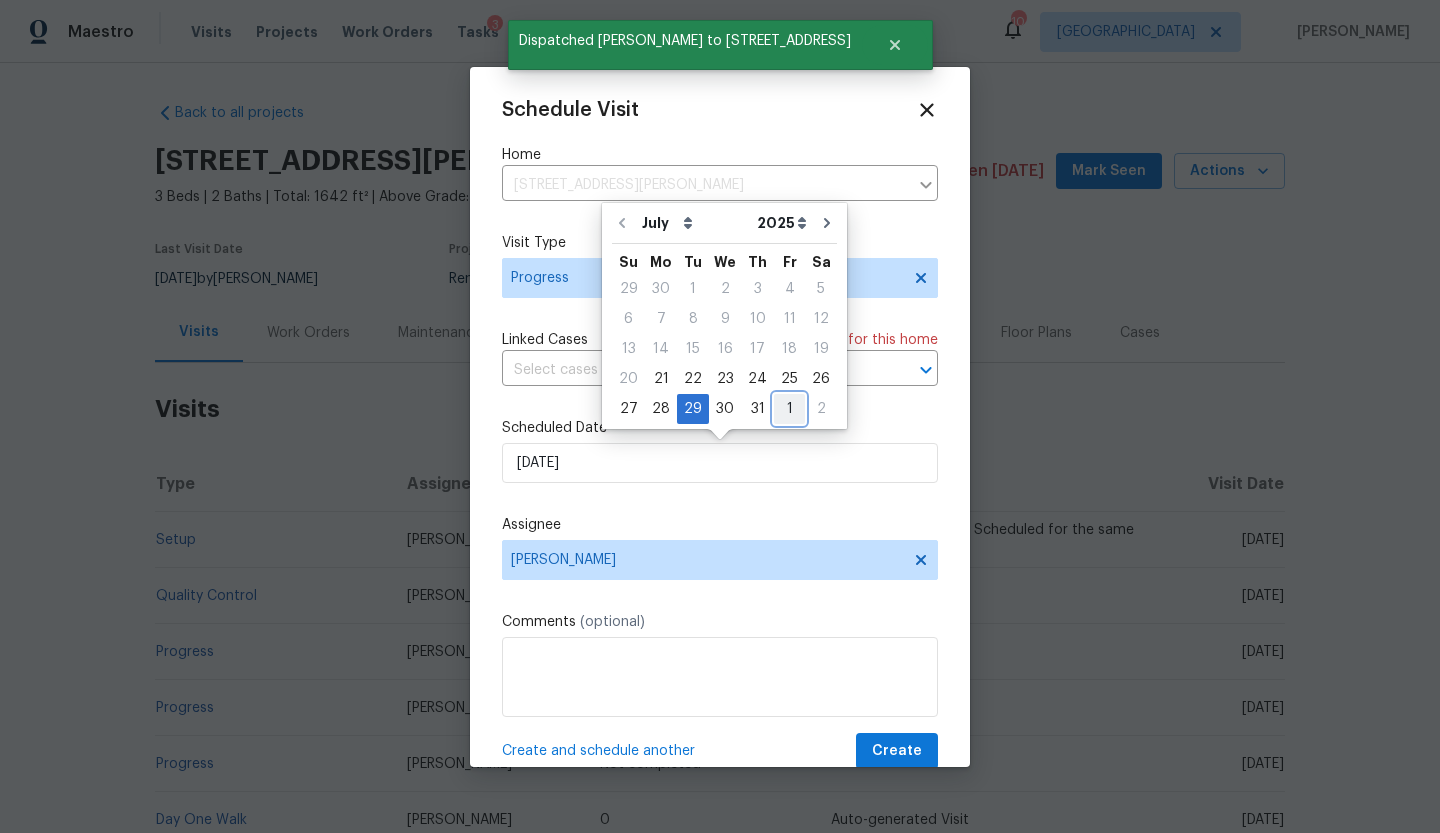 click on "1" at bounding box center [789, 409] 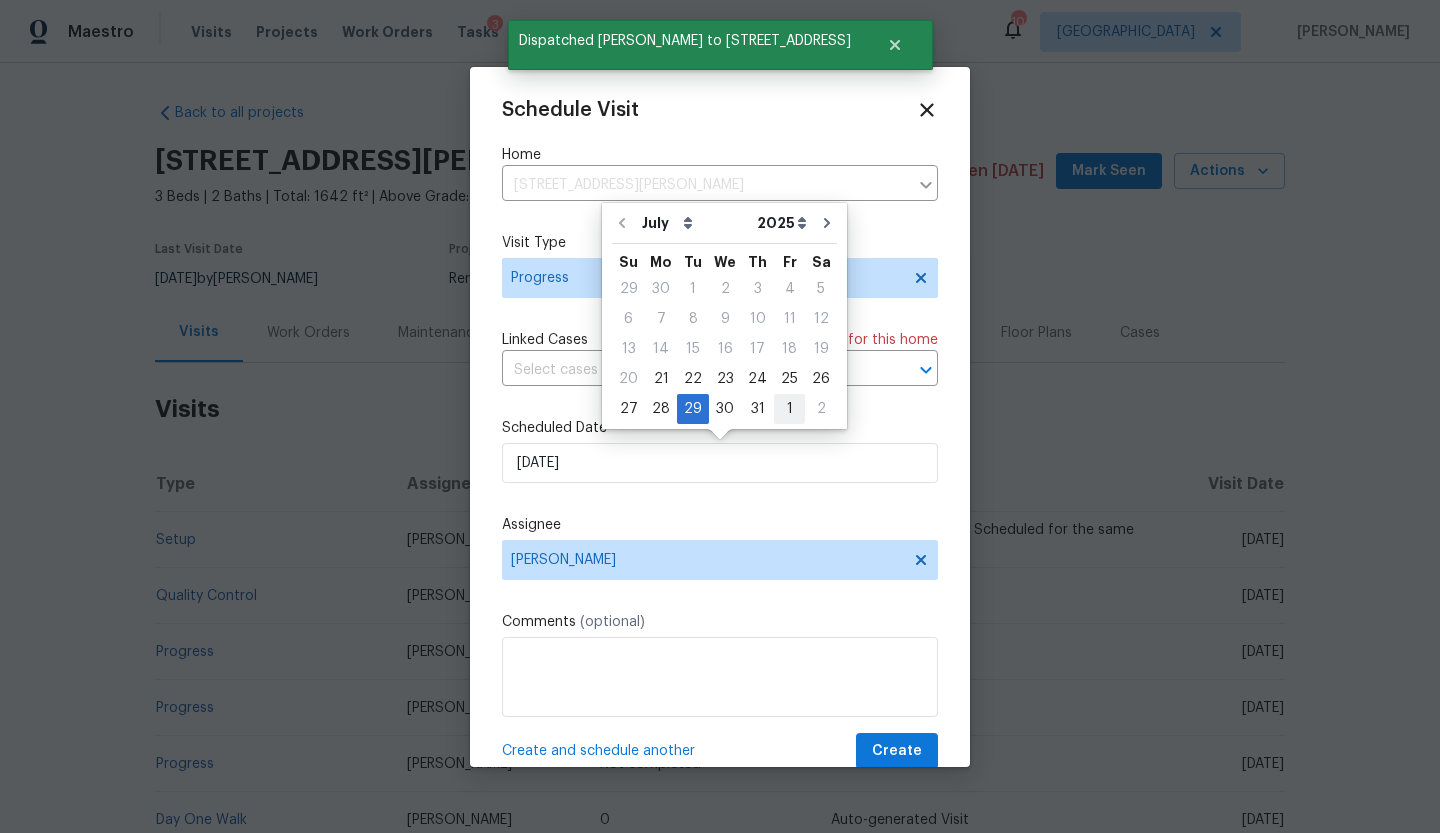 type on "8/1/2025" 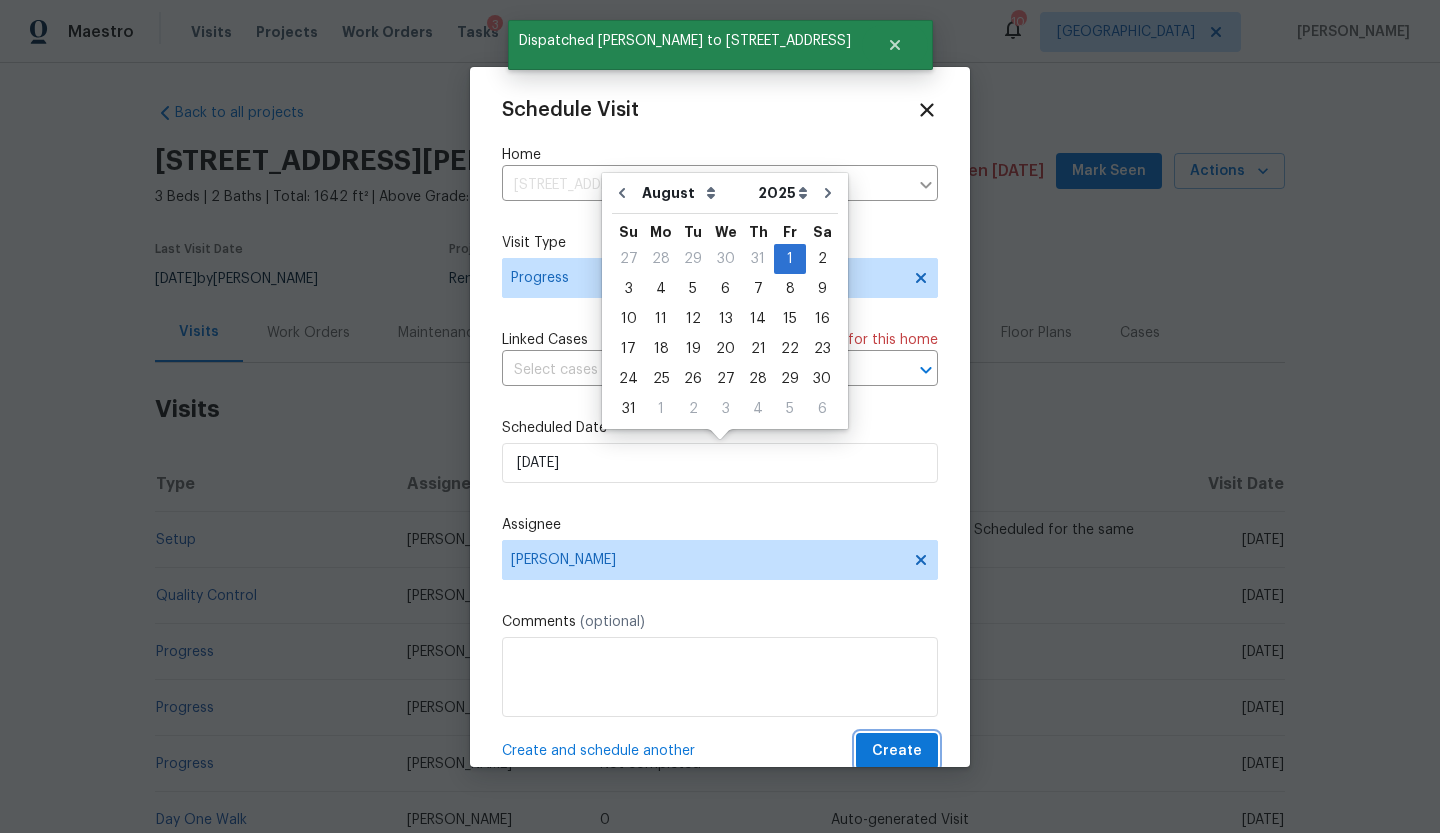 click on "Create" at bounding box center (897, 751) 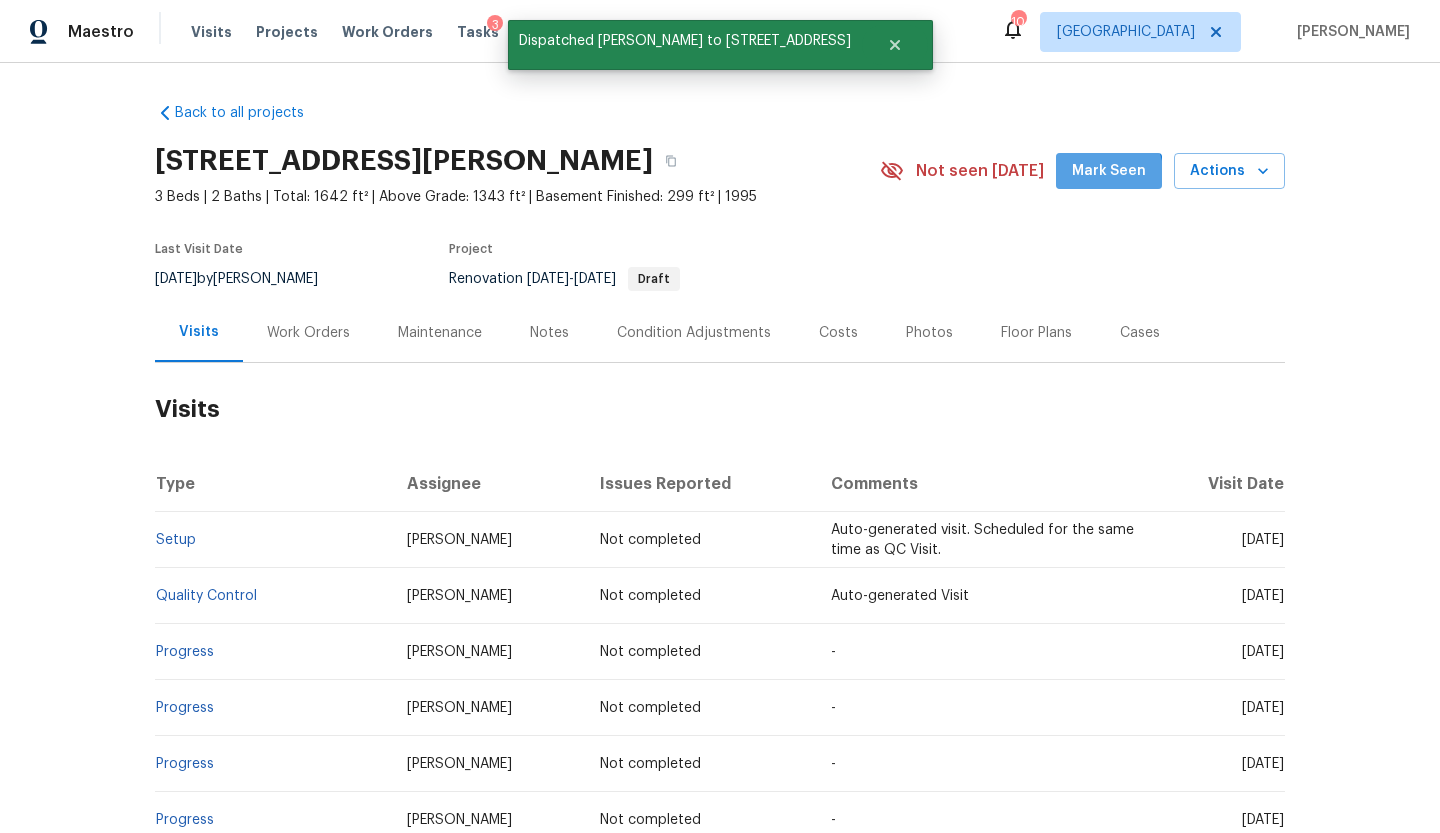 click on "Mark Seen" at bounding box center (1109, 171) 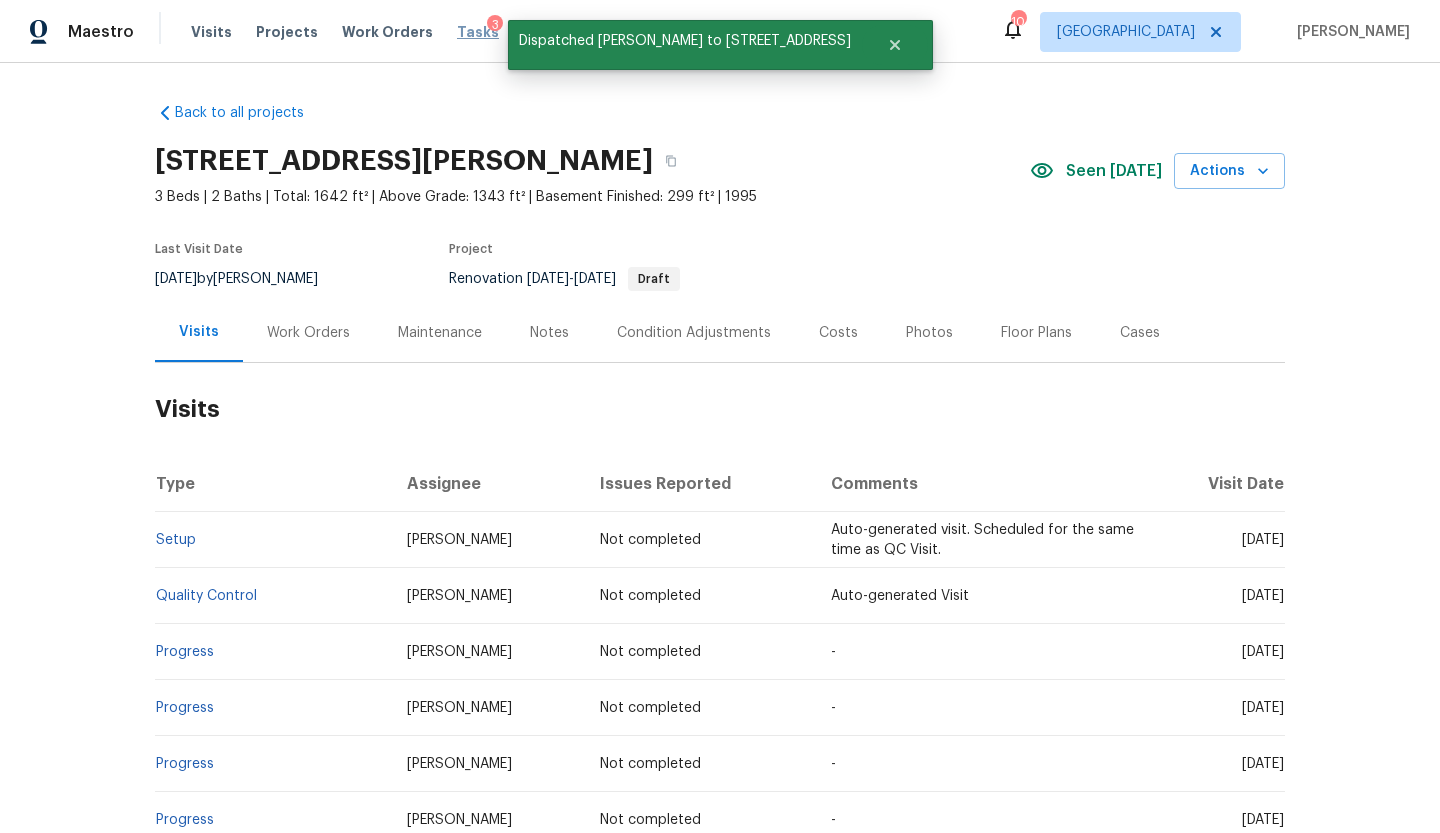 click on "Tasks" at bounding box center [478, 32] 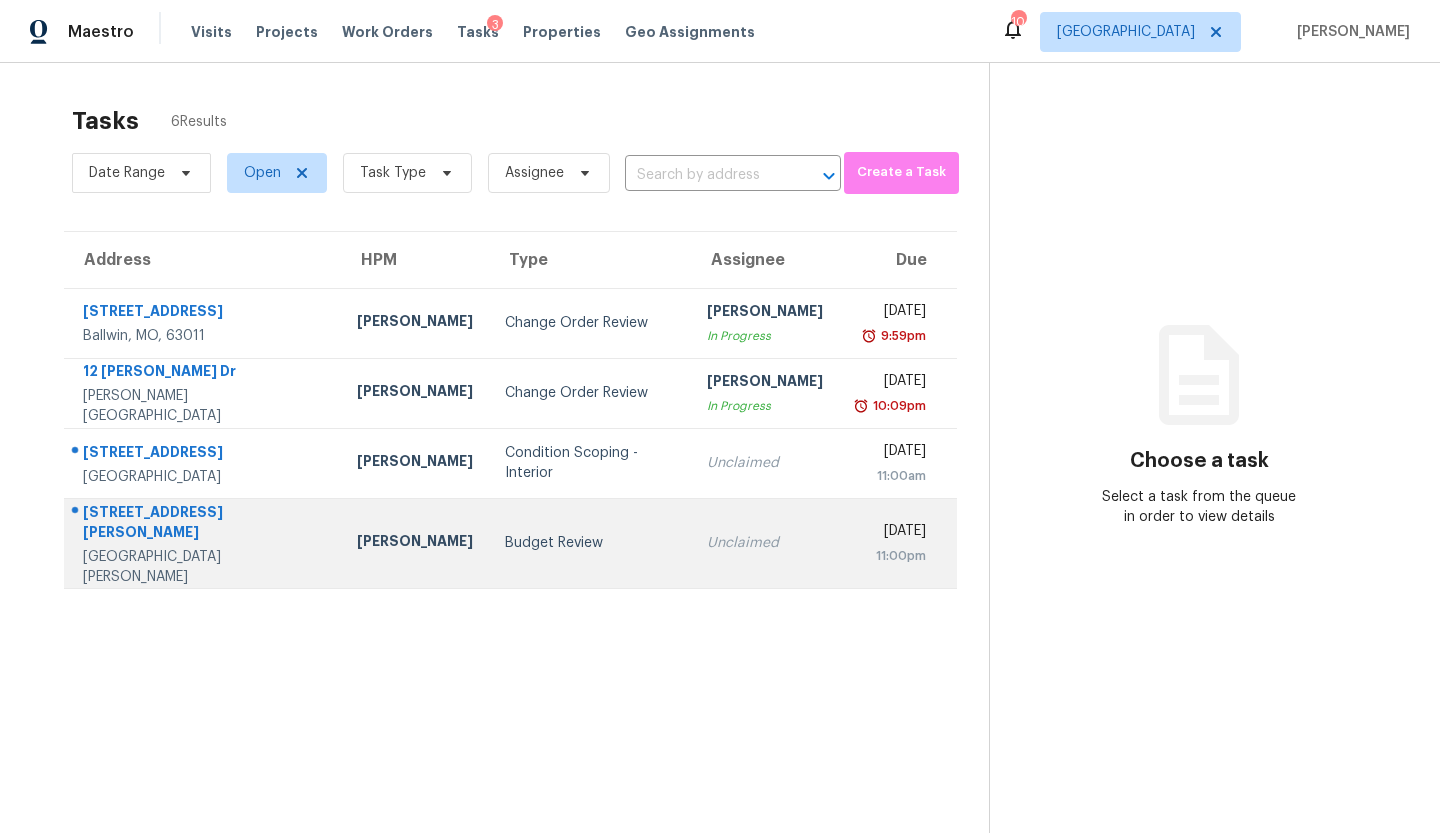 click on "Budget Review" at bounding box center [590, 543] 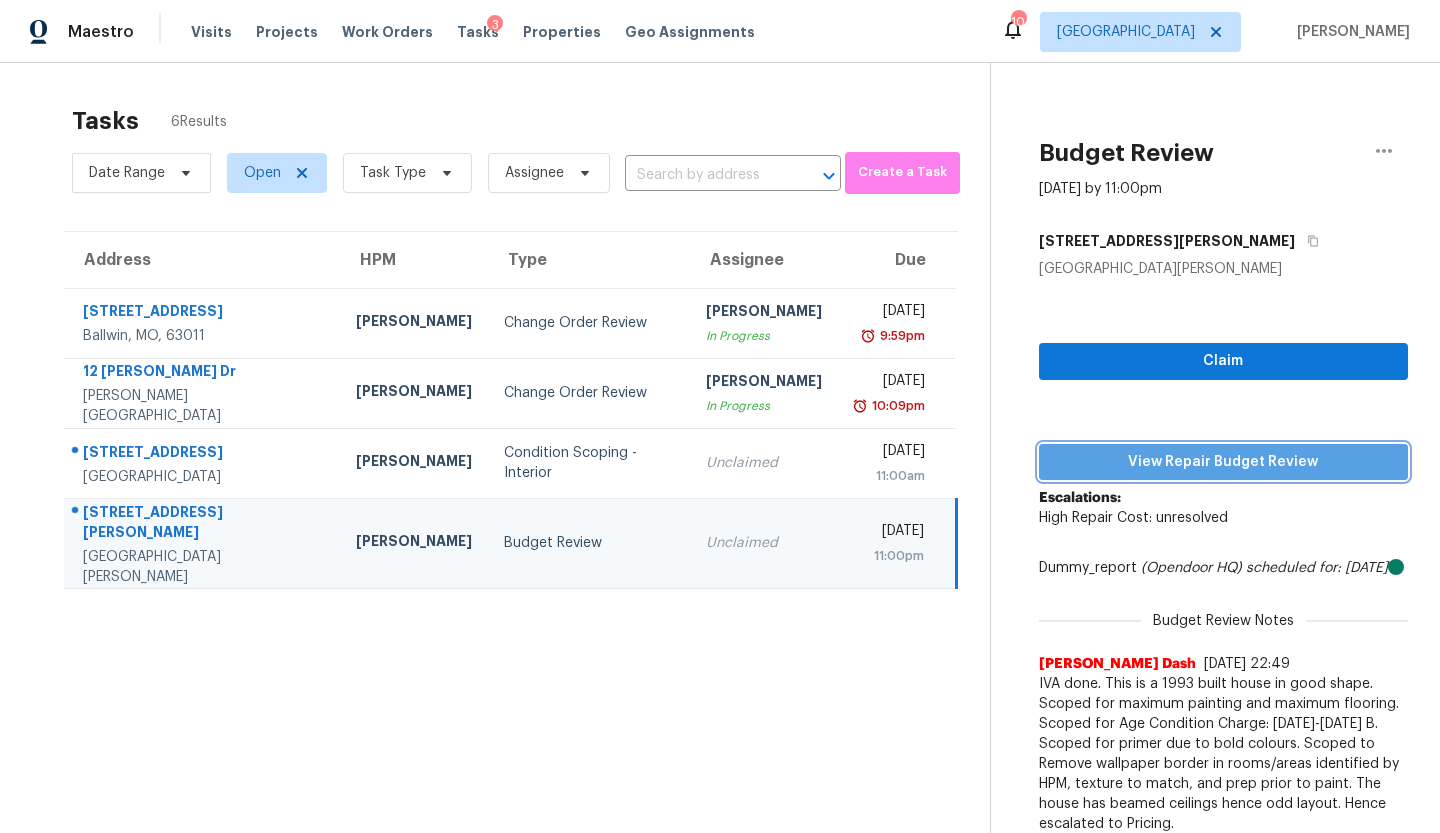 click on "View Repair Budget Review" at bounding box center [1223, 462] 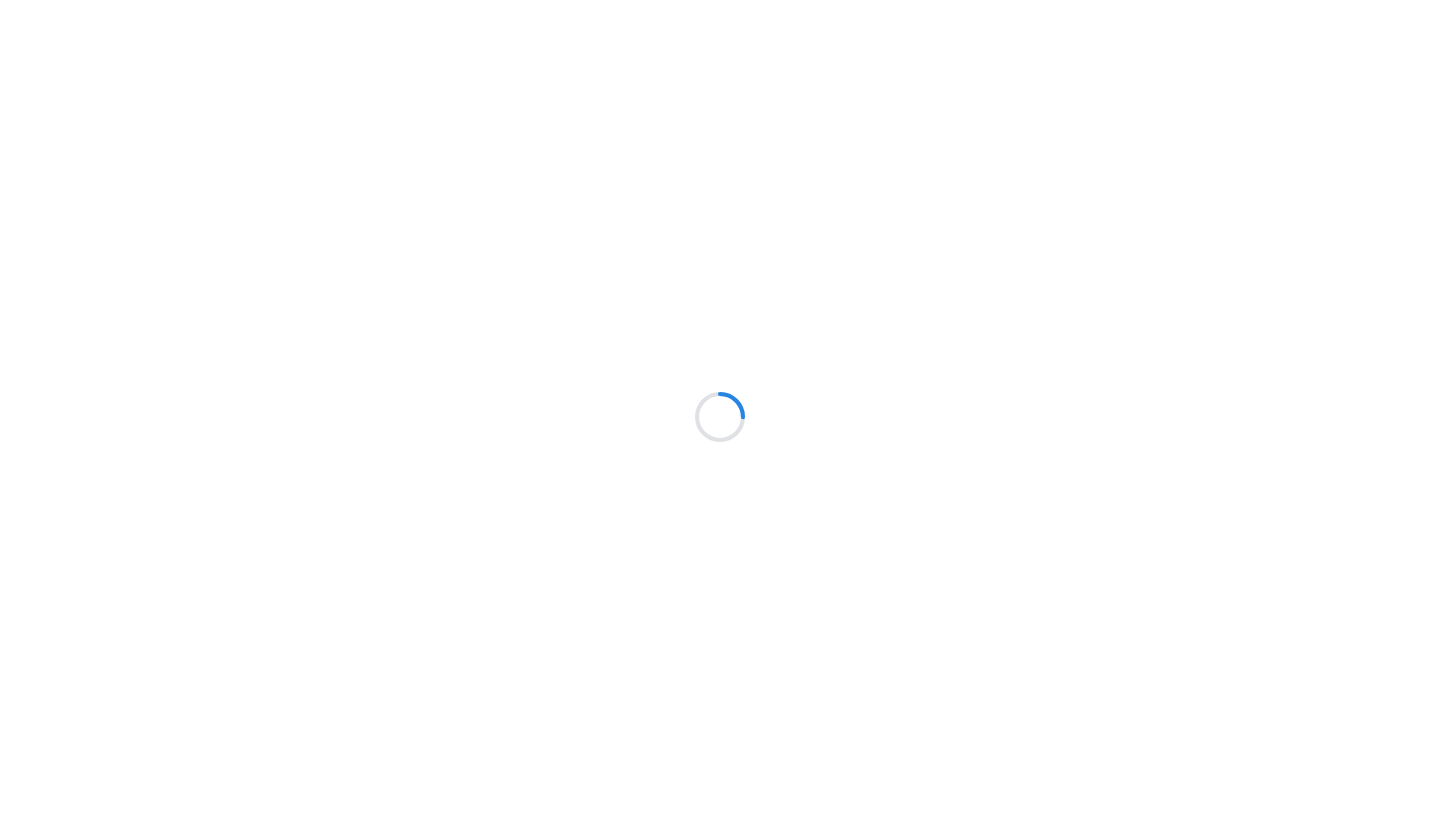 scroll, scrollTop: 0, scrollLeft: 0, axis: both 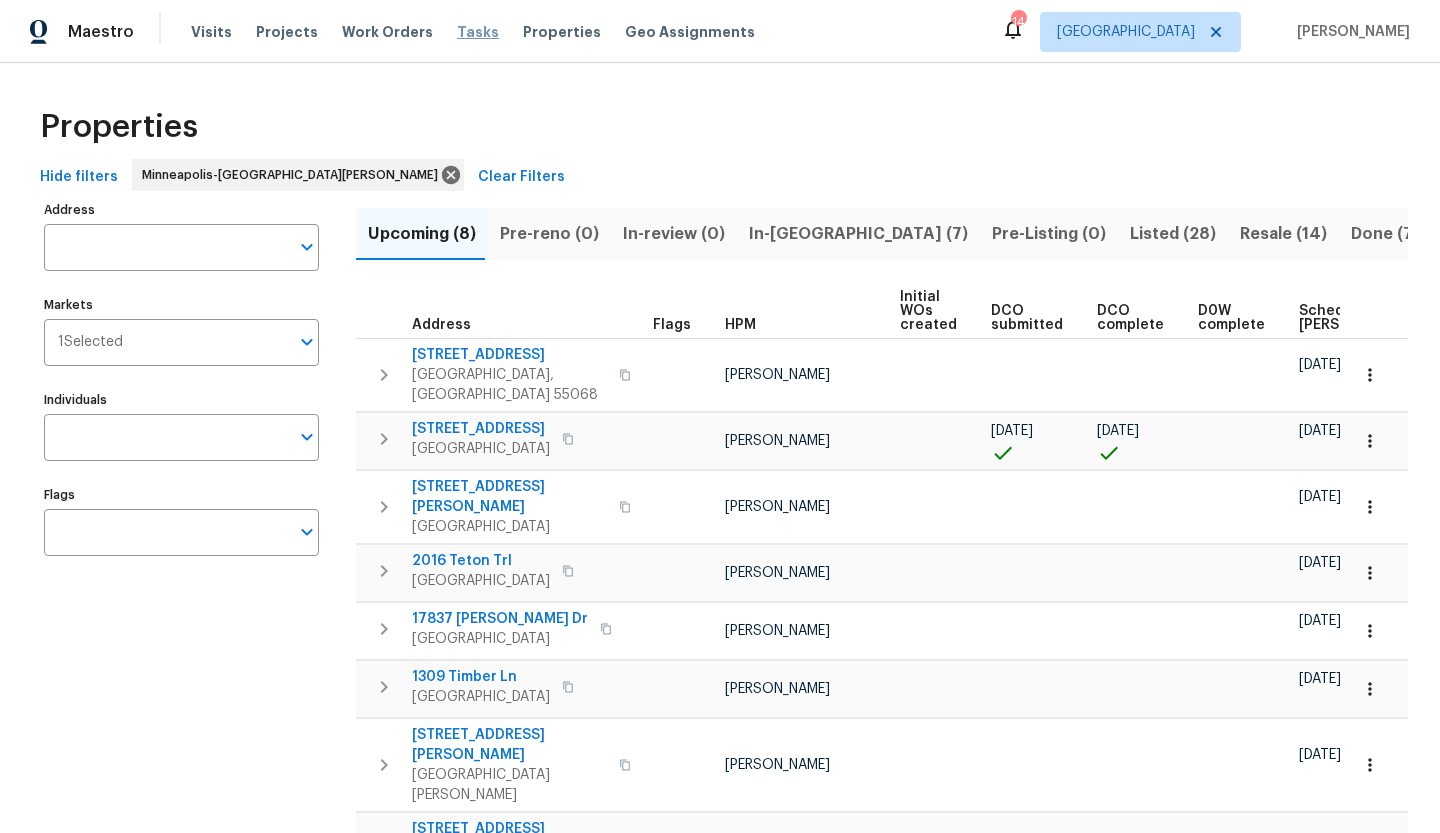 click on "Tasks" at bounding box center (478, 32) 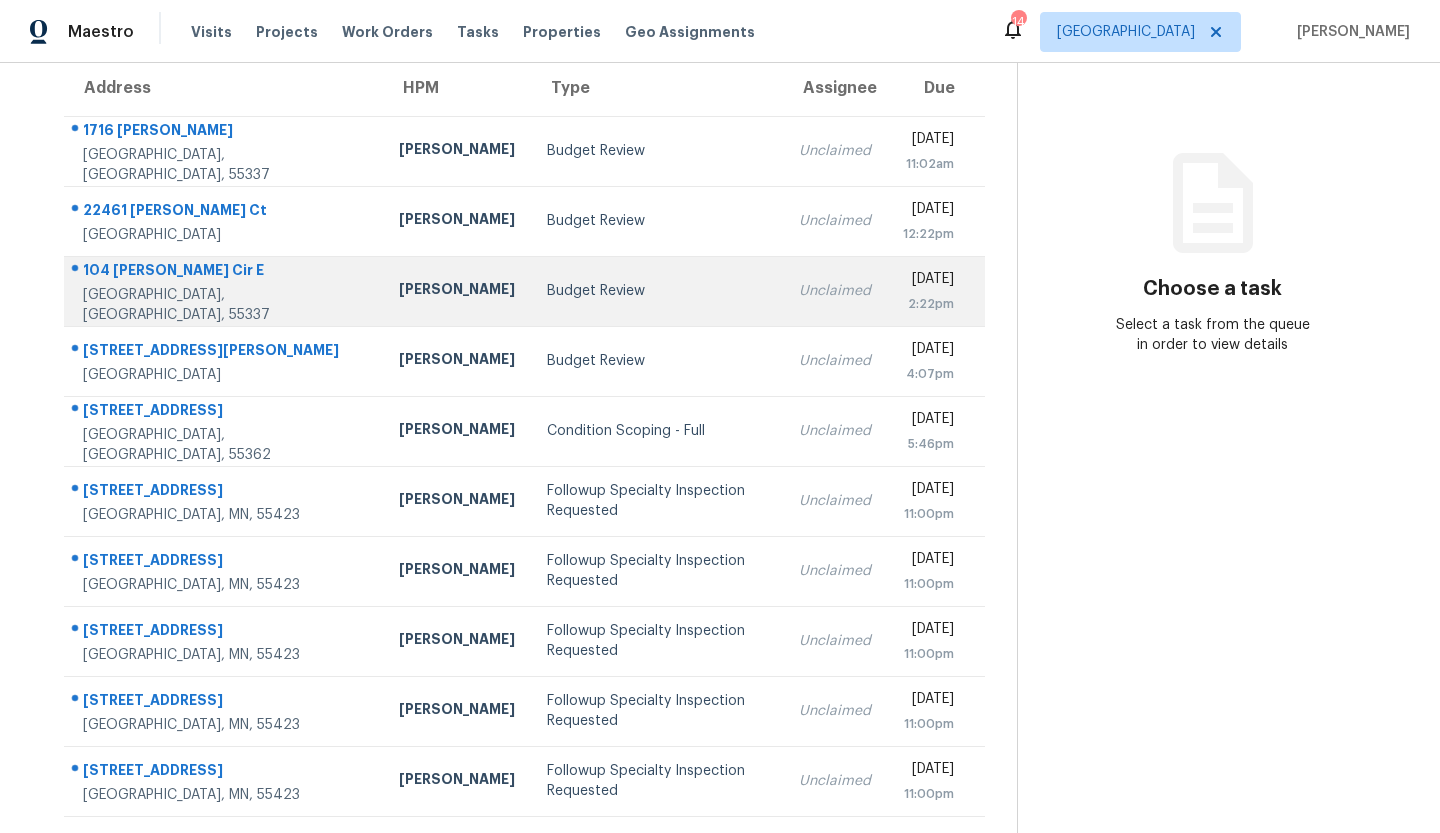 scroll, scrollTop: 209, scrollLeft: 0, axis: vertical 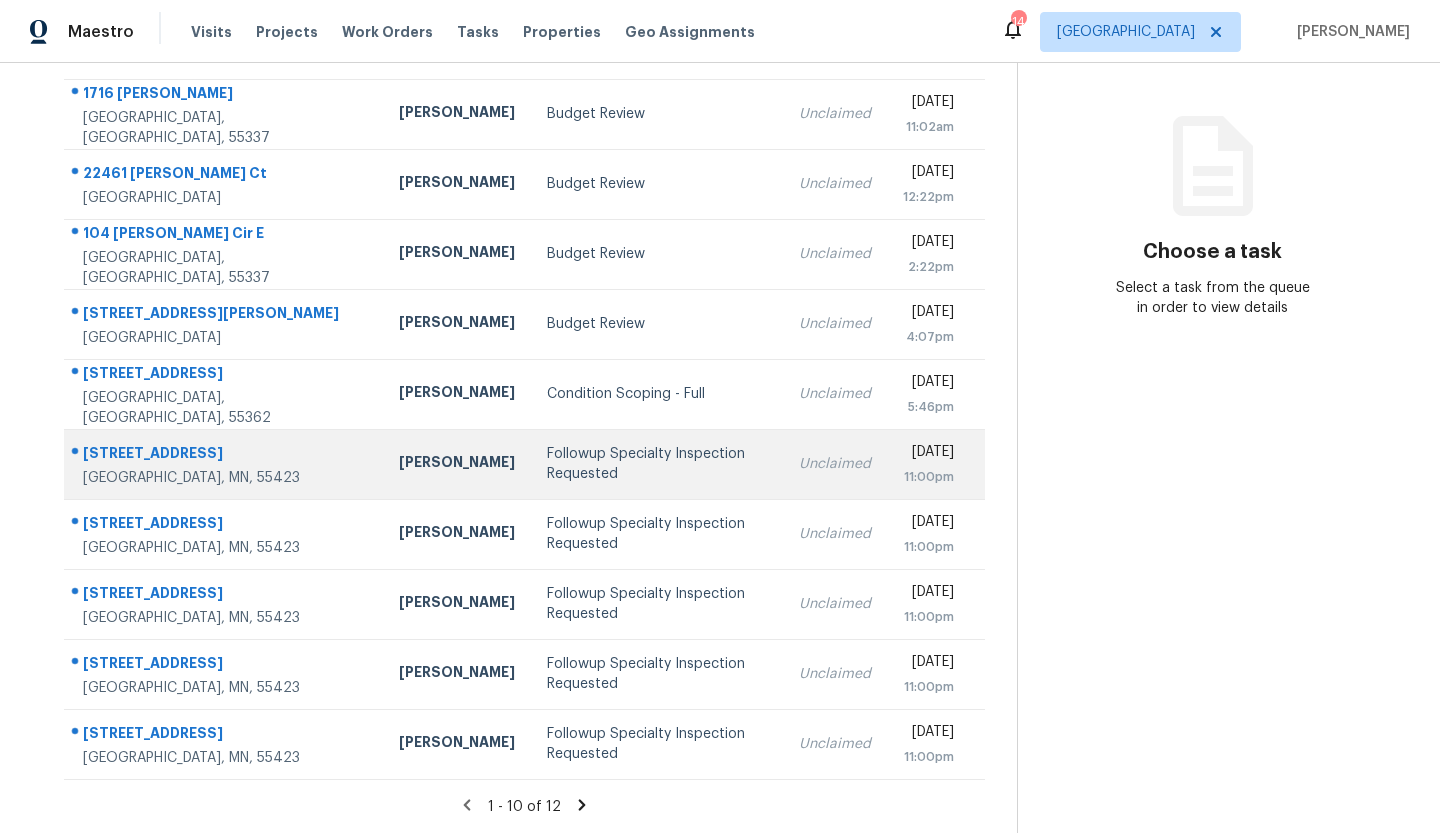 click on "Followup Specialty Inspection Requested" at bounding box center [657, 464] 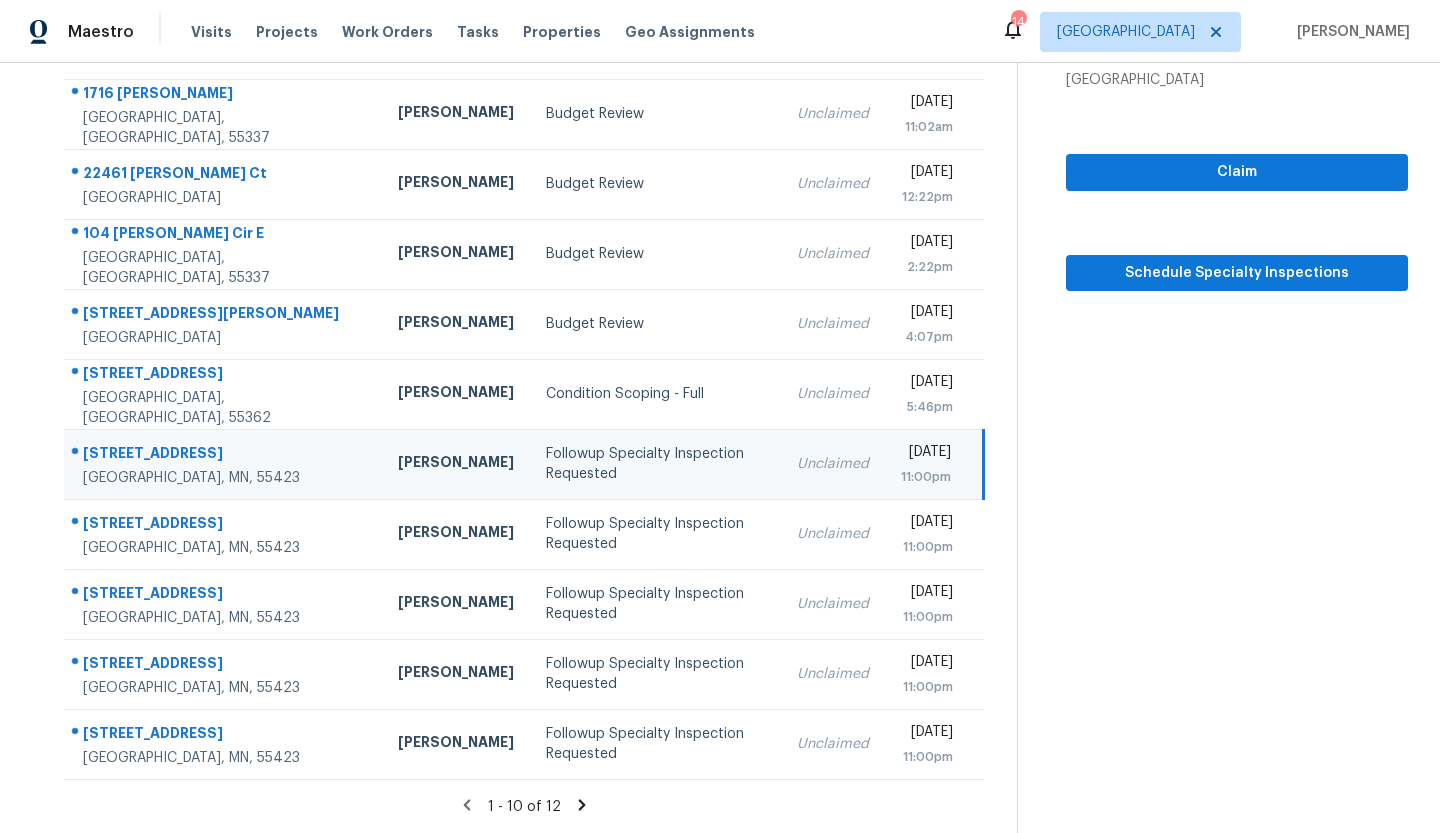 click 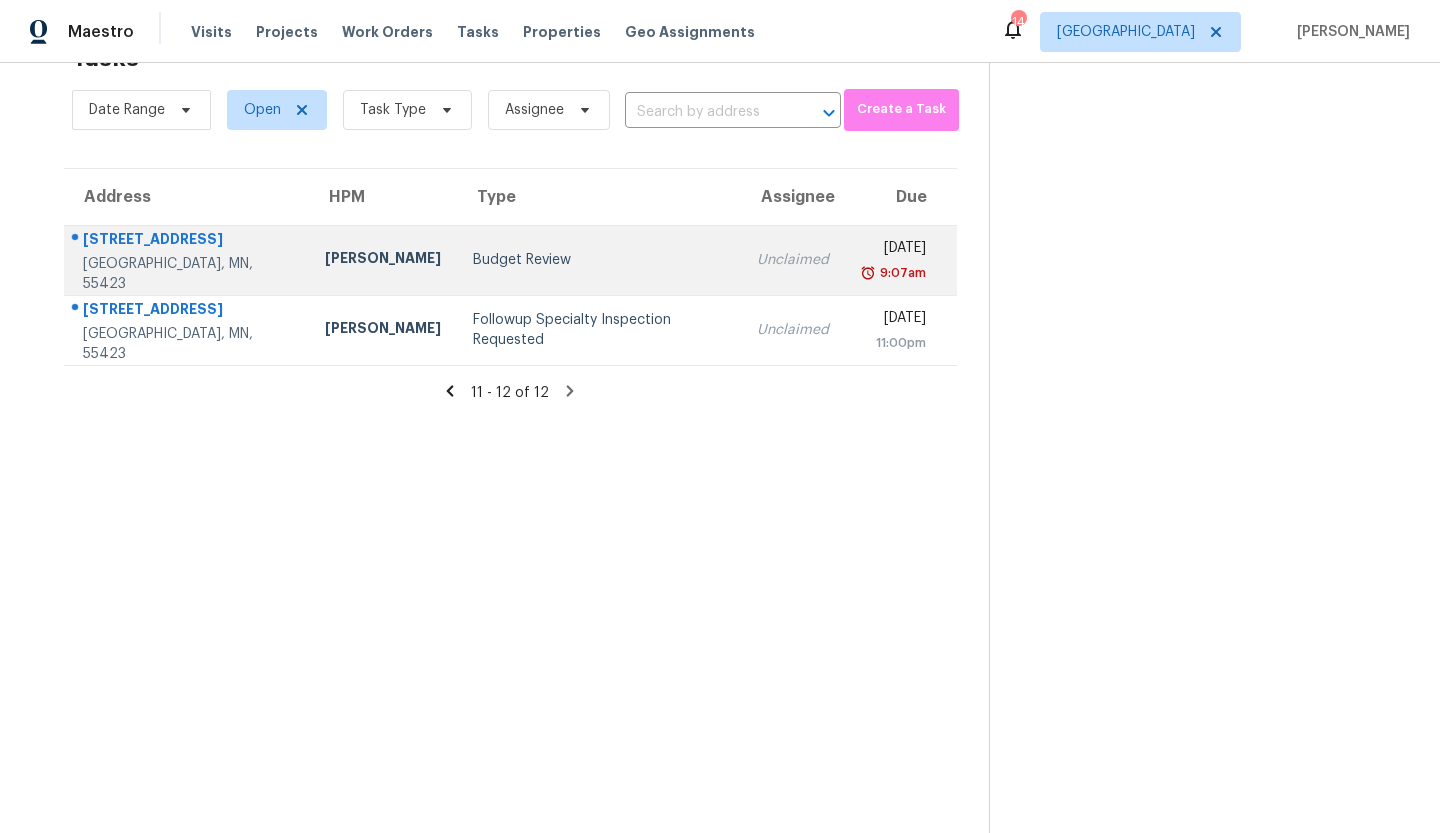 click on "Budget Review" at bounding box center (599, 260) 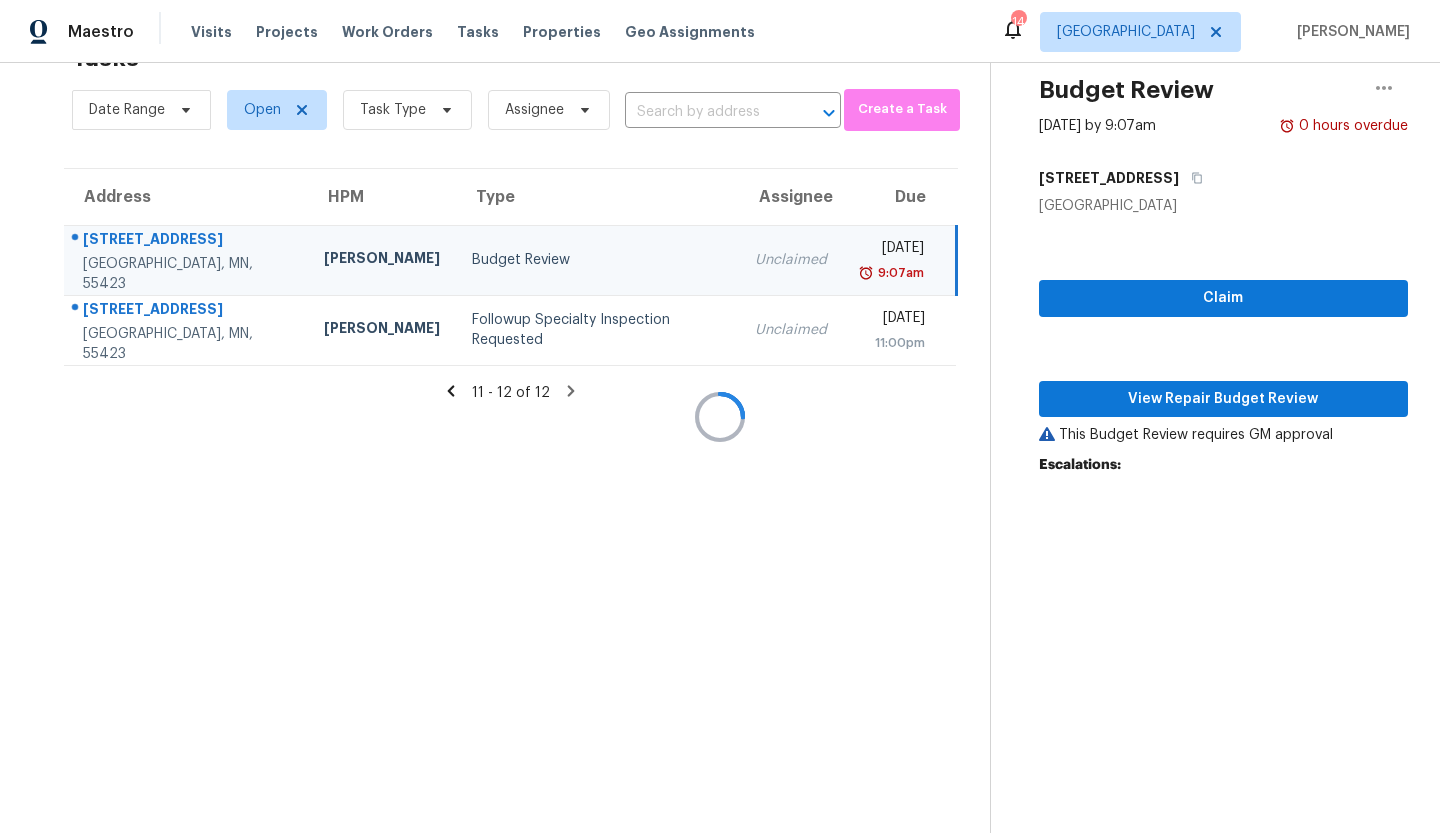 scroll, scrollTop: 209, scrollLeft: 0, axis: vertical 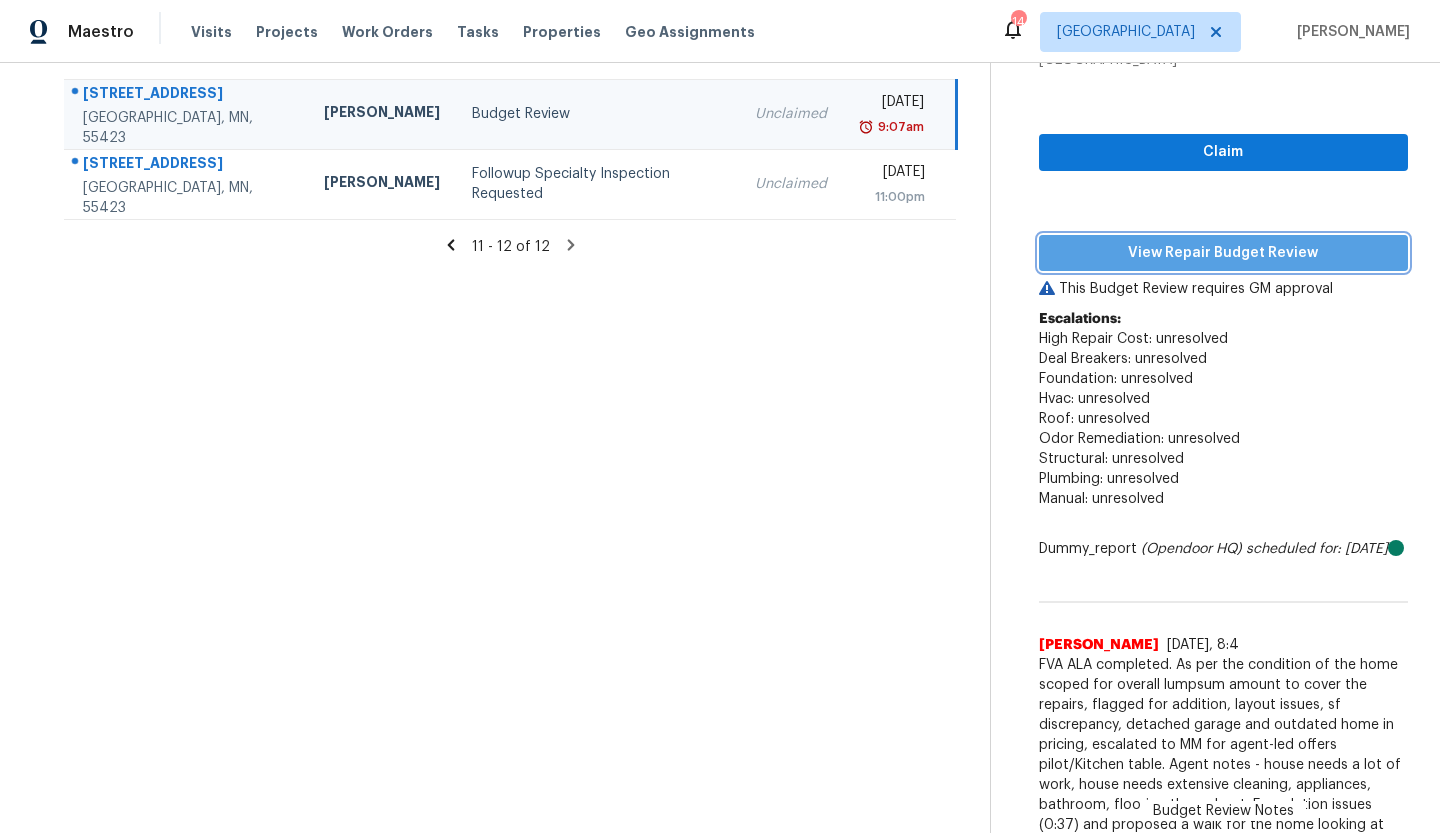 click on "View Repair Budget Review" at bounding box center [1223, 253] 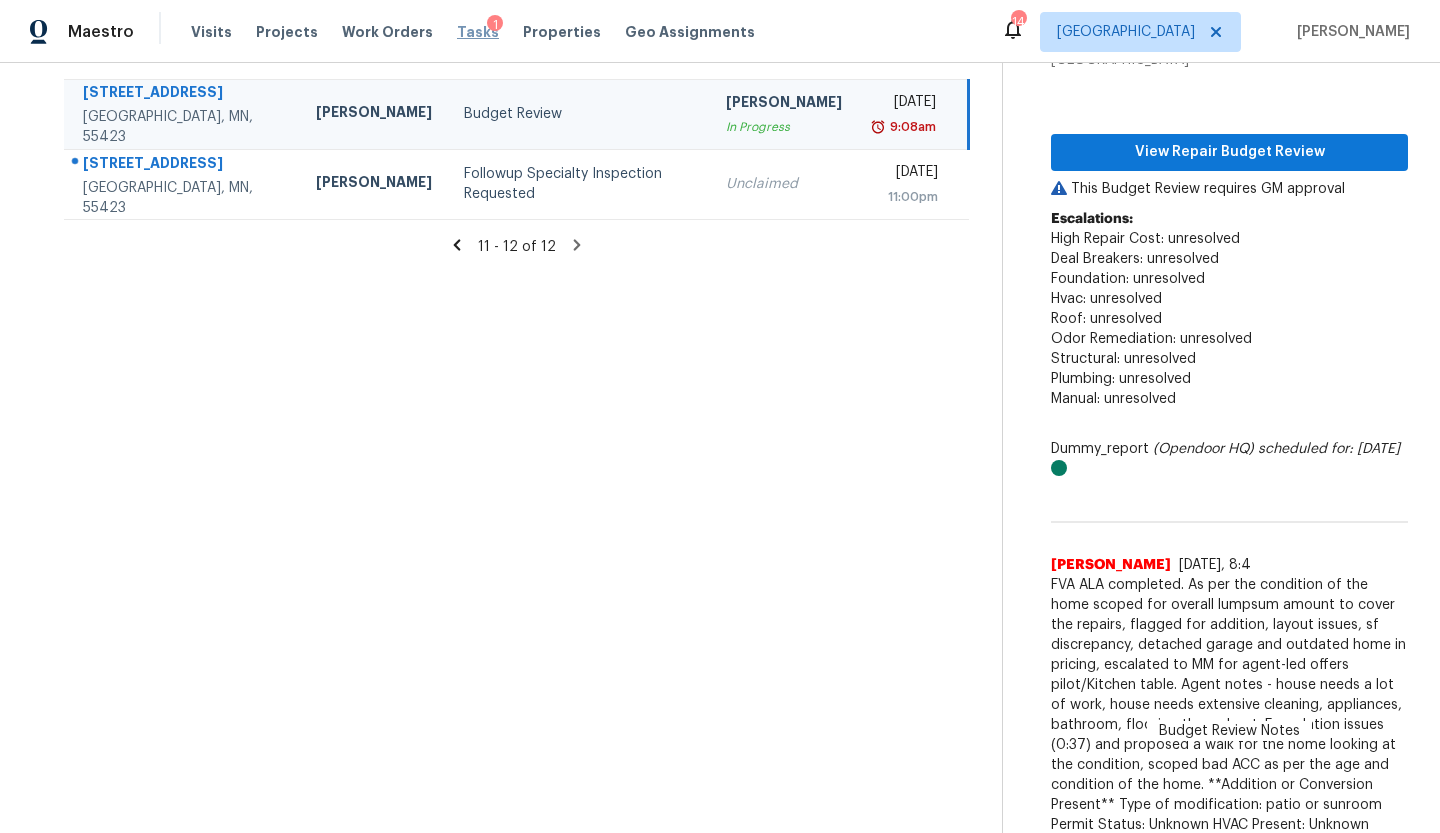 click on "Tasks" at bounding box center [478, 32] 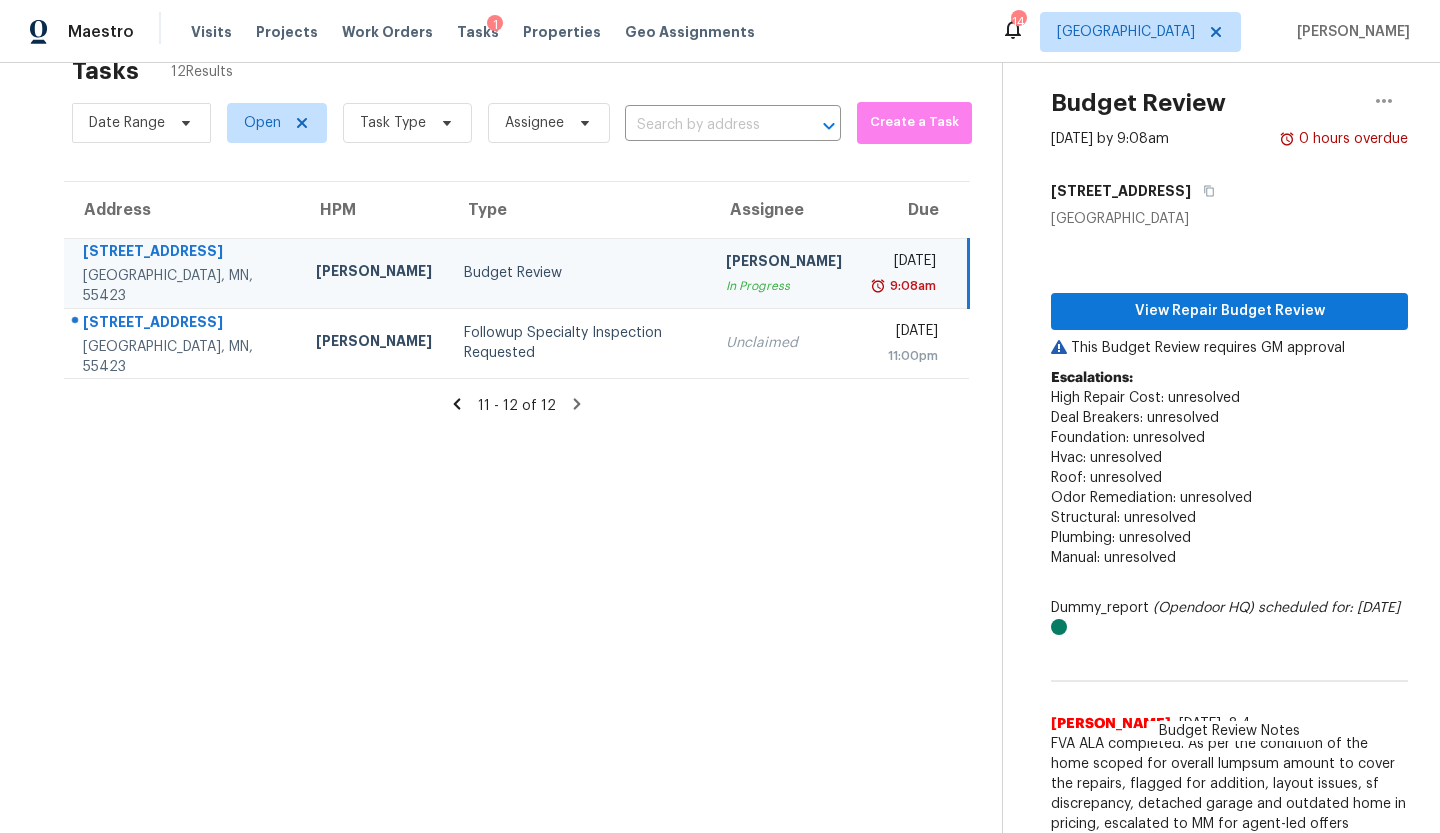 scroll, scrollTop: 0, scrollLeft: 0, axis: both 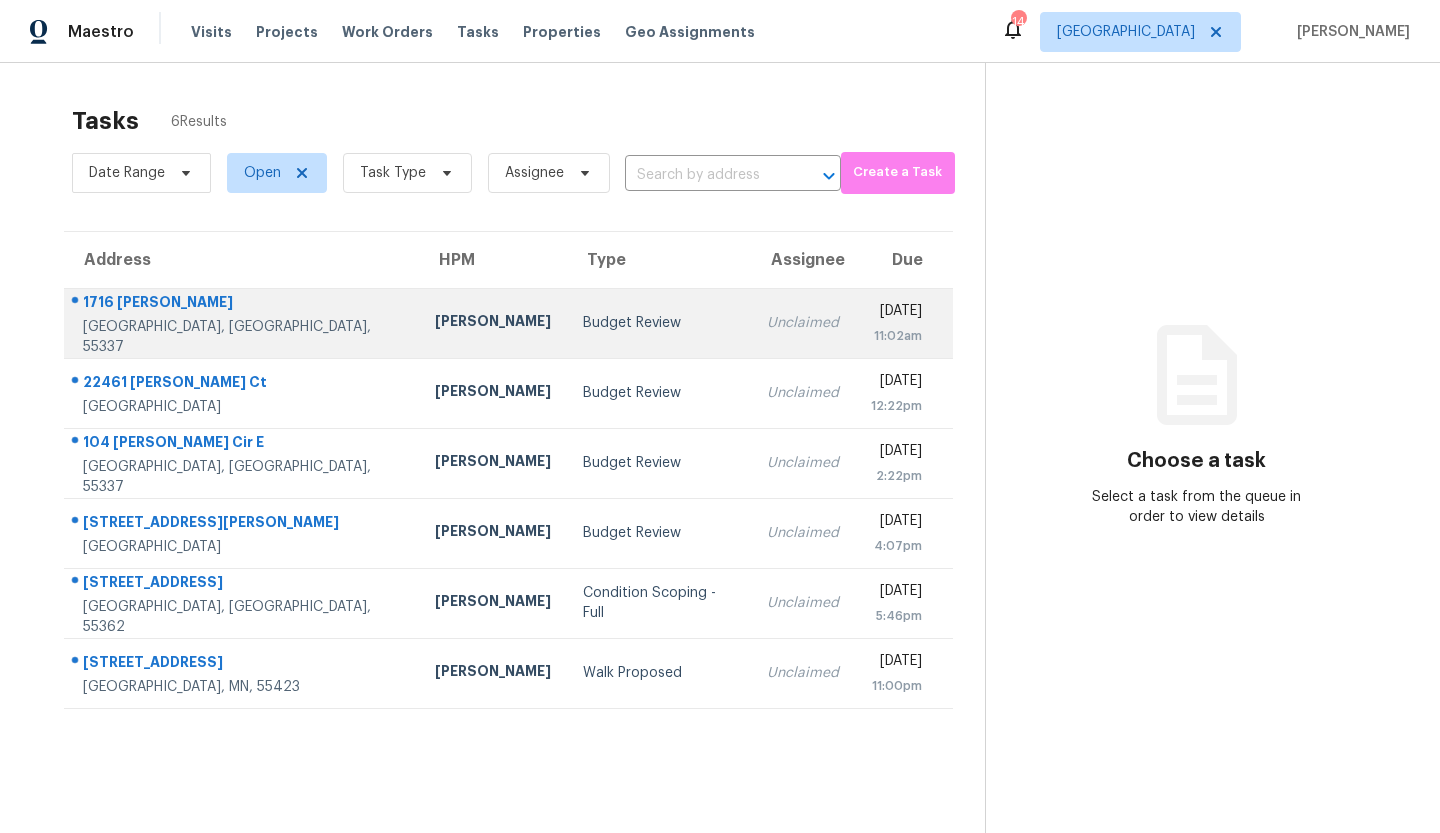 click on "Budget Review" at bounding box center [658, 323] 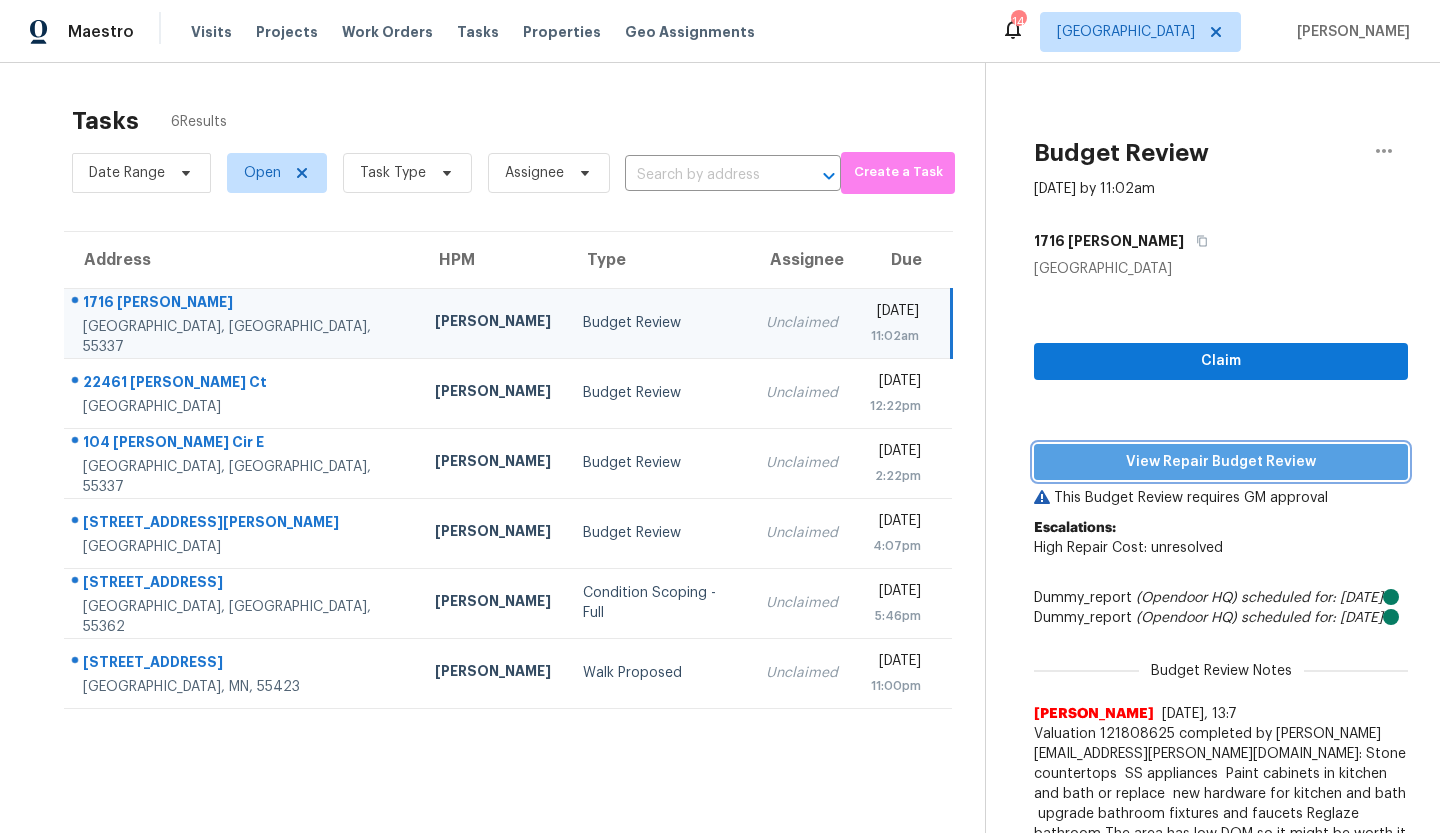 click on "View Repair Budget Review" at bounding box center (1221, 462) 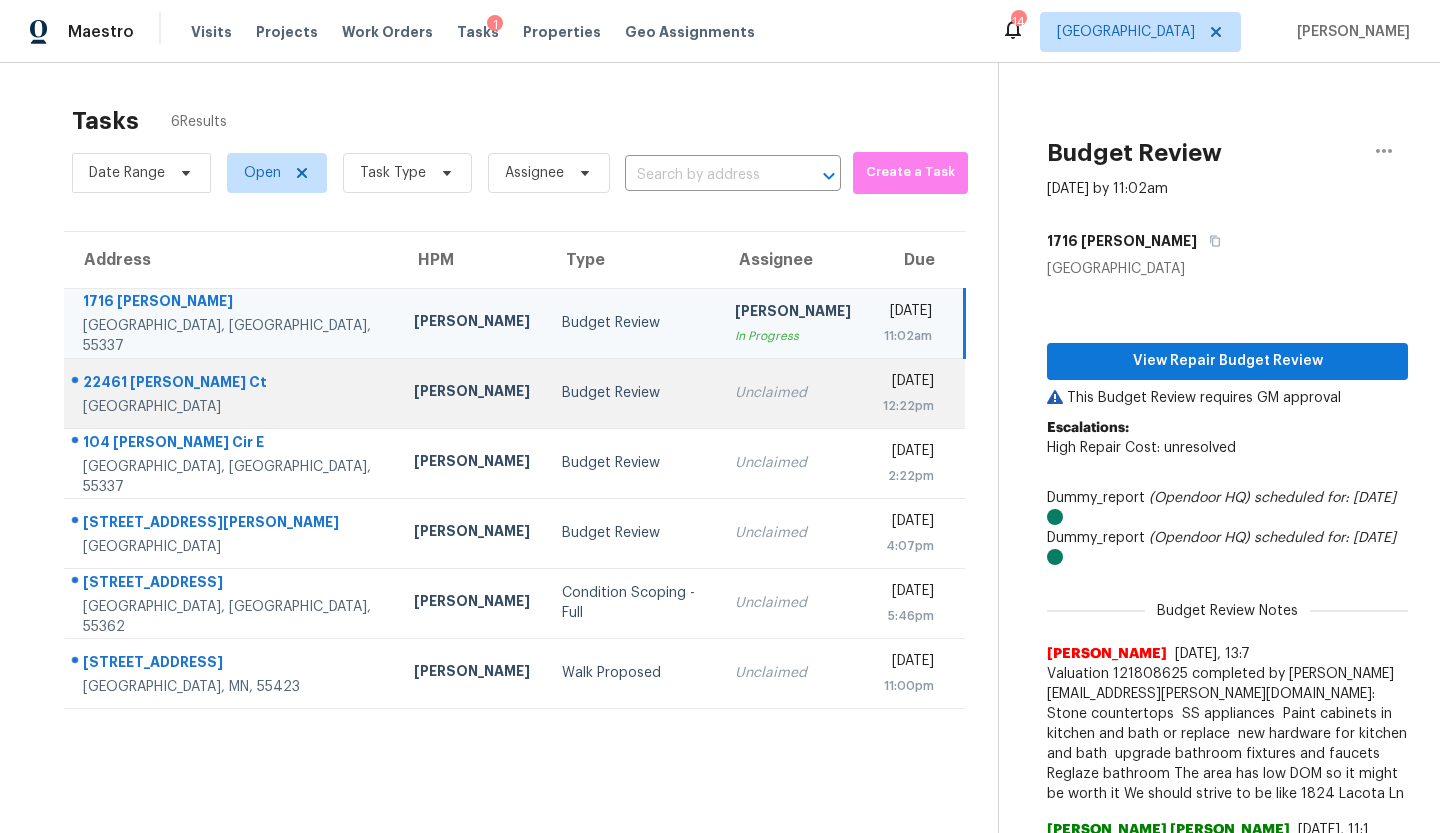 click on "Budget Review" at bounding box center (632, 393) 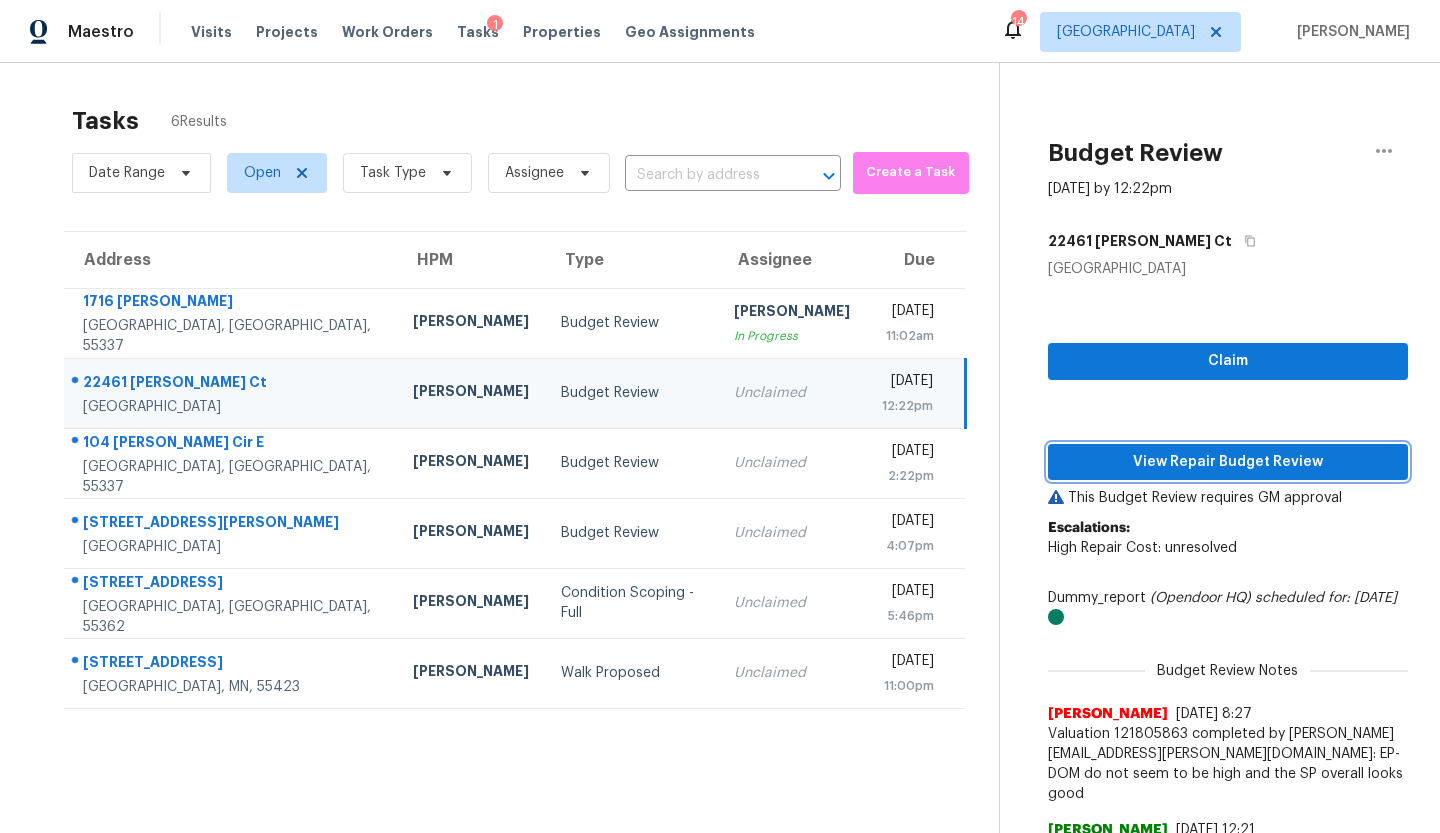 click on "View Repair Budget Review" at bounding box center (1228, 462) 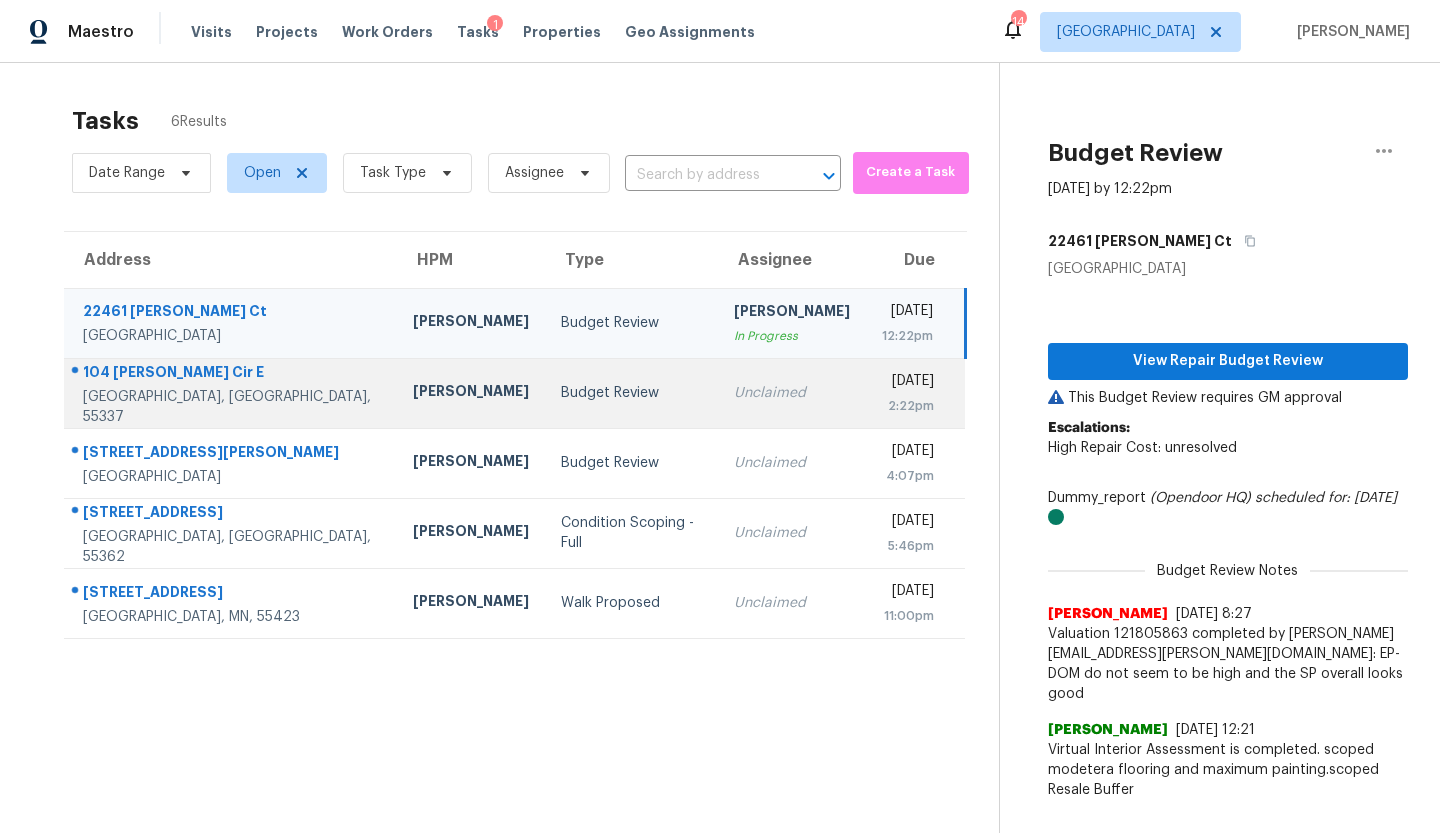 click on "Budget Review" at bounding box center (631, 393) 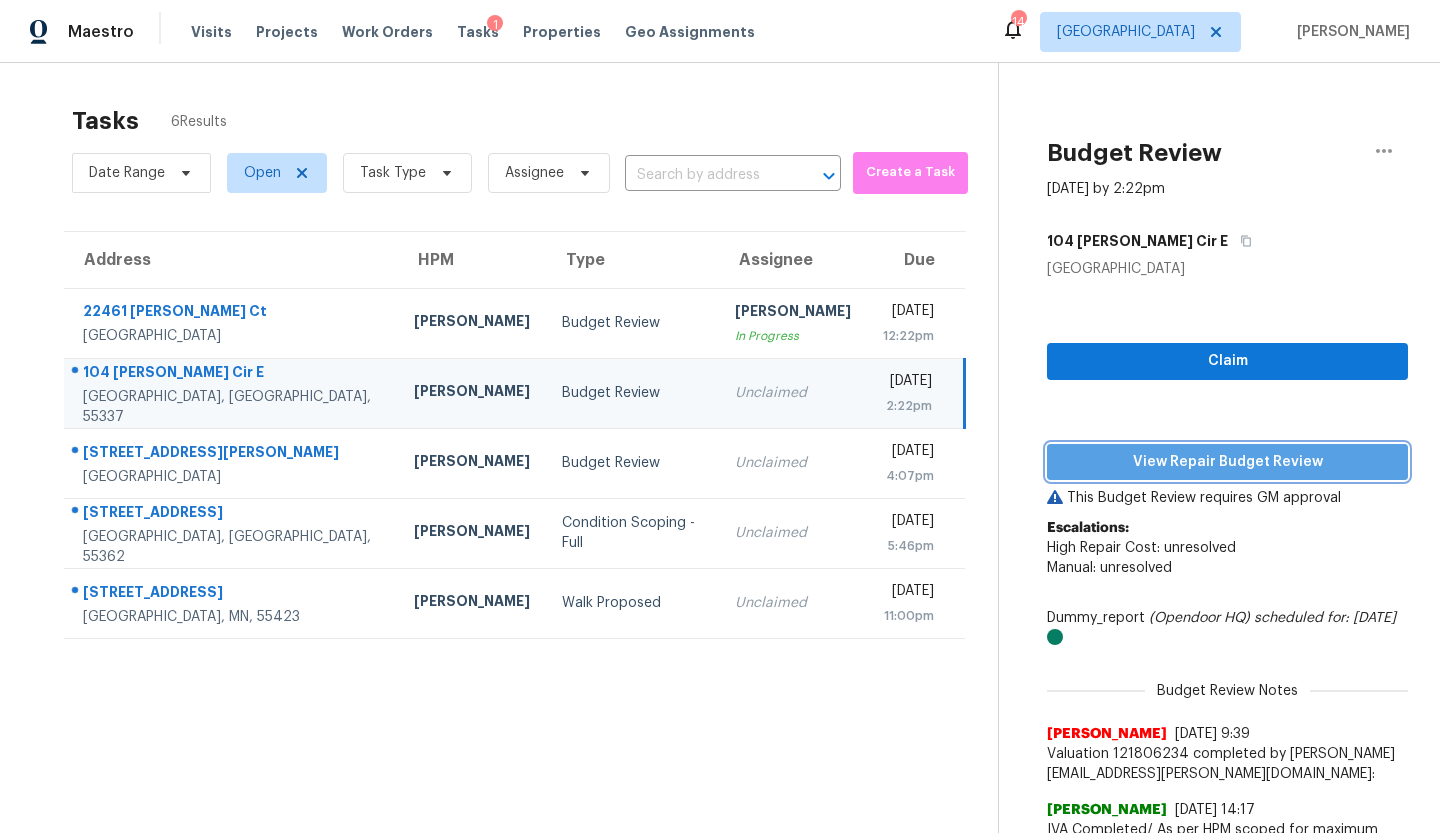 click on "View Repair Budget Review" at bounding box center (1227, 462) 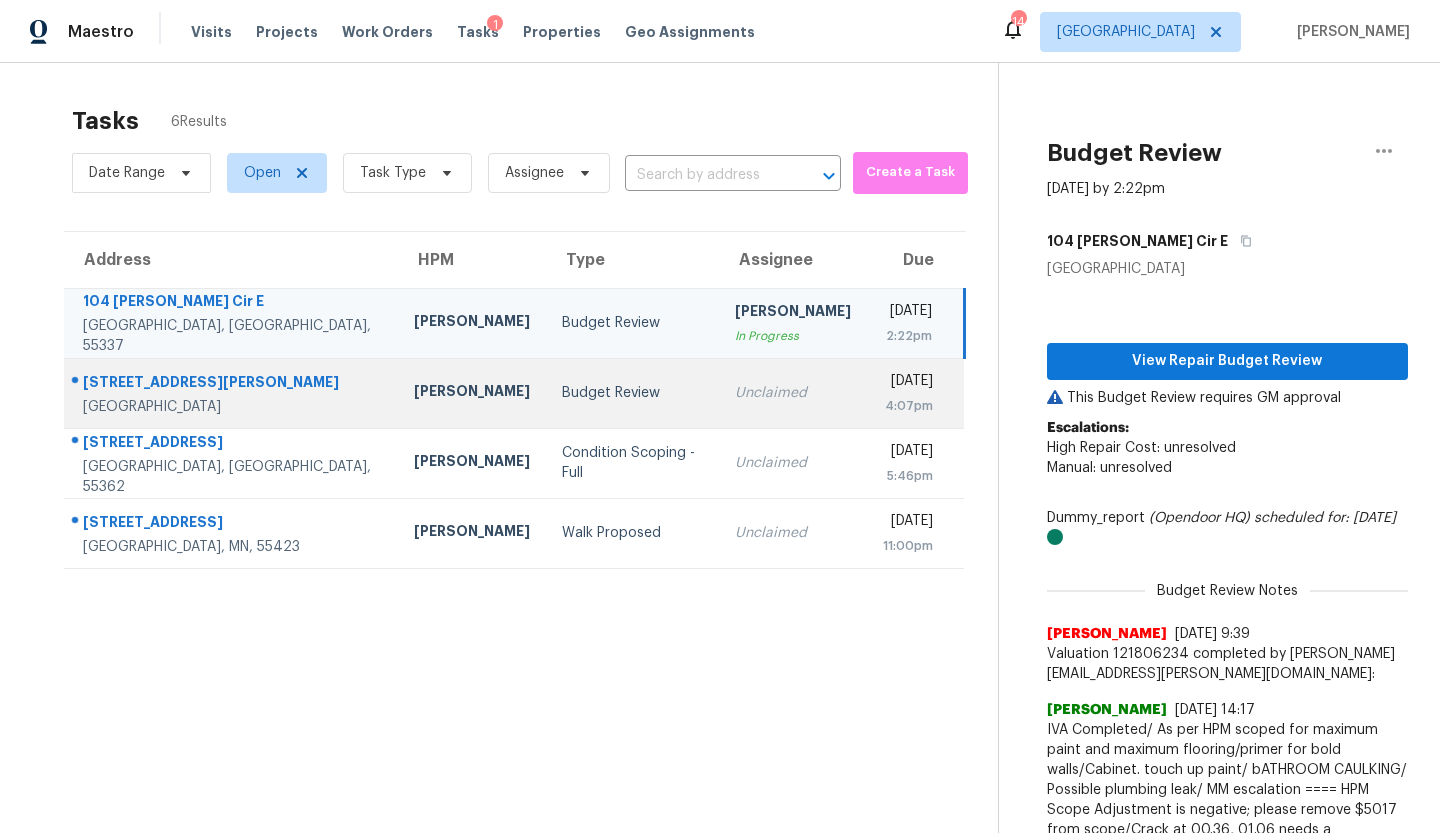 click on "Budget Review" at bounding box center [632, 393] 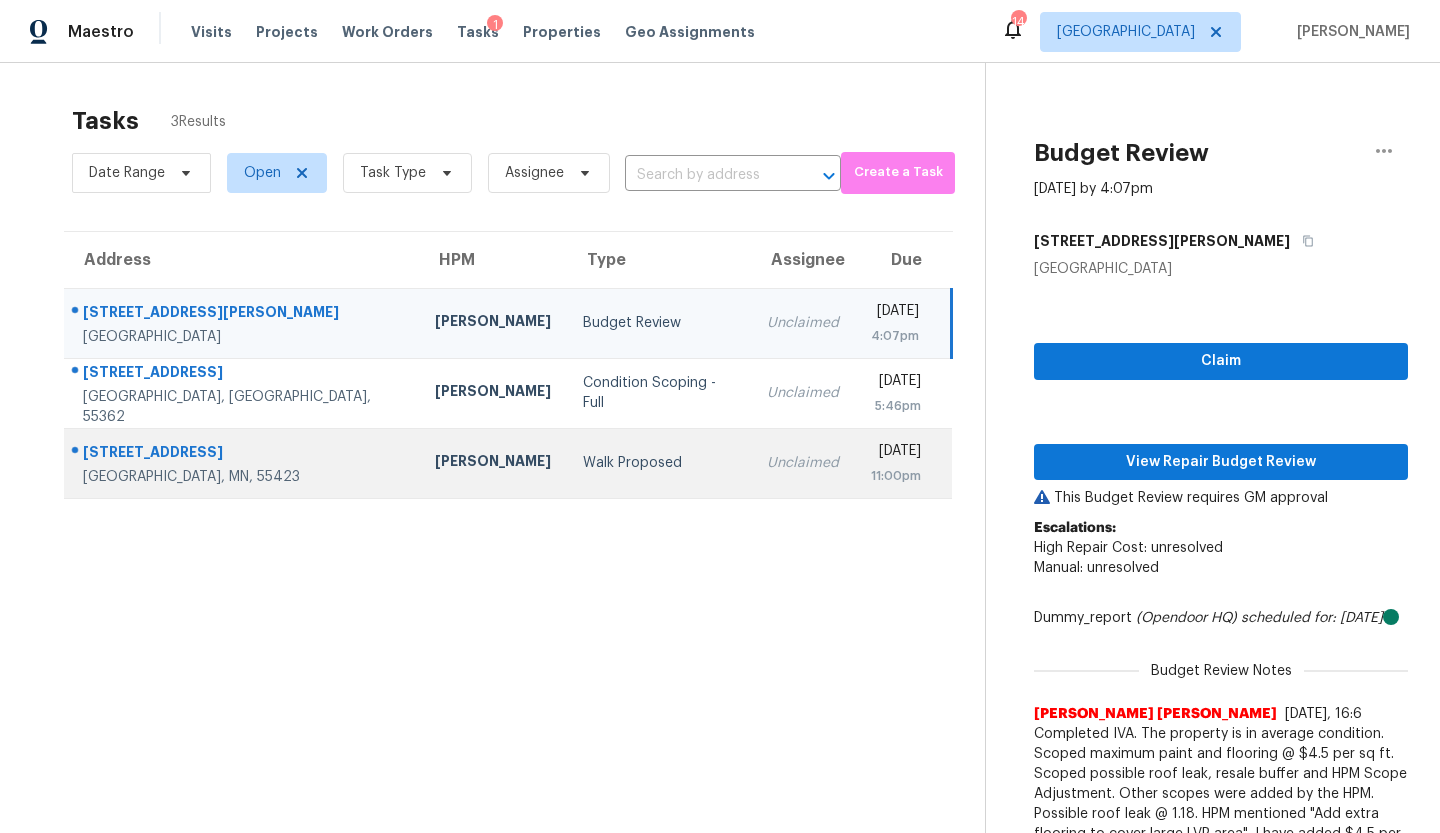 click on "Walk Proposed" at bounding box center [658, 463] 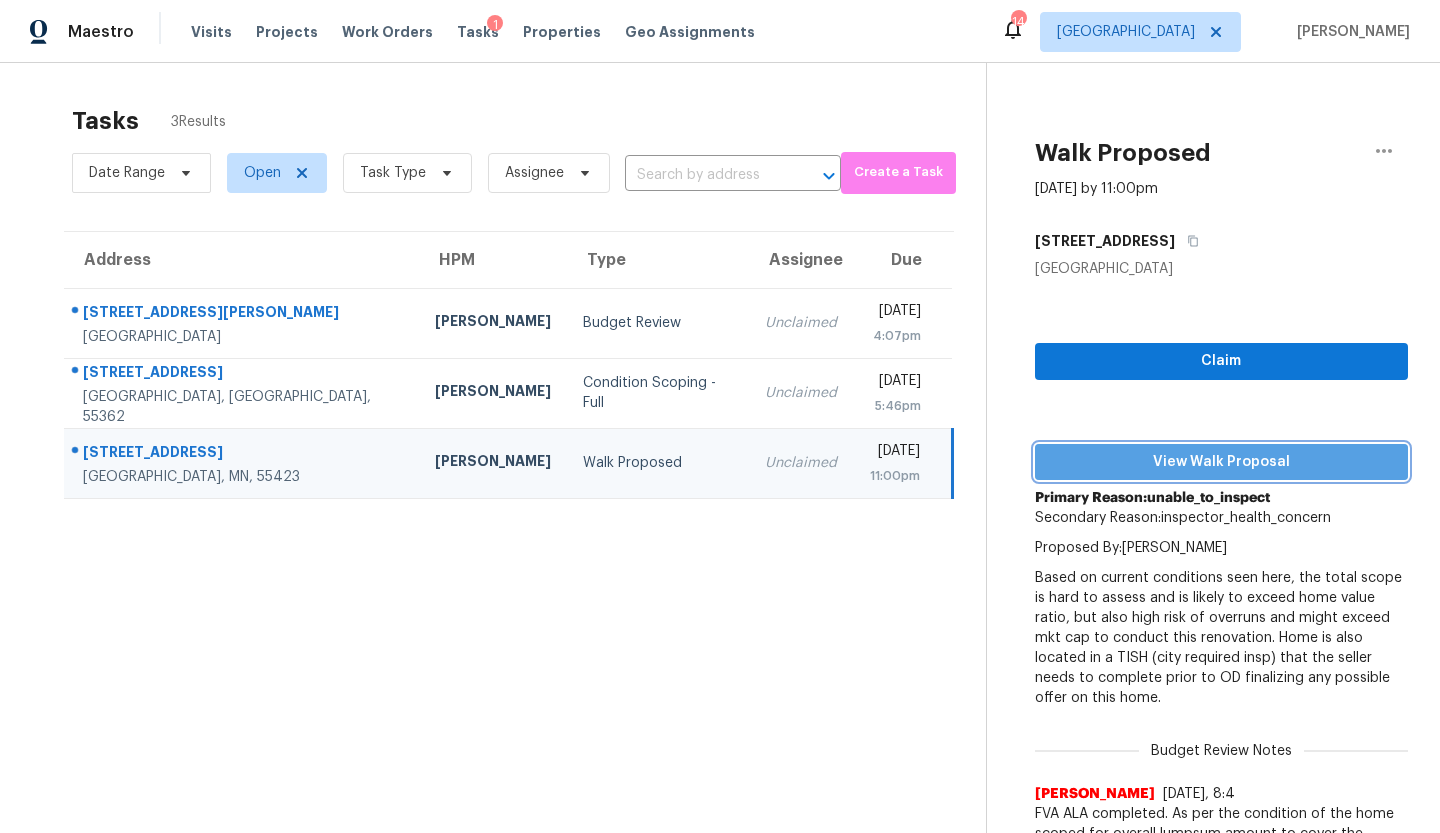 click on "View Walk Proposal" at bounding box center [1222, 462] 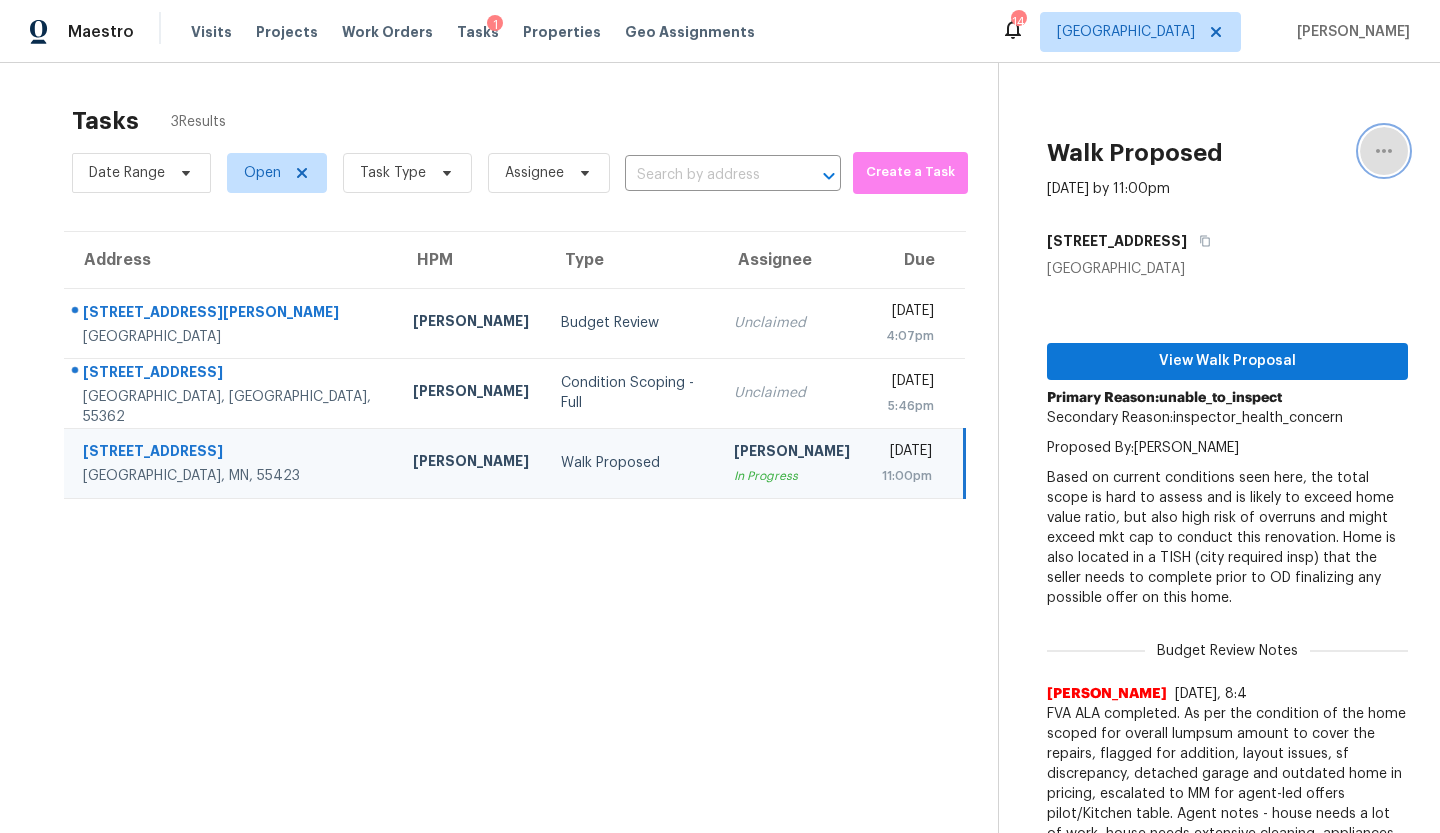 click 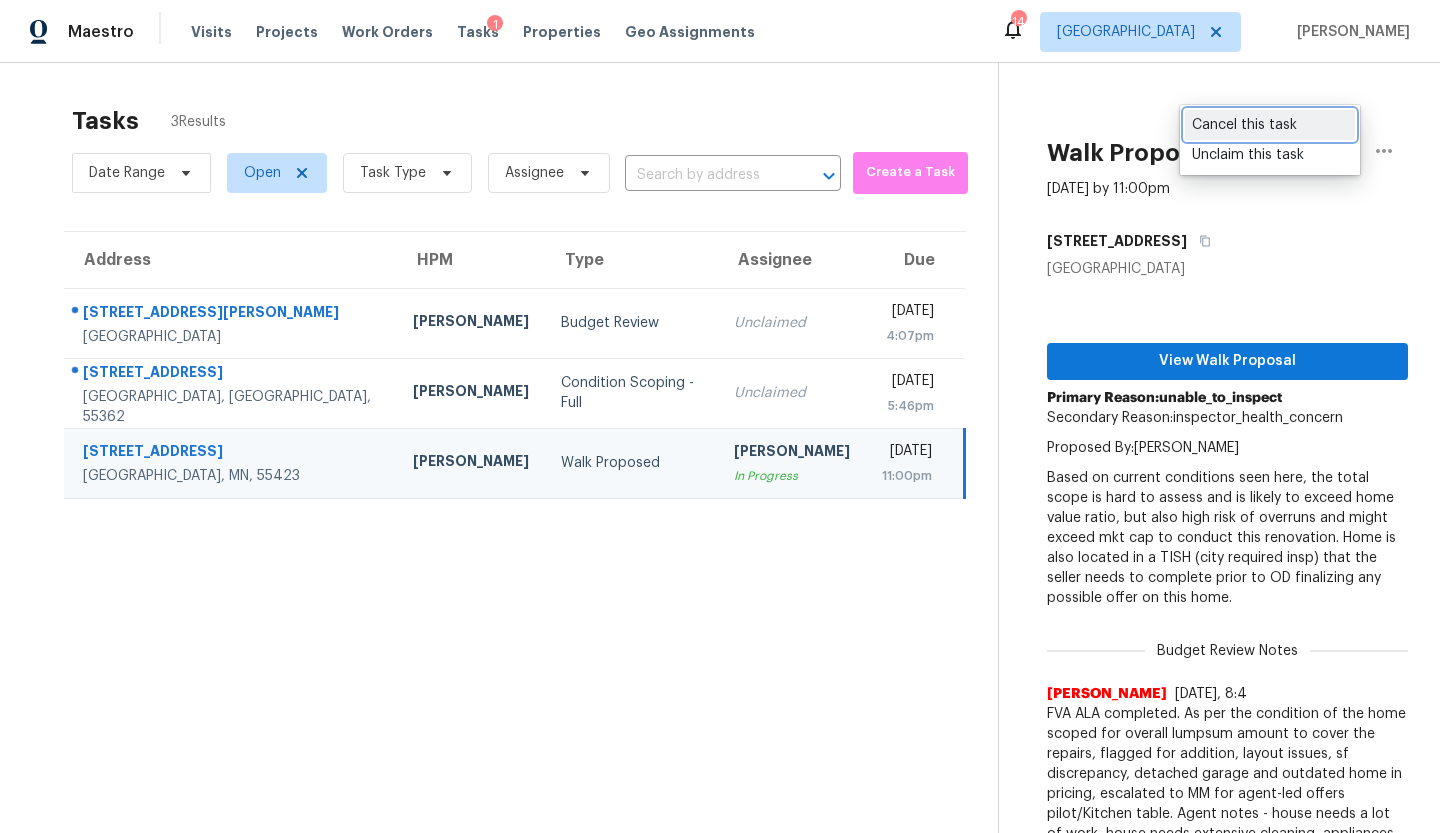click on "Cancel this task" at bounding box center (1270, 125) 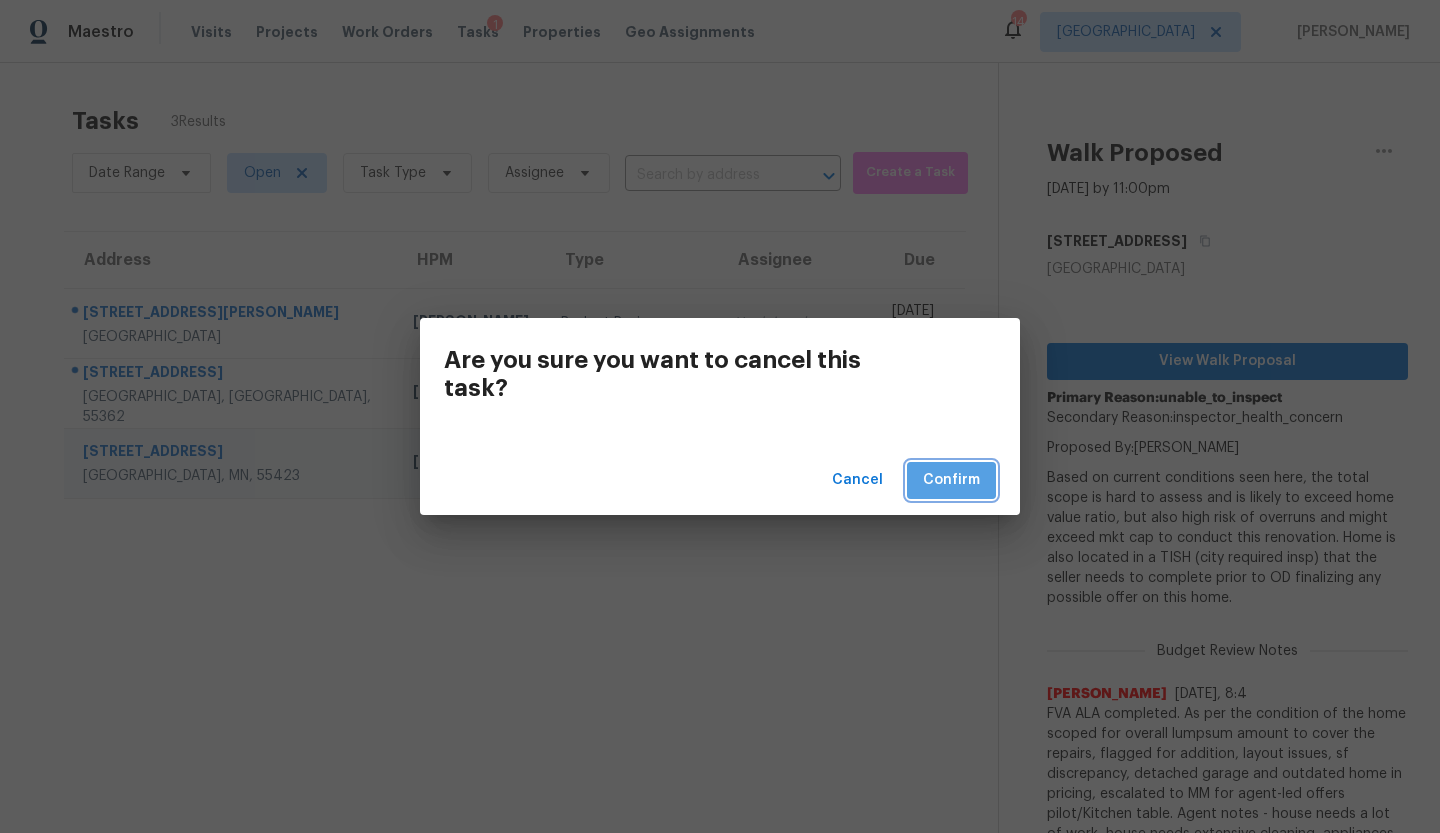 click on "Confirm" at bounding box center [951, 480] 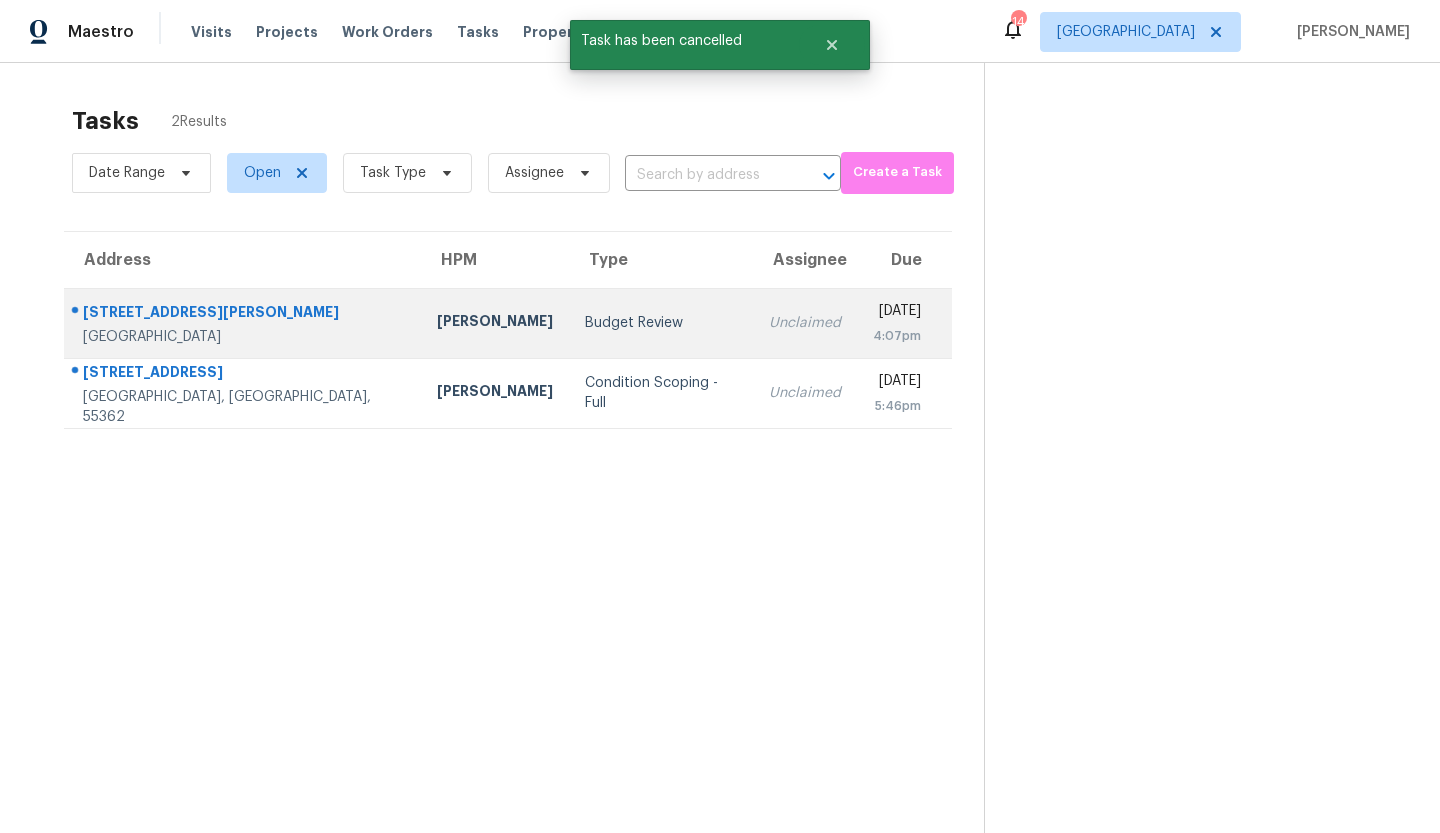 click on "Budget Review" at bounding box center (661, 323) 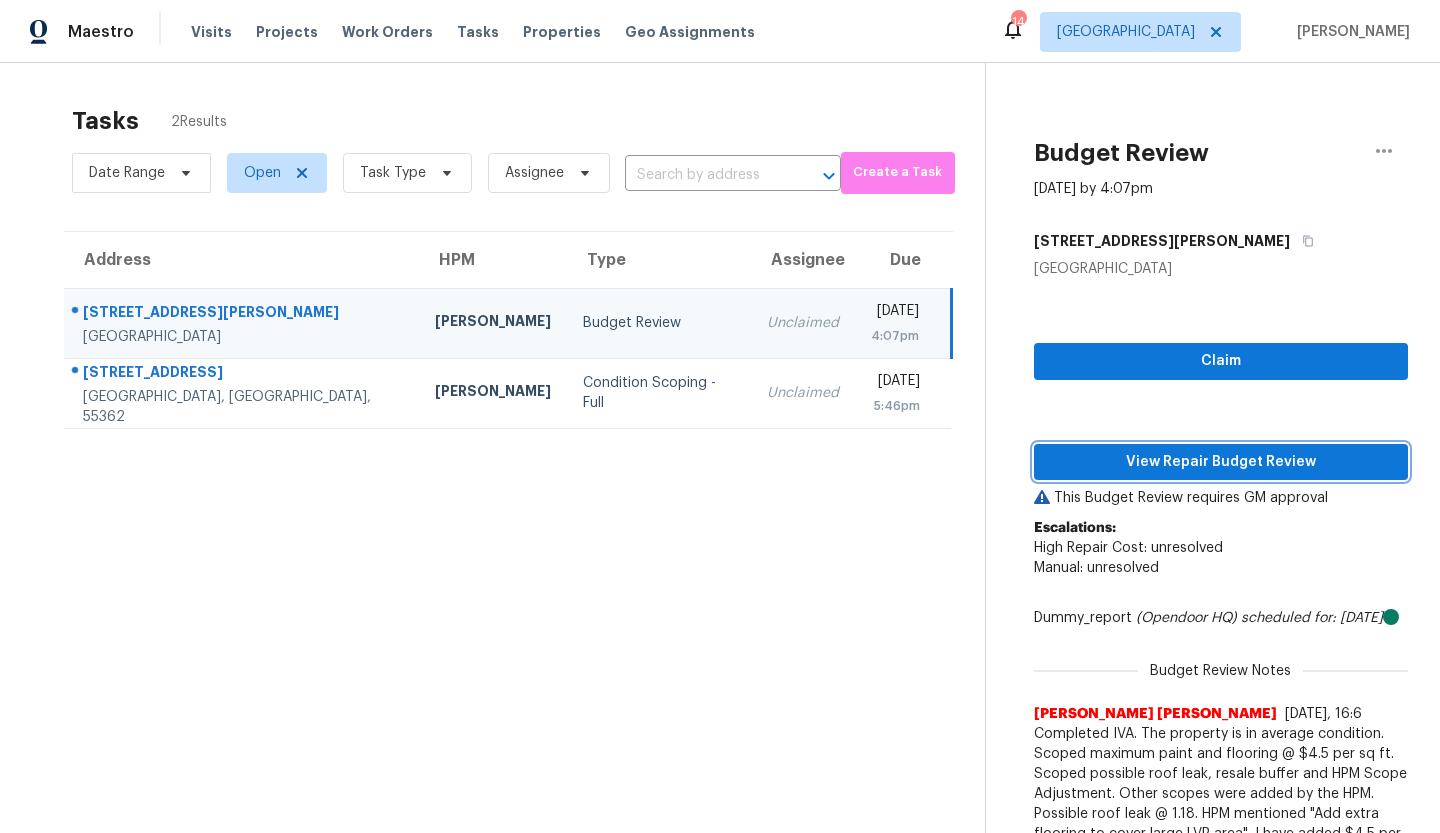click on "View Repair Budget Review" at bounding box center [1221, 462] 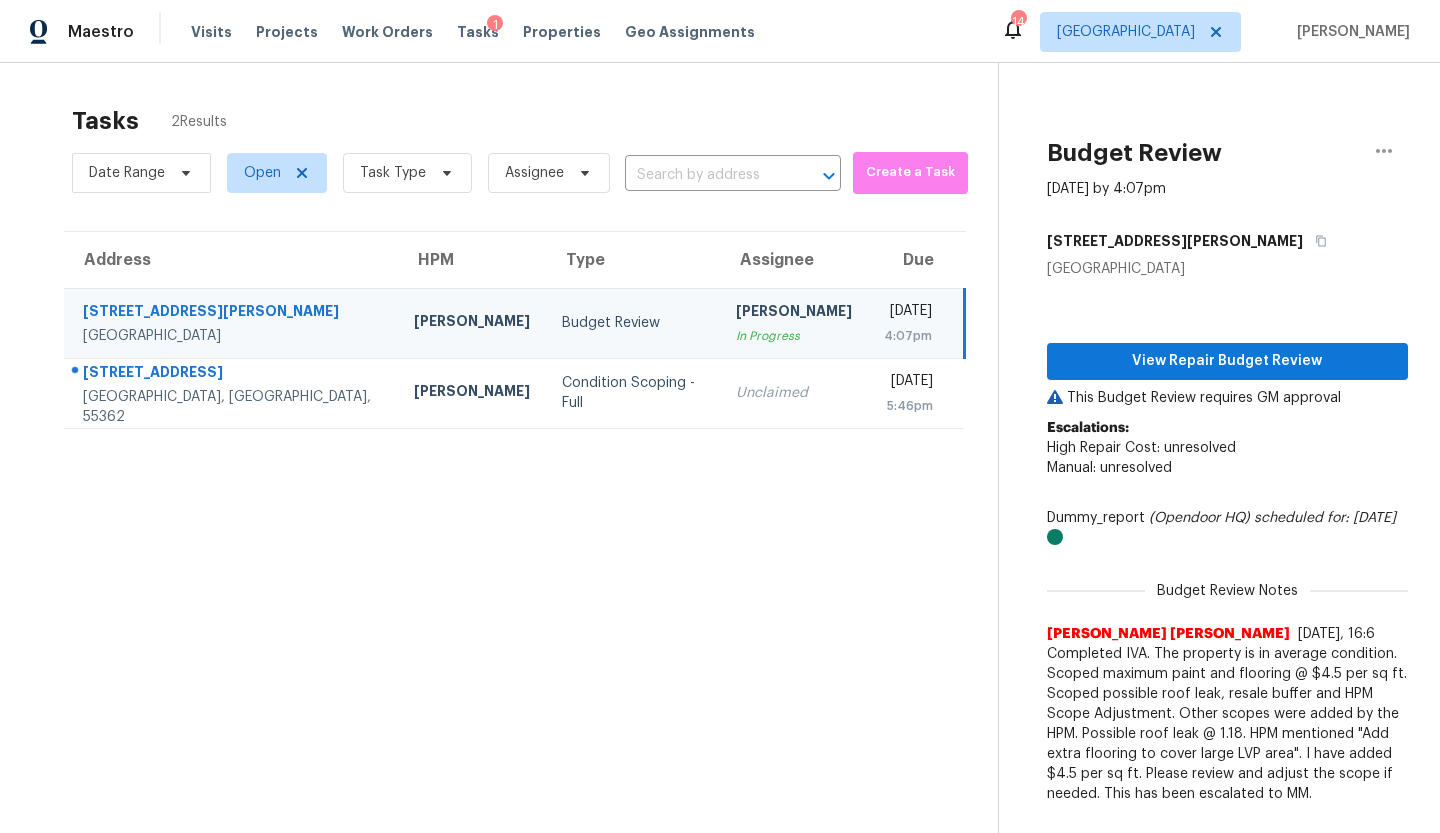 scroll, scrollTop: 1, scrollLeft: 0, axis: vertical 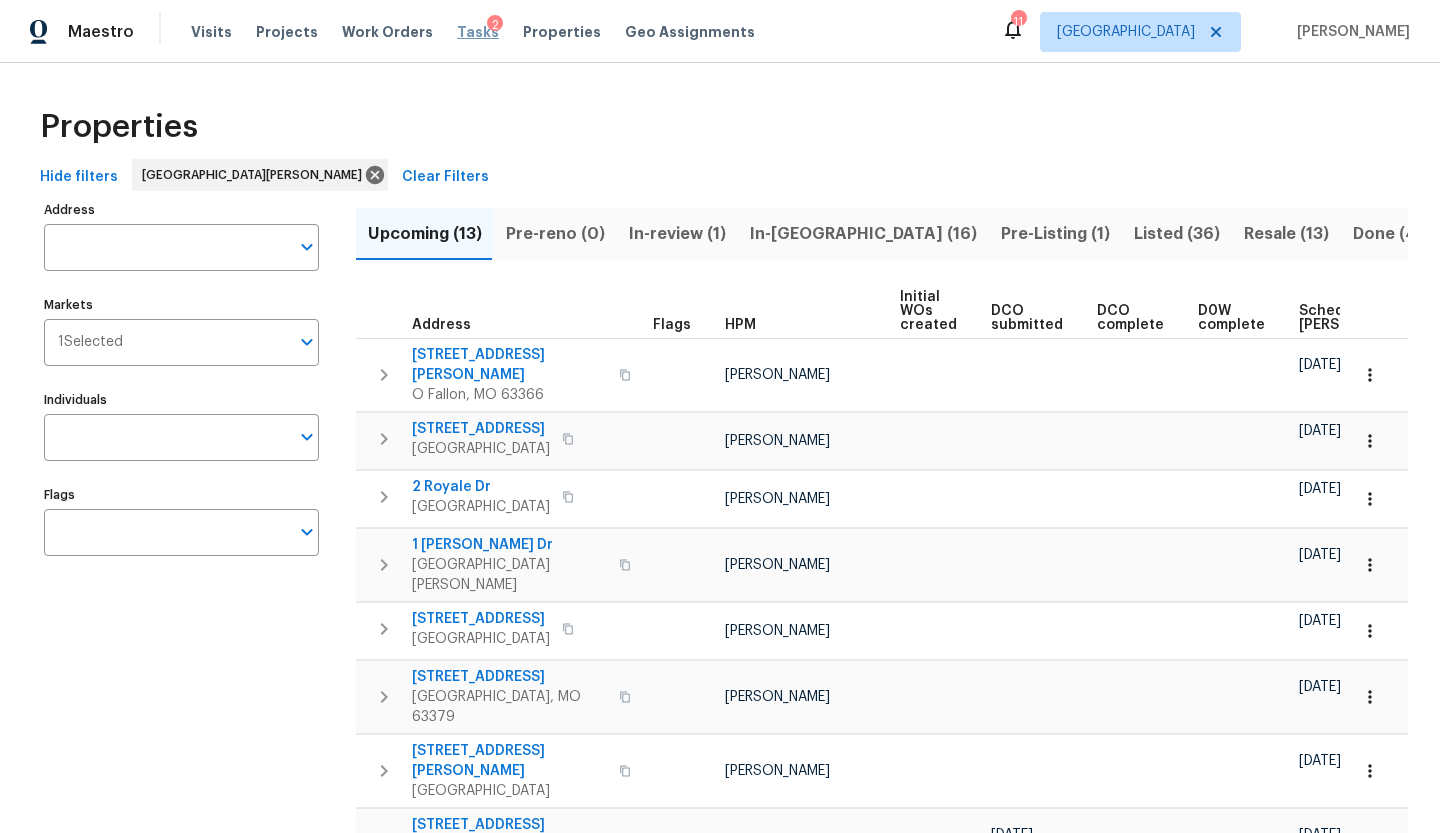 click on "Tasks" at bounding box center [478, 32] 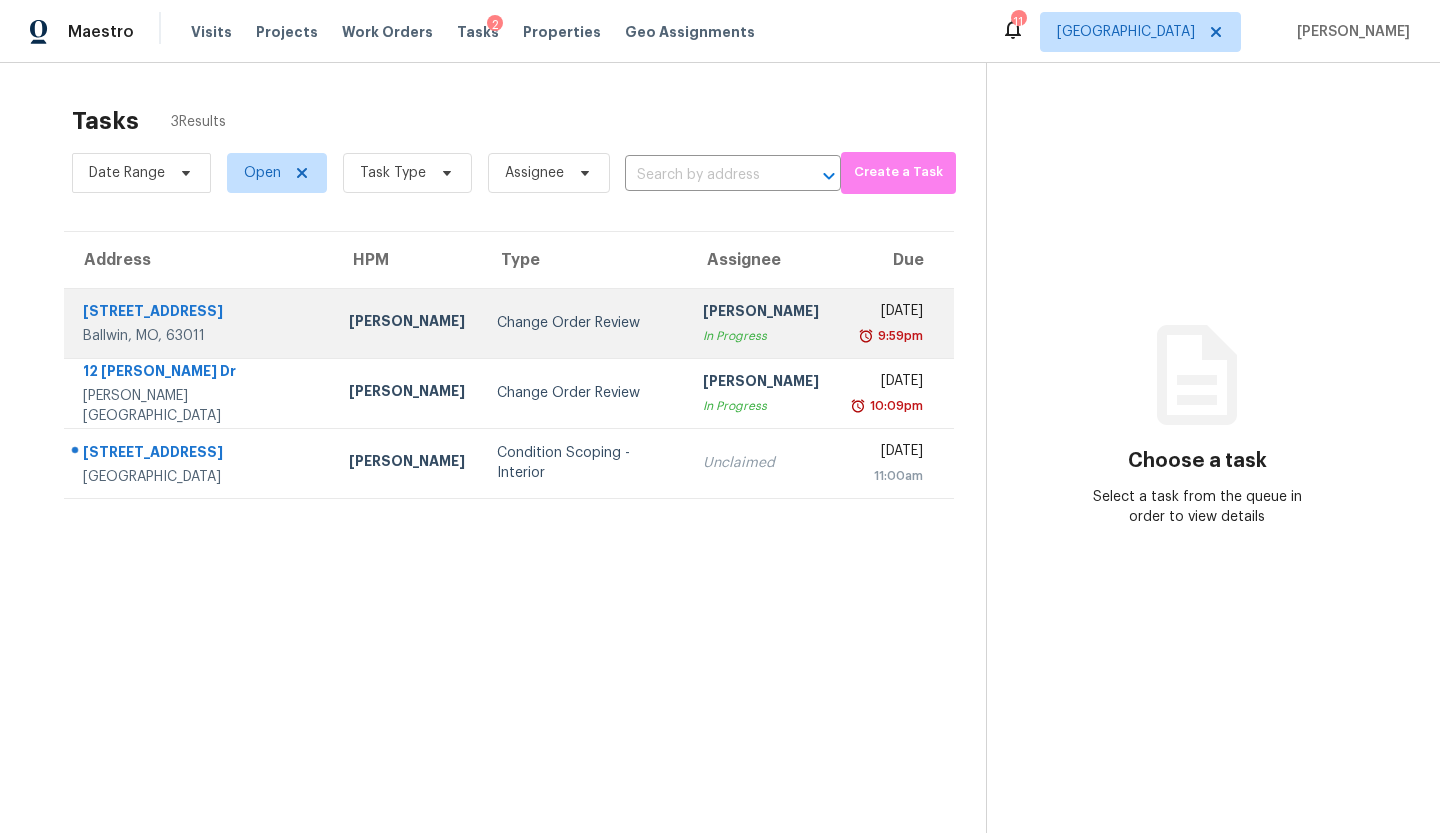 click on "Change Order Review" at bounding box center [584, 323] 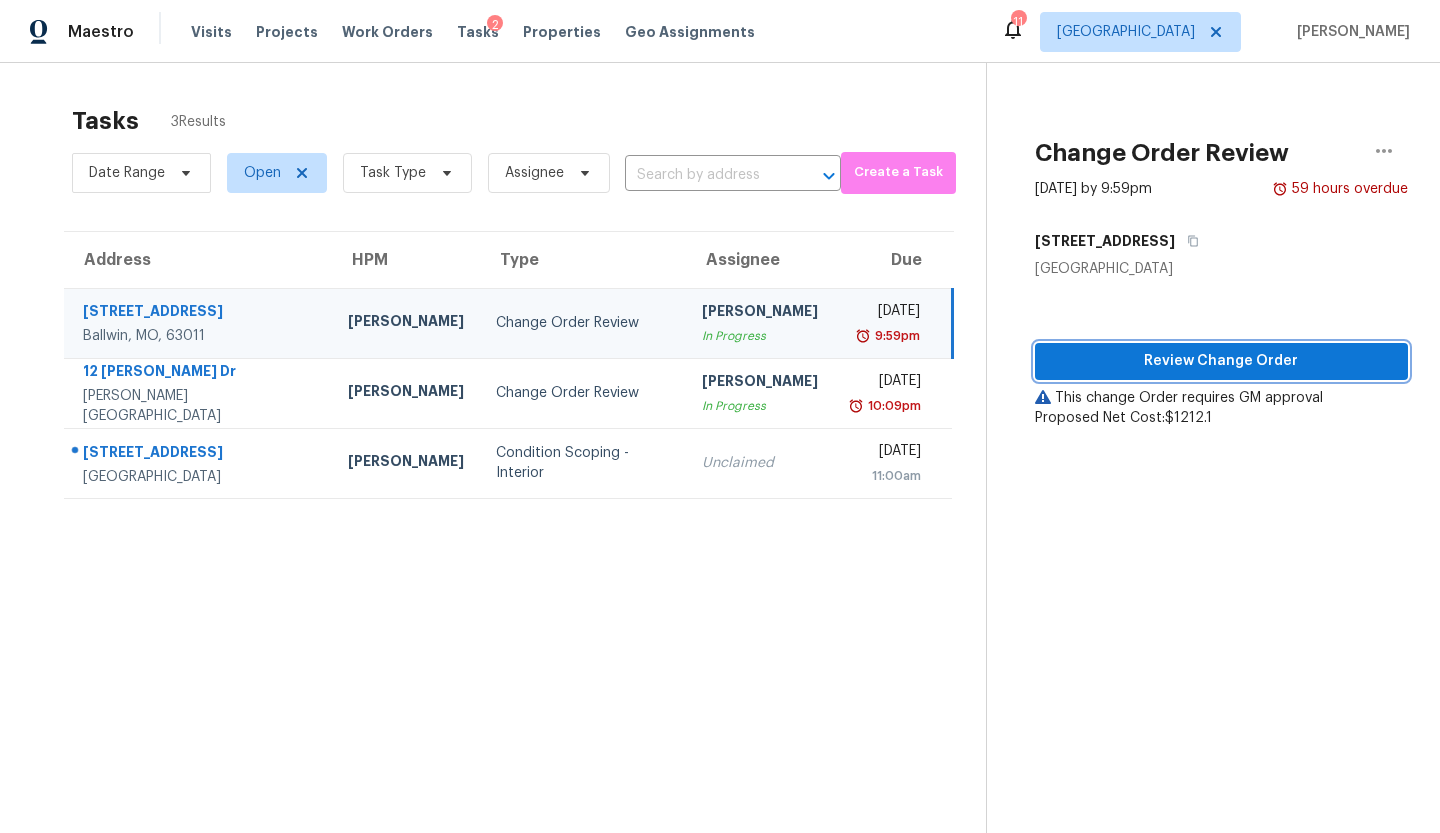 click on "Review Change Order" at bounding box center (1221, 361) 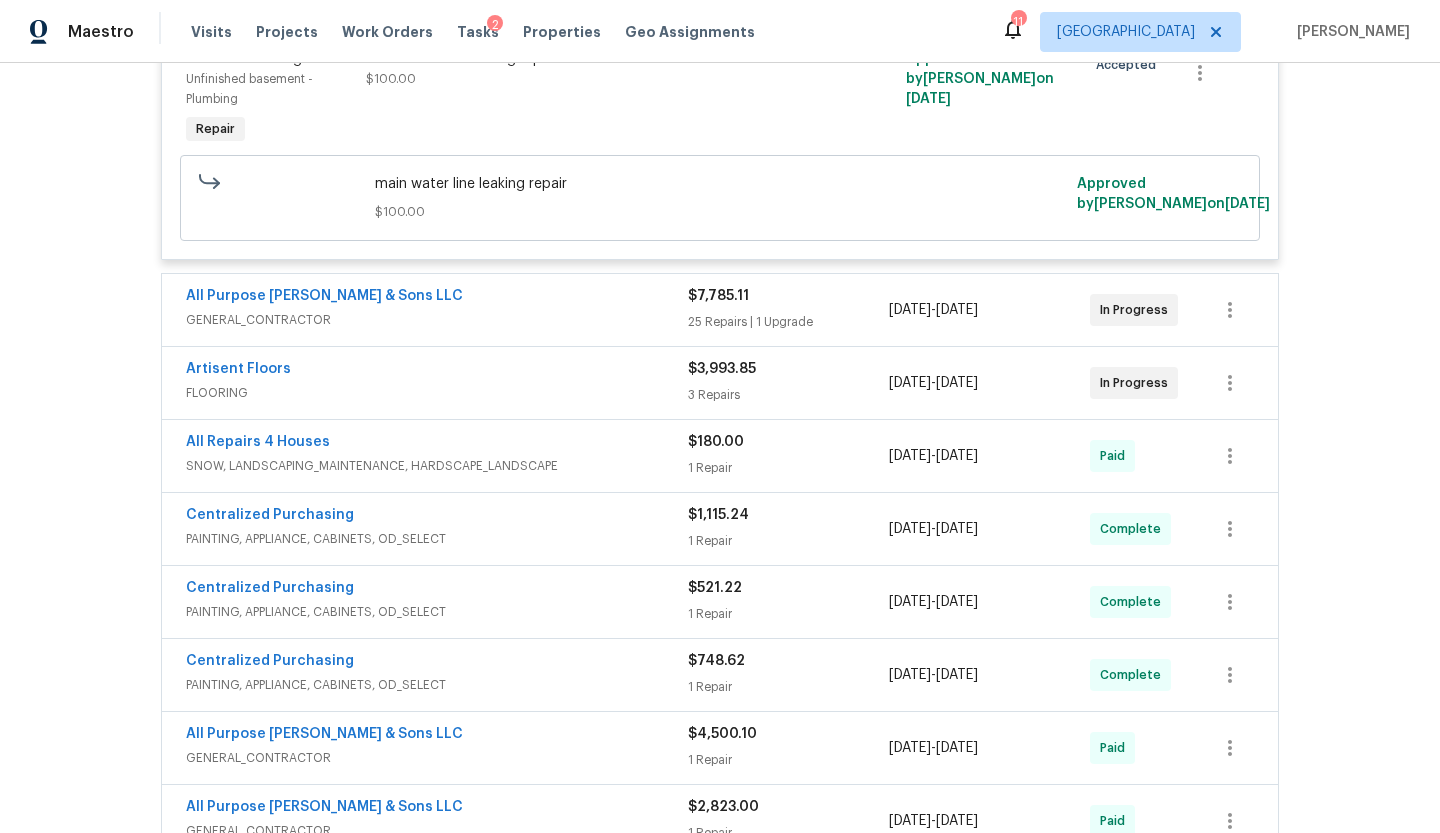 scroll, scrollTop: 1504, scrollLeft: 0, axis: vertical 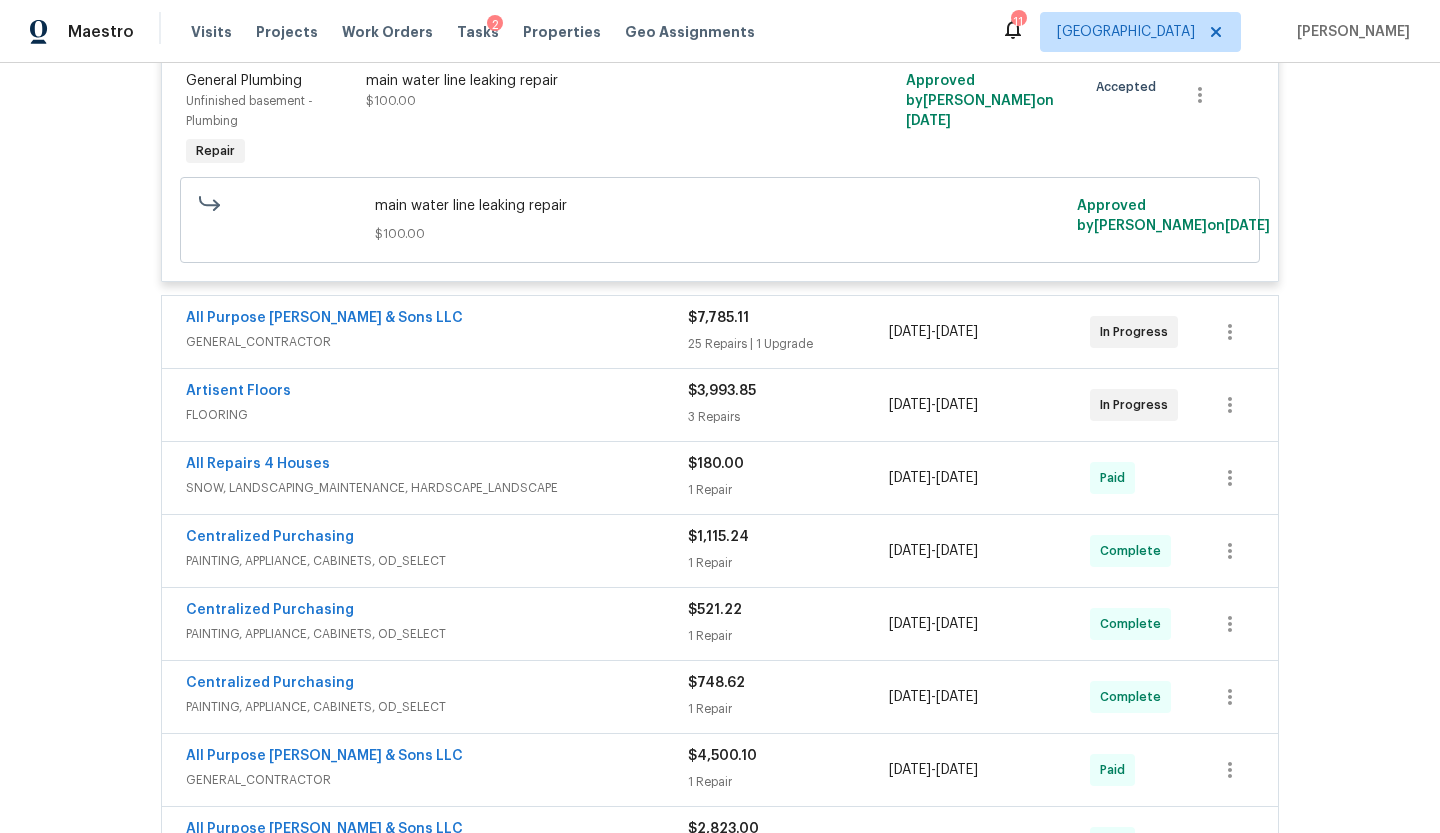 click on "GENERAL_CONTRACTOR" at bounding box center (437, 342) 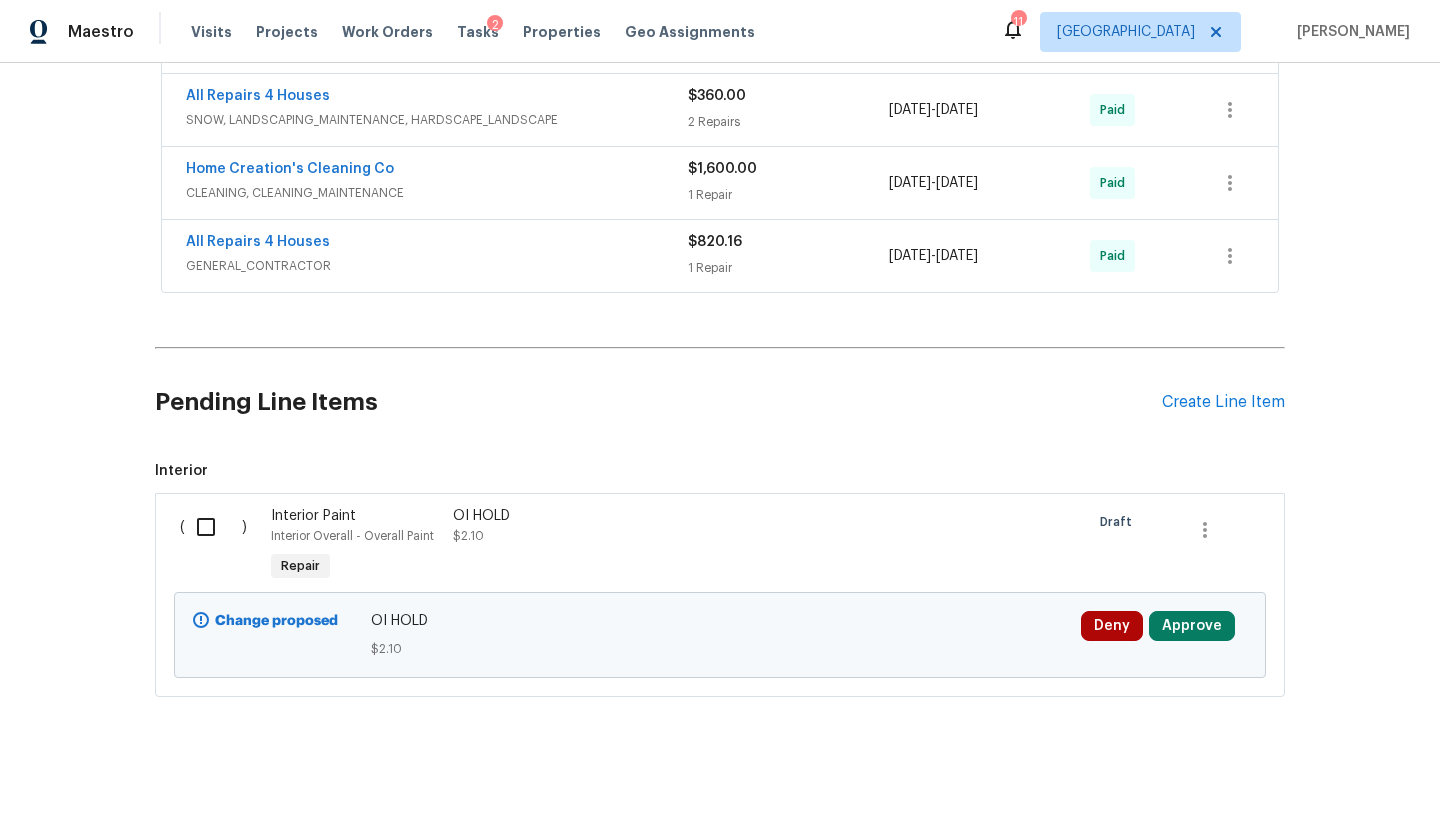 scroll, scrollTop: 8215, scrollLeft: 0, axis: vertical 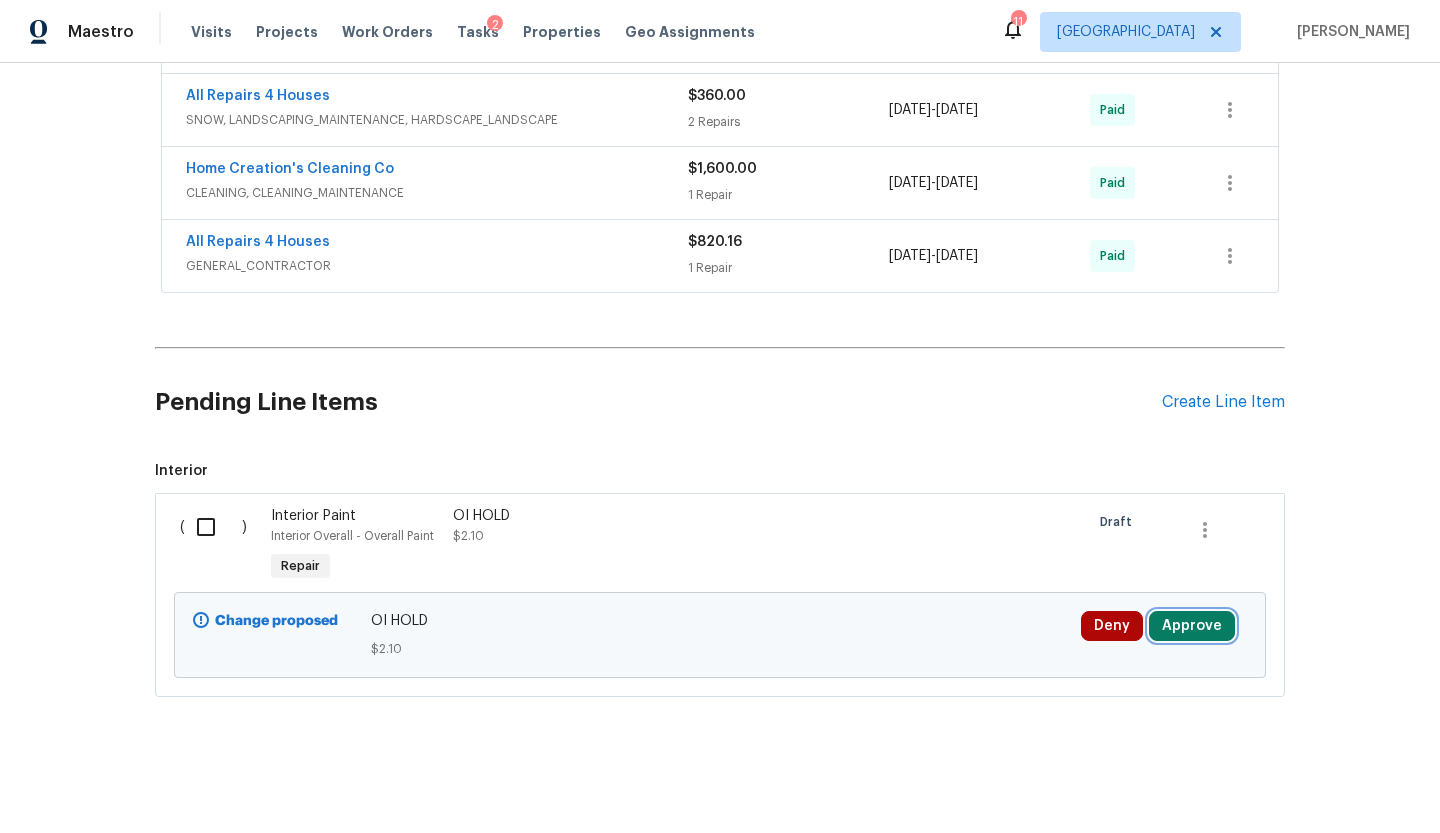 click on "Approve" at bounding box center [1192, 626] 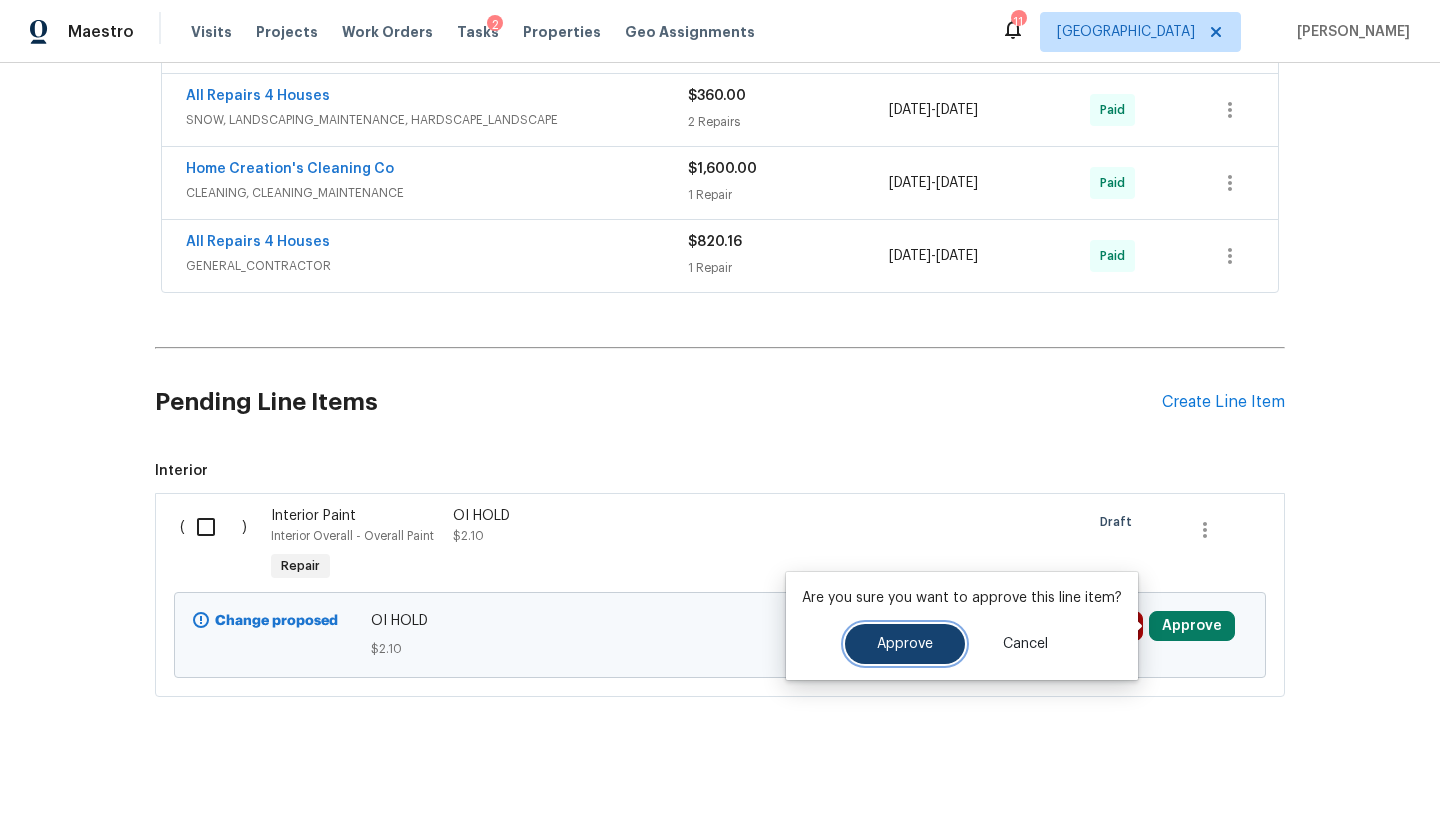 click on "Approve" at bounding box center [905, 644] 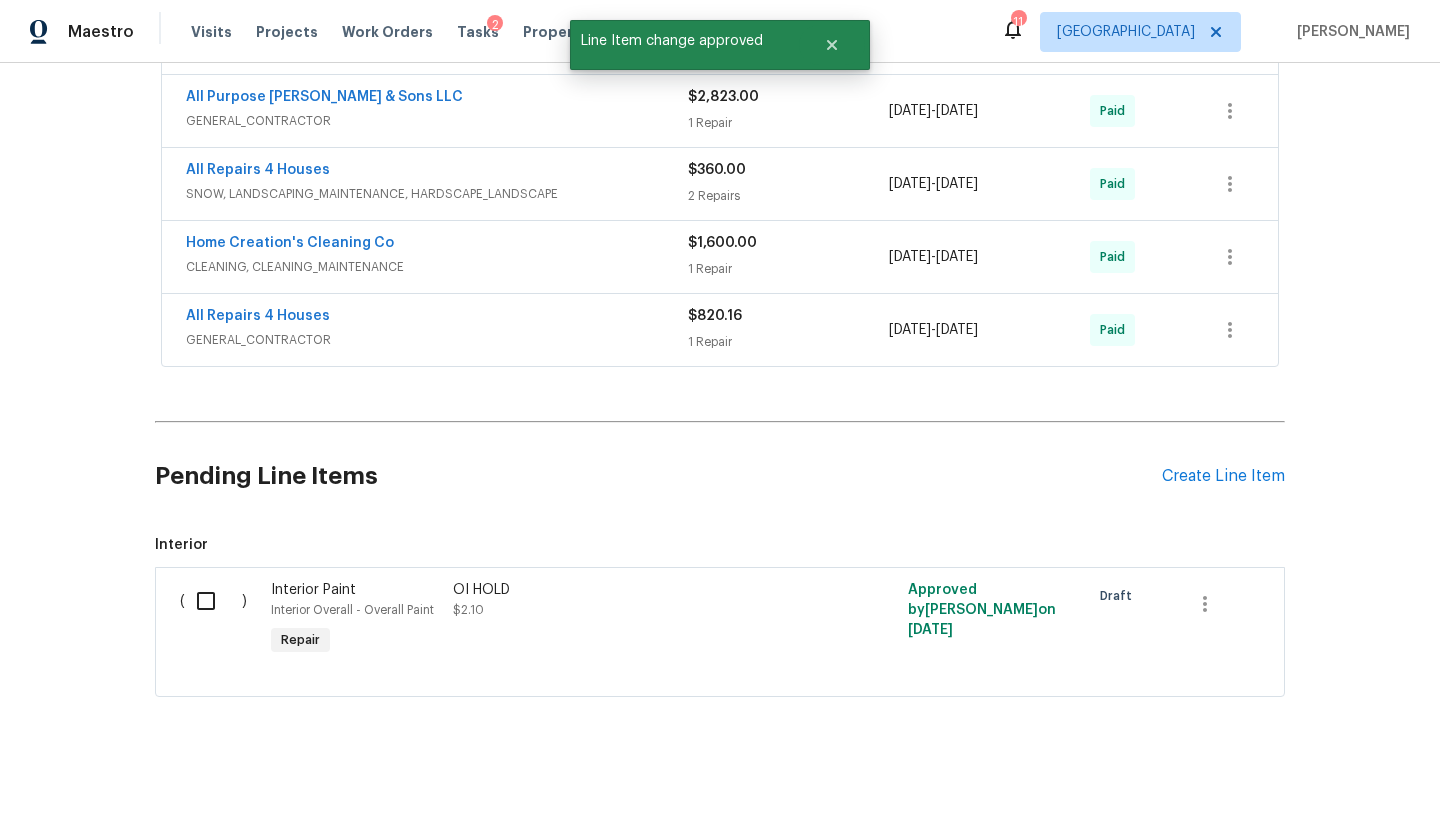 scroll, scrollTop: 8141, scrollLeft: 0, axis: vertical 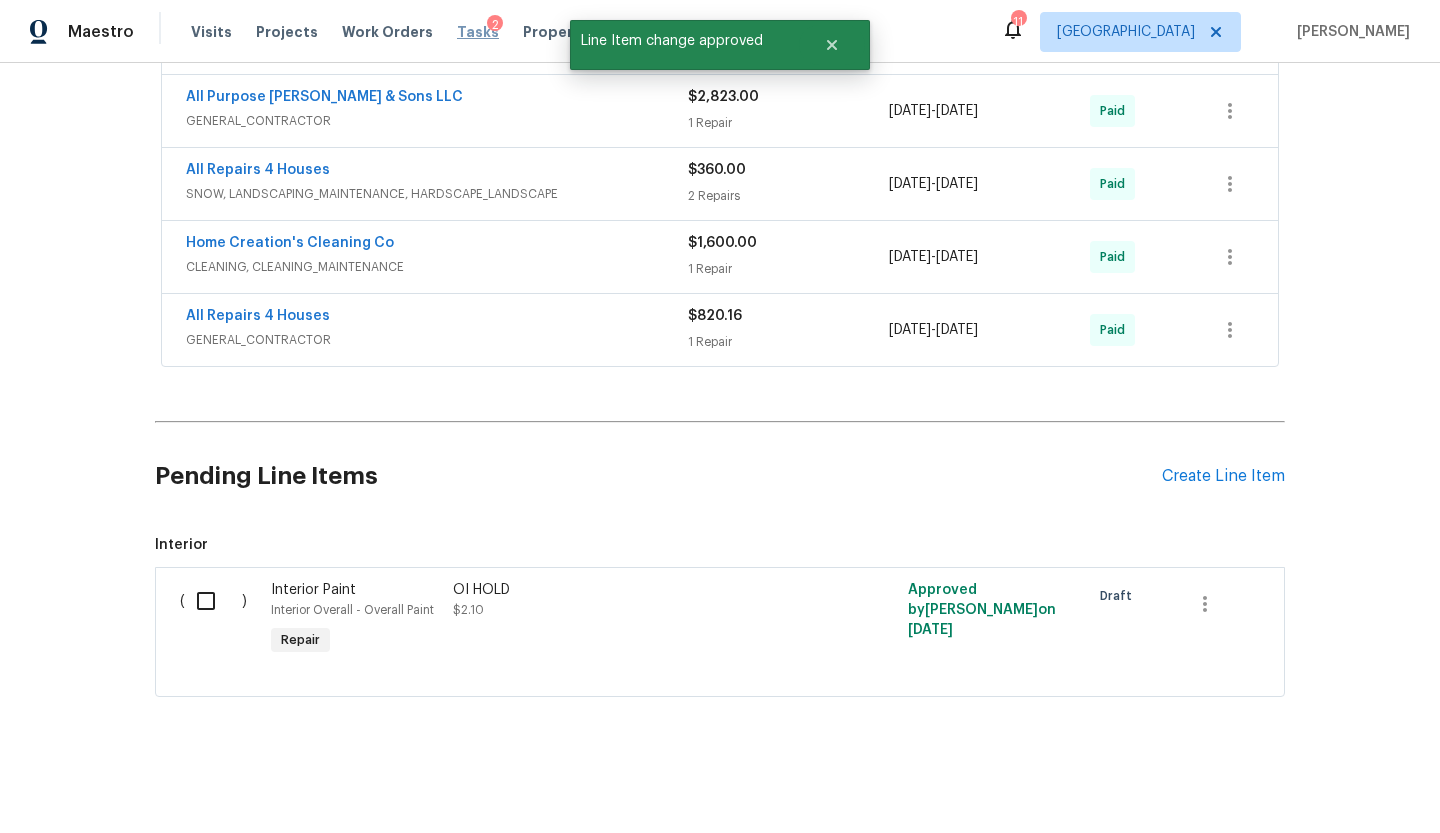 click on "Tasks" at bounding box center [478, 32] 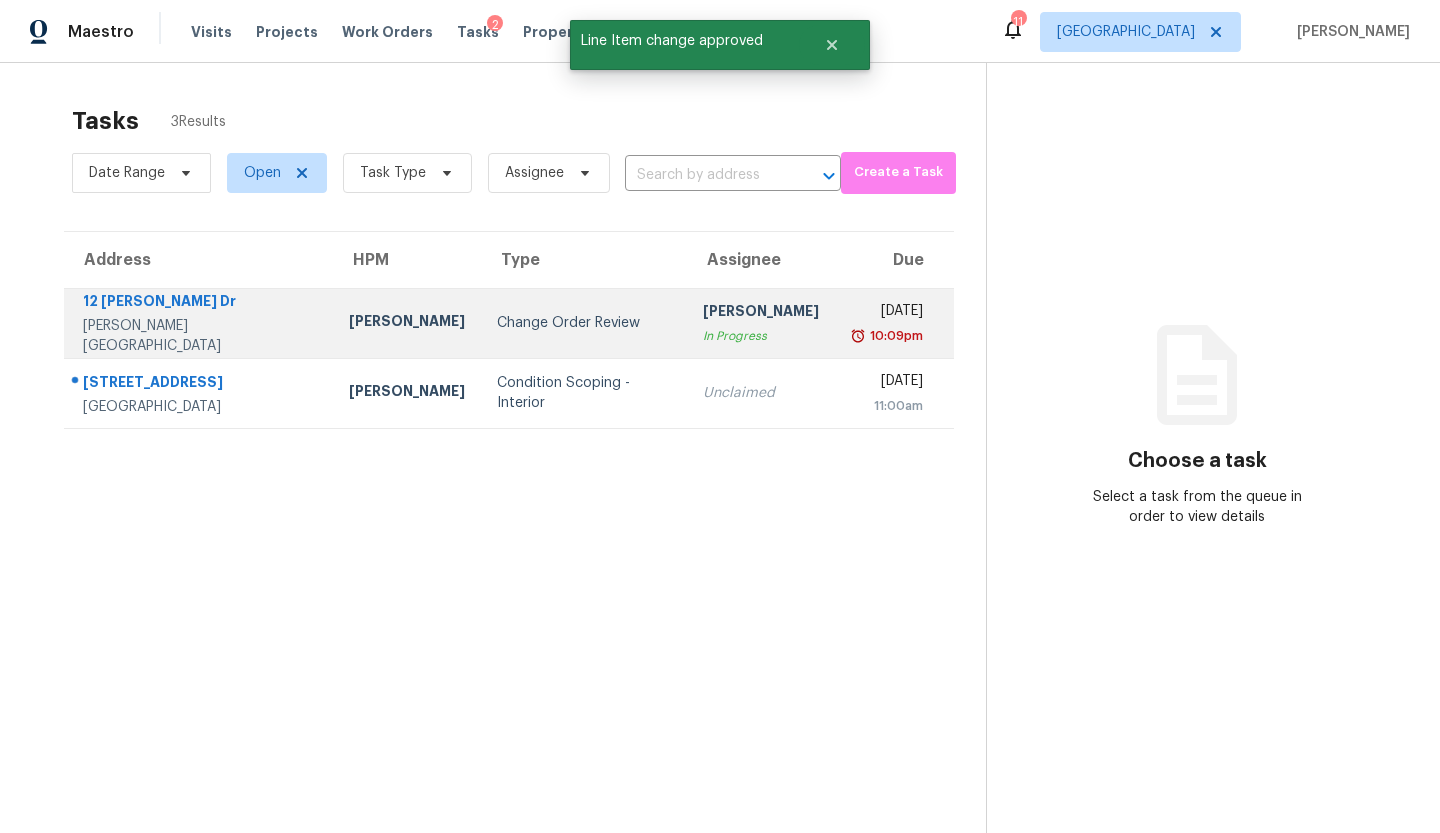 click on "Change Order Review" at bounding box center [584, 323] 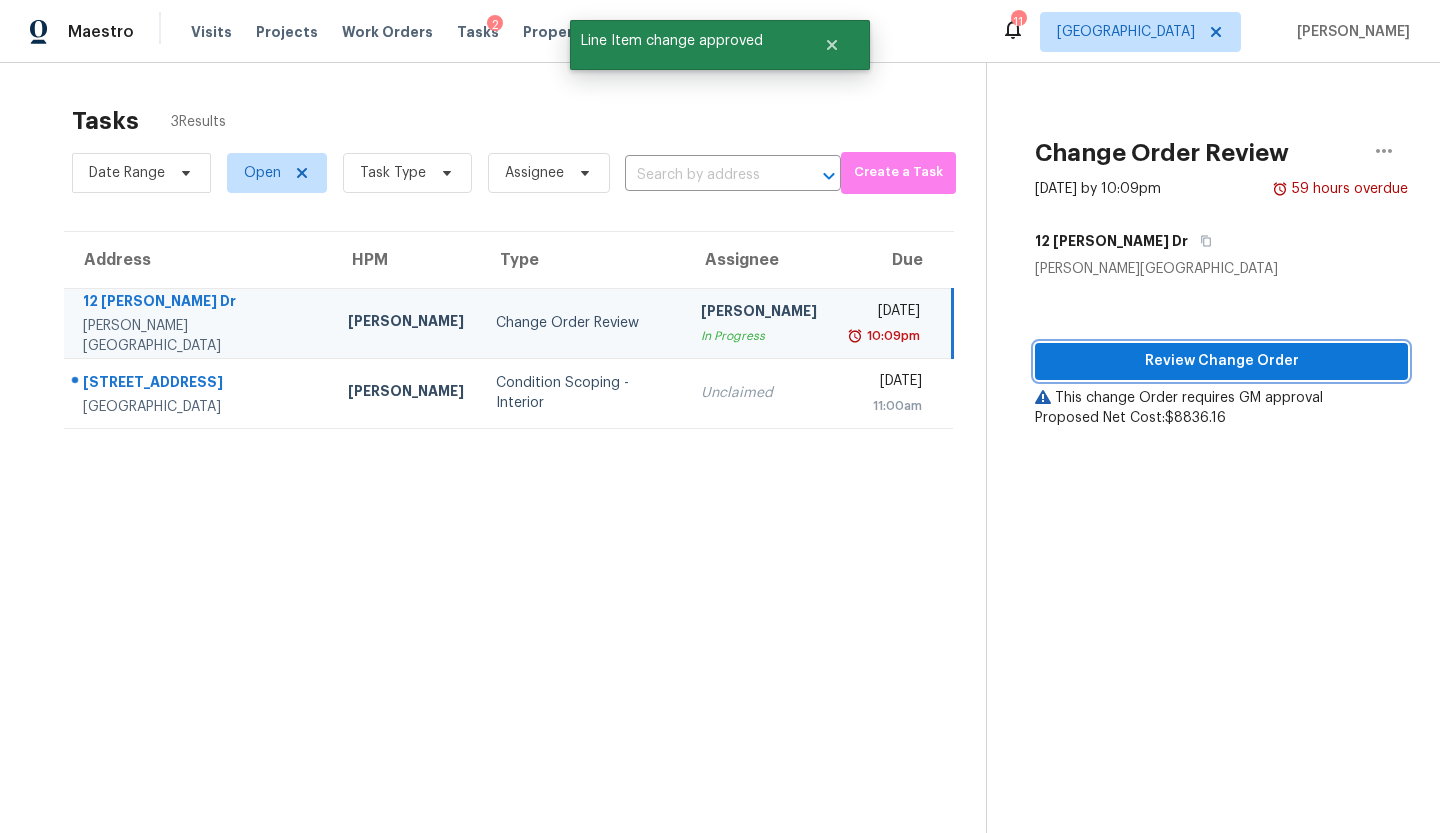 click on "Review Change Order" at bounding box center (1221, 361) 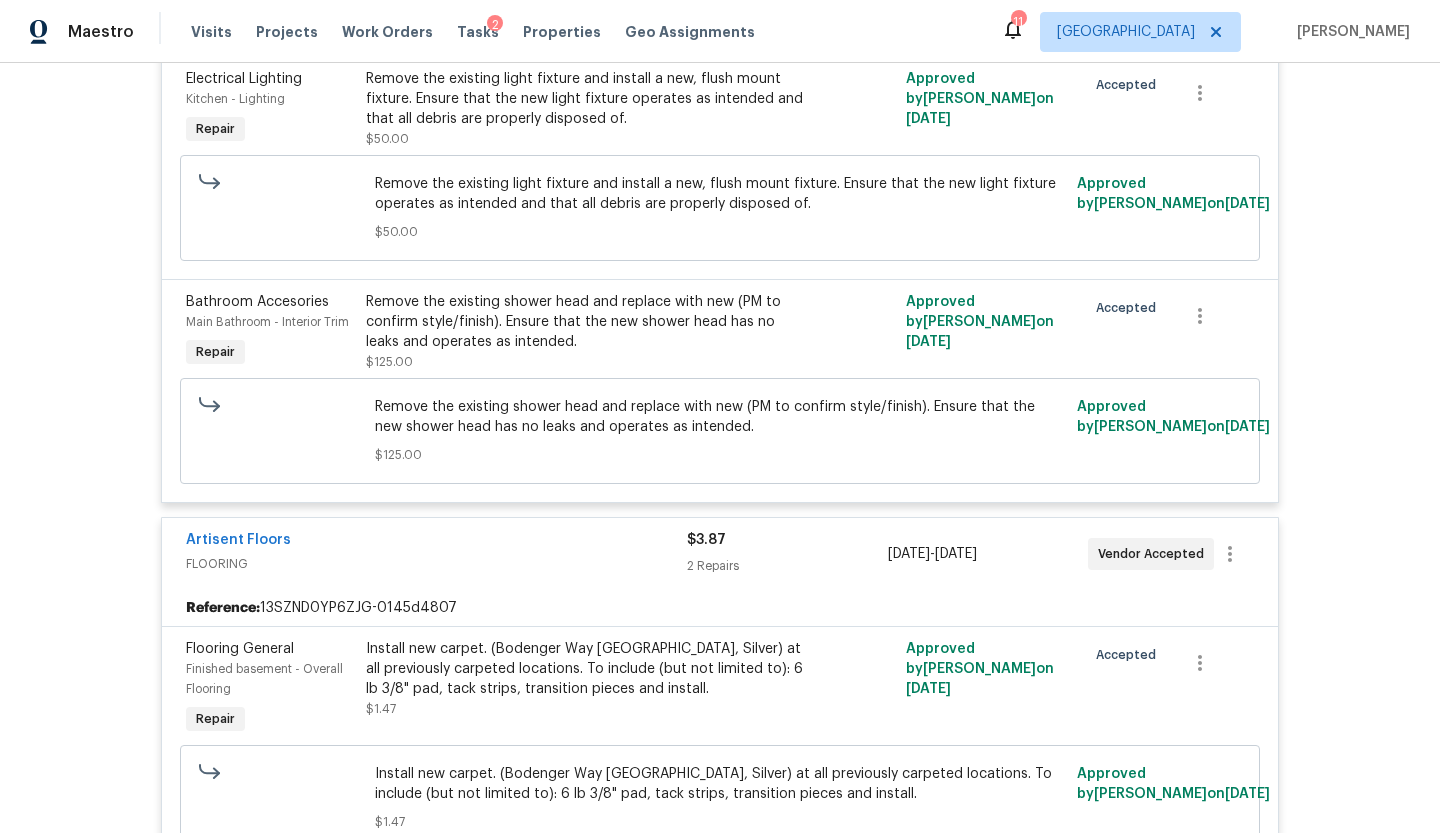 scroll, scrollTop: 6362, scrollLeft: 0, axis: vertical 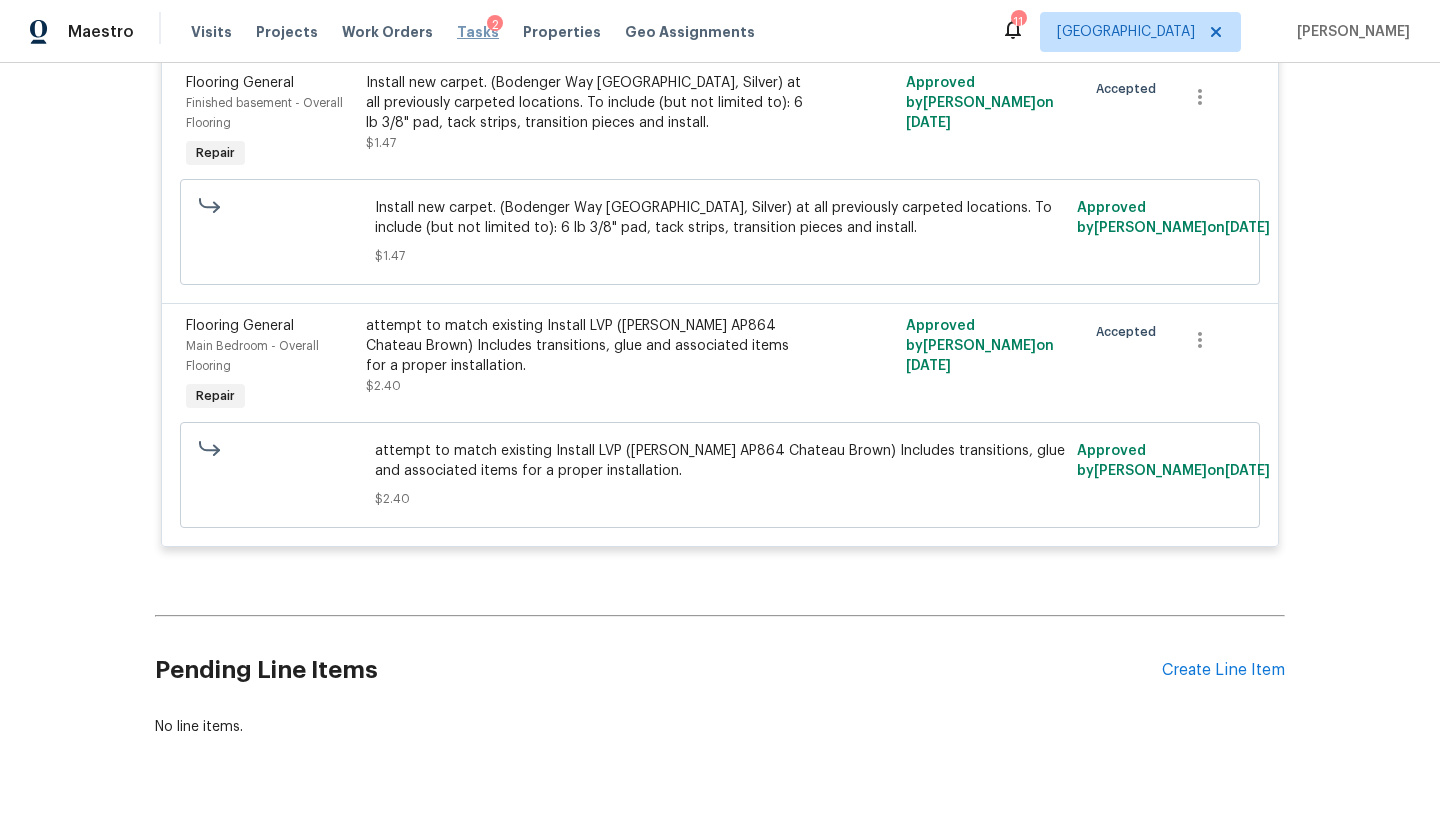 click on "Tasks" at bounding box center (478, 32) 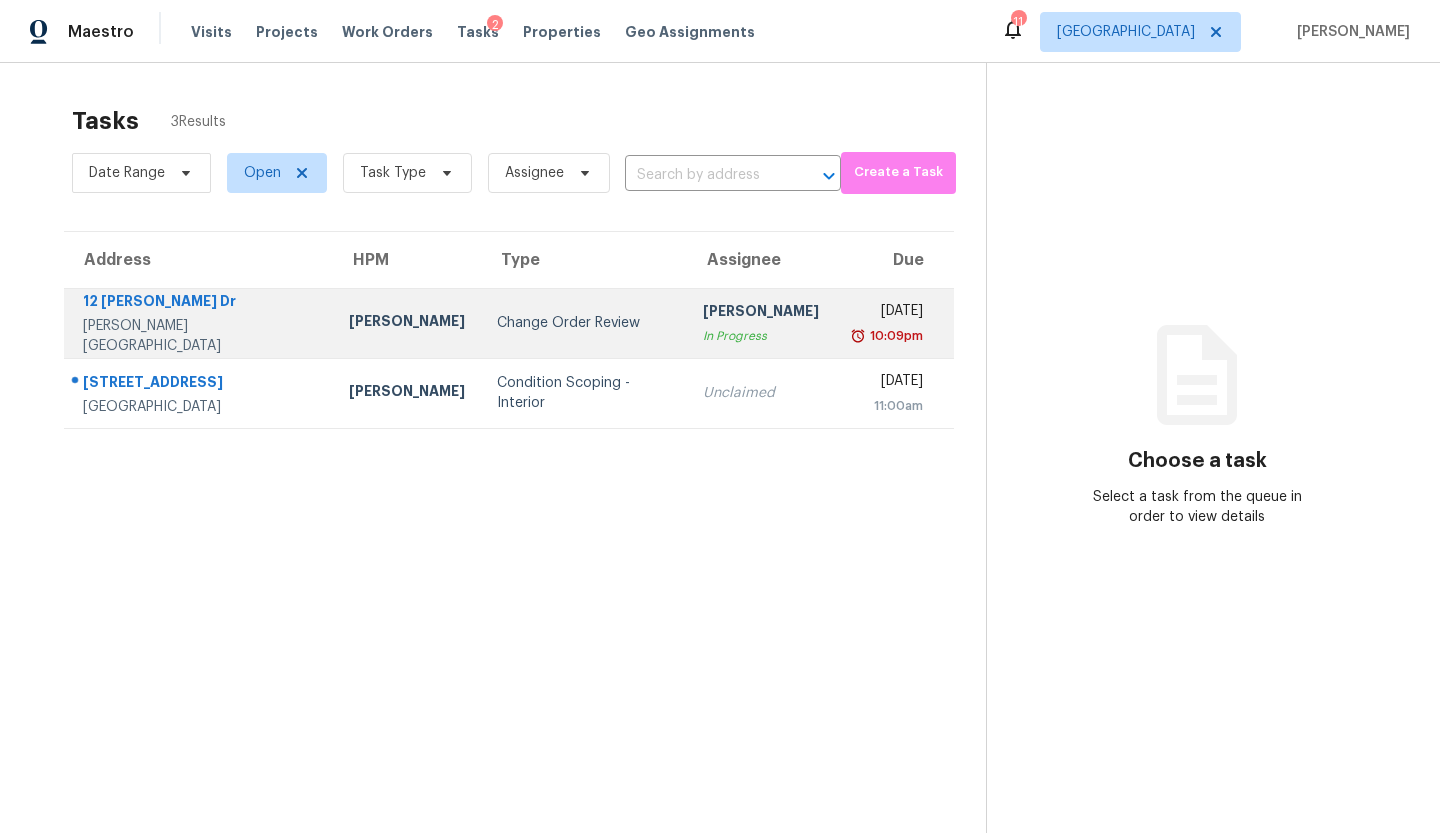 click on "Change Order Review" at bounding box center (584, 323) 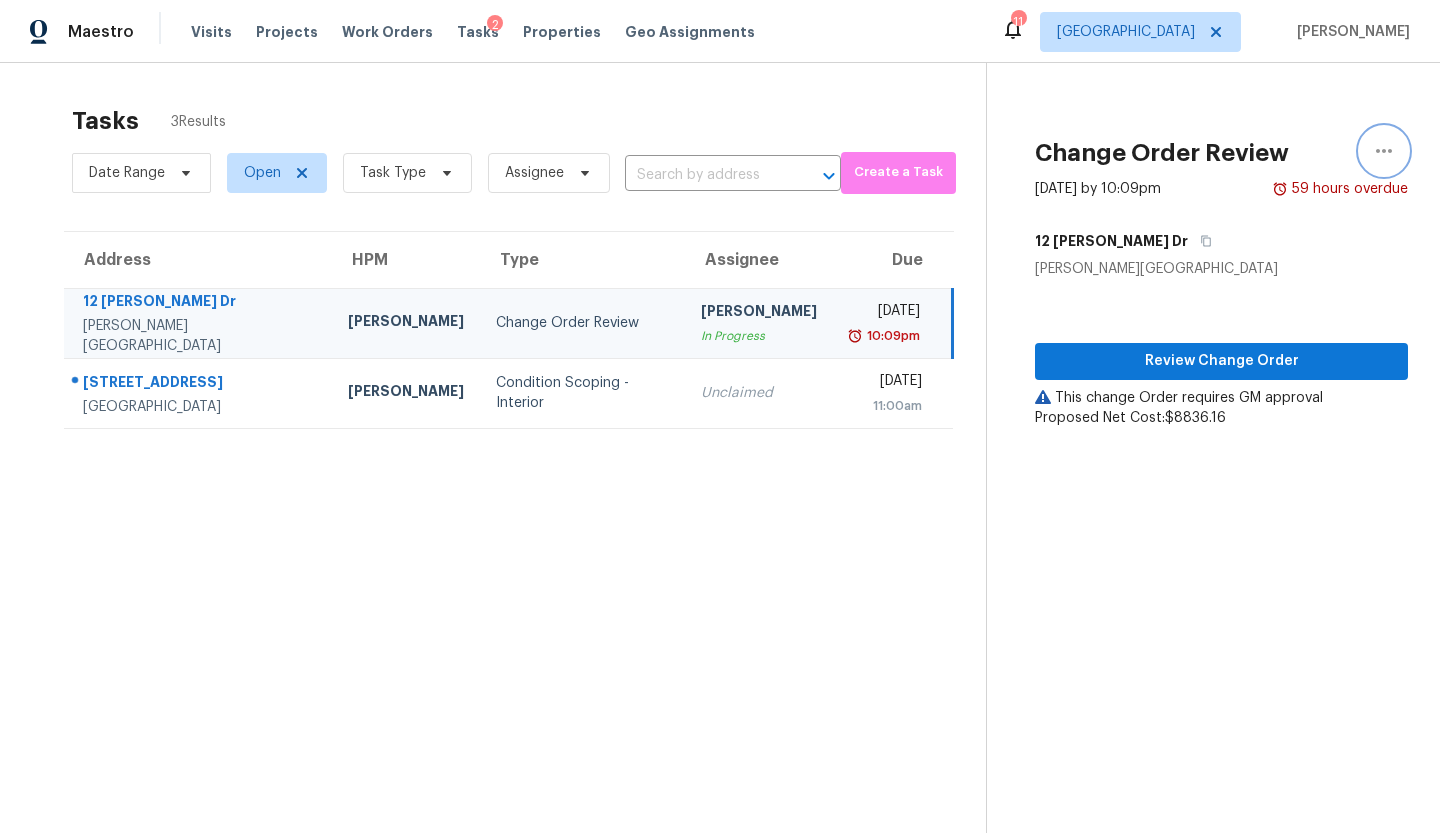 click 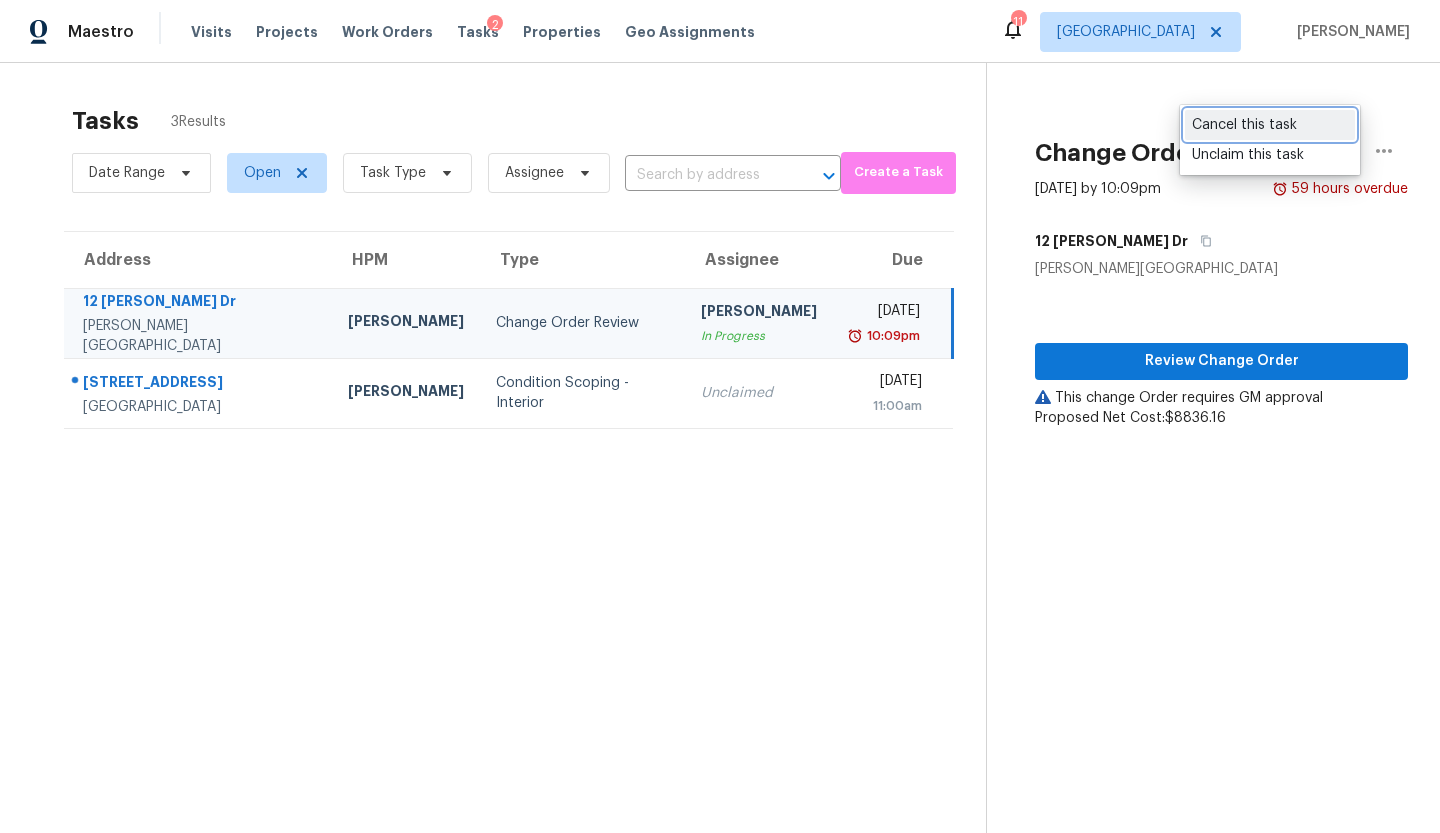 click on "Cancel this task" at bounding box center [1270, 125] 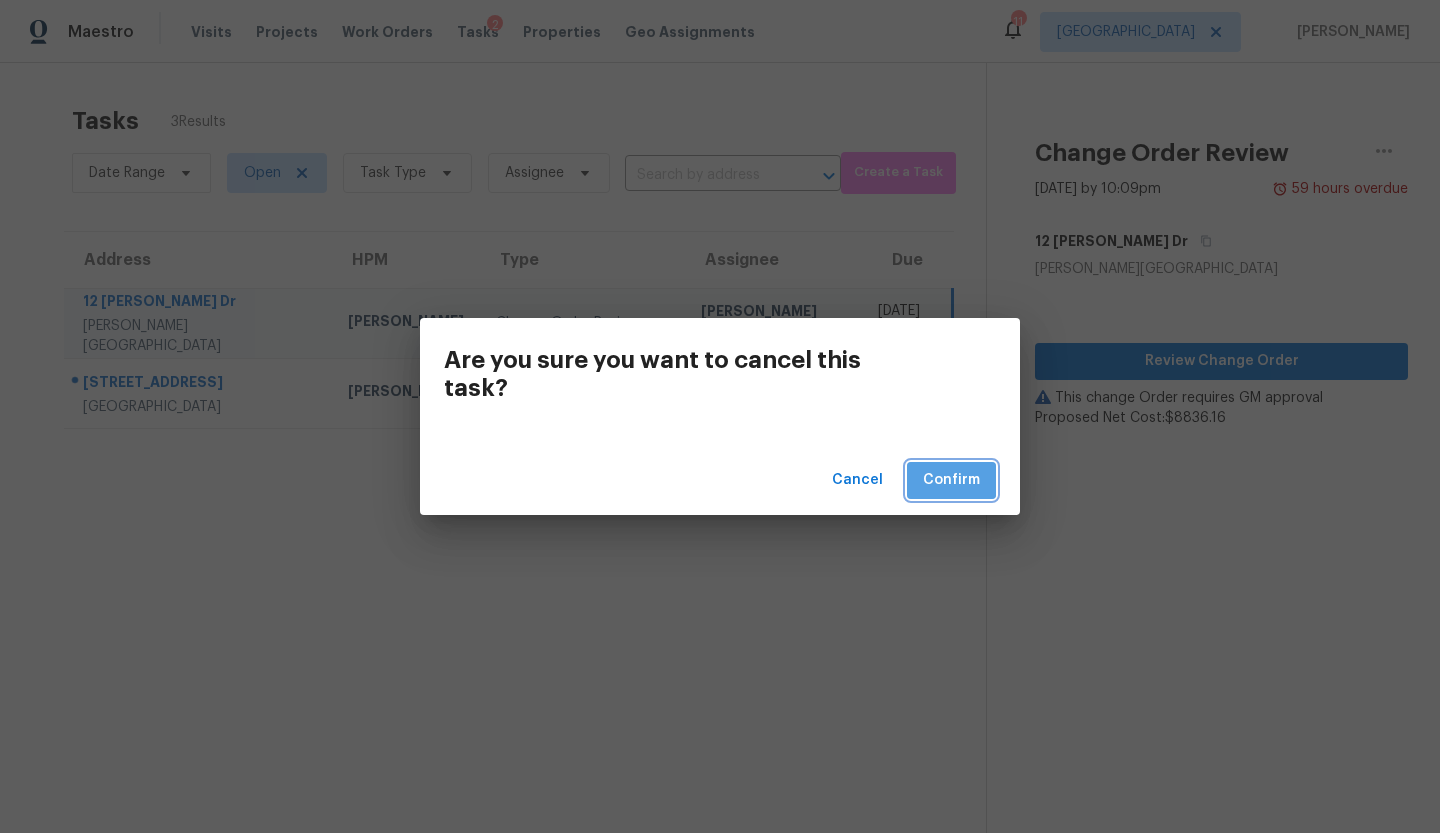 click on "Confirm" at bounding box center [951, 480] 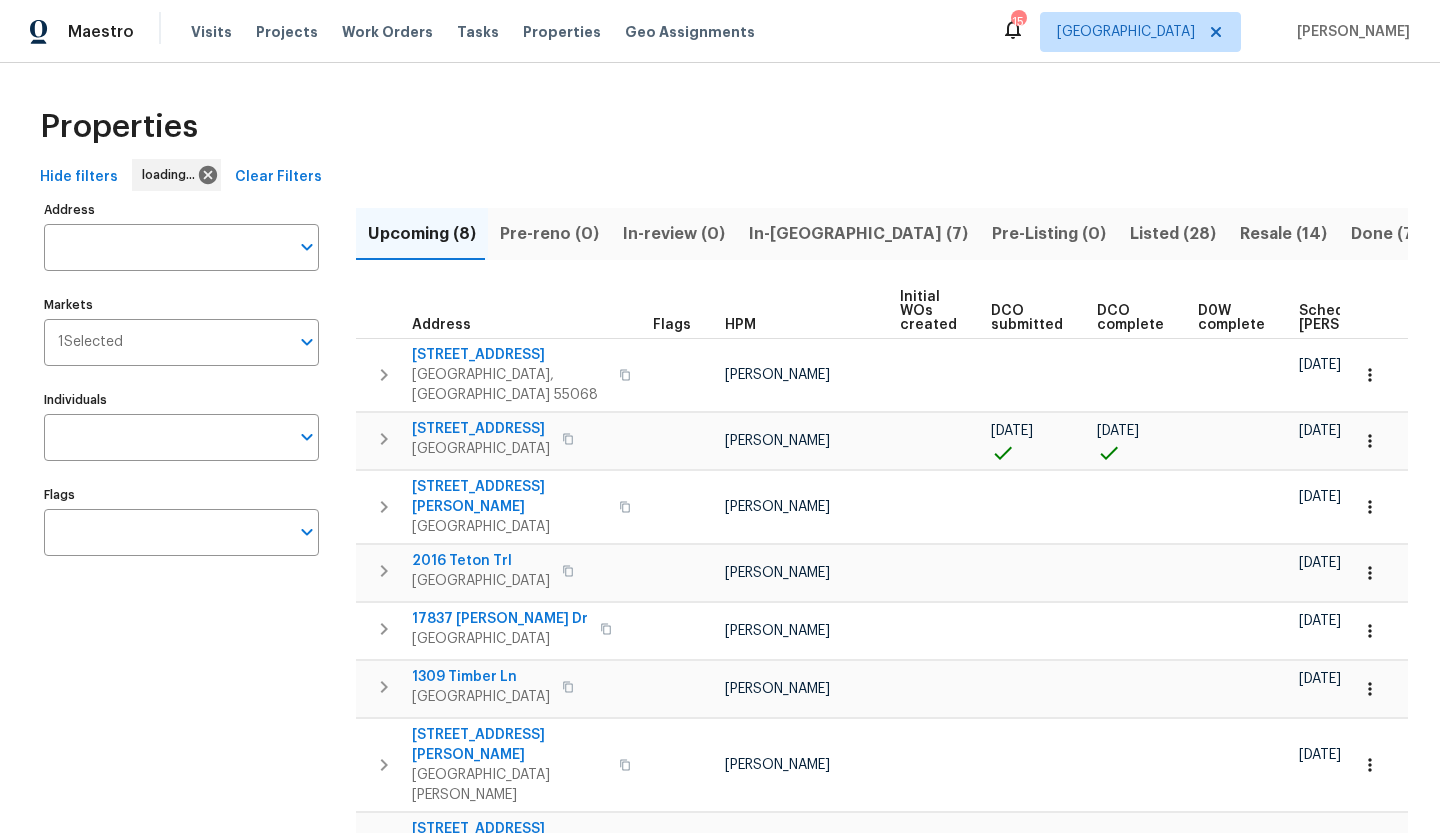 scroll, scrollTop: 0, scrollLeft: 0, axis: both 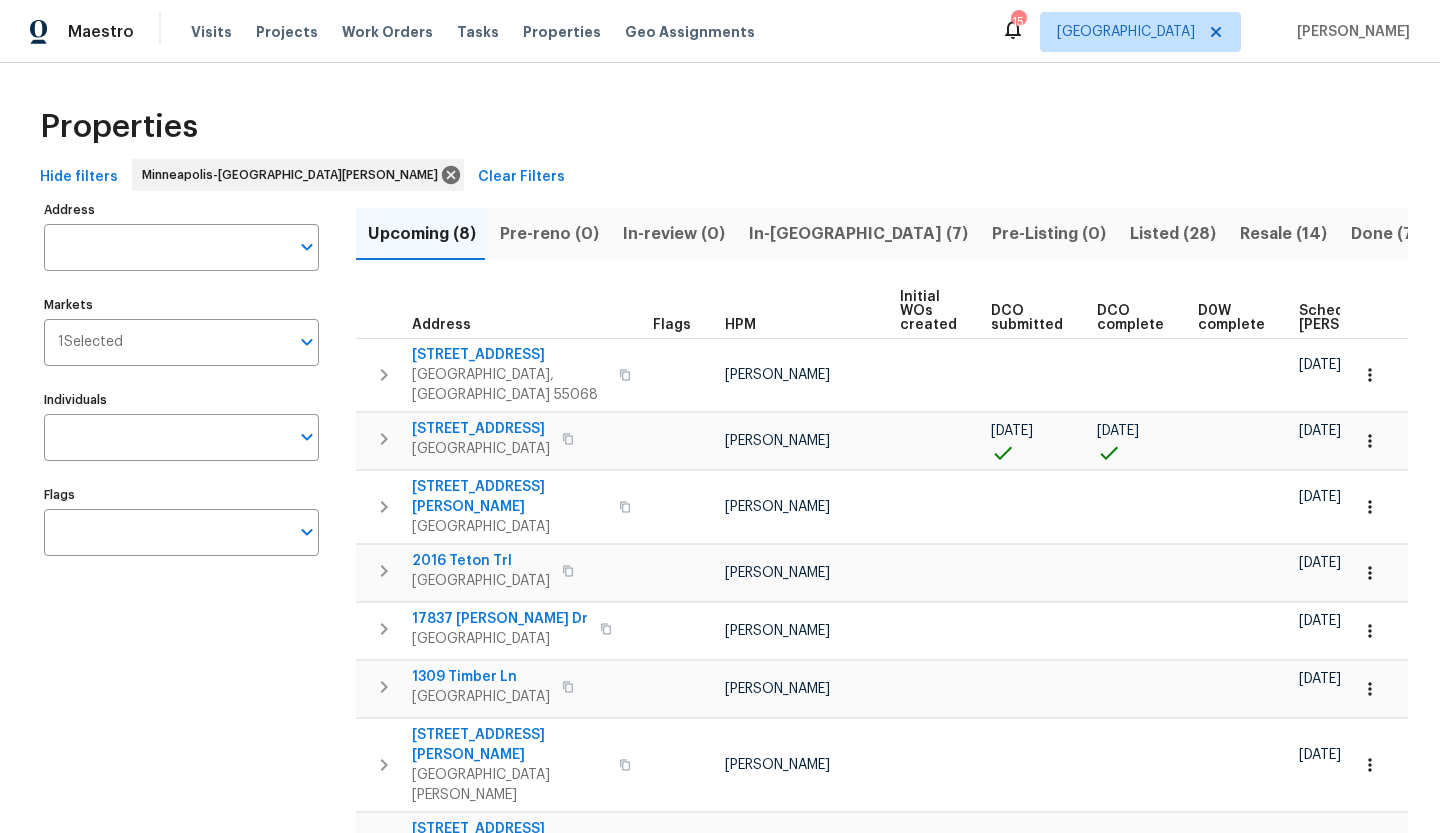 click on "Scheduled [PERSON_NAME]" at bounding box center (1355, 318) 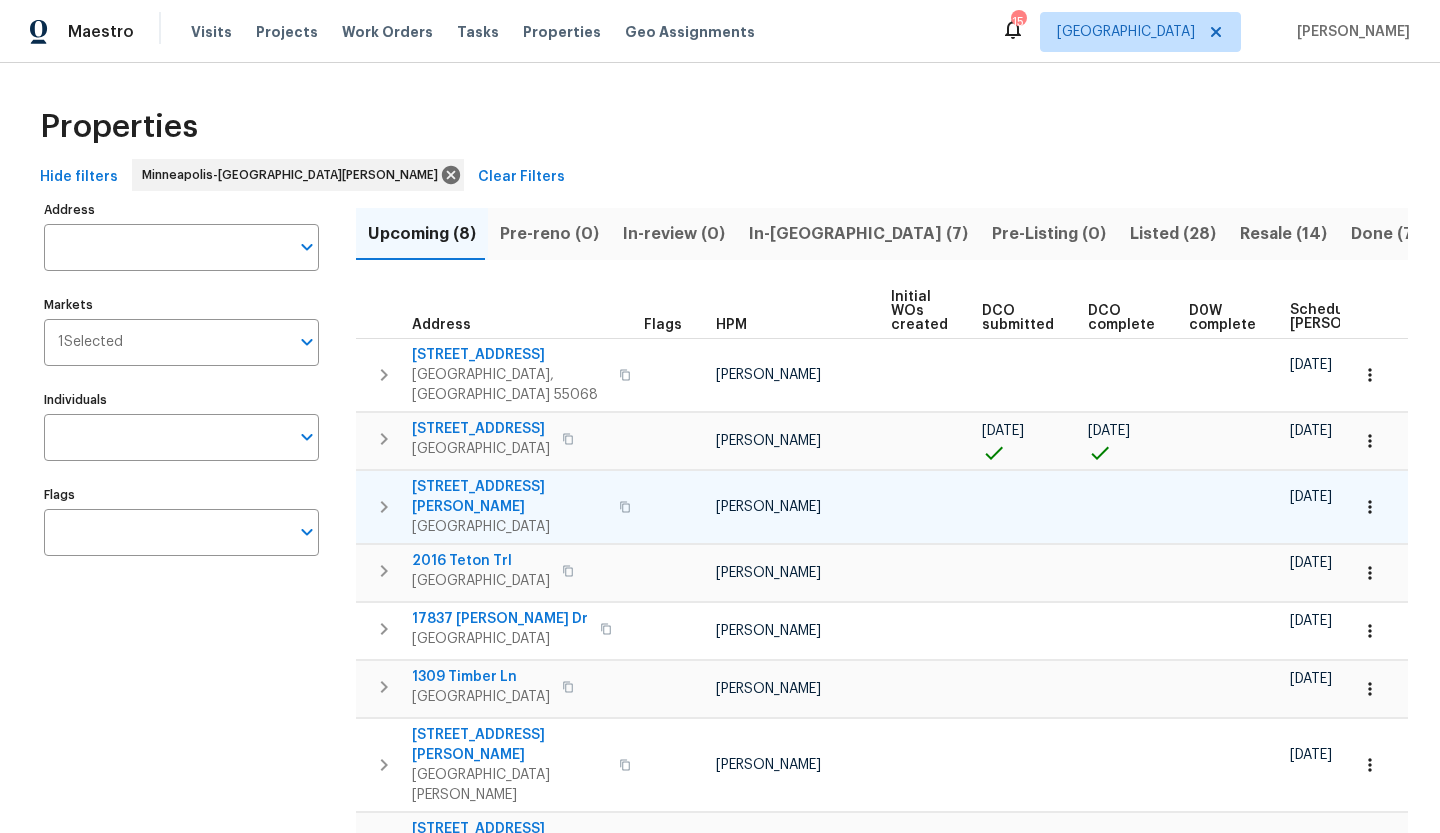 scroll, scrollTop: 0, scrollLeft: 0, axis: both 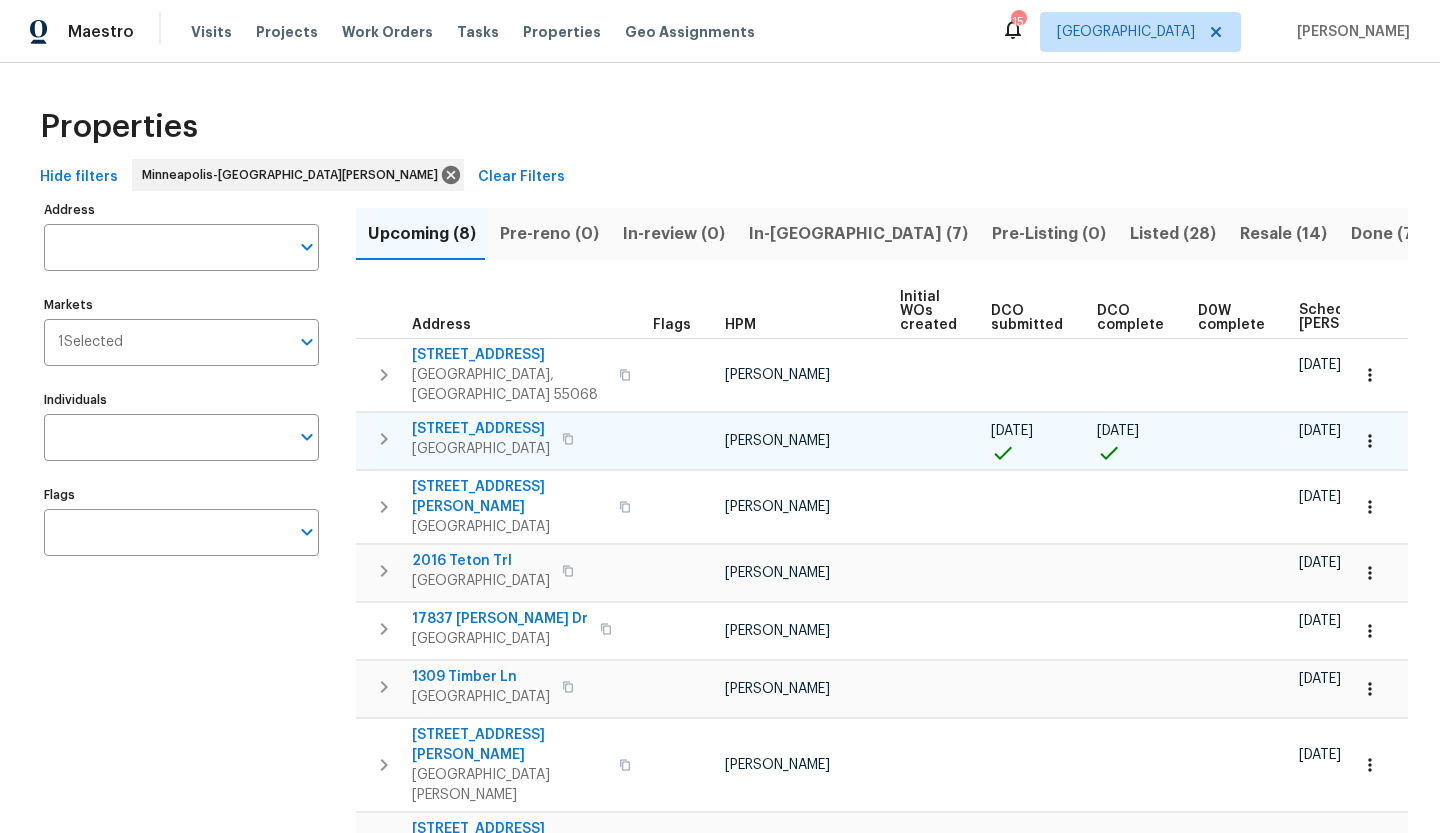 click 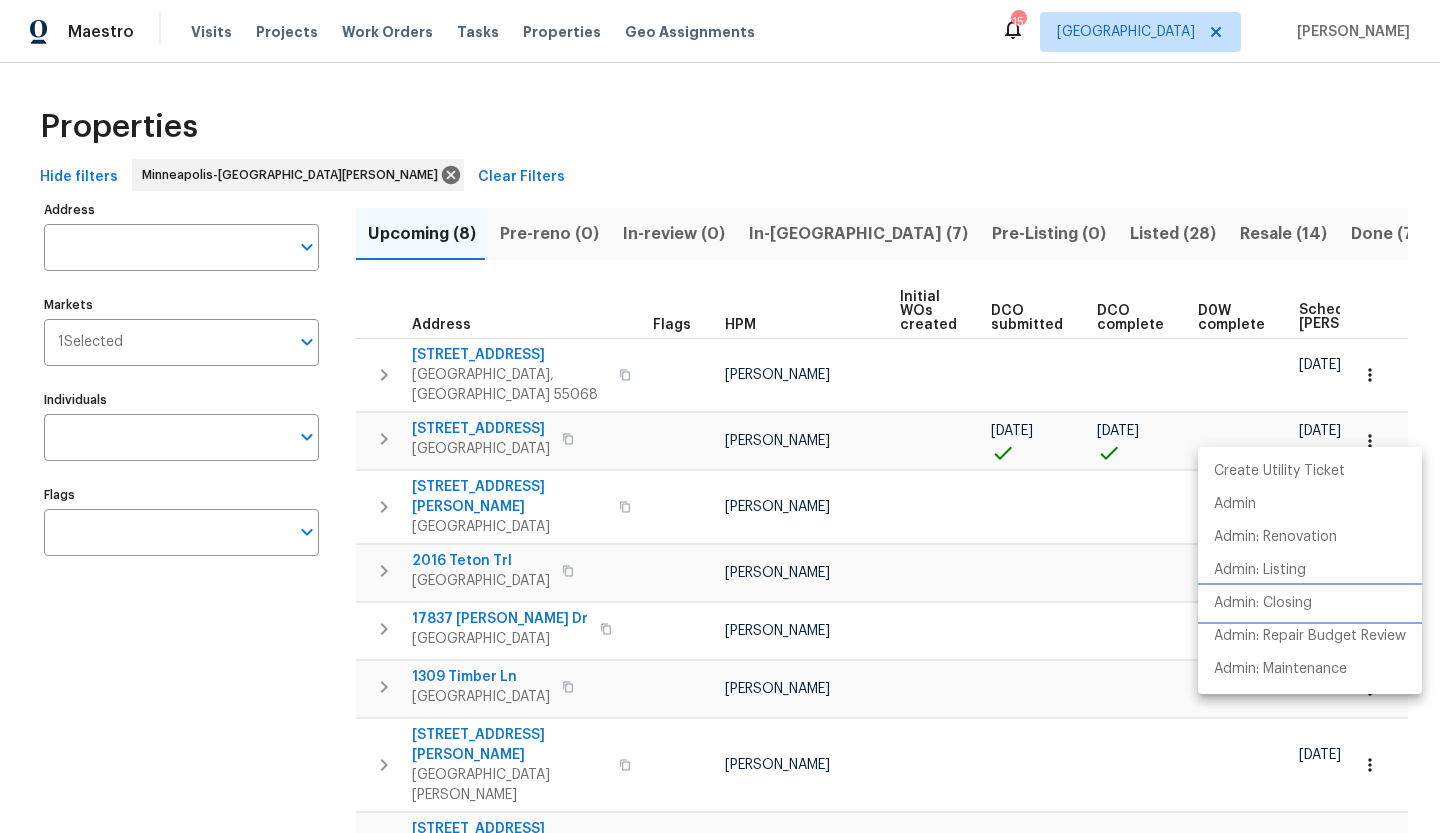click on "Admin: Closing" at bounding box center (1263, 603) 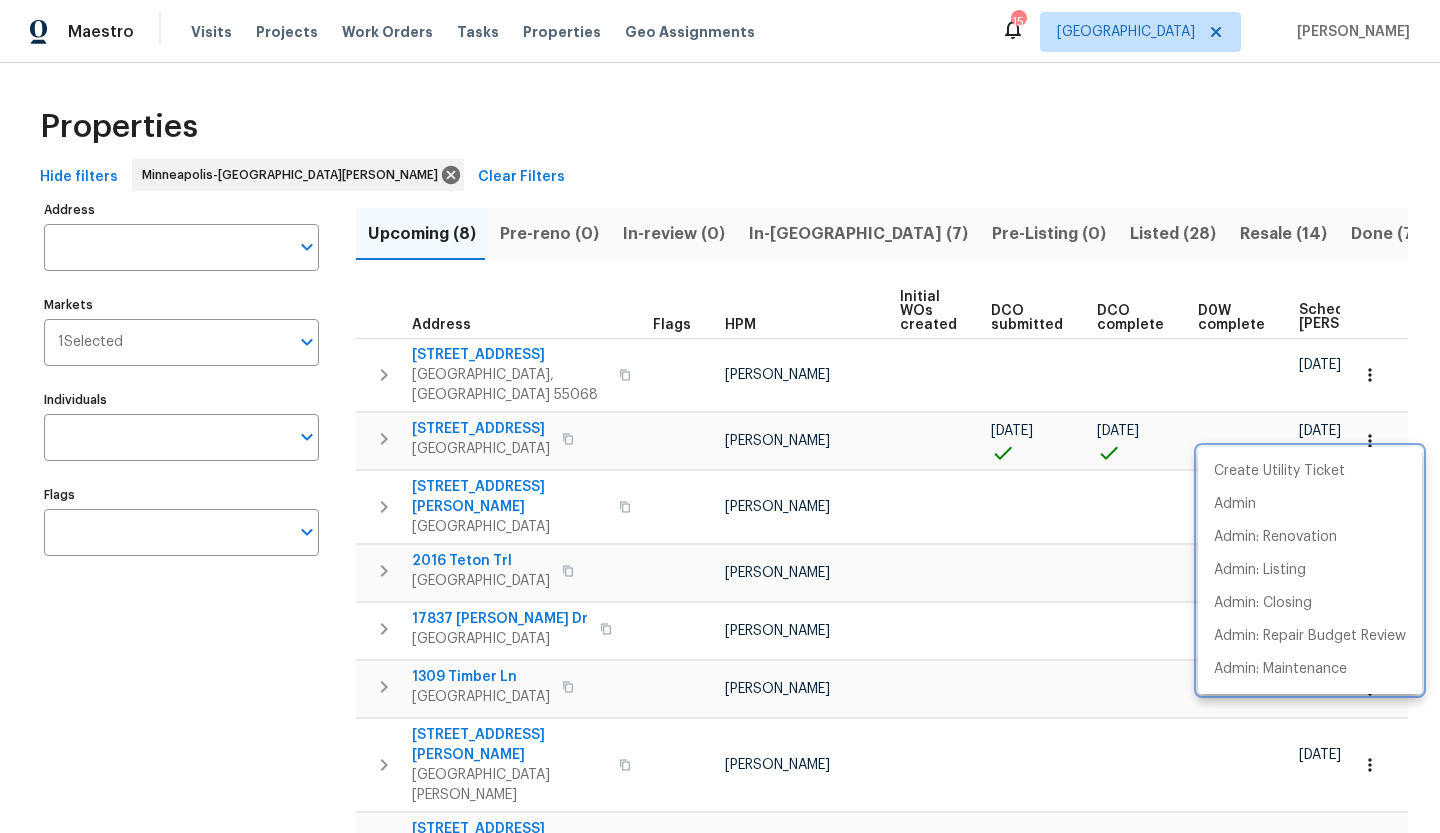 click at bounding box center [720, 416] 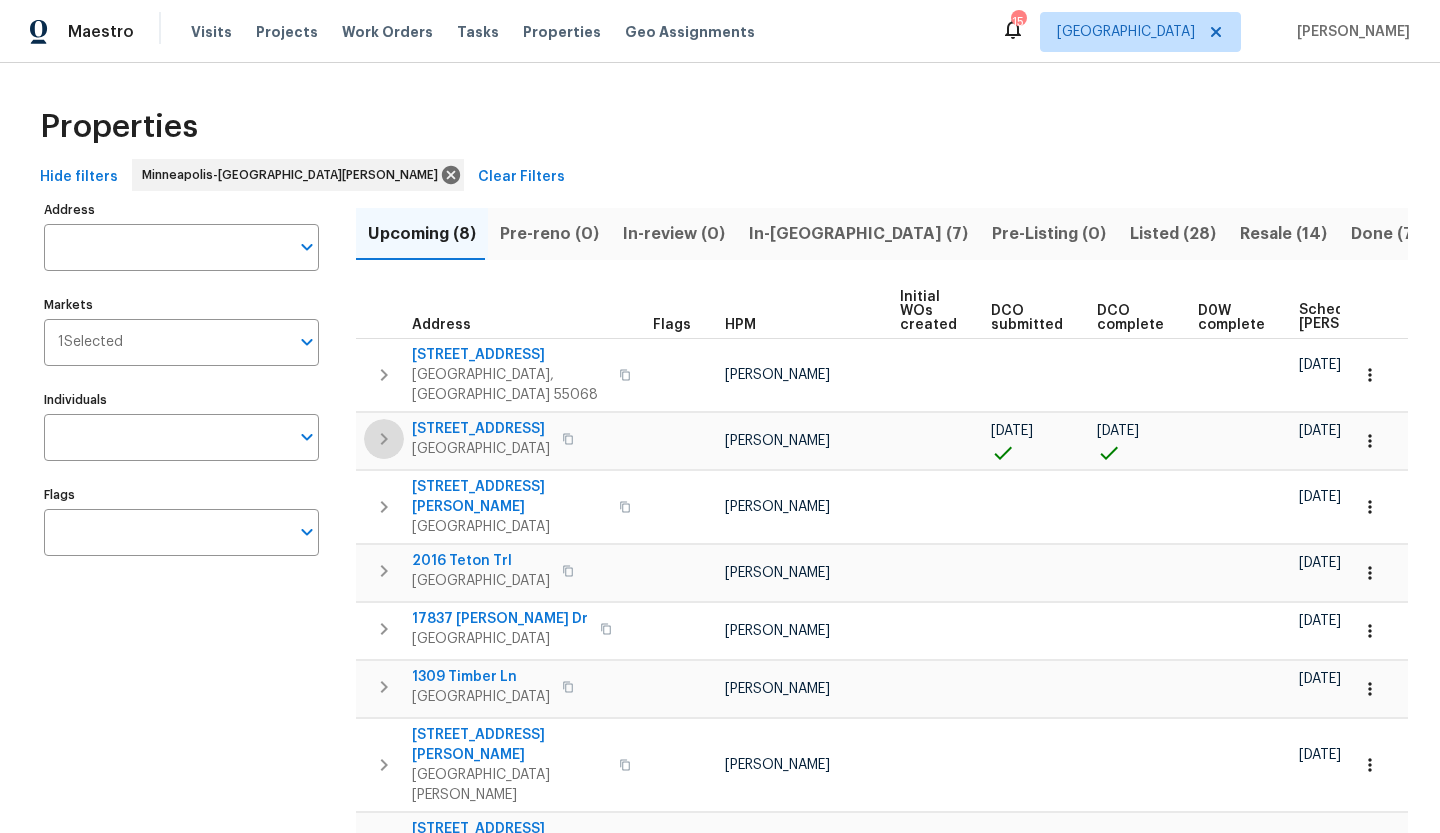 click 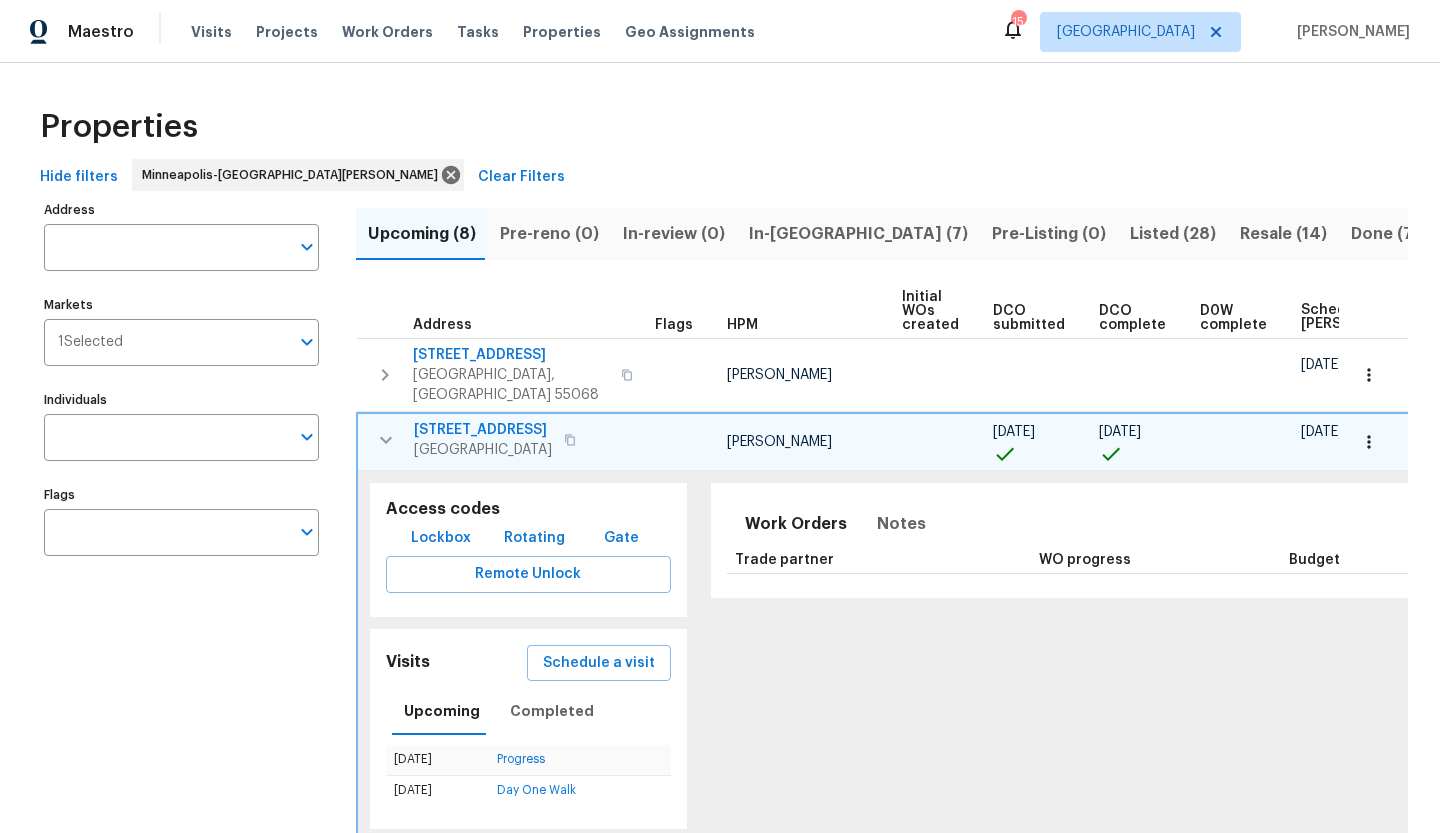 scroll, scrollTop: 47, scrollLeft: 0, axis: vertical 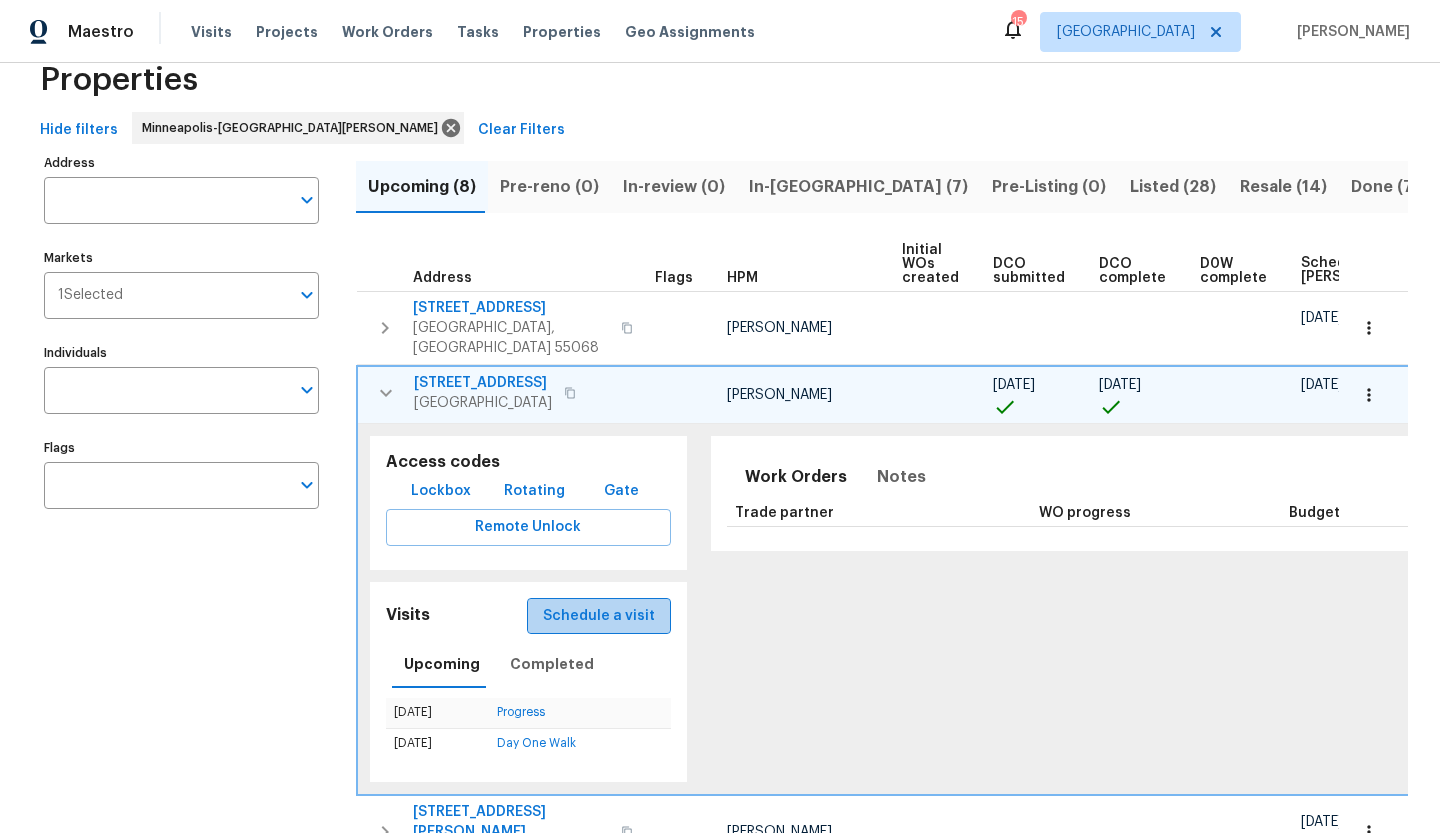 click on "Schedule a visit" at bounding box center (599, 616) 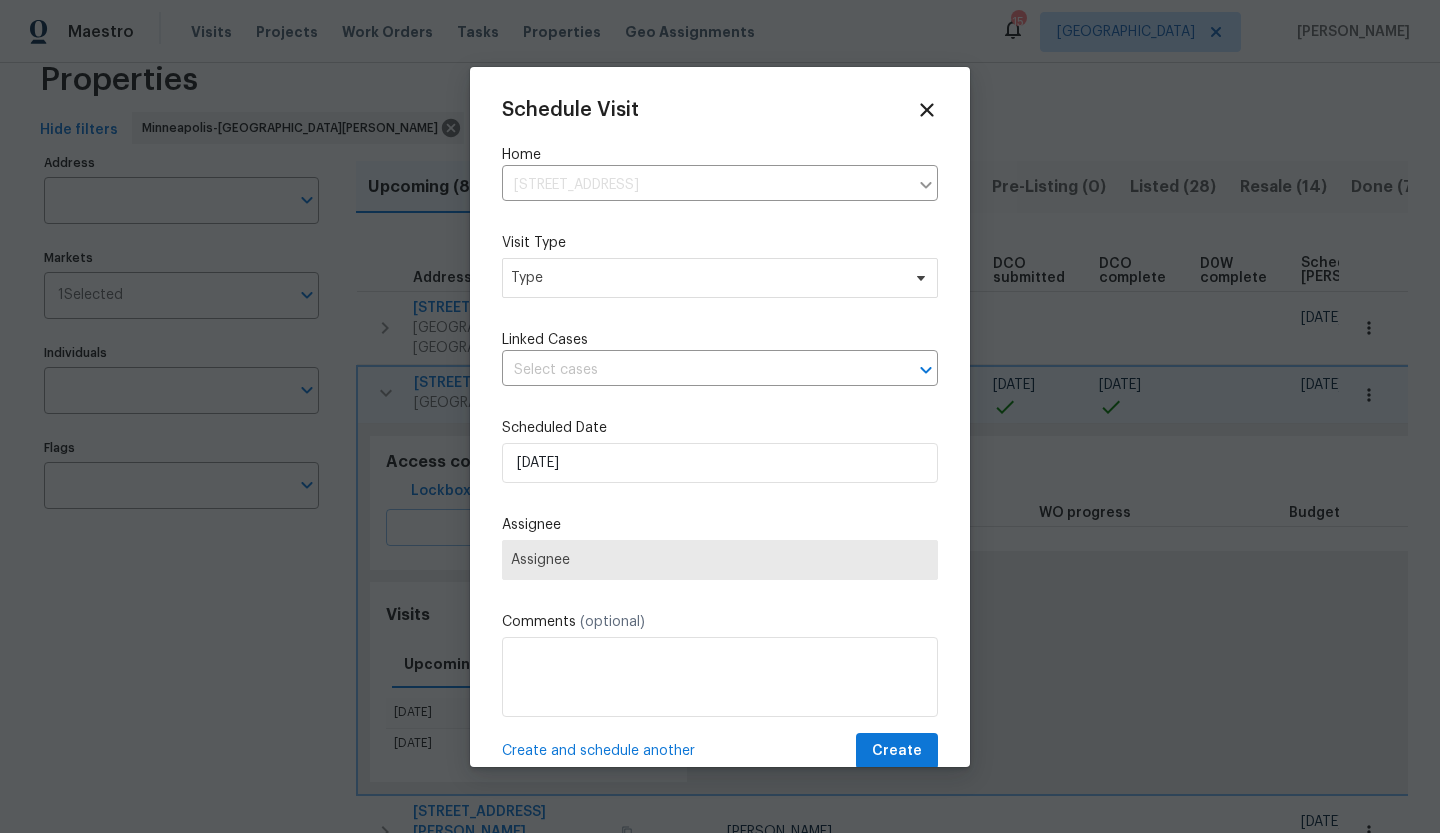 click on "Schedule Visit Home   [STREET_ADDRESS] ​ Visit Type   Type Linked Cases   ​ Scheduled Date   [DATE] Assignee   Assignee Comments   (optional) Create and schedule another Create" at bounding box center (720, 434) 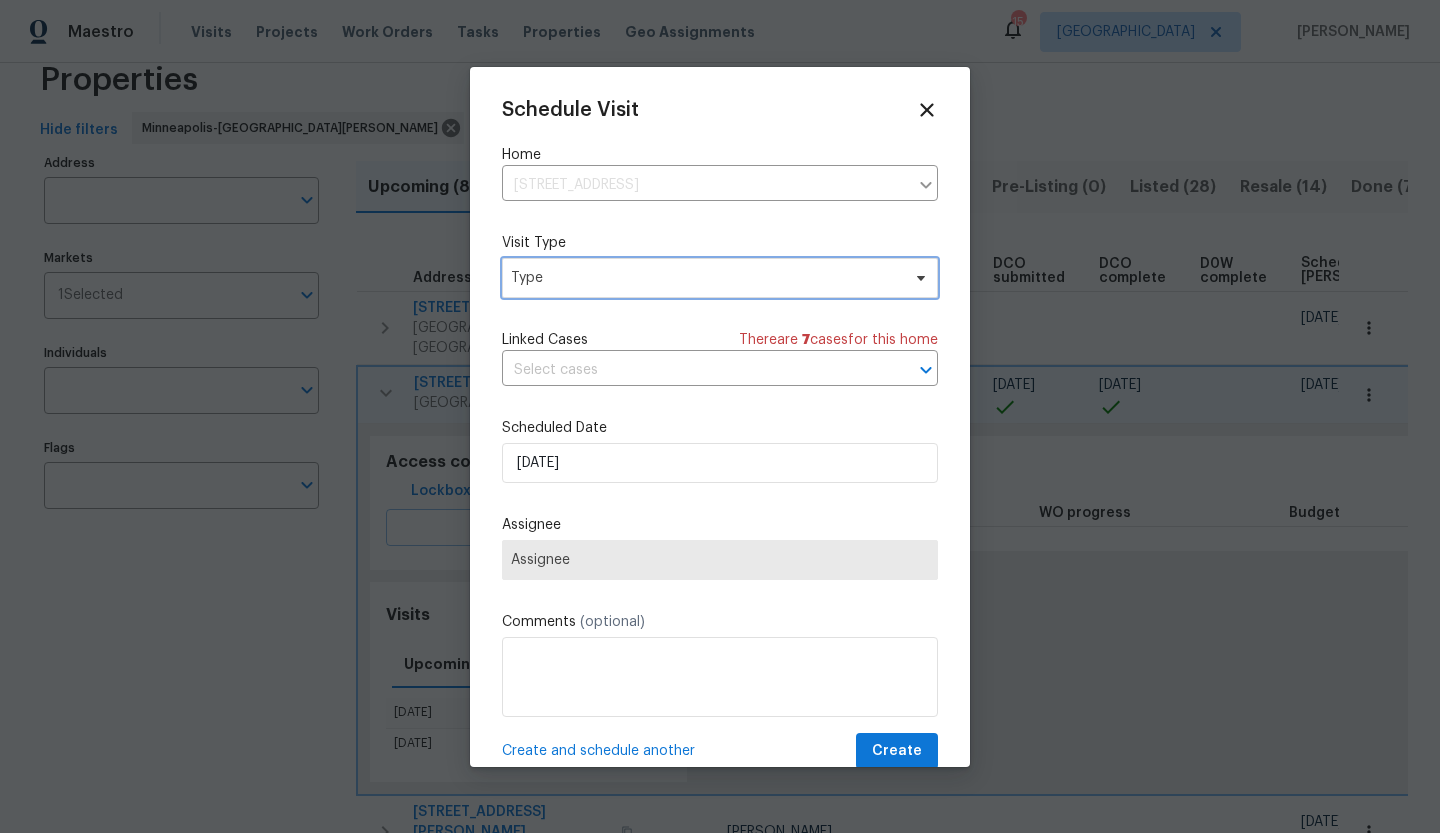 click on "Type" at bounding box center (705, 278) 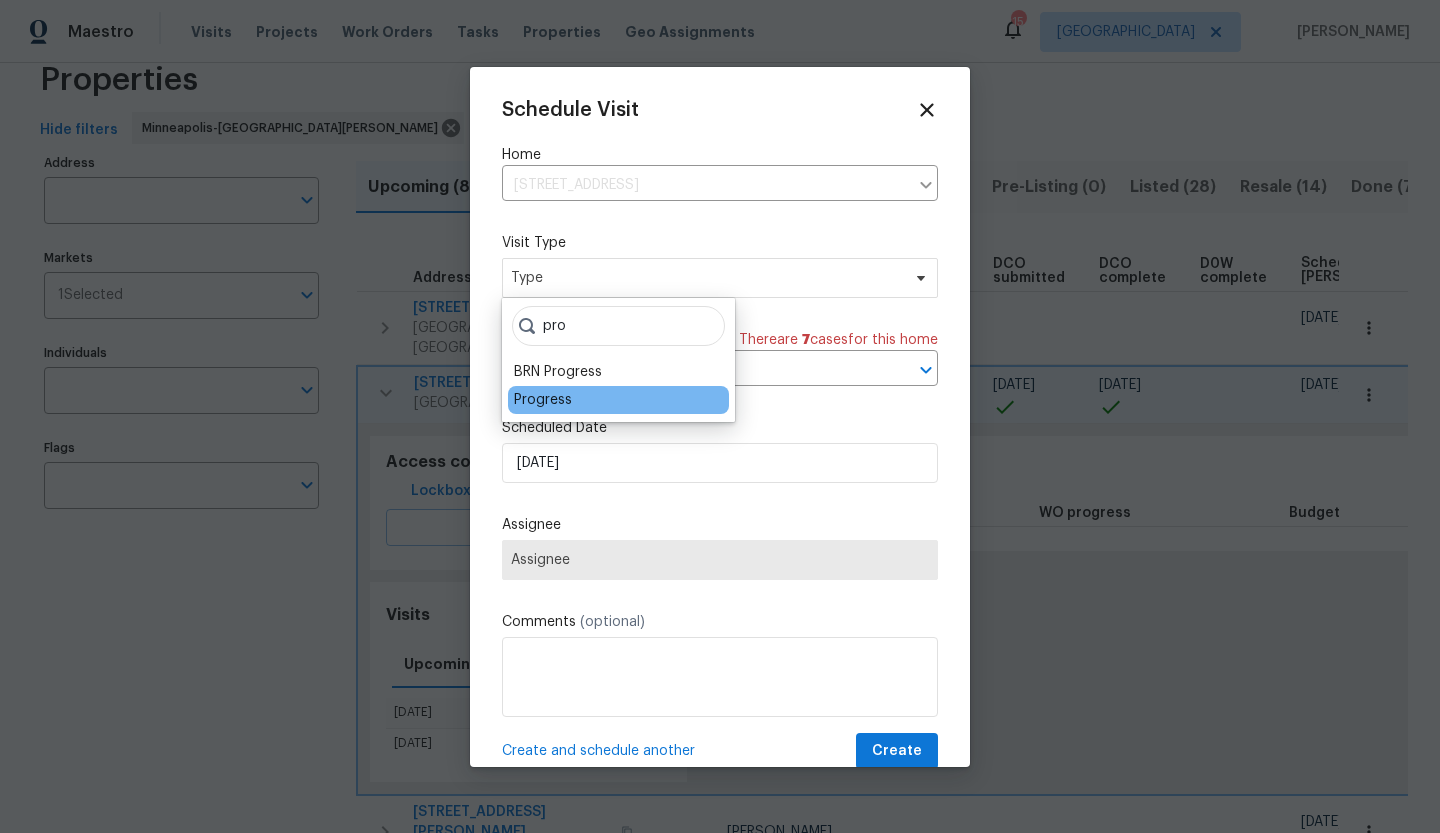 type on "pro" 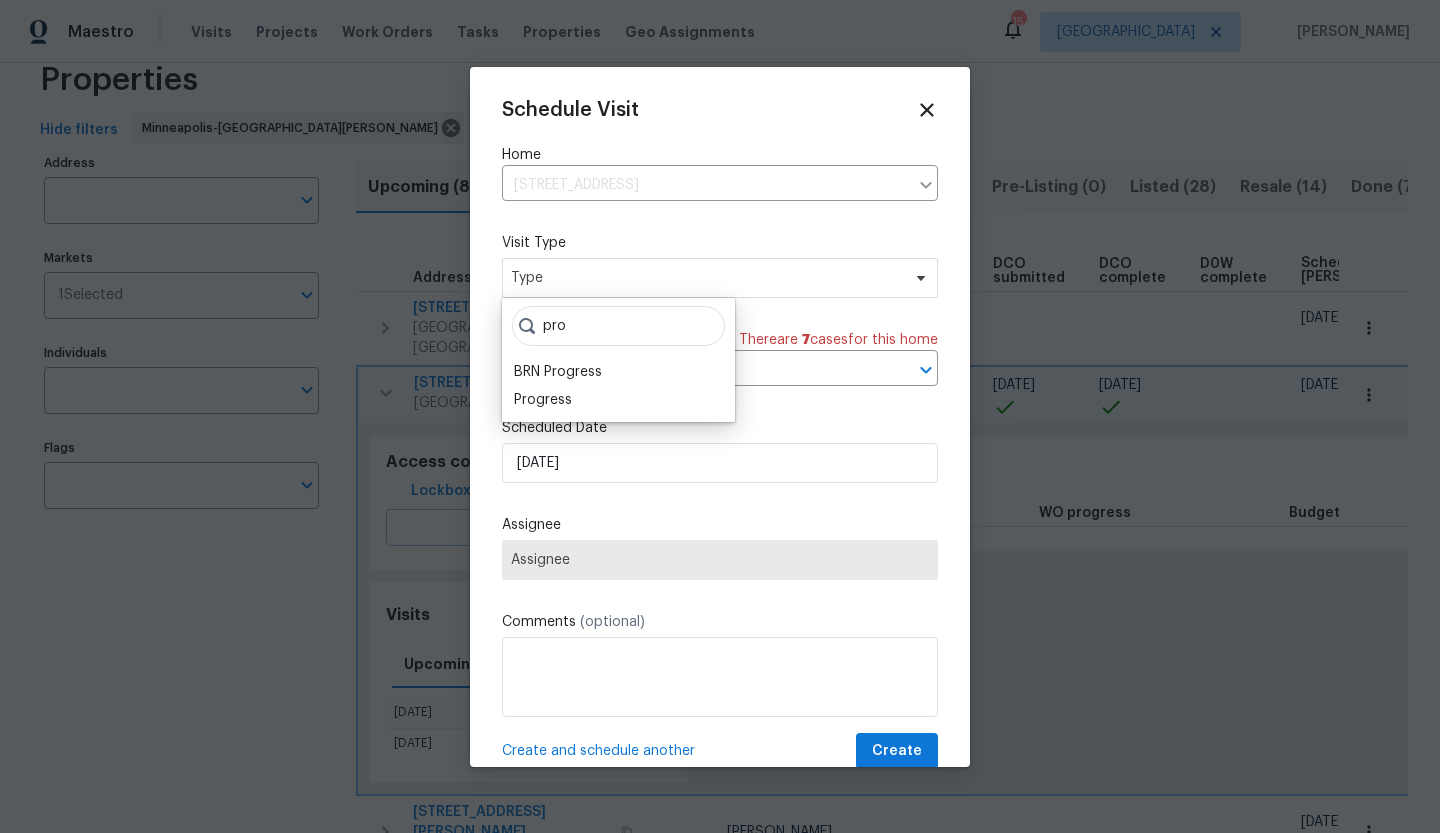 click on "Progress" at bounding box center [543, 400] 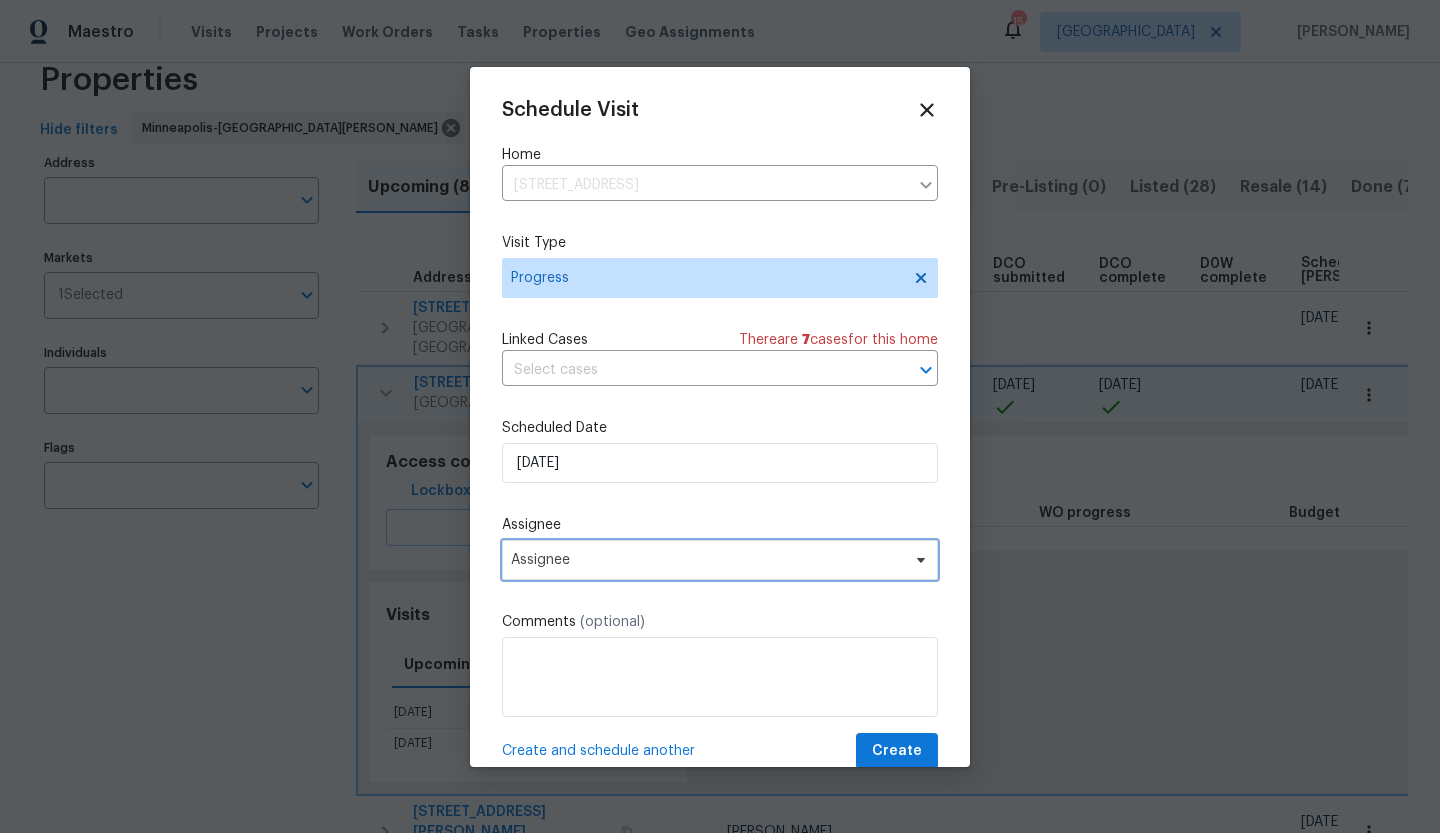 click on "Assignee" at bounding box center (707, 560) 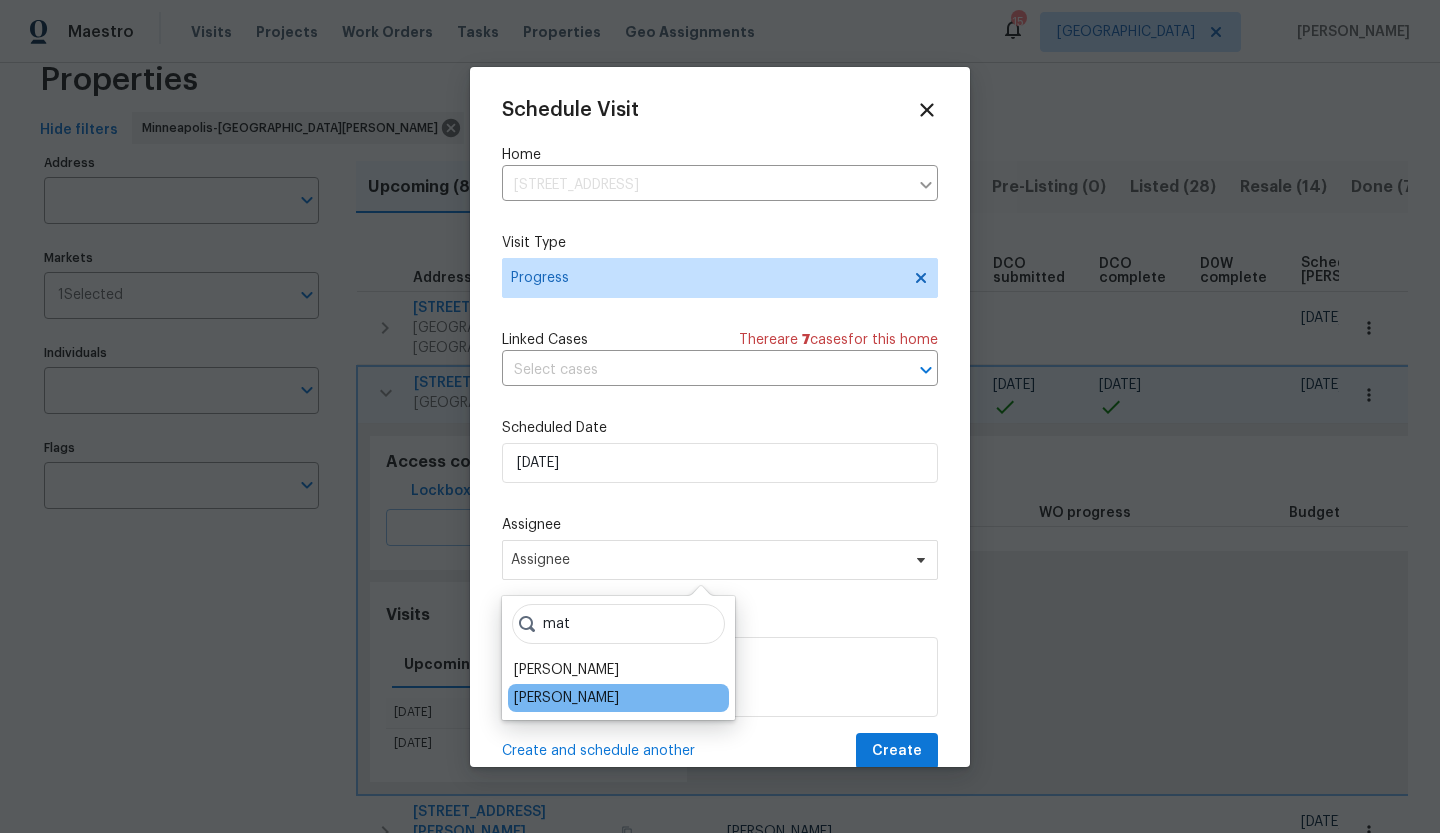 type on "mat" 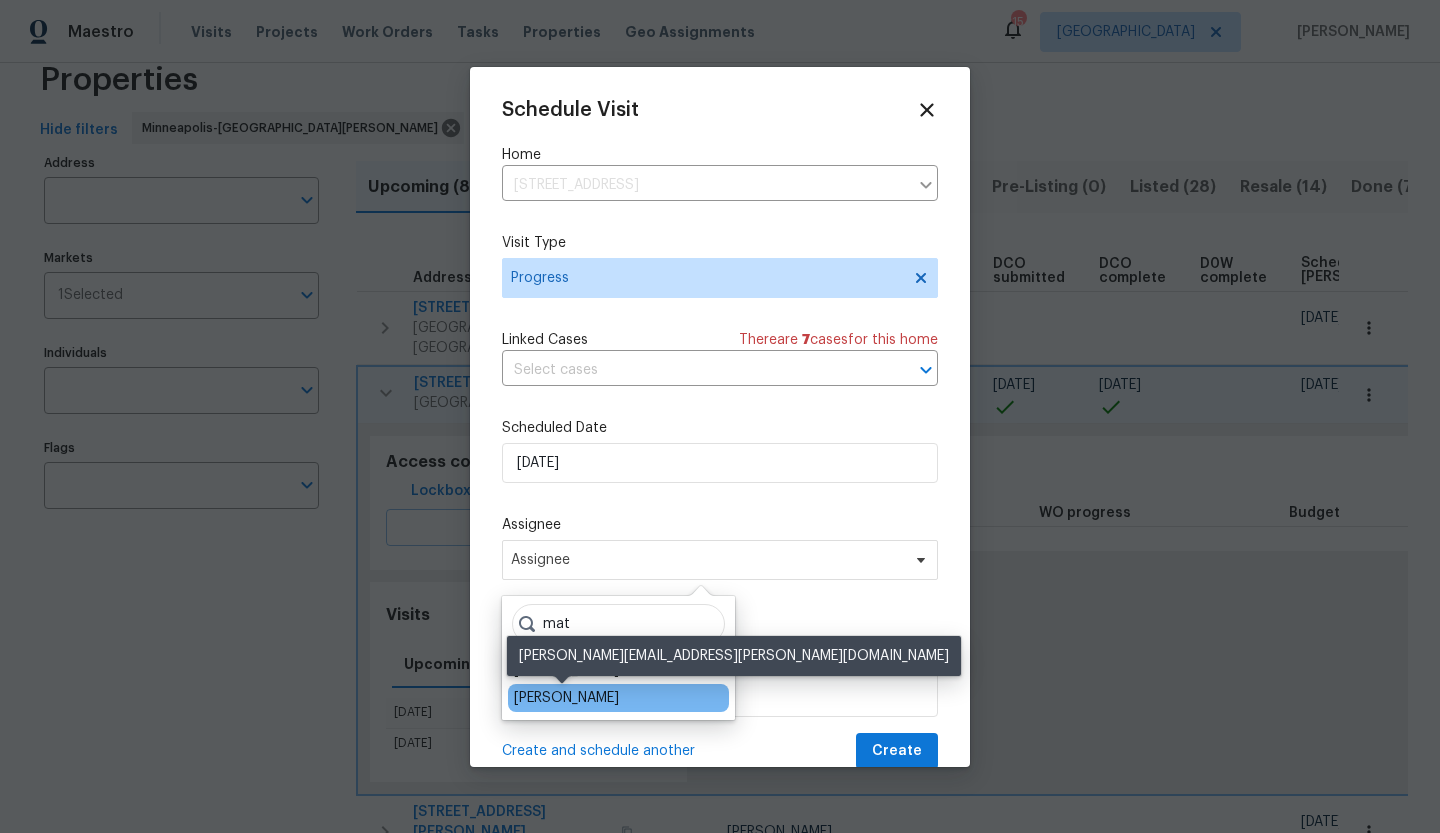 click on "[PERSON_NAME]" at bounding box center [566, 698] 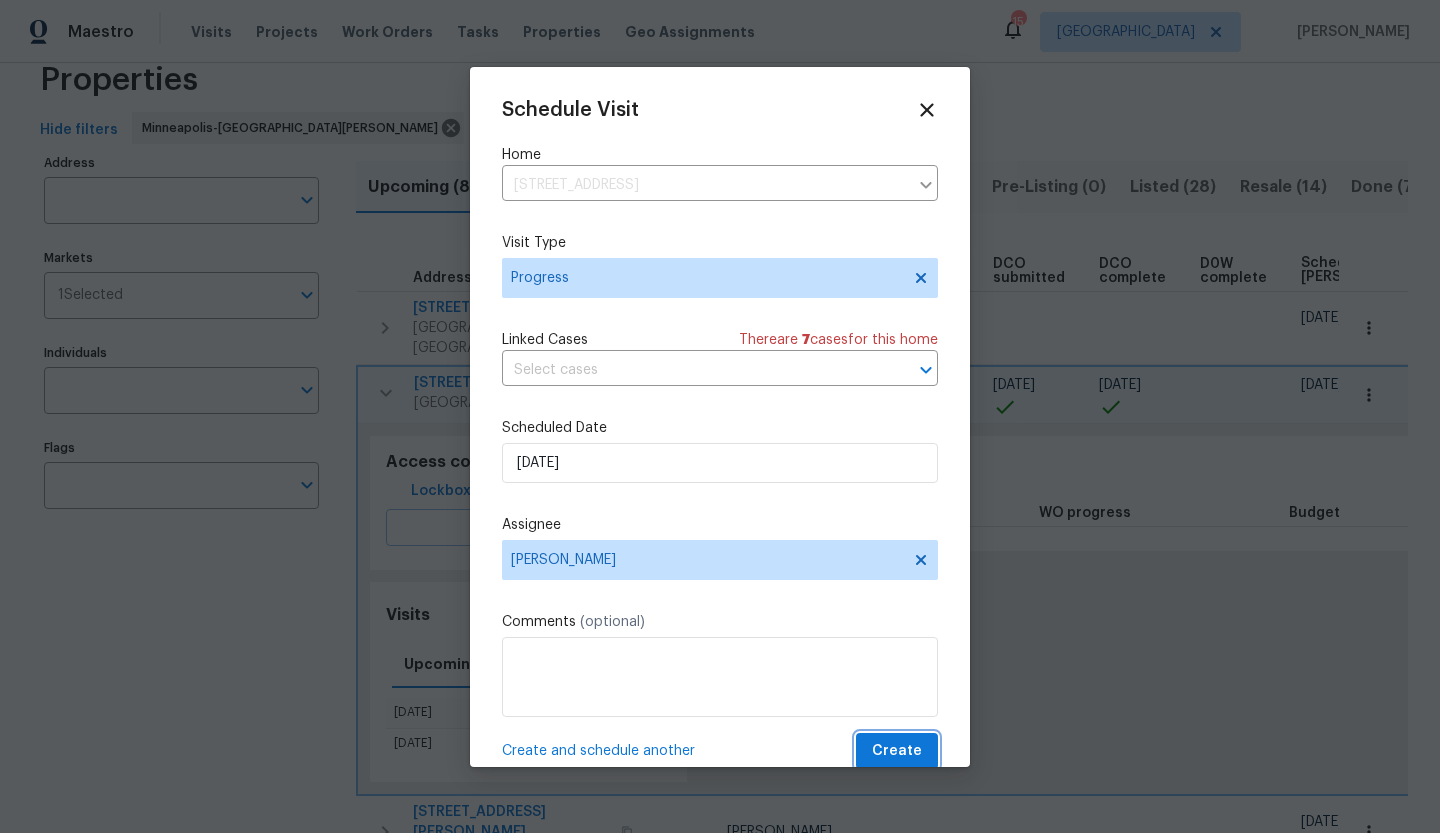 click on "Create" at bounding box center [897, 751] 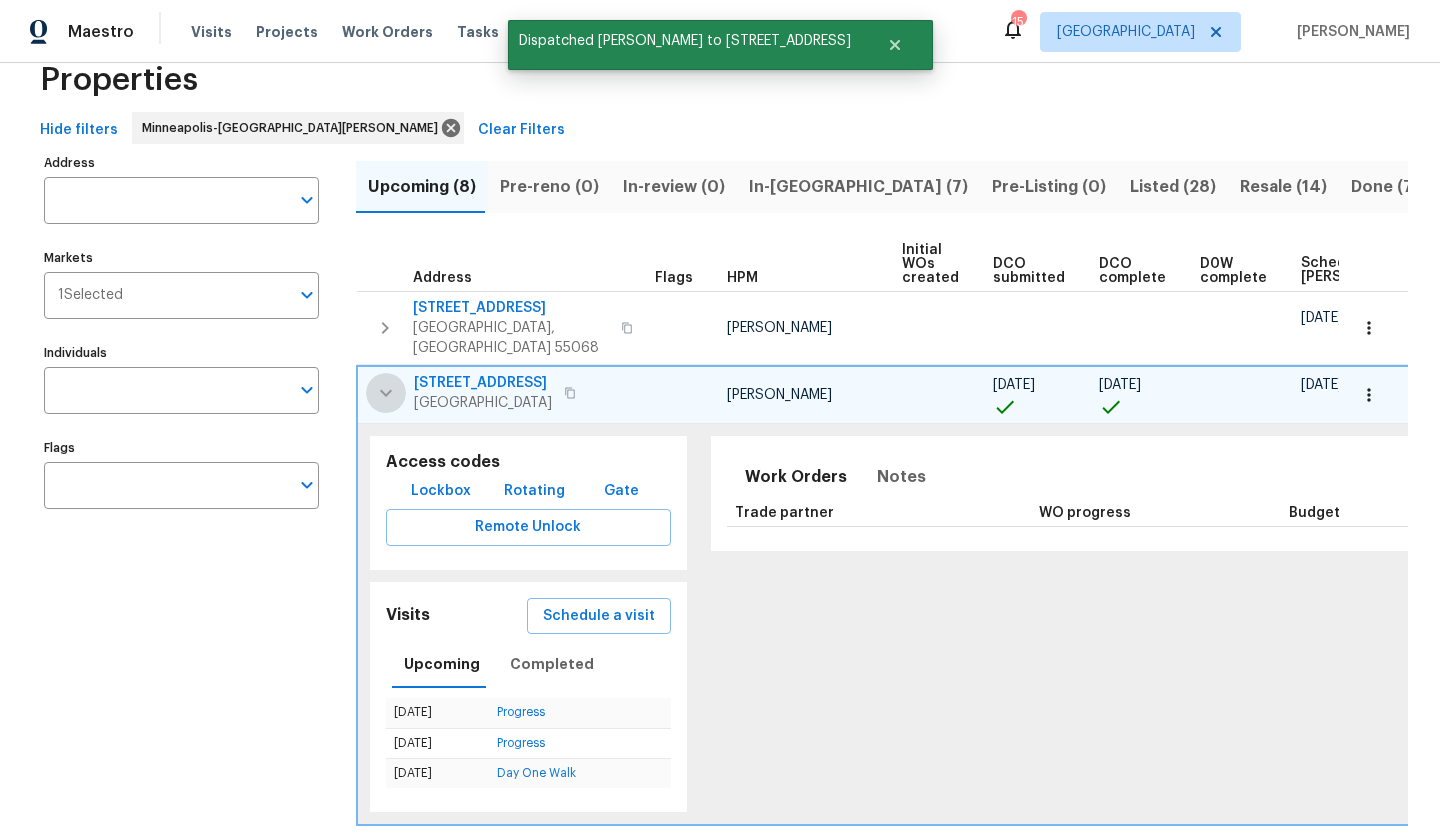 click 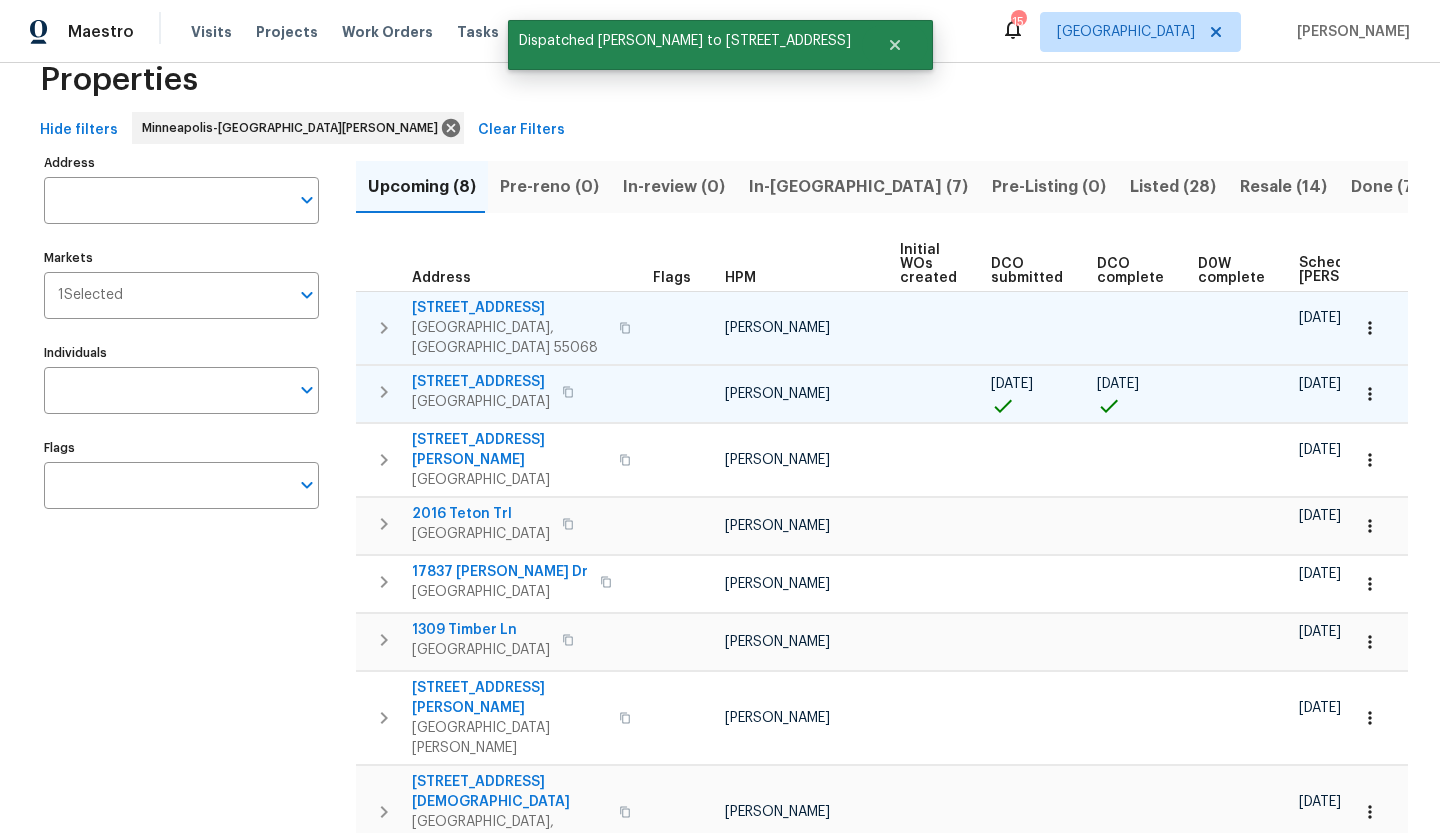click 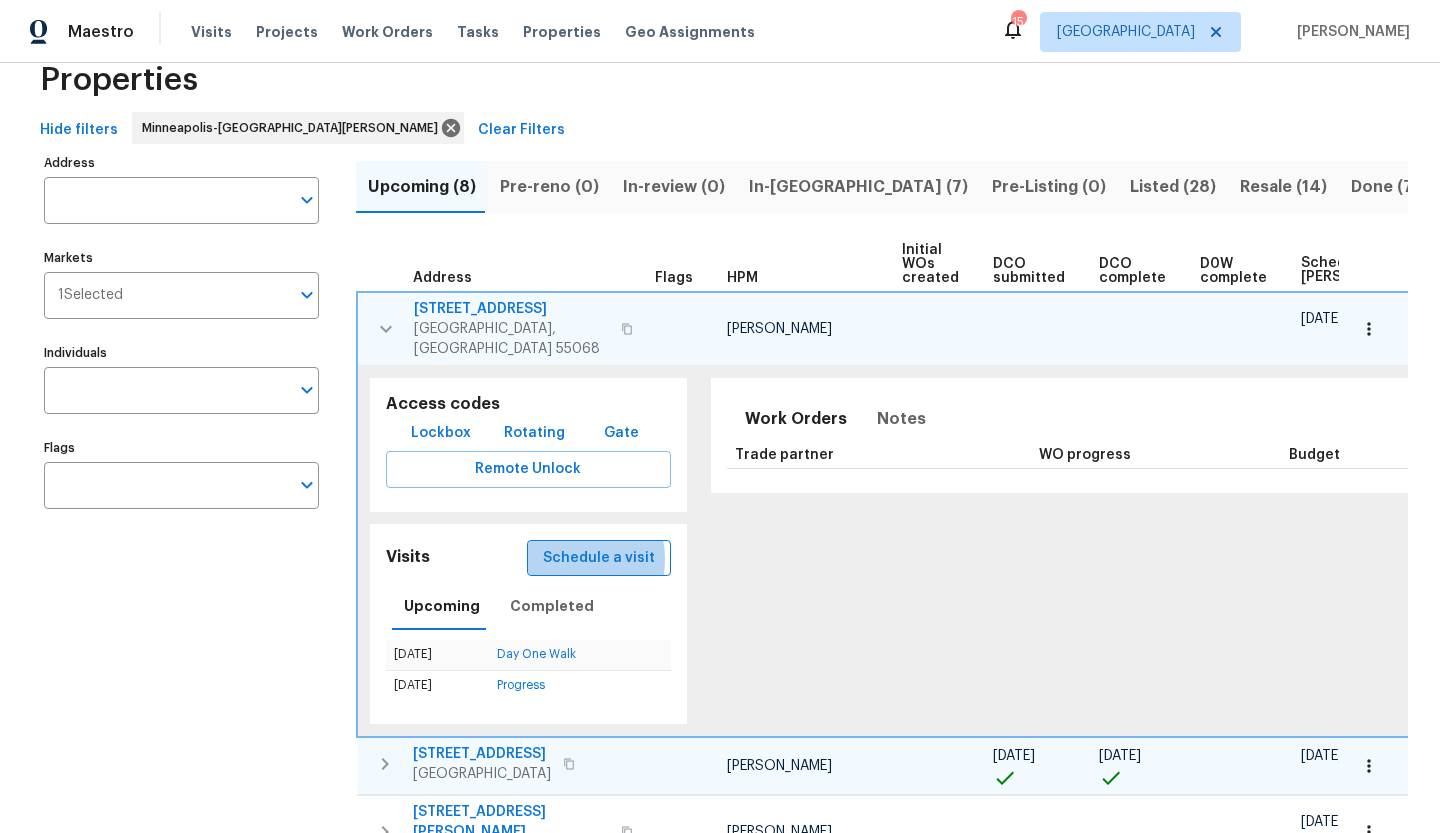 click on "Schedule a visit" at bounding box center [599, 558] 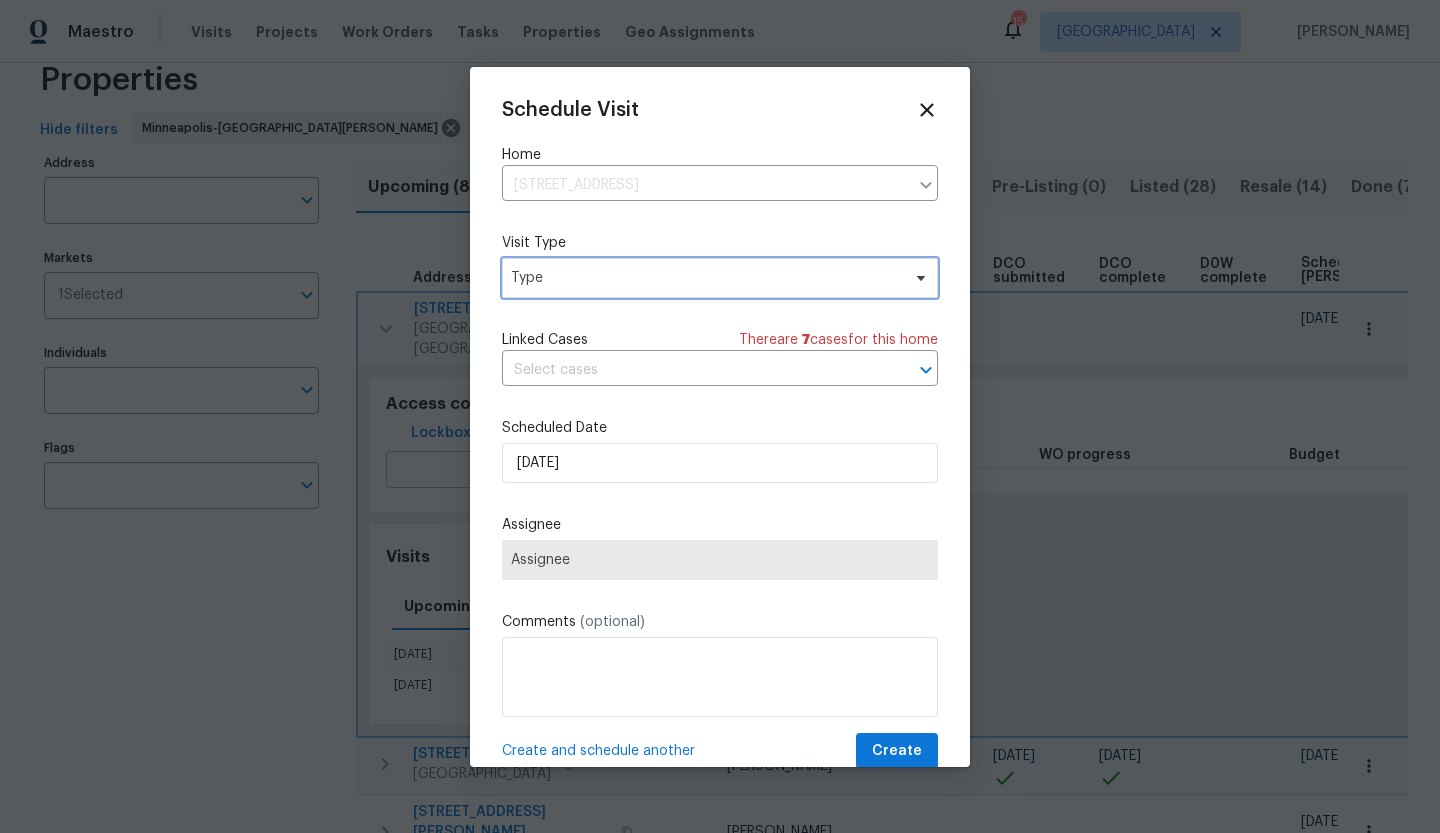 click on "Type" at bounding box center (720, 278) 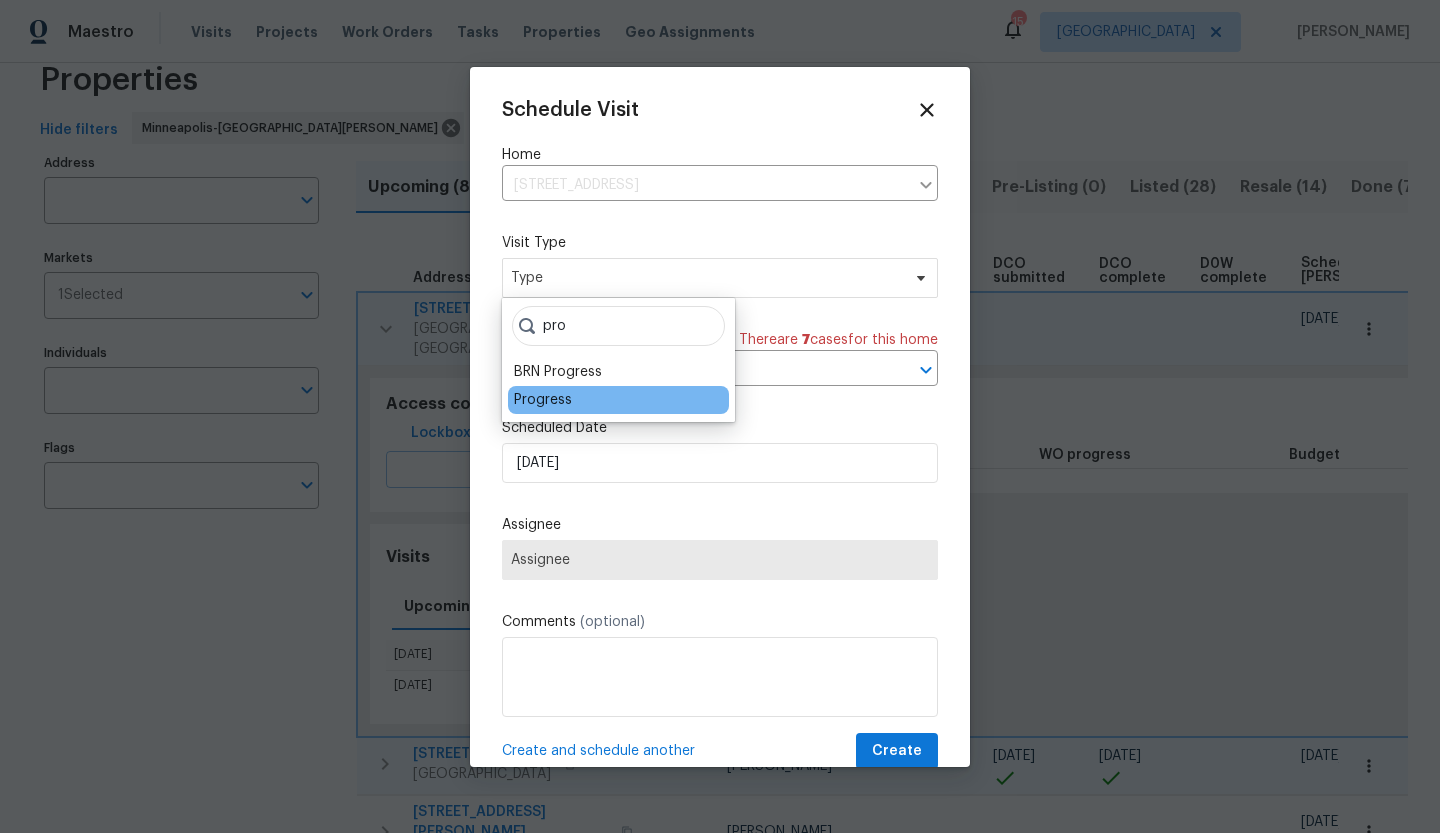 type on "pro" 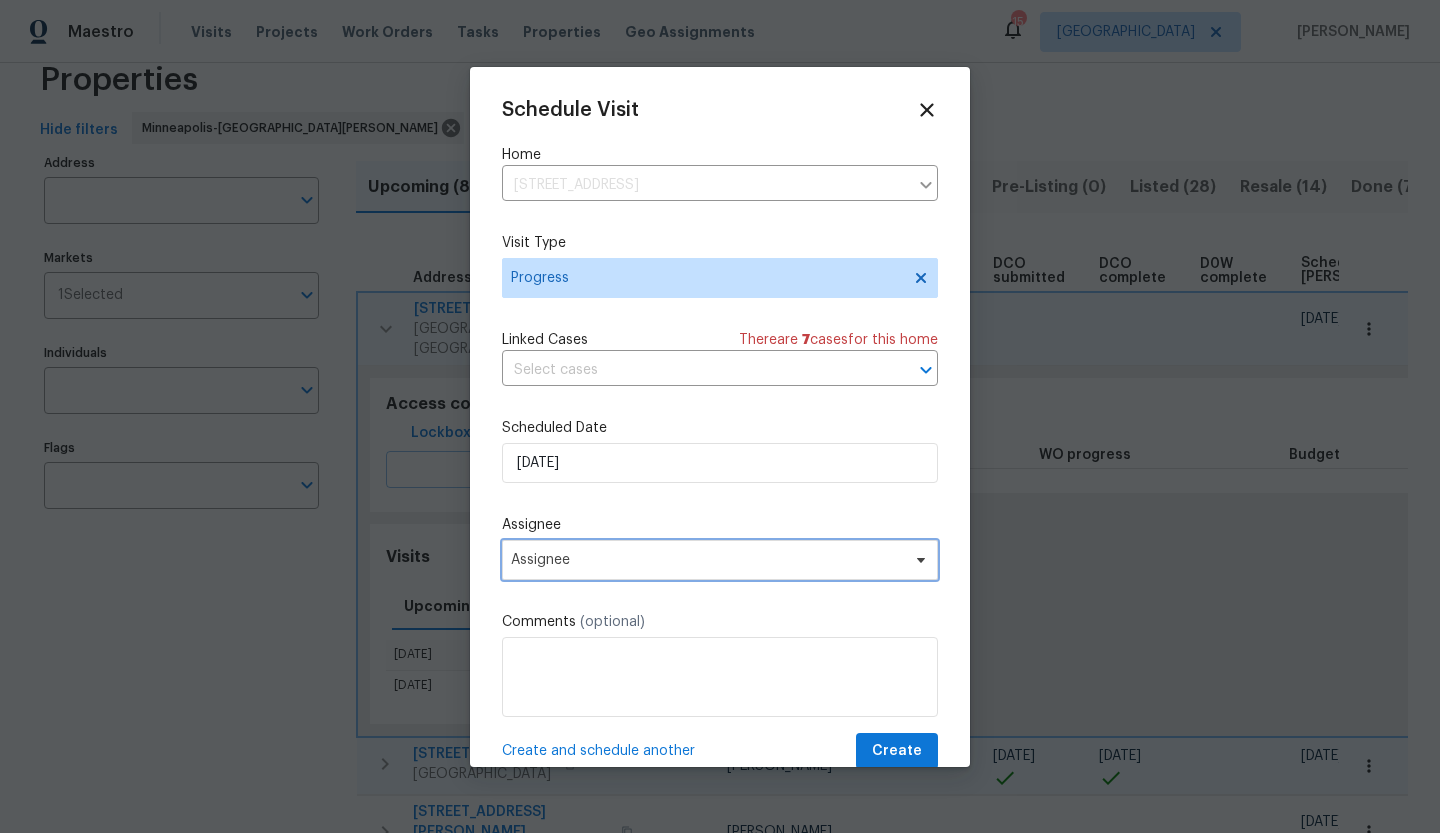 click on "Assignee" at bounding box center [707, 560] 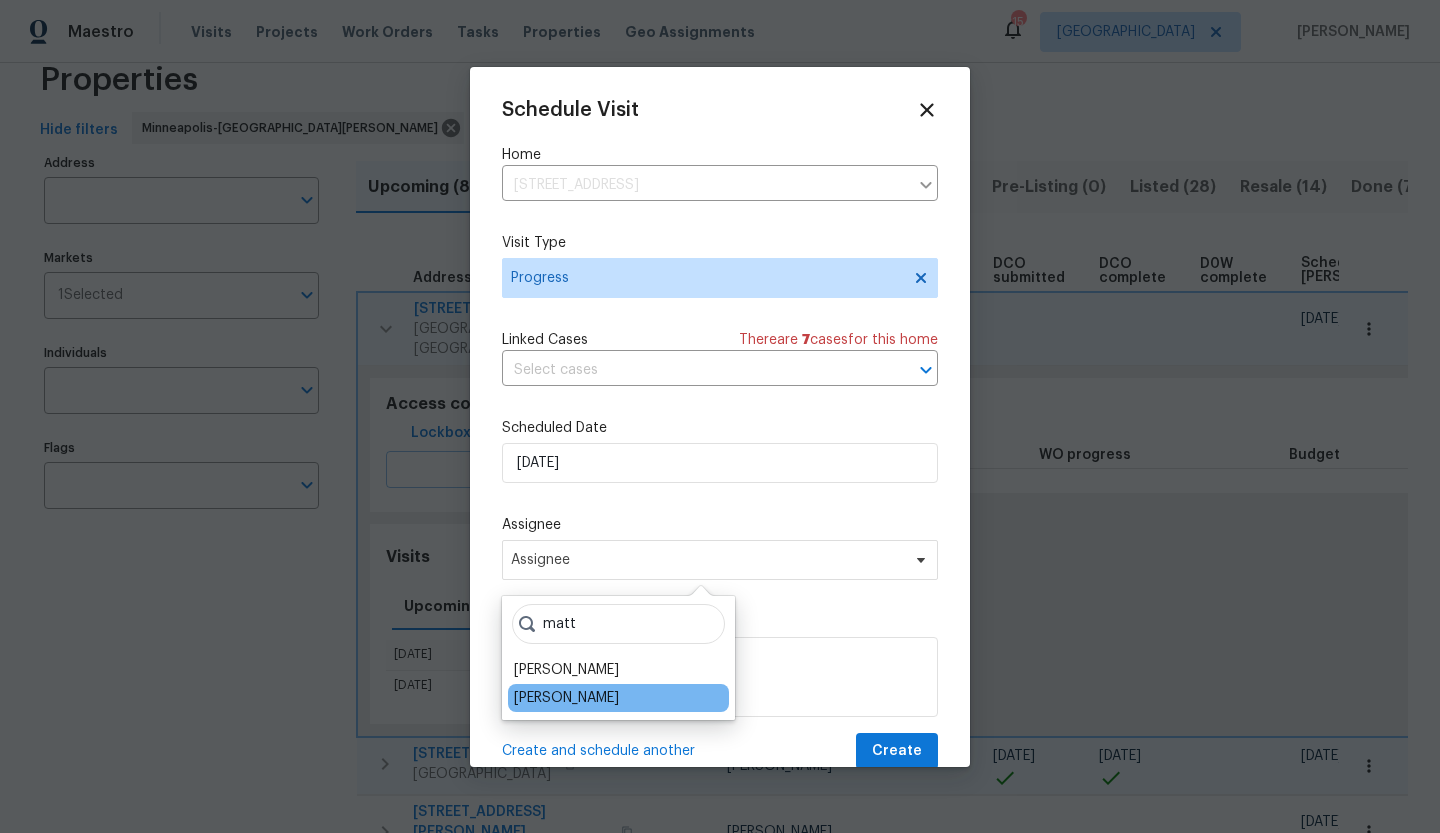 type on "matt" 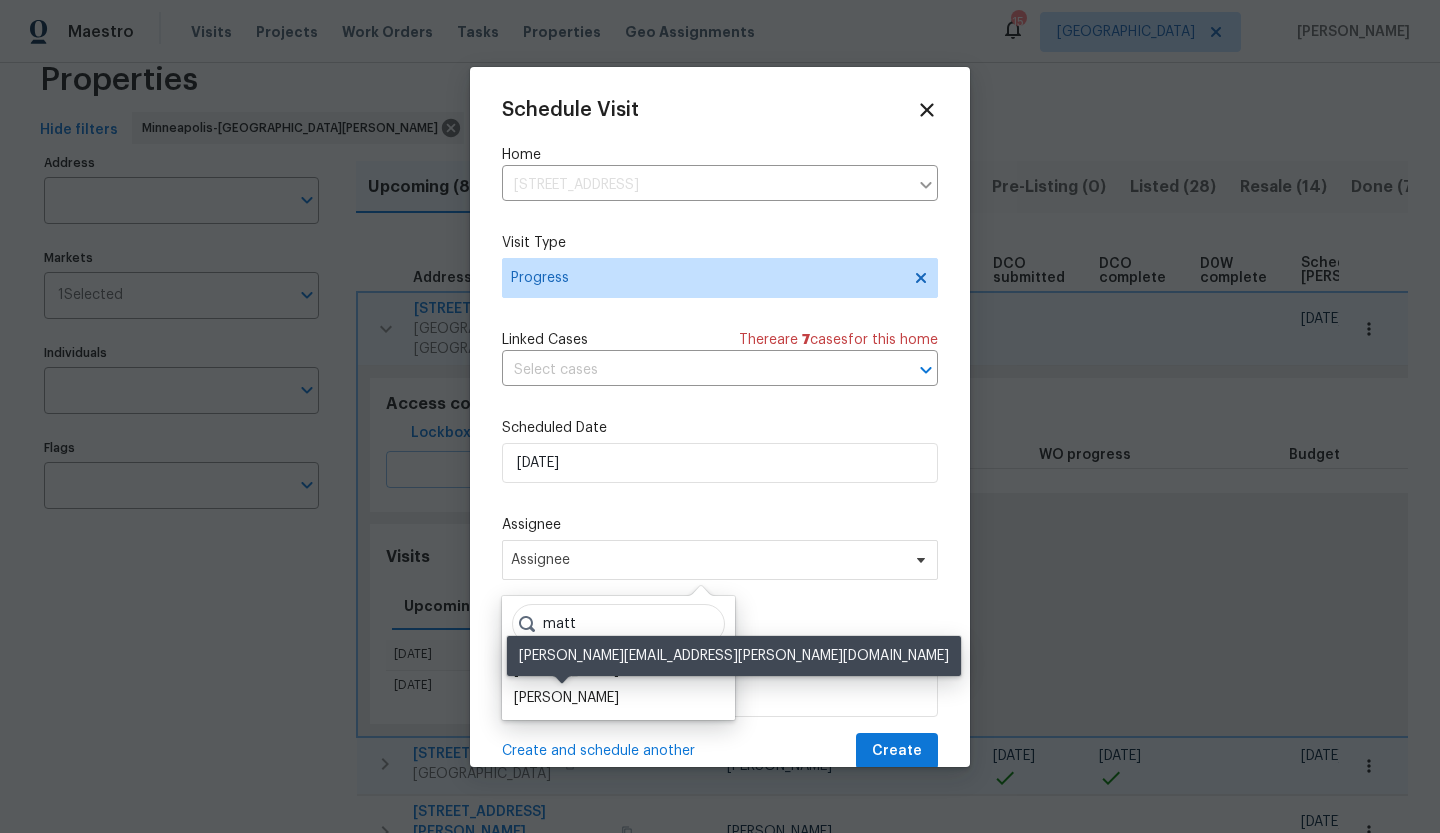 click on "[PERSON_NAME]" at bounding box center [566, 698] 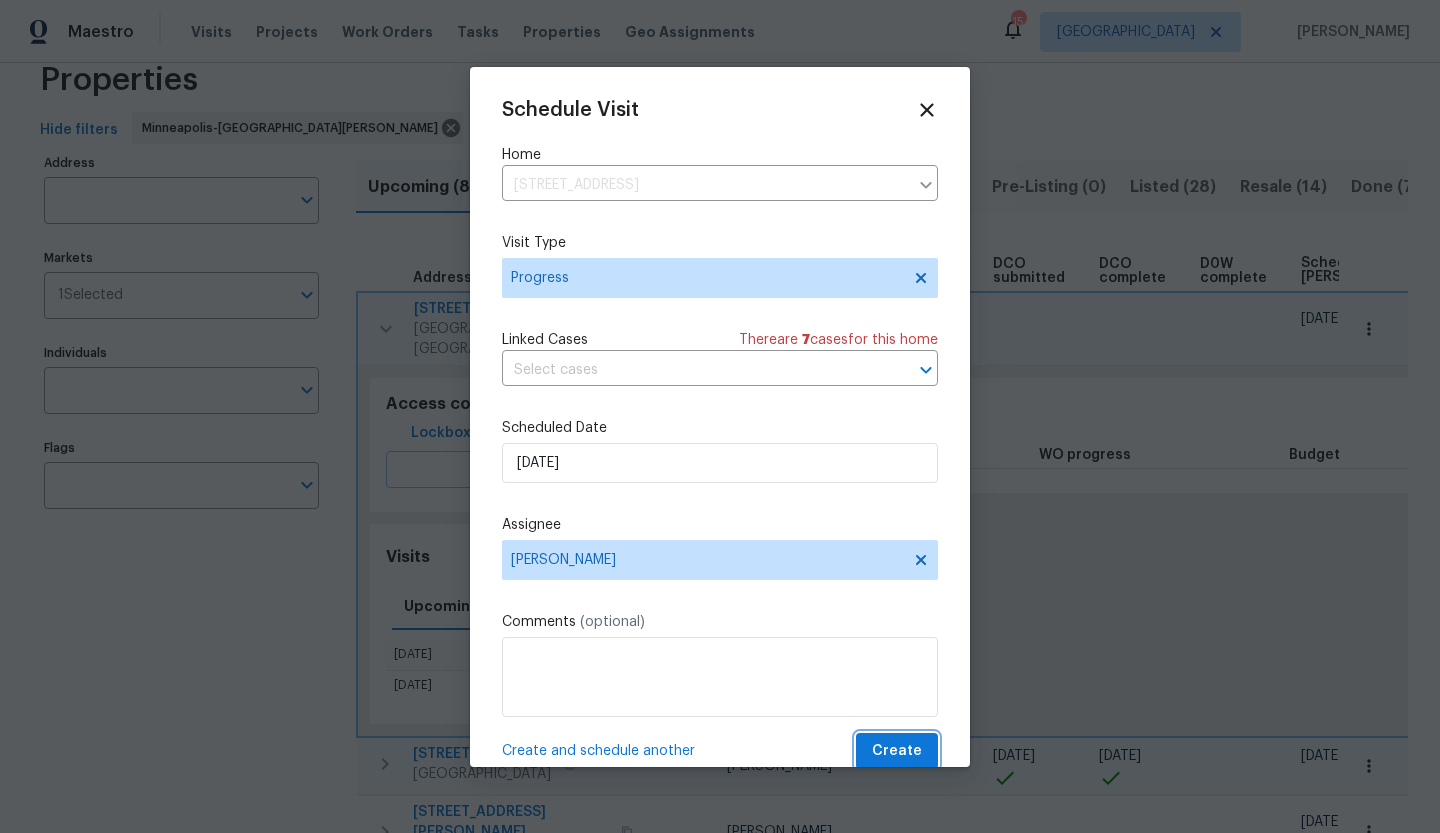 click on "Create" at bounding box center (897, 751) 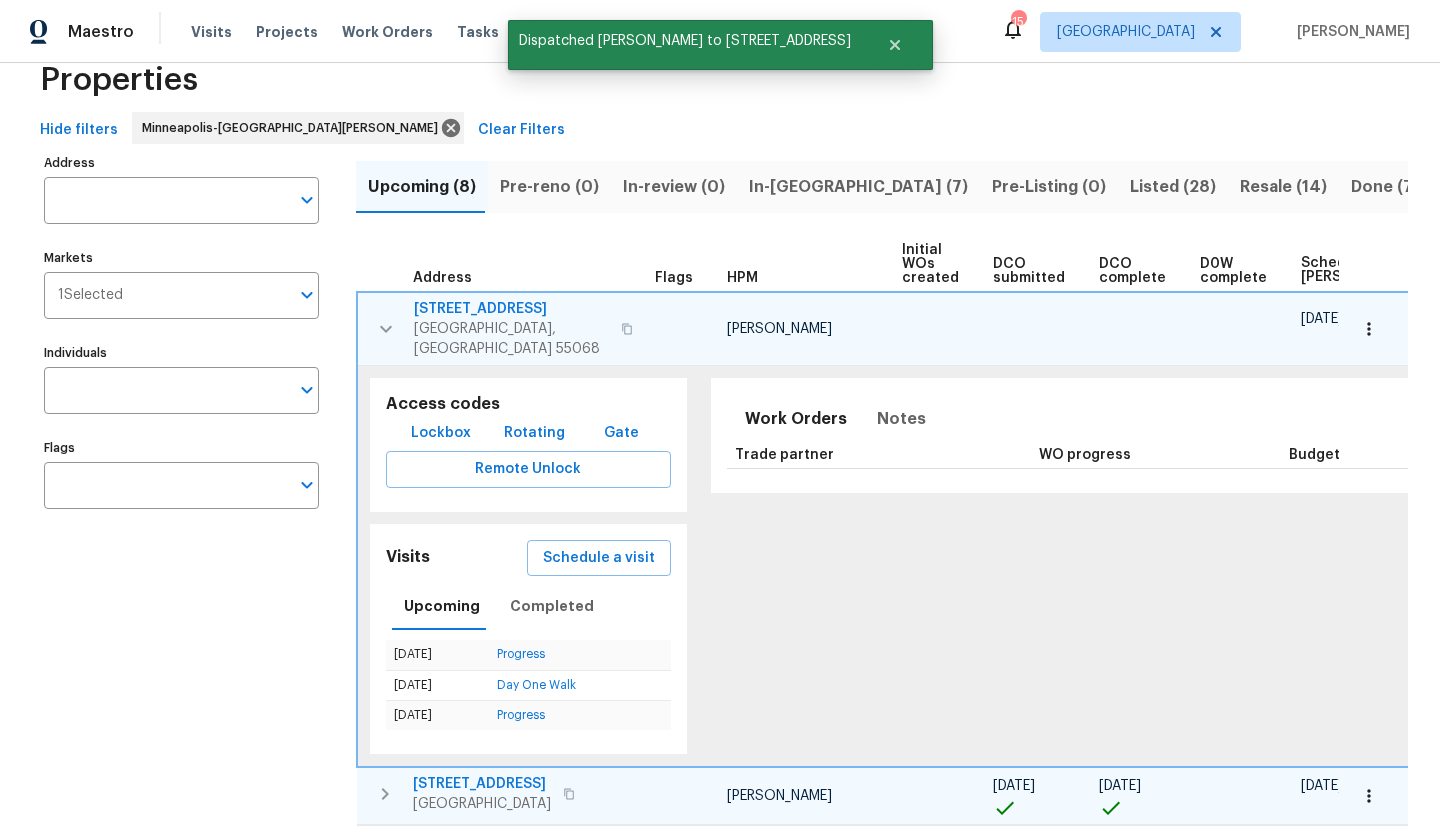 click 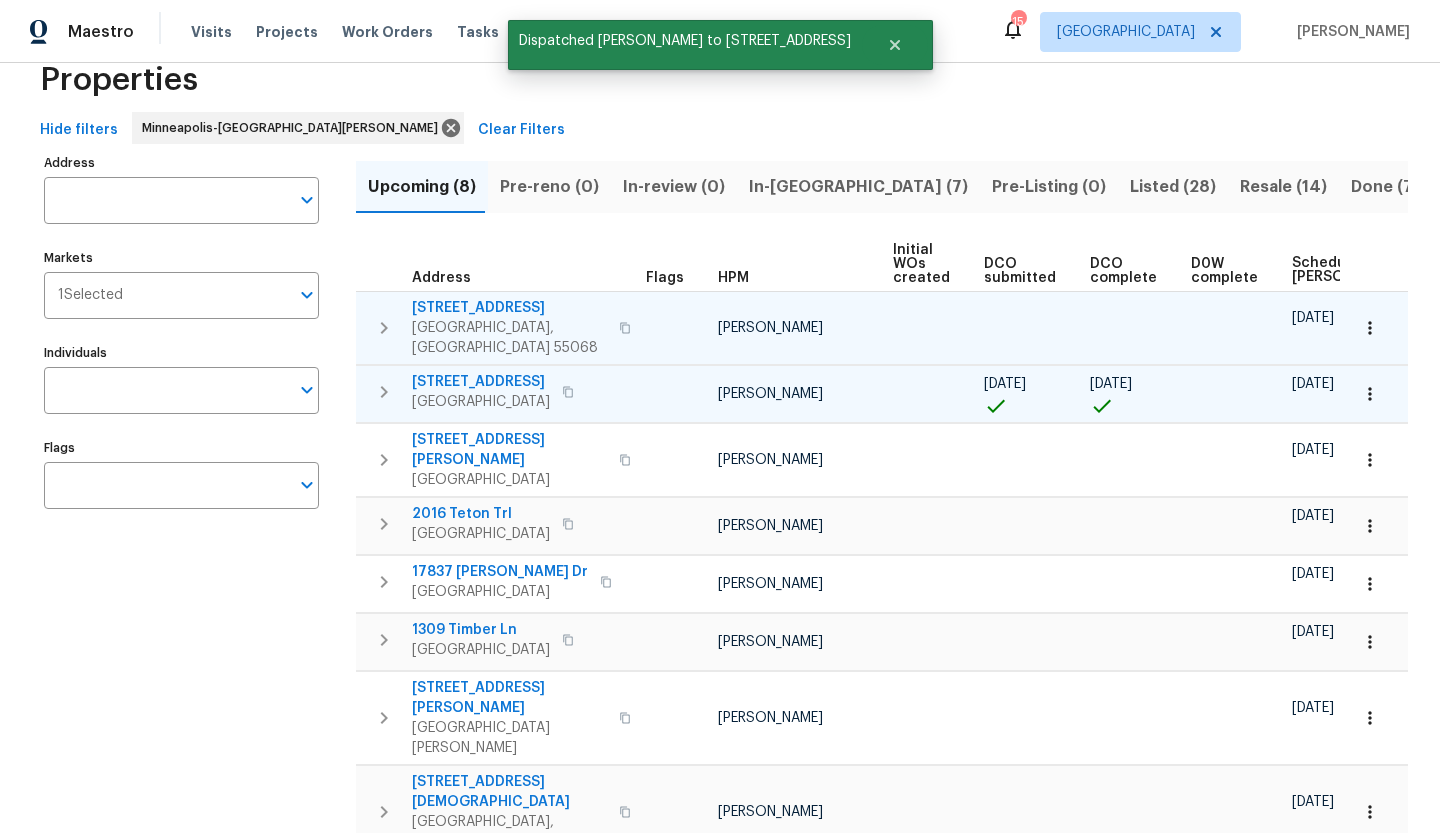 scroll, scrollTop: 0, scrollLeft: 0, axis: both 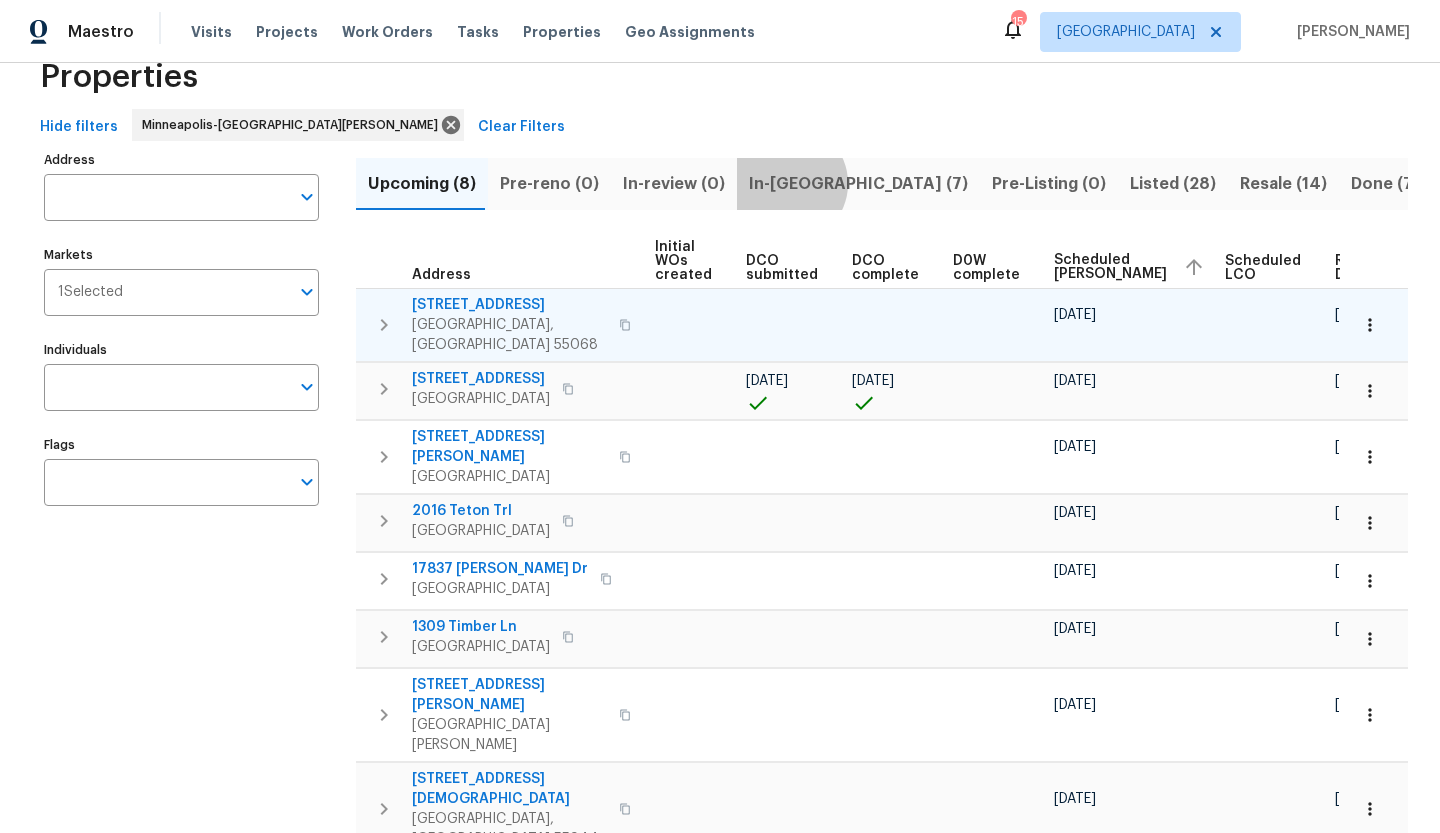 click on "In-reno (7)" at bounding box center [858, 184] 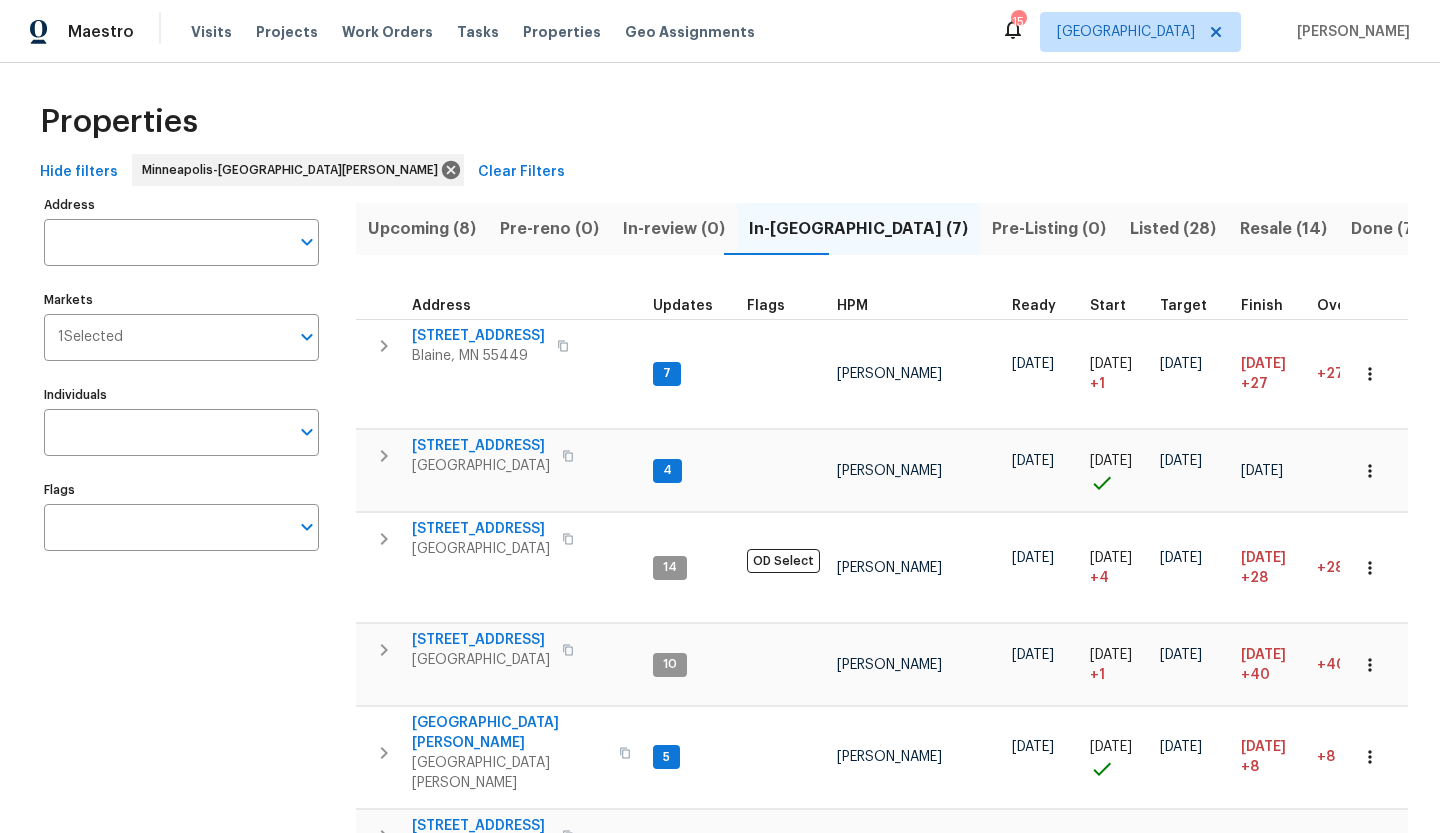 scroll, scrollTop: 0, scrollLeft: 0, axis: both 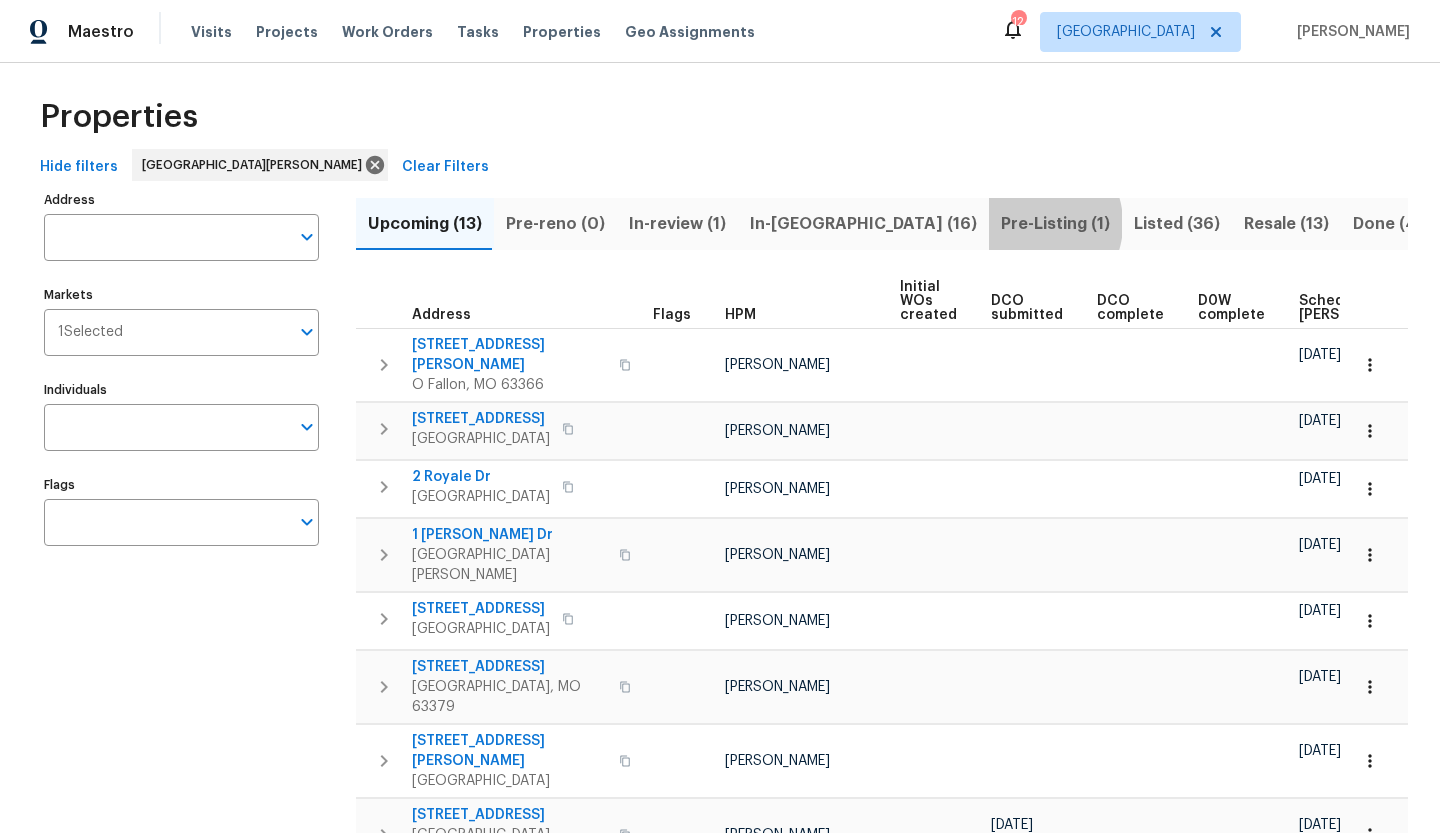 click on "Pre-Listing (1)" at bounding box center [1055, 224] 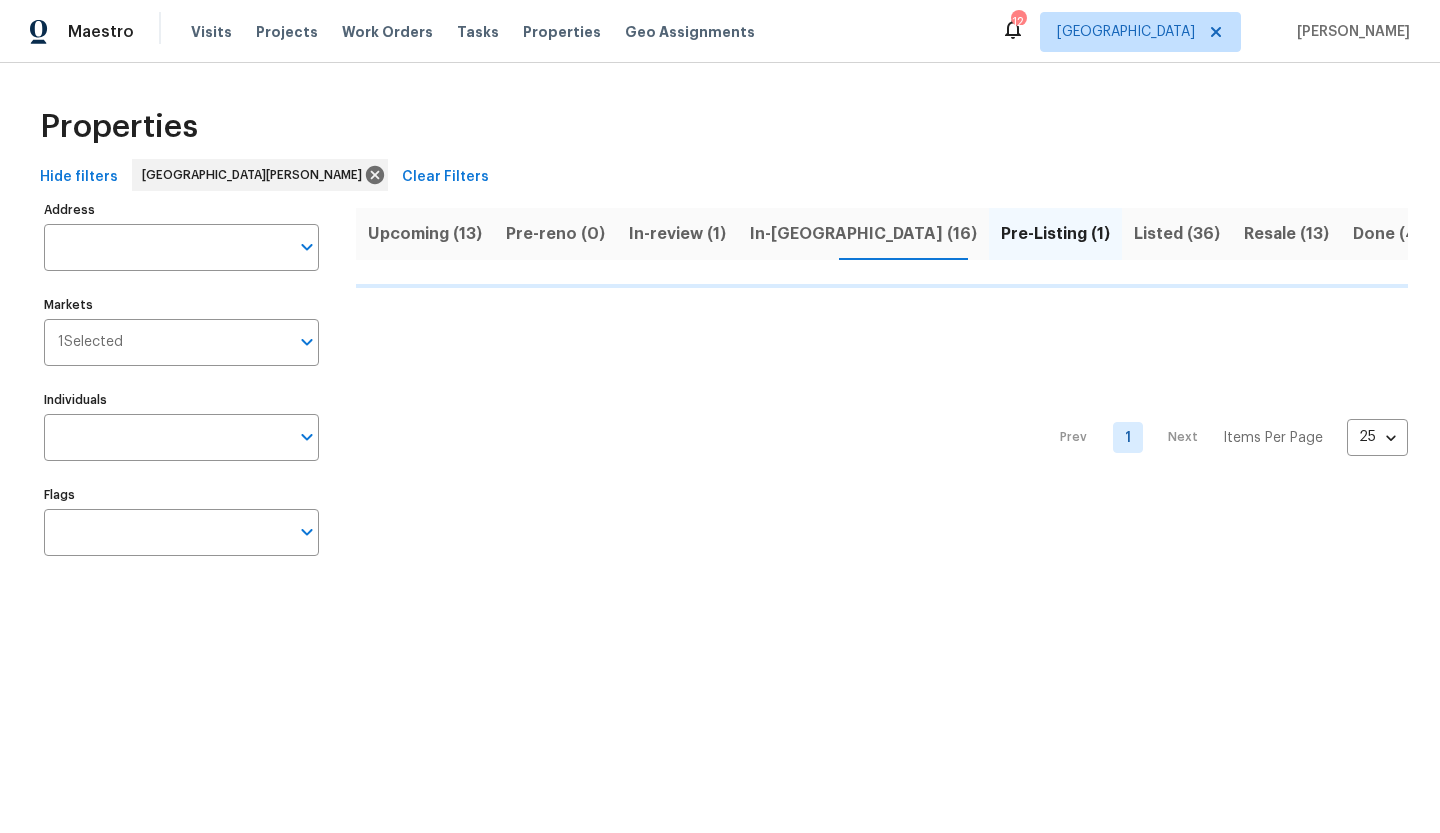 scroll, scrollTop: 0, scrollLeft: 0, axis: both 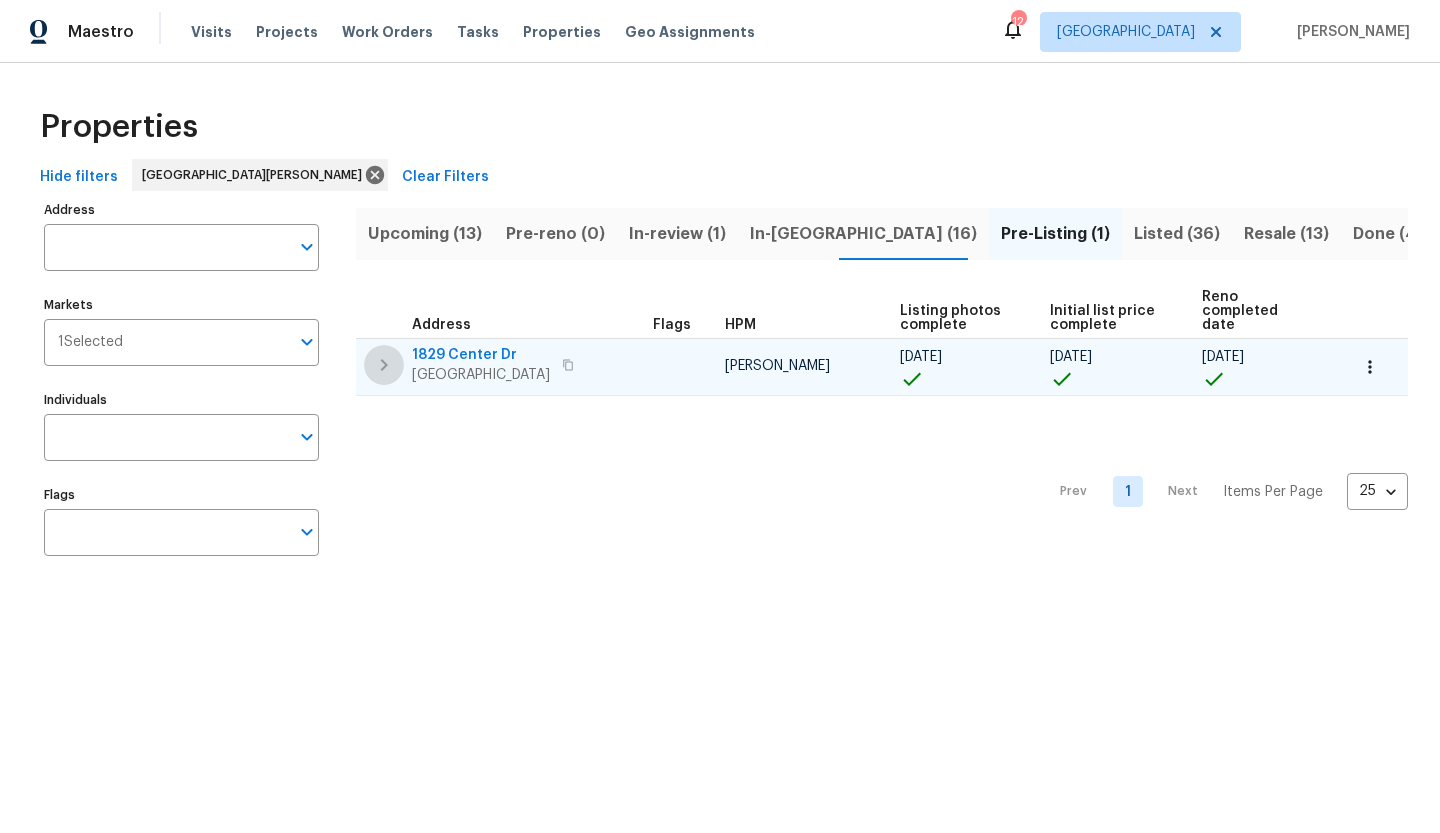 click 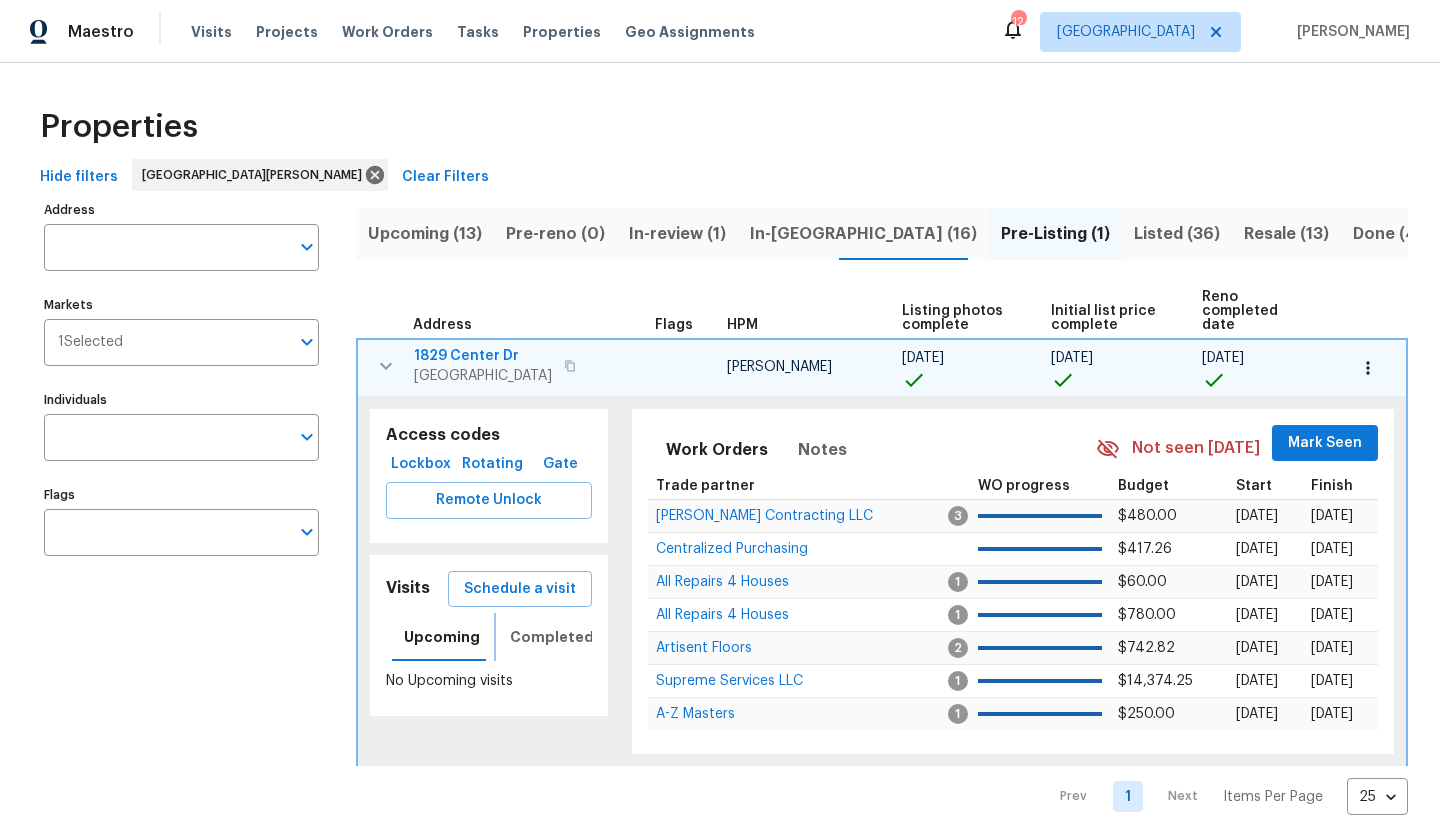 click on "Completed" at bounding box center (552, 637) 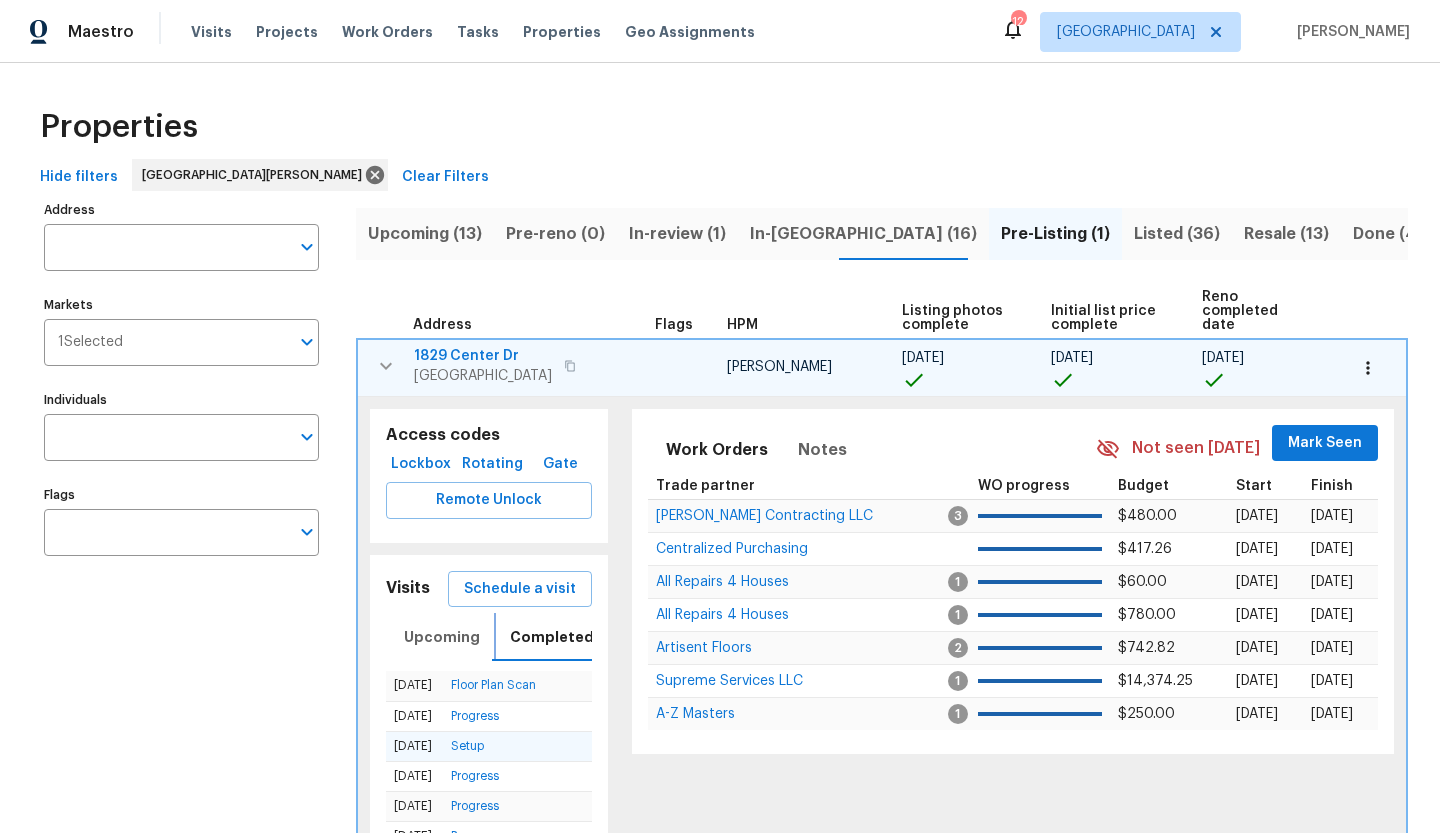scroll, scrollTop: 57, scrollLeft: 0, axis: vertical 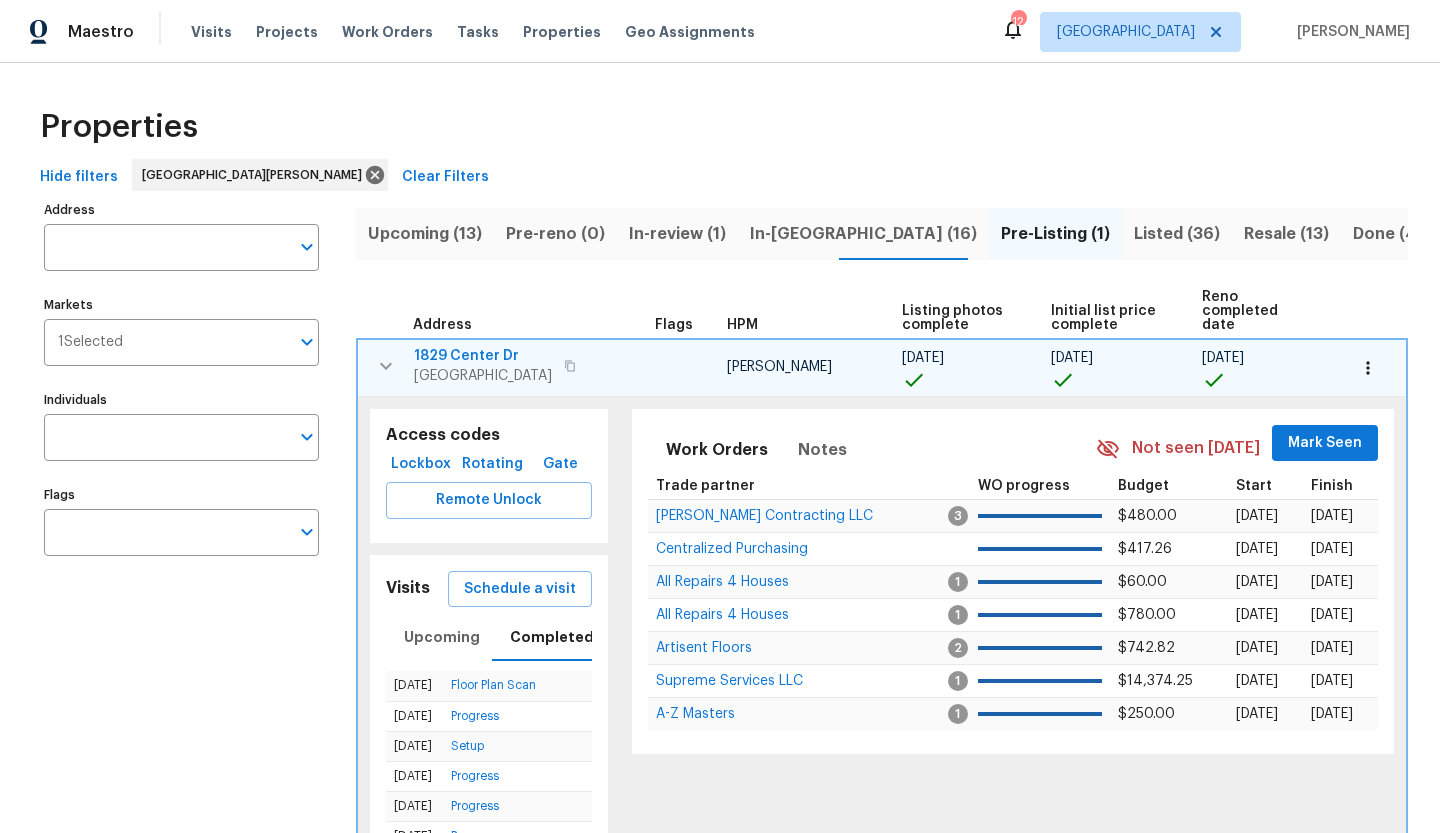 click 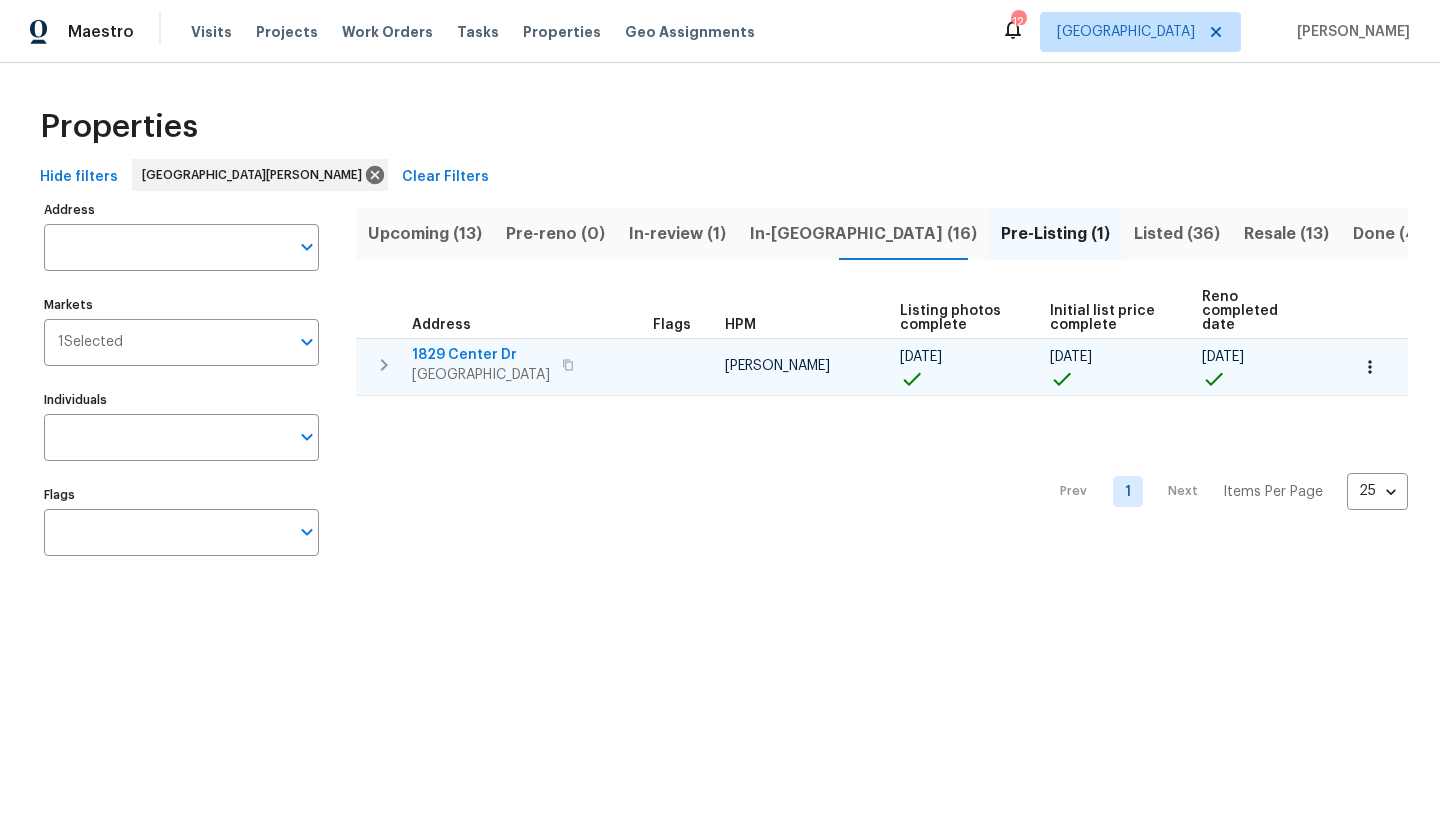 click on "Upcoming (13)" at bounding box center (425, 234) 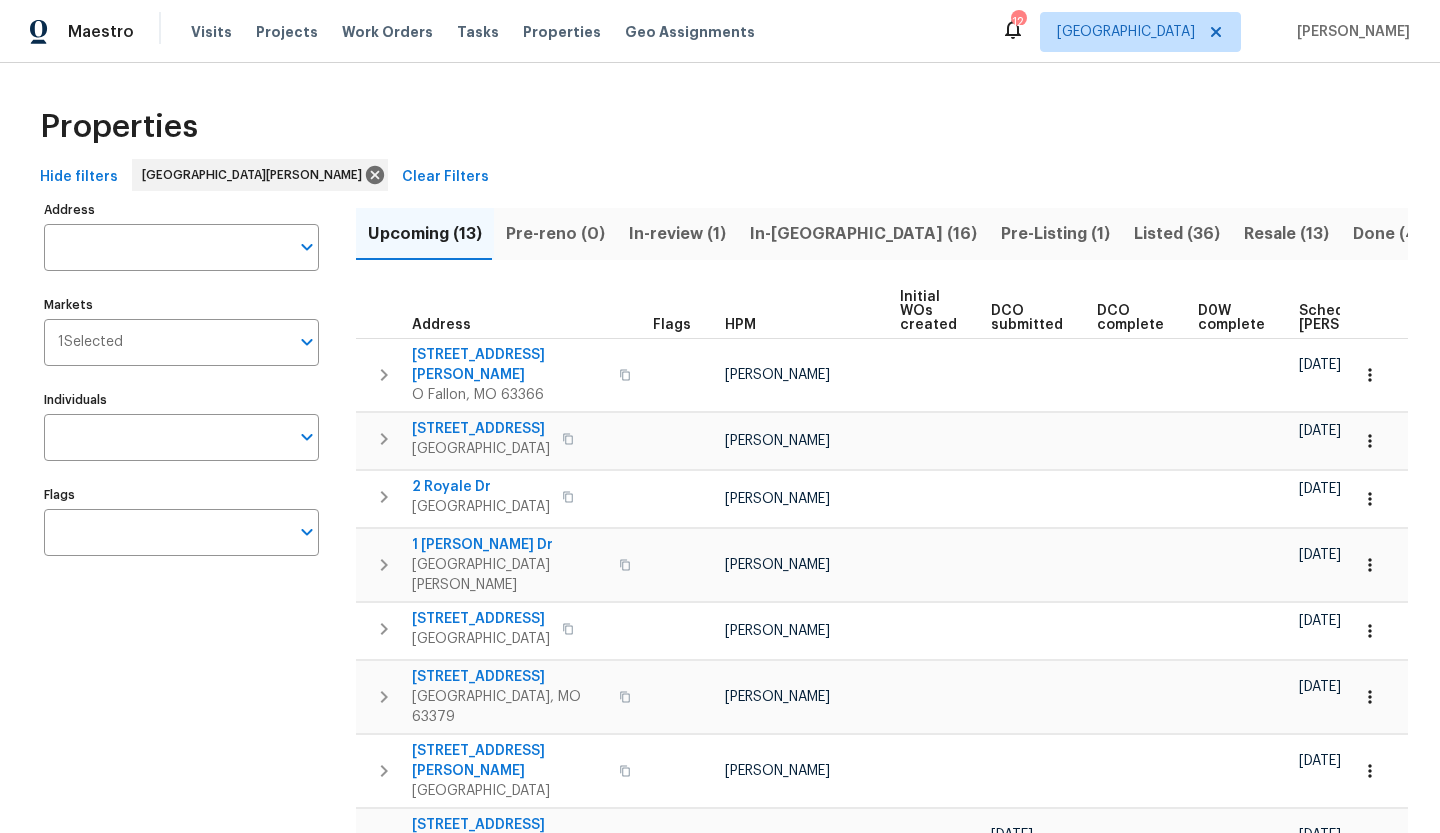 click on "Scheduled [PERSON_NAME]" at bounding box center (1355, 318) 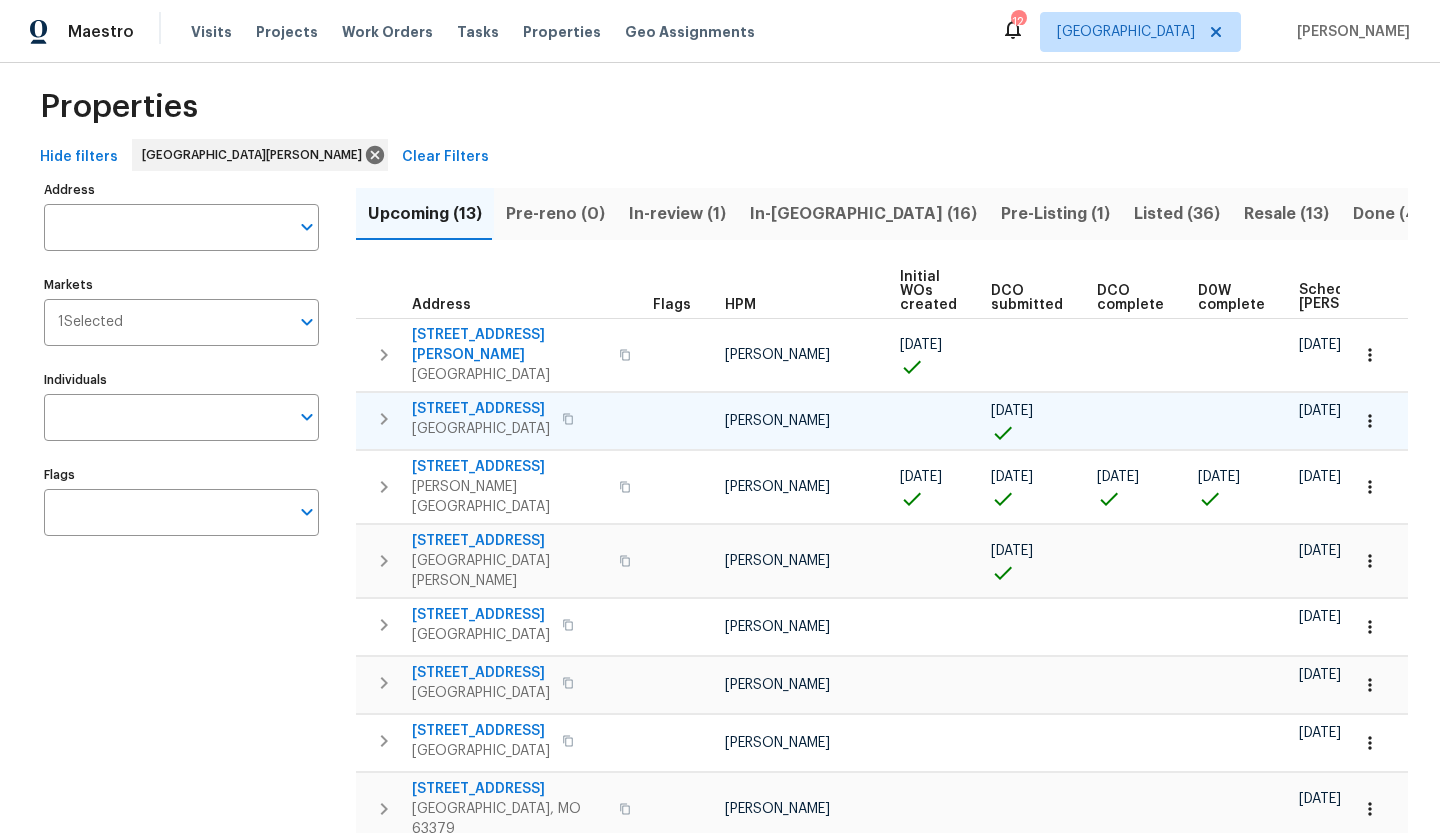 scroll, scrollTop: 22, scrollLeft: 0, axis: vertical 